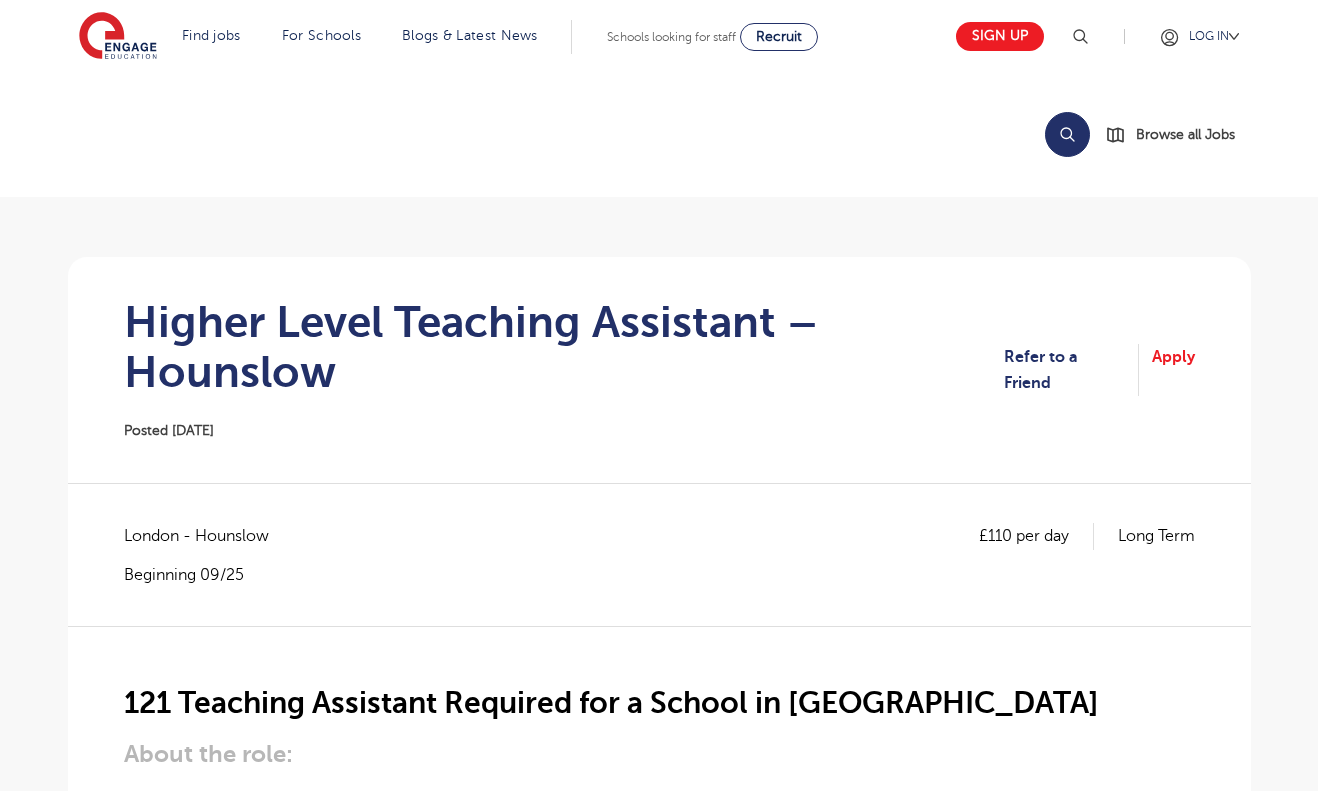 scroll, scrollTop: 0, scrollLeft: 0, axis: both 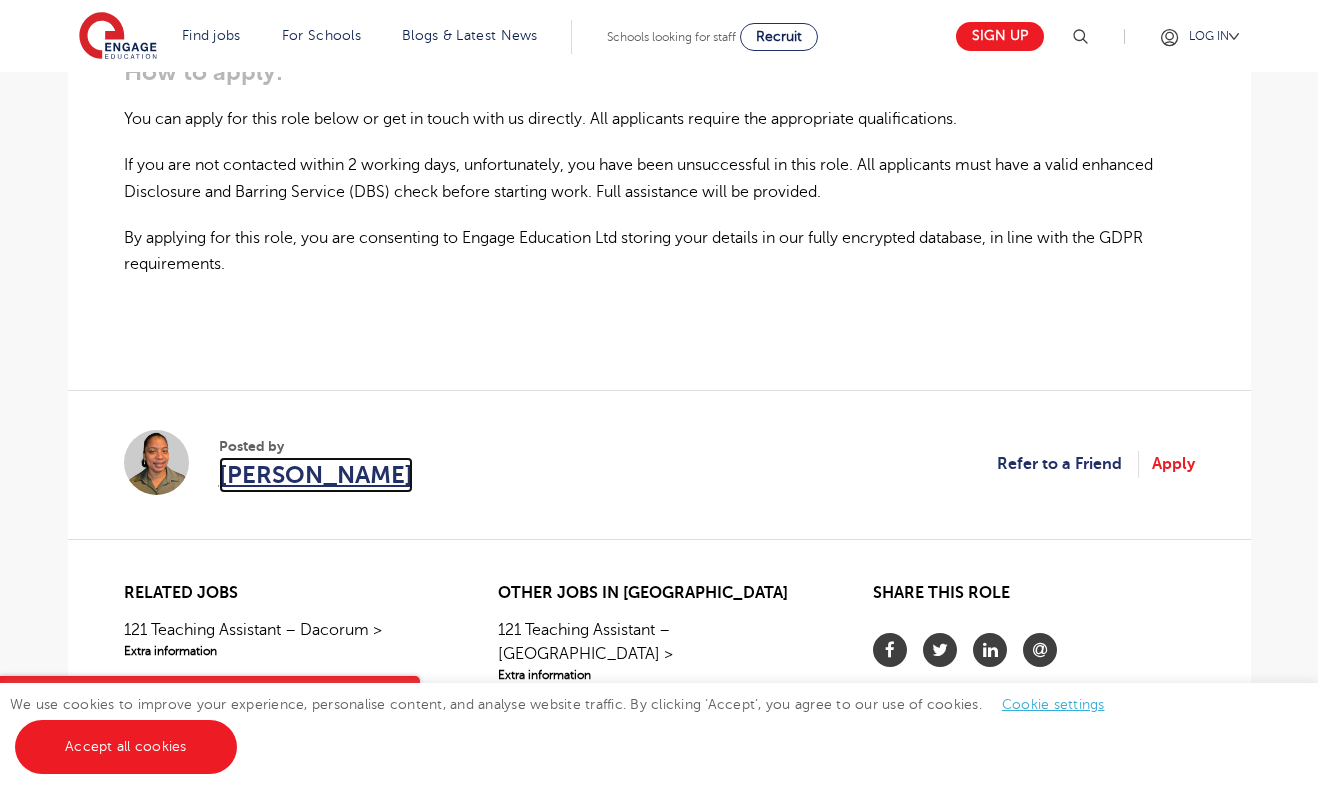 click on "[PERSON_NAME]" at bounding box center (316, 475) 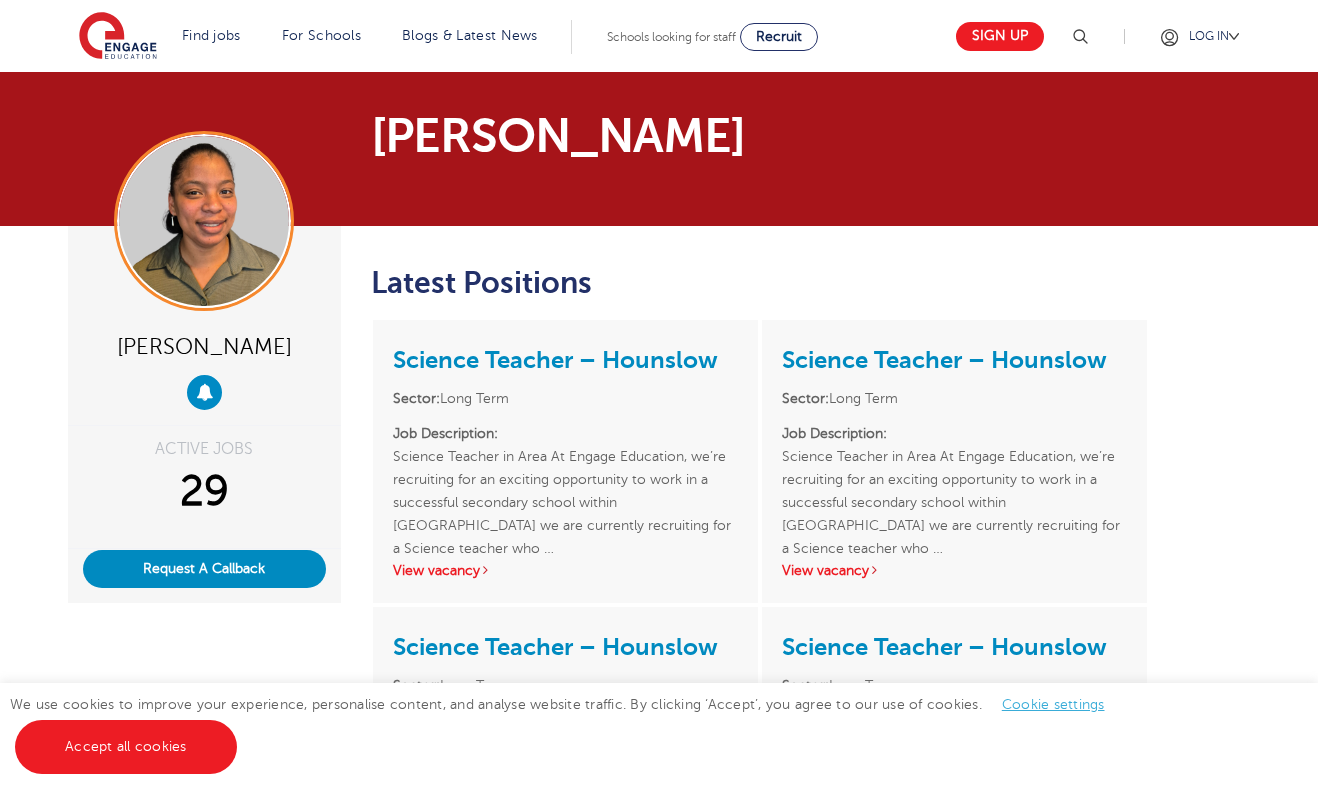 scroll, scrollTop: 0, scrollLeft: 0, axis: both 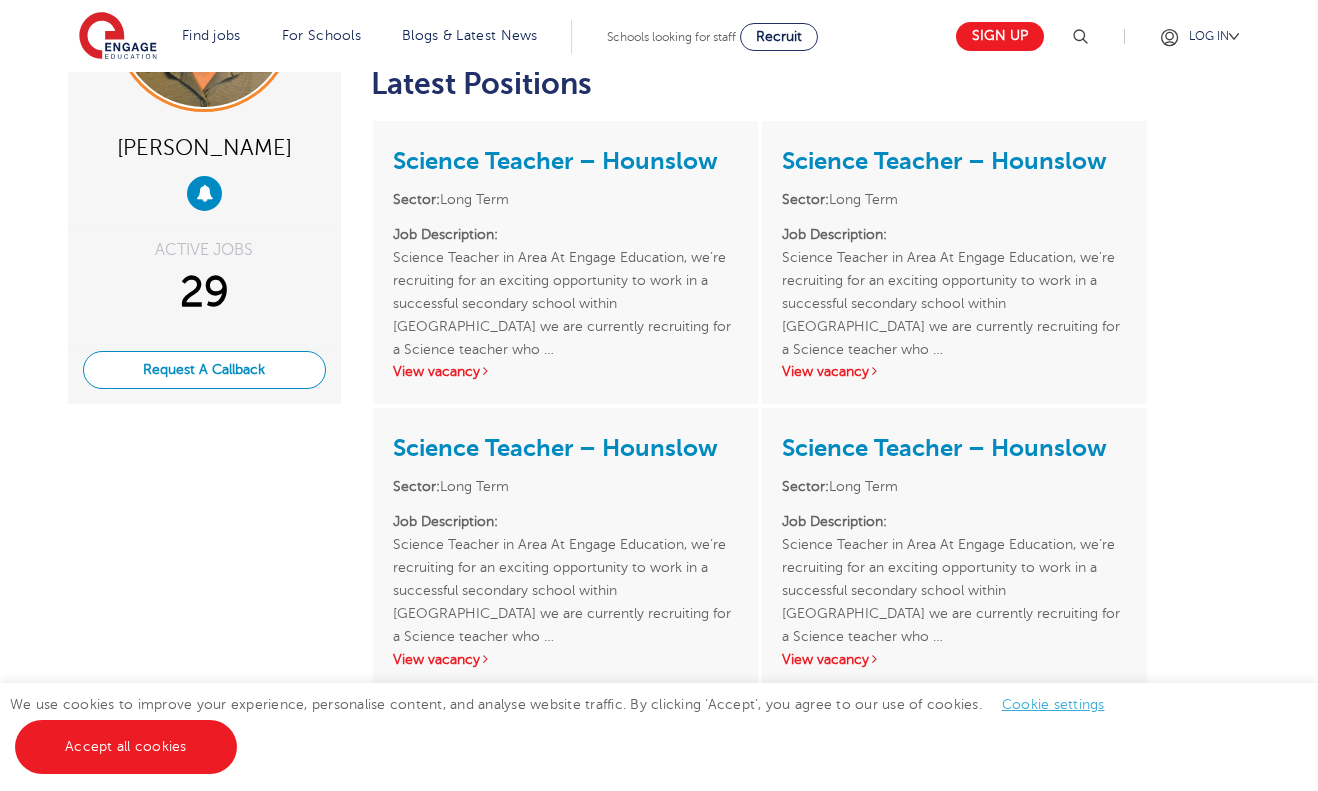 click on "Request A Callback" at bounding box center (204, 370) 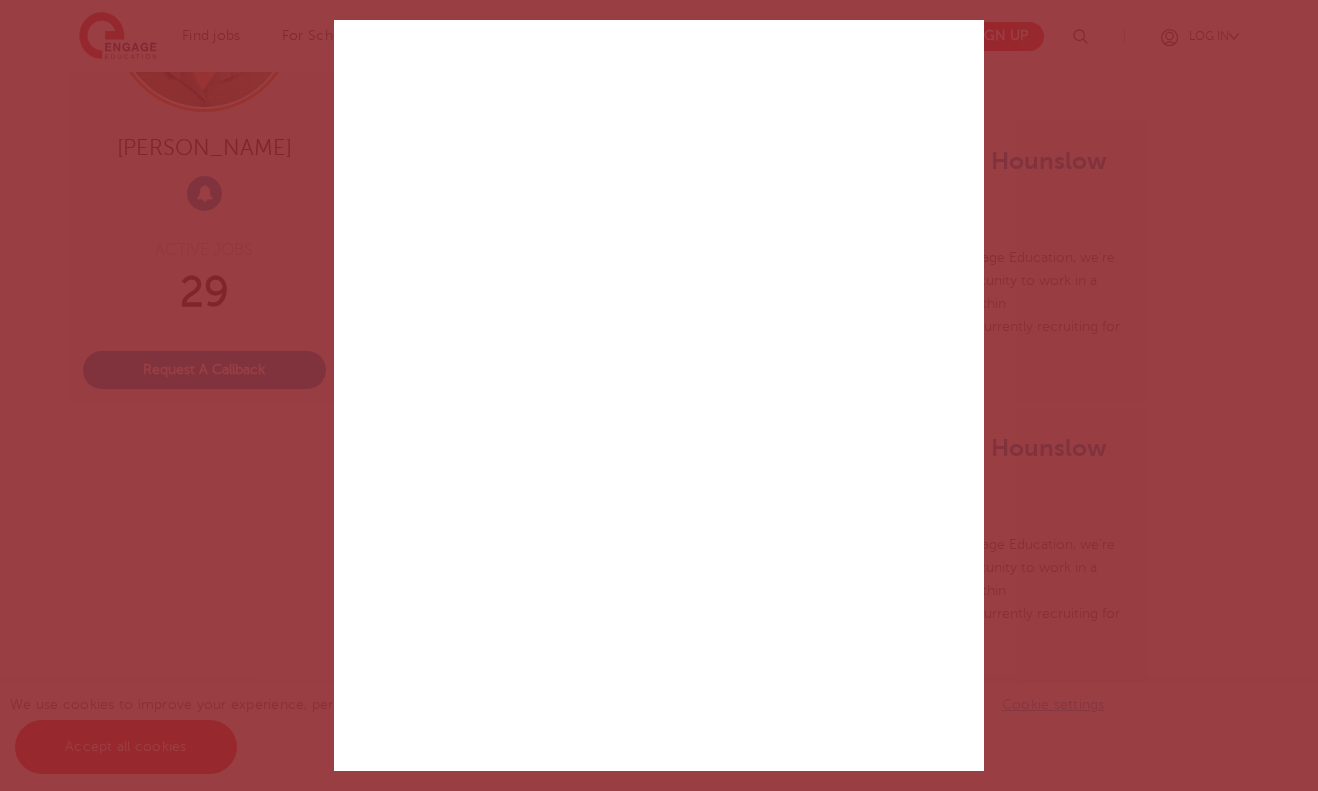 scroll, scrollTop: 330, scrollLeft: 0, axis: vertical 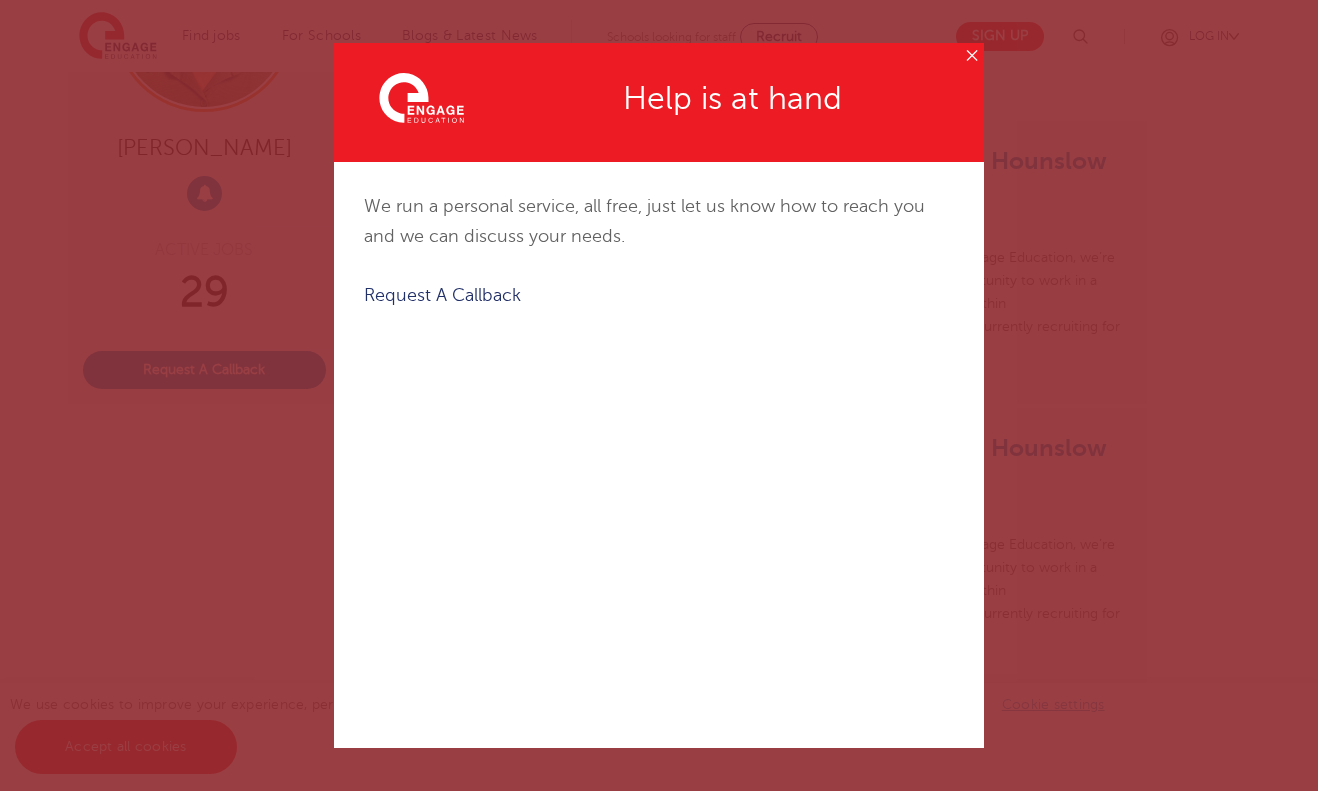 click on "✕" at bounding box center (971, 55) 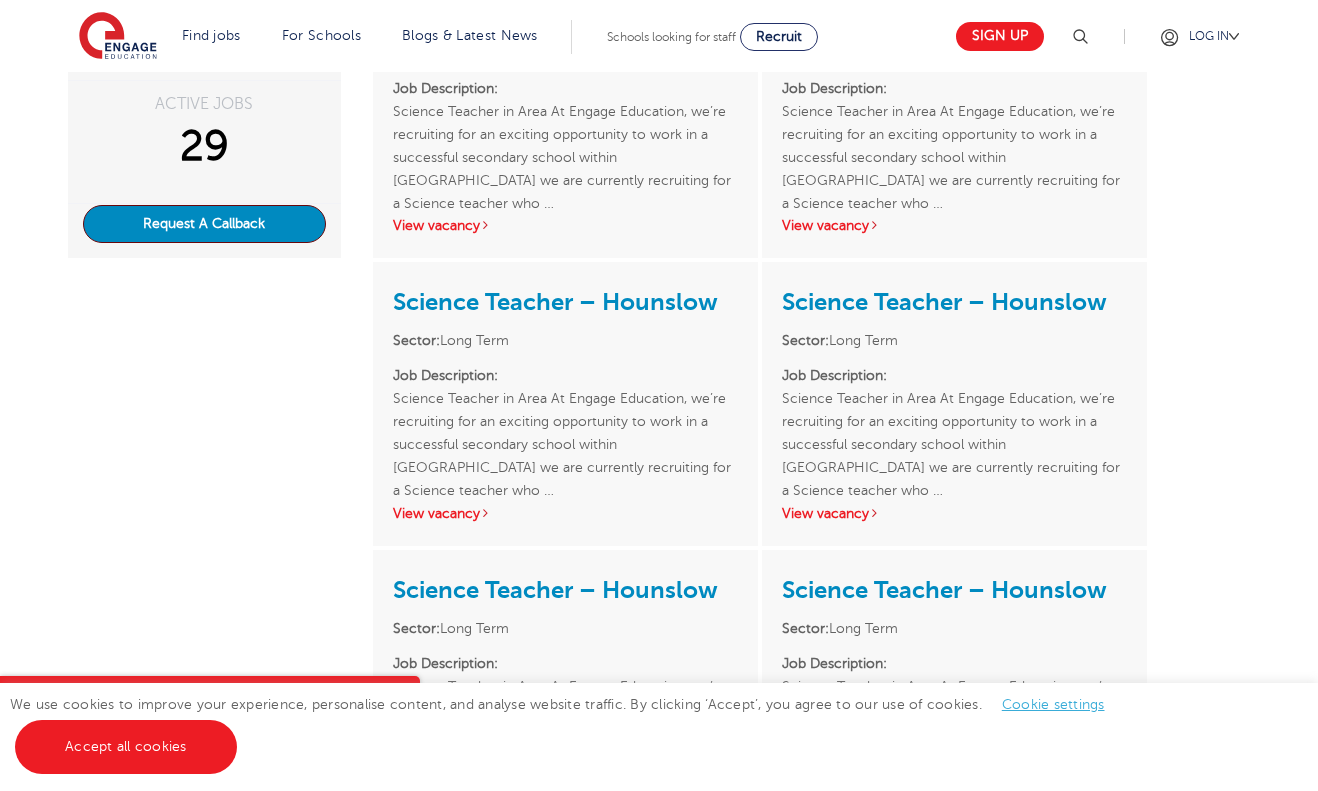 scroll, scrollTop: 0, scrollLeft: 0, axis: both 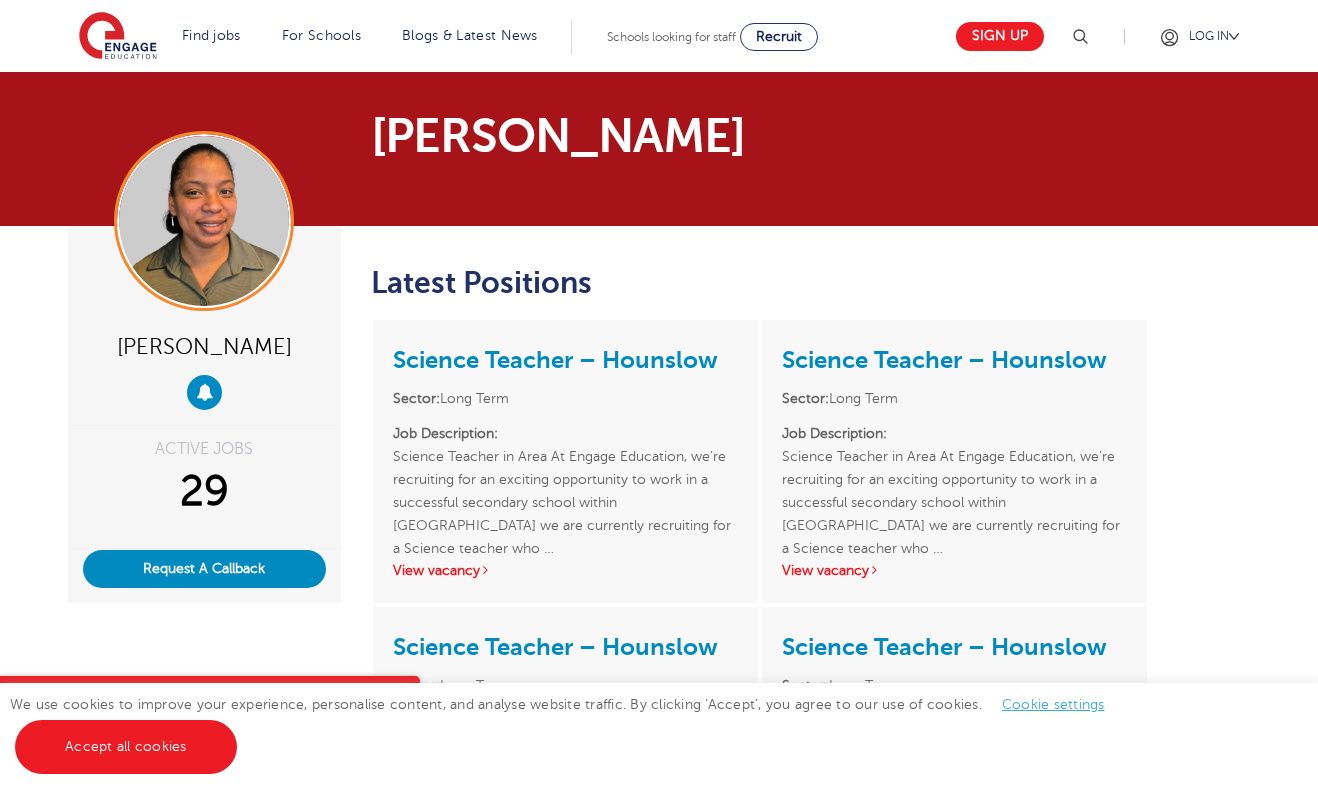 click at bounding box center (1080, 37) 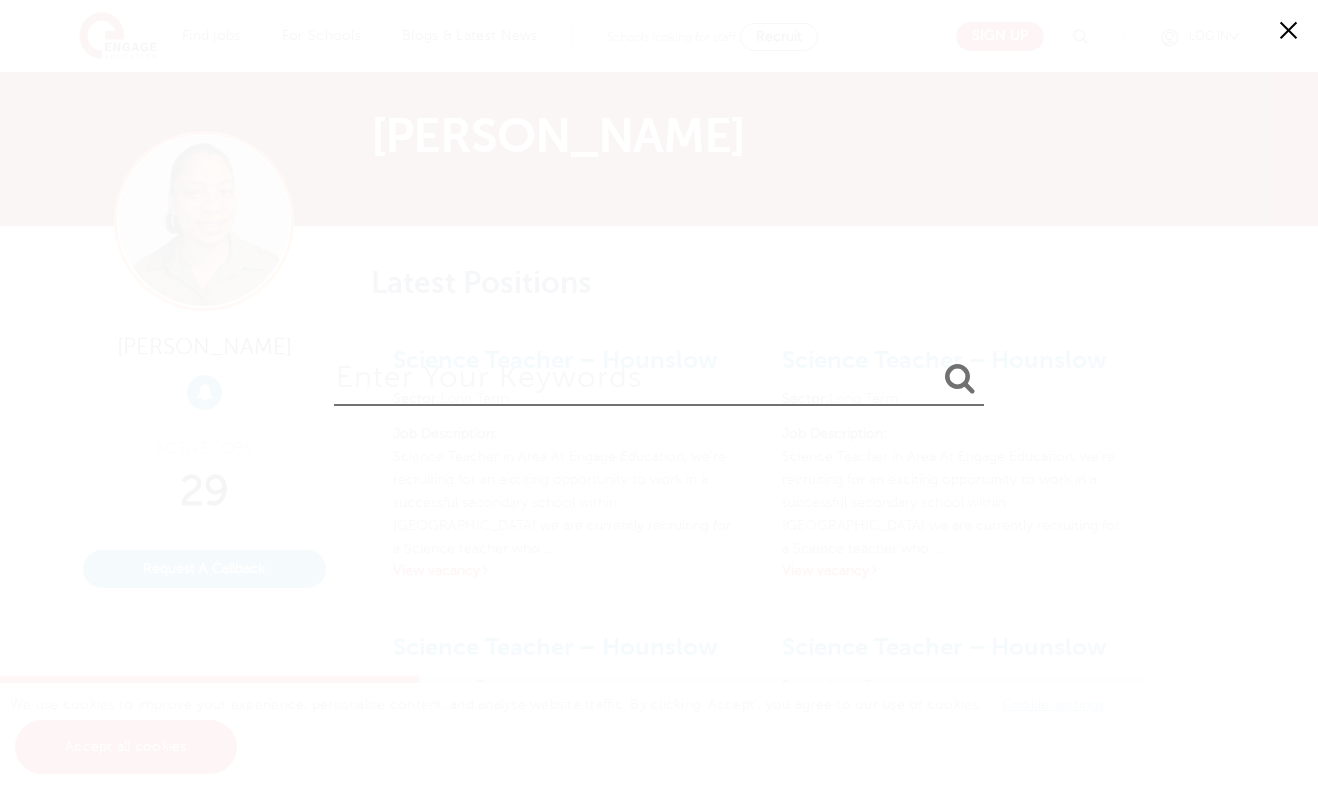 click at bounding box center [659, 373] 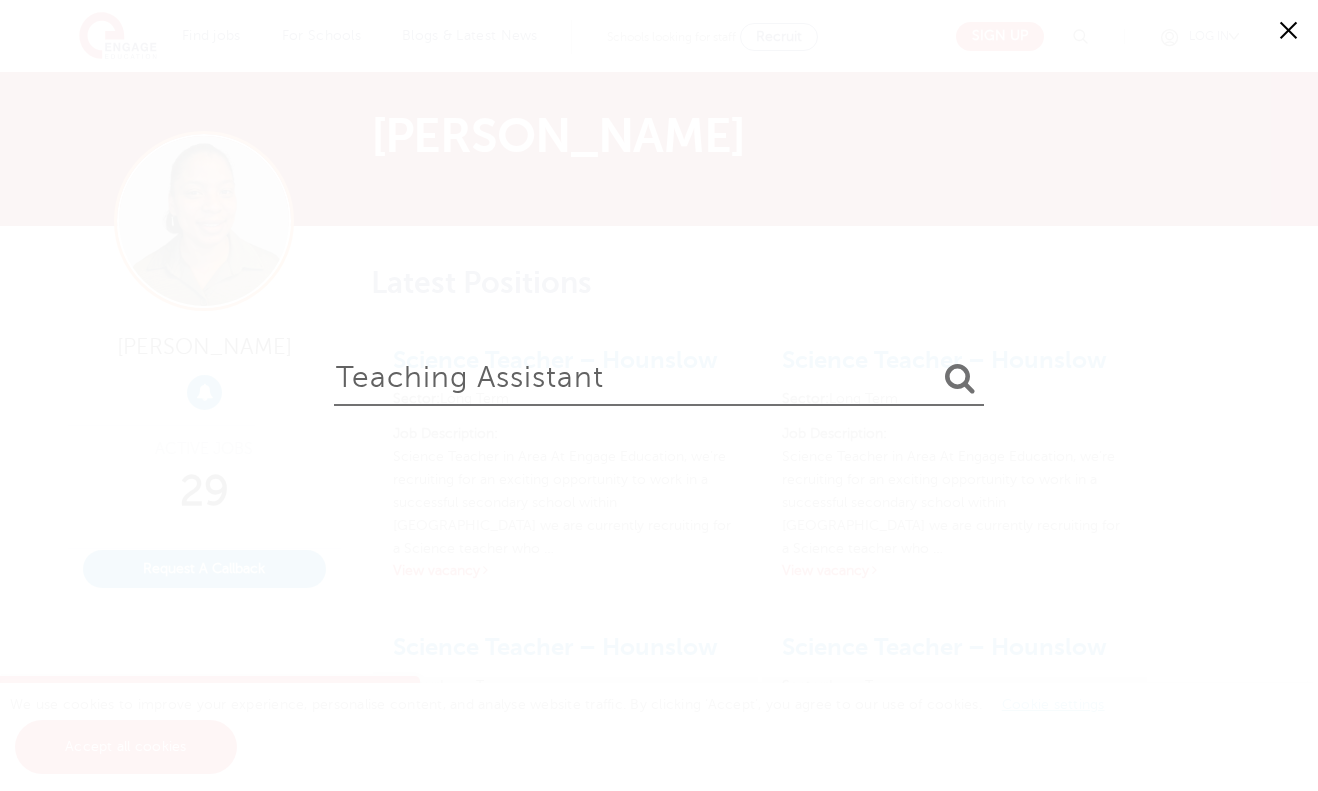 type on "teaching assistant" 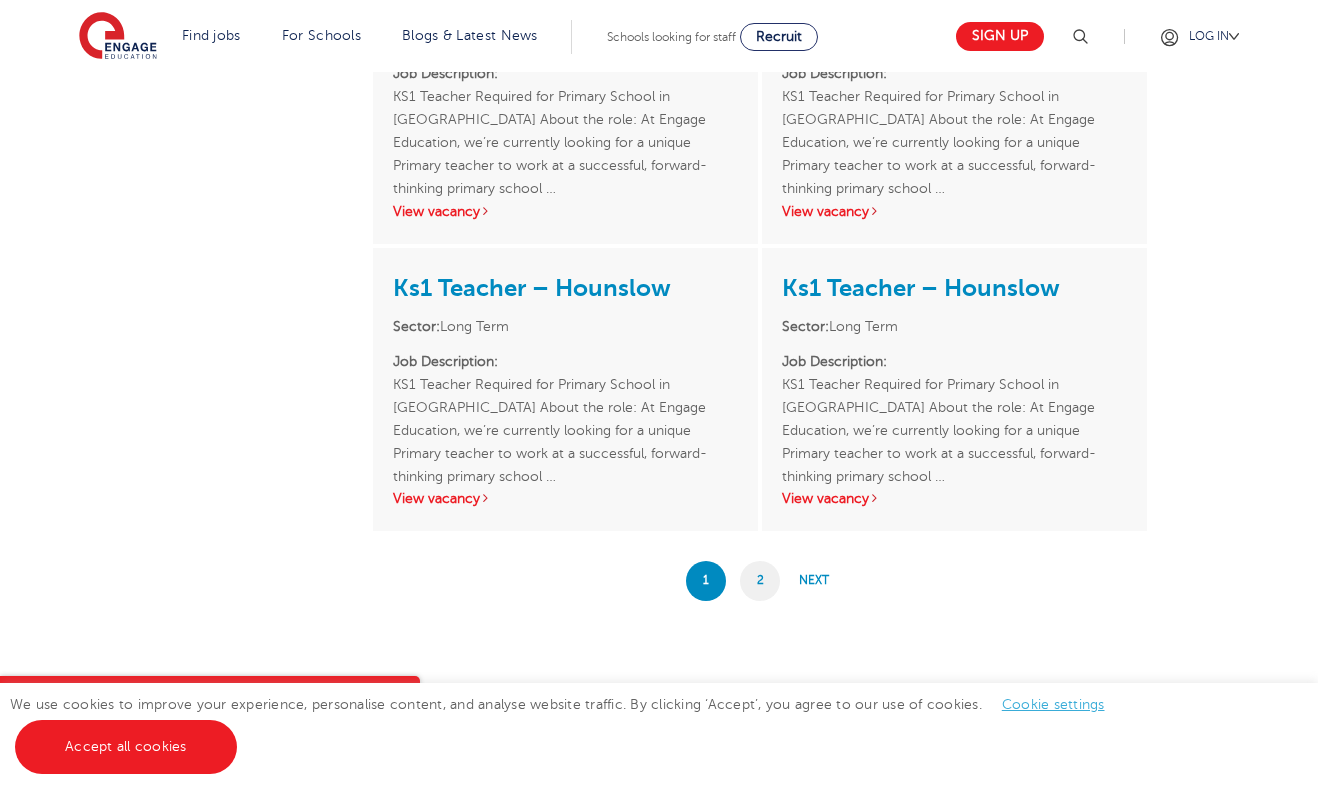 scroll, scrollTop: 2703, scrollLeft: 0, axis: vertical 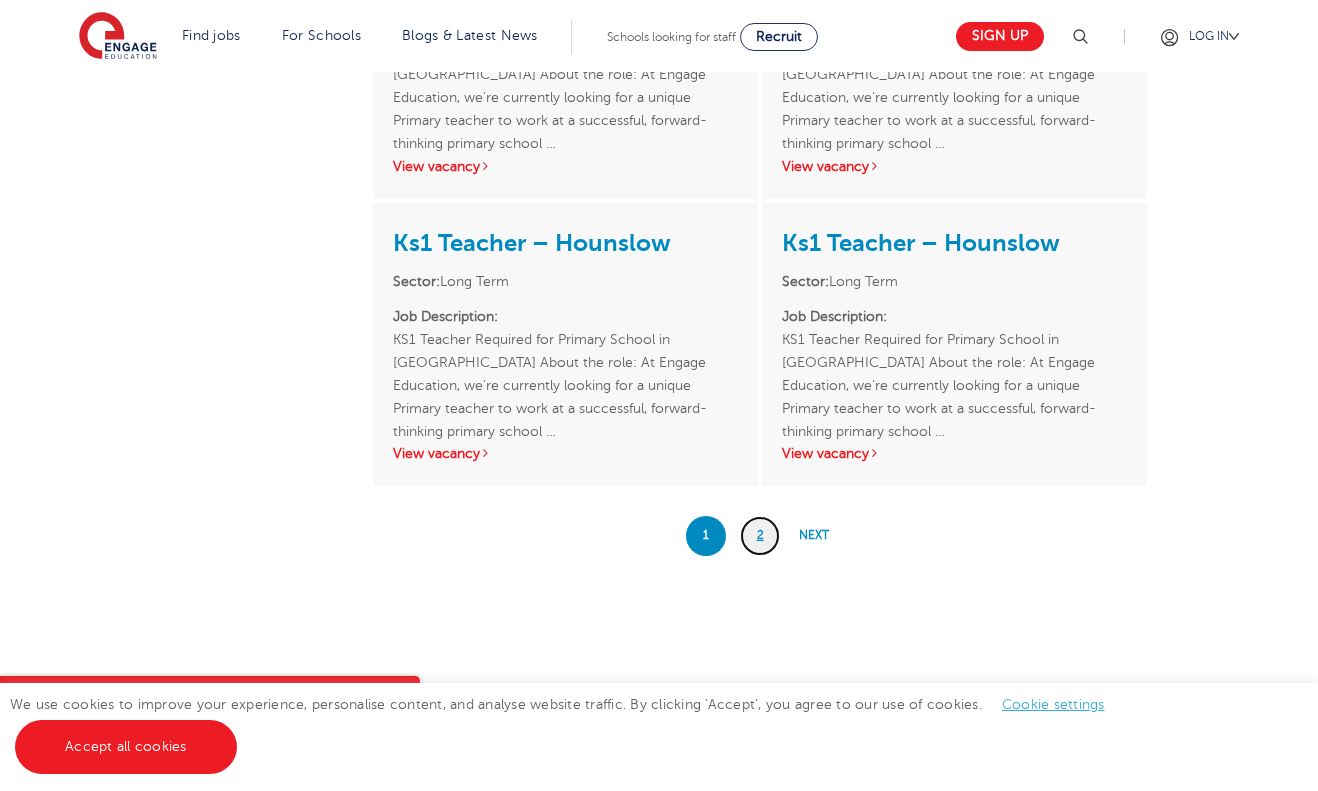 click on "2" at bounding box center (760, 536) 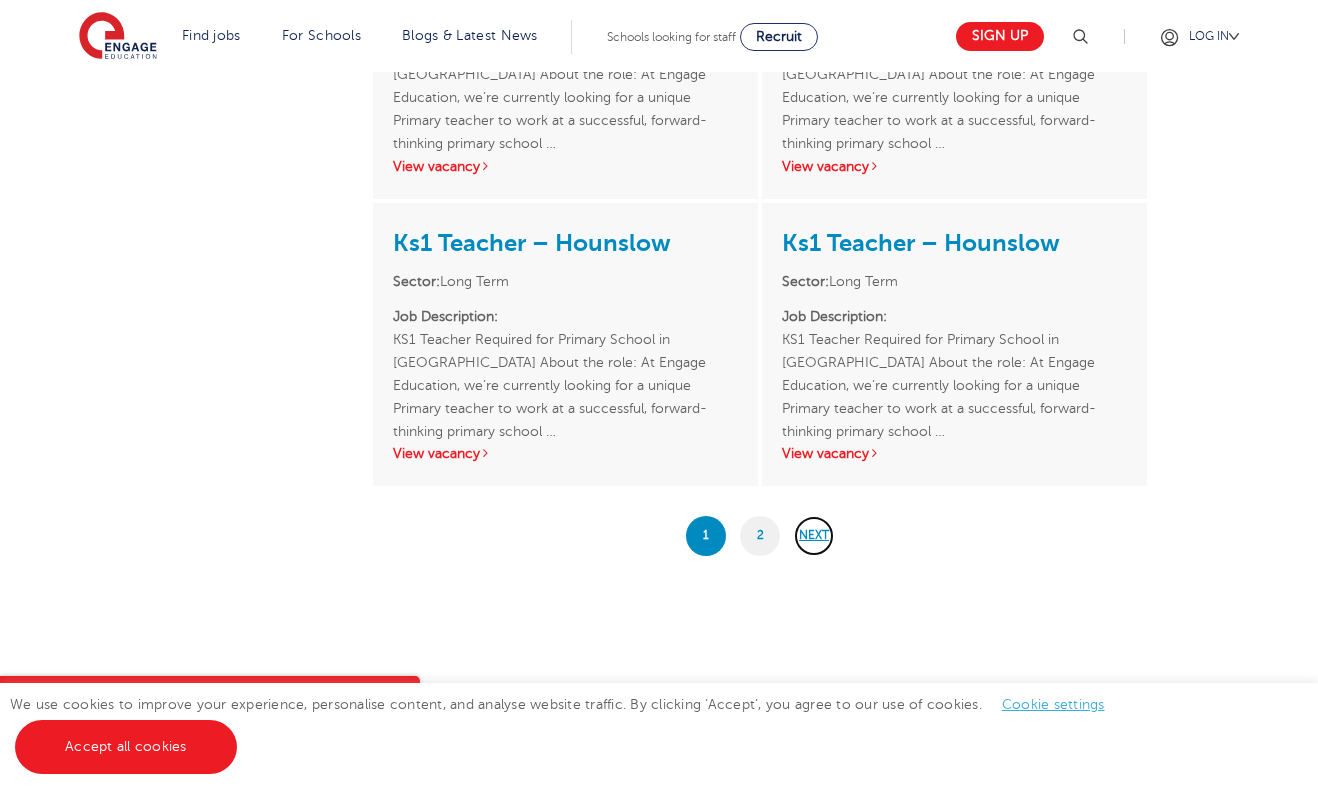 click on "Next" at bounding box center [814, 536] 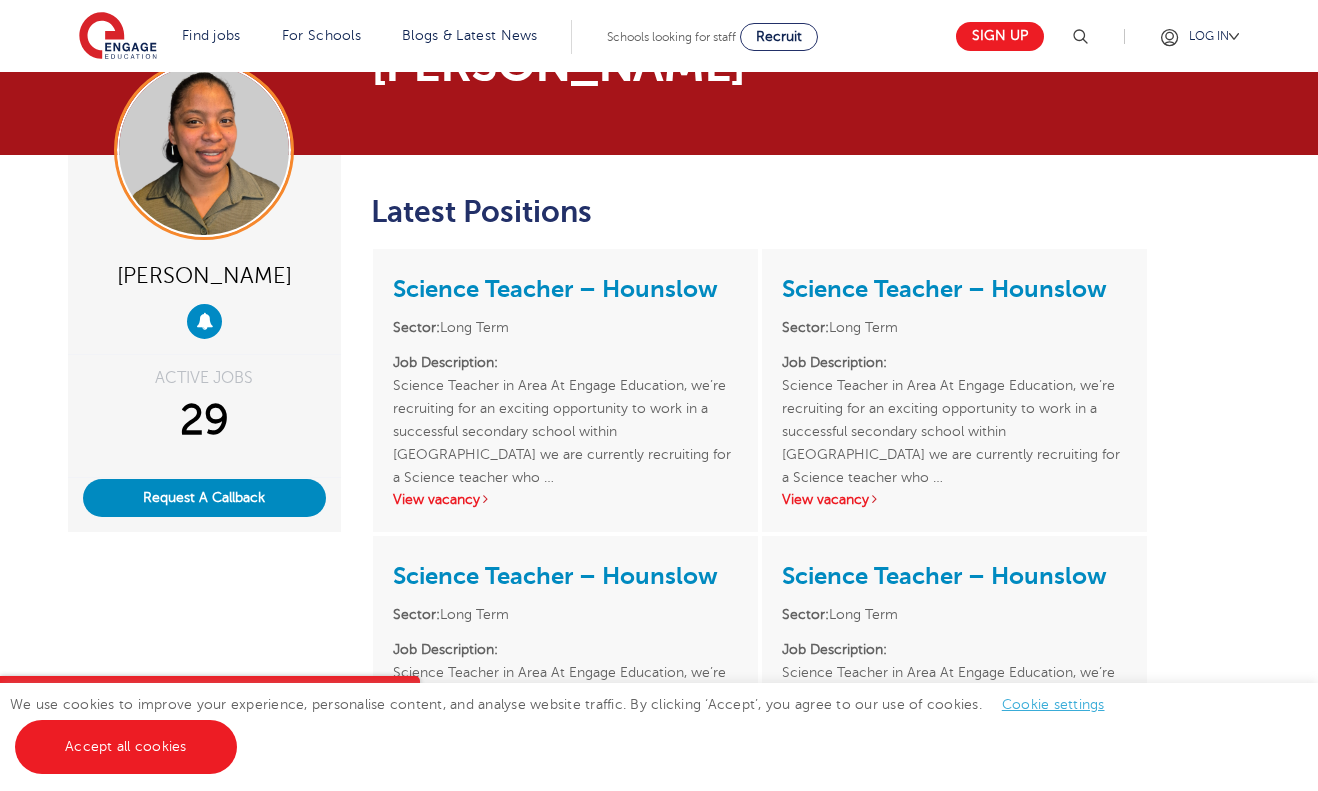 scroll, scrollTop: 76, scrollLeft: 0, axis: vertical 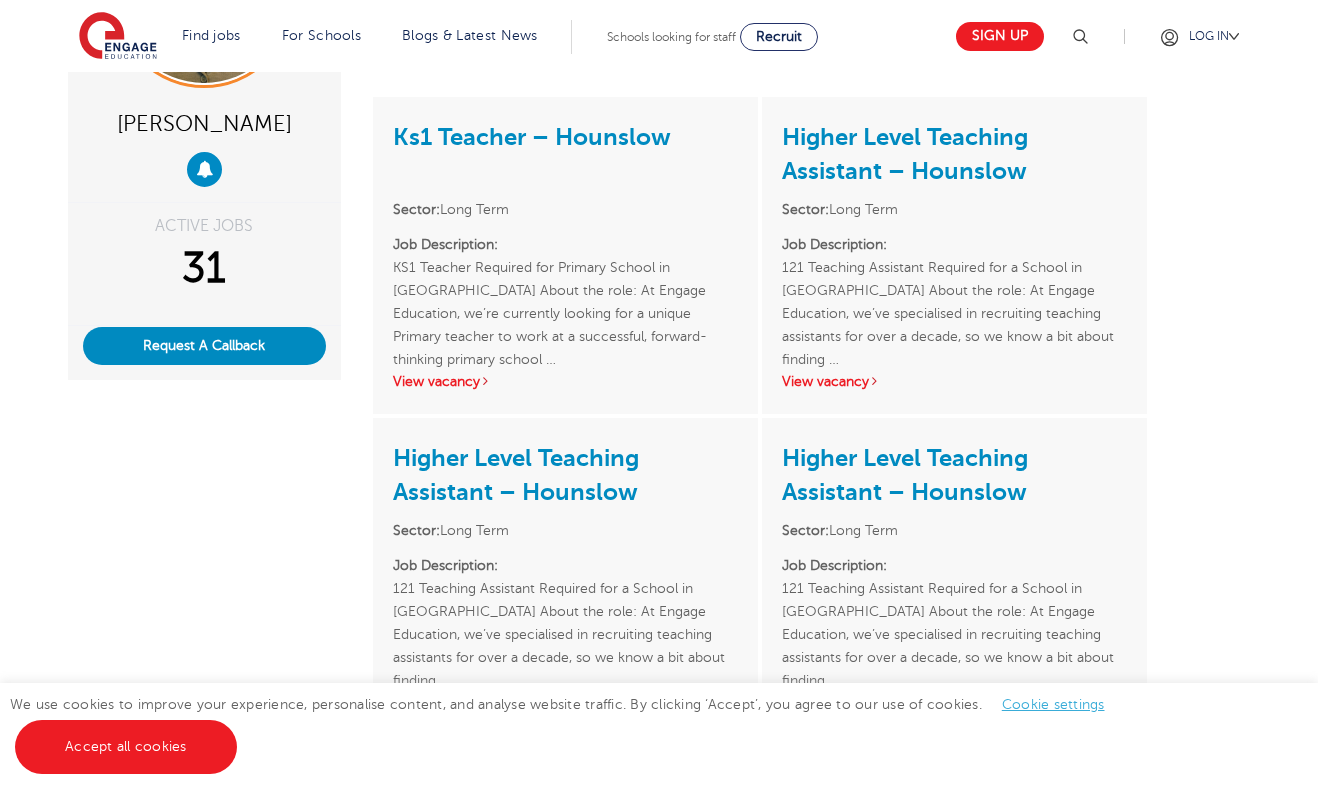 click on "Job Description:
121 Teaching Assistant Required for a School in Hounslow About the role: At Engage Education, we’ve specialised in recruiting teaching assistants for over a decade, so we know a bit about finding …" at bounding box center (954, 290) 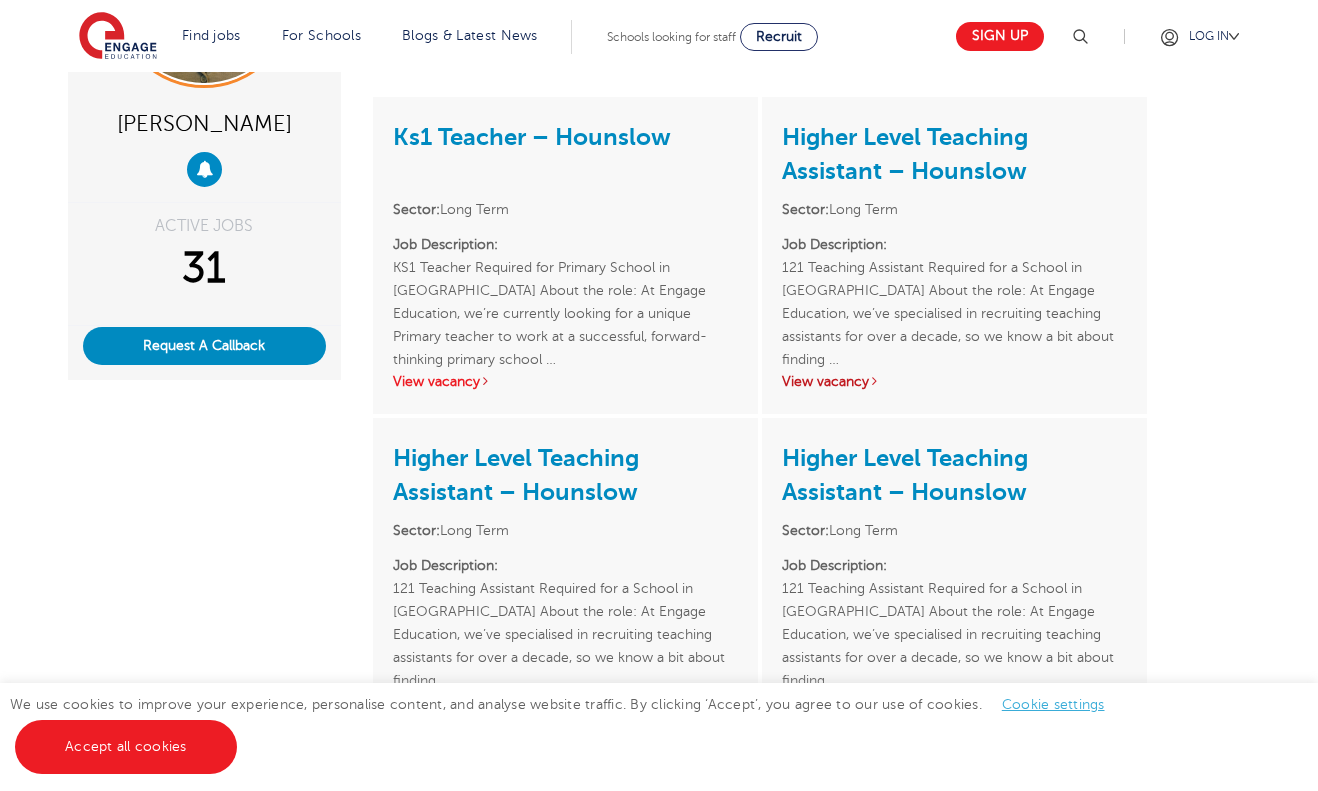 click on "View vacancy" at bounding box center [831, 381] 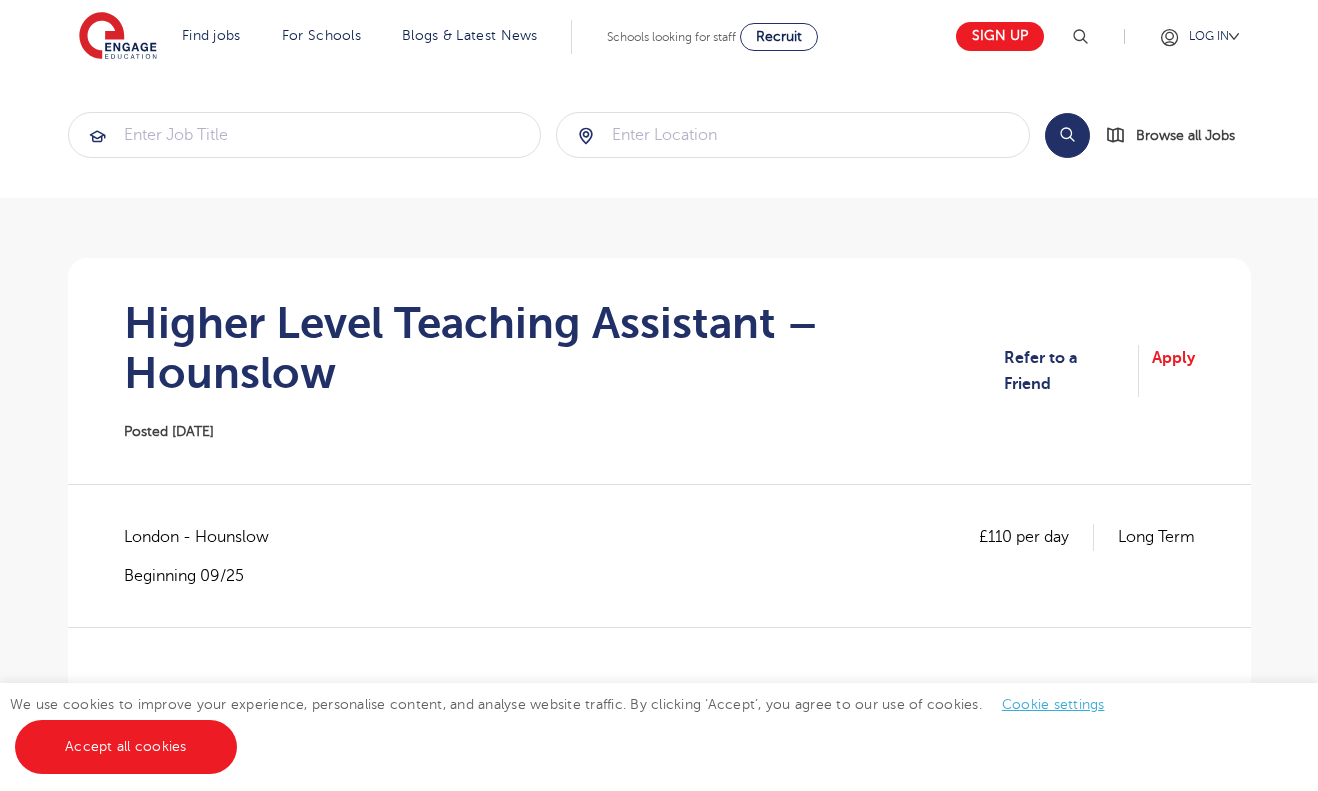 scroll, scrollTop: 0, scrollLeft: 0, axis: both 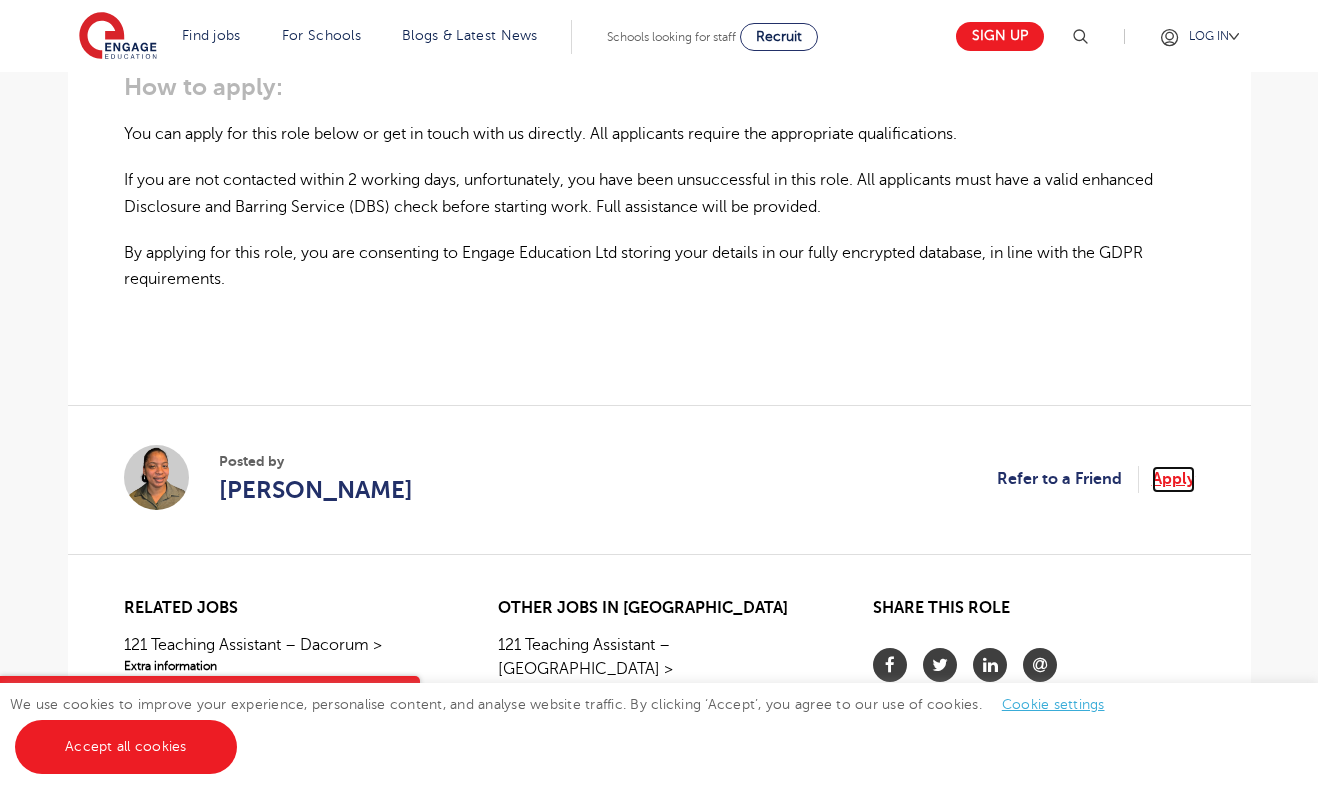click on "Apply" at bounding box center (1173, 479) 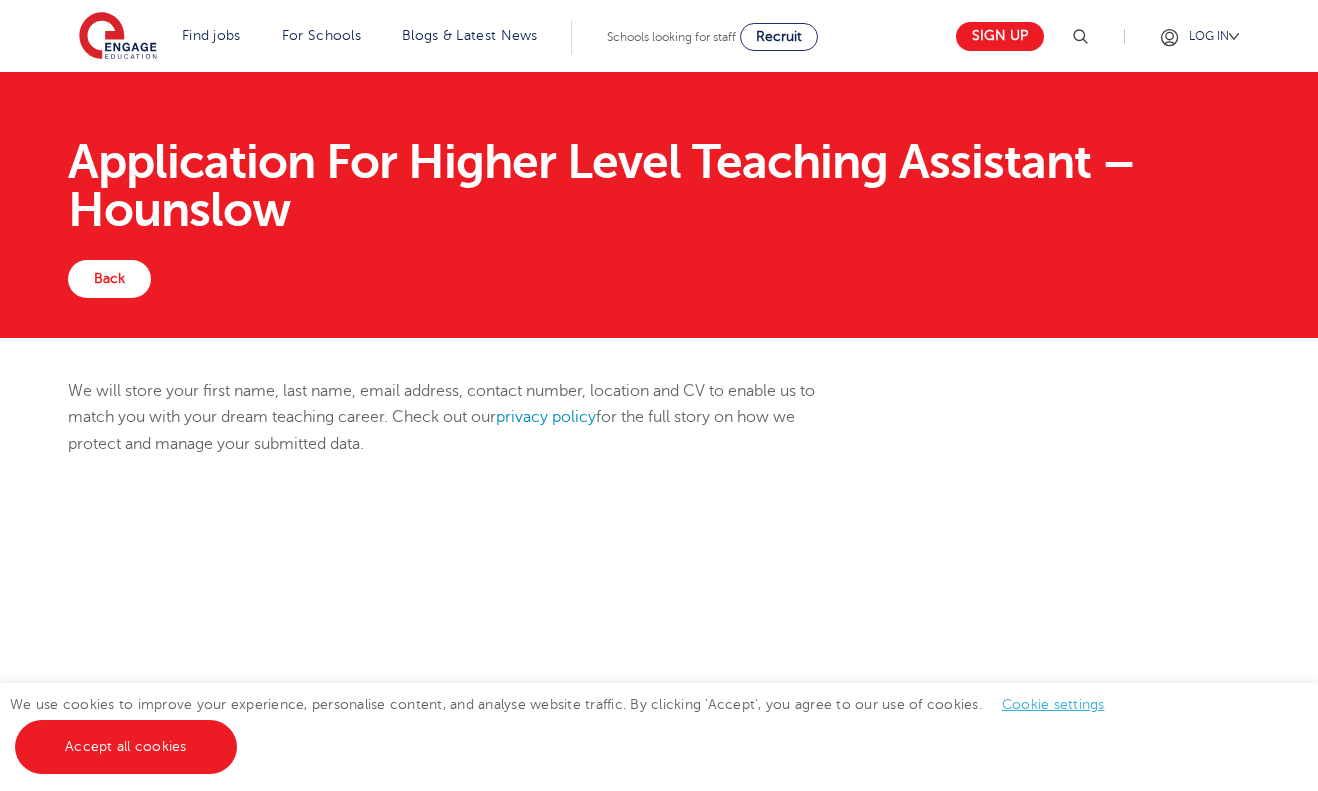 scroll, scrollTop: 0, scrollLeft: 0, axis: both 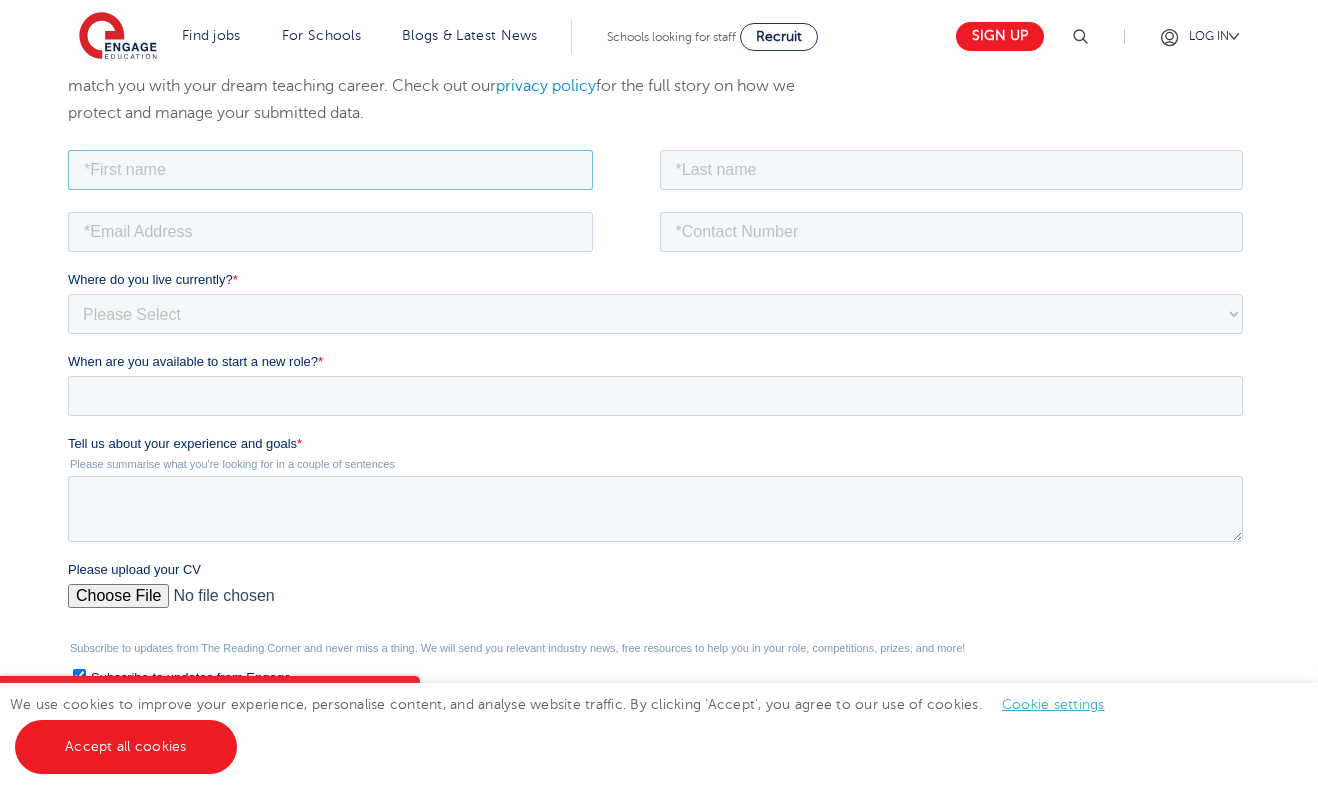 click at bounding box center (329, 169) 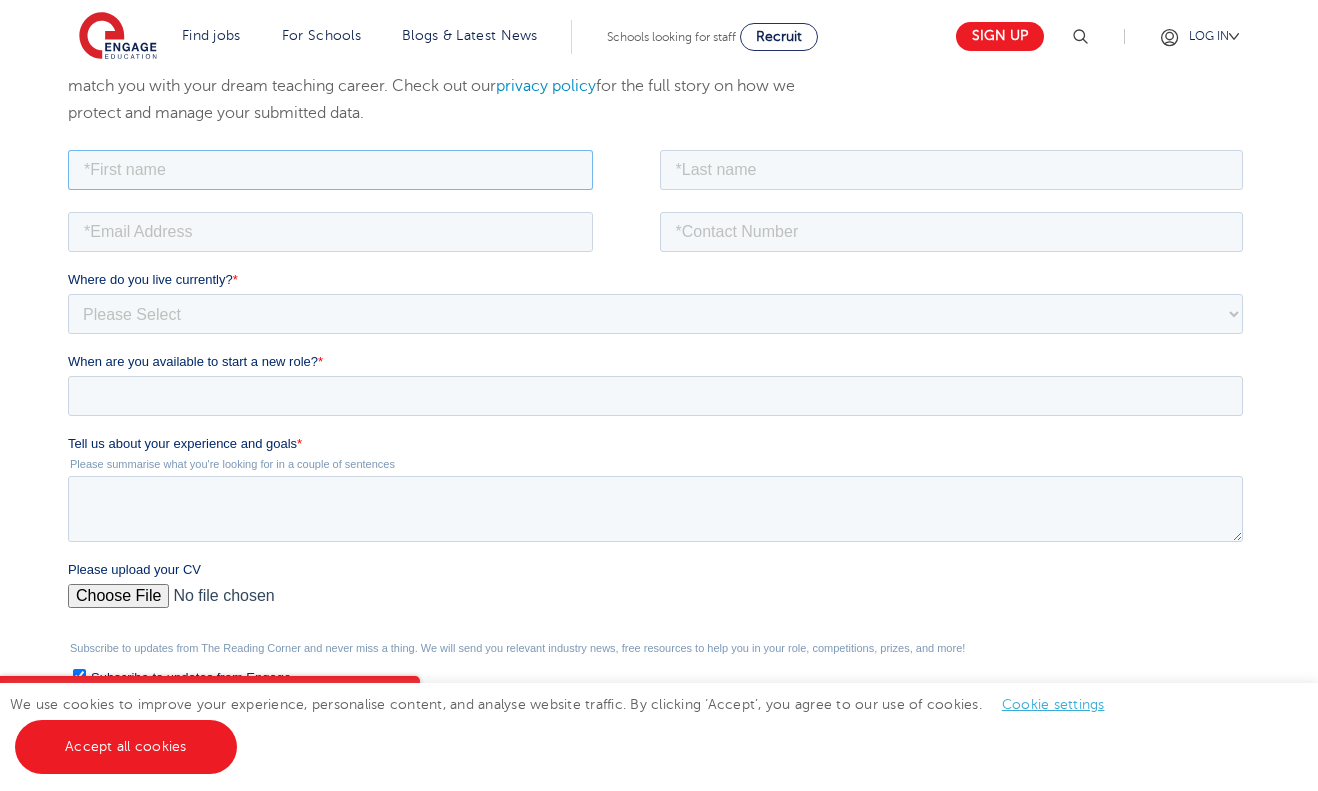 type on "Rekha" 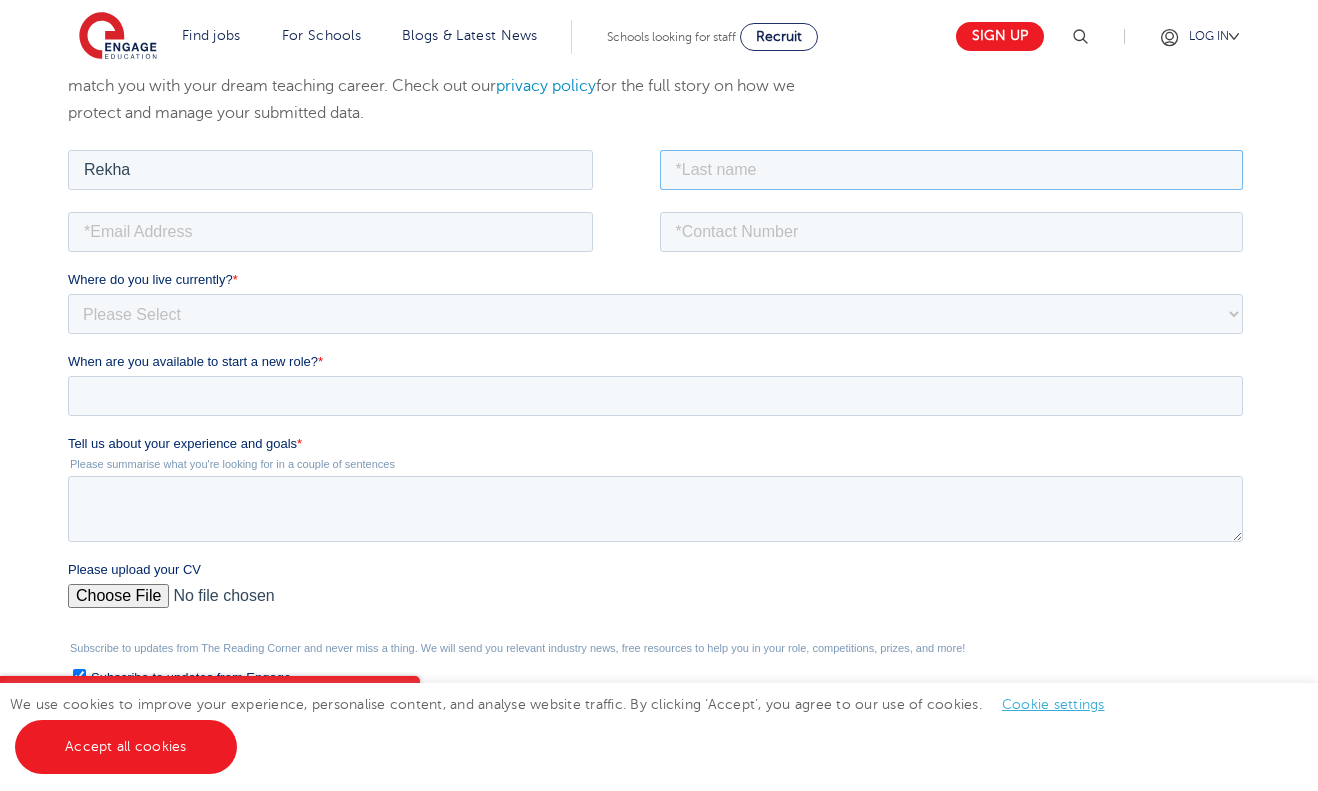 type on "Ram" 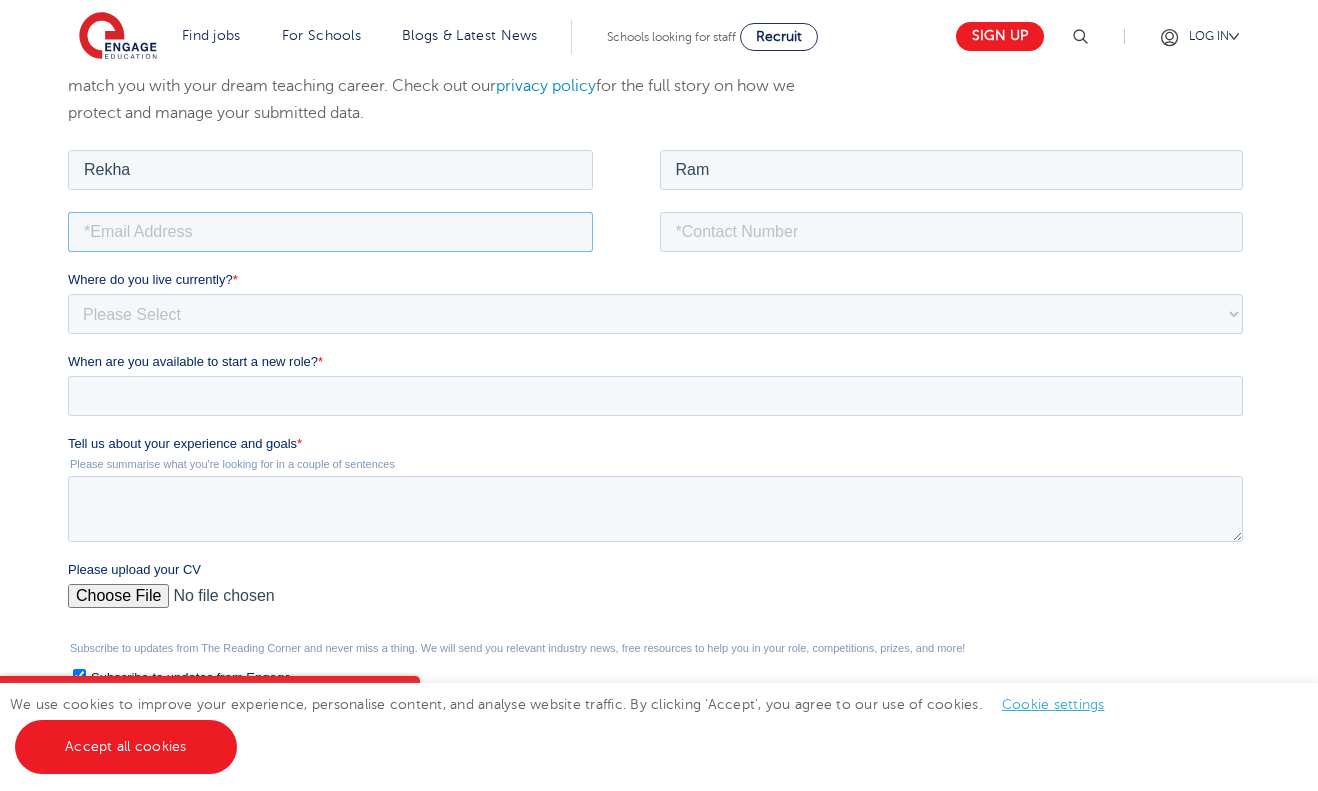 type on "rekharam695@gmail.com" 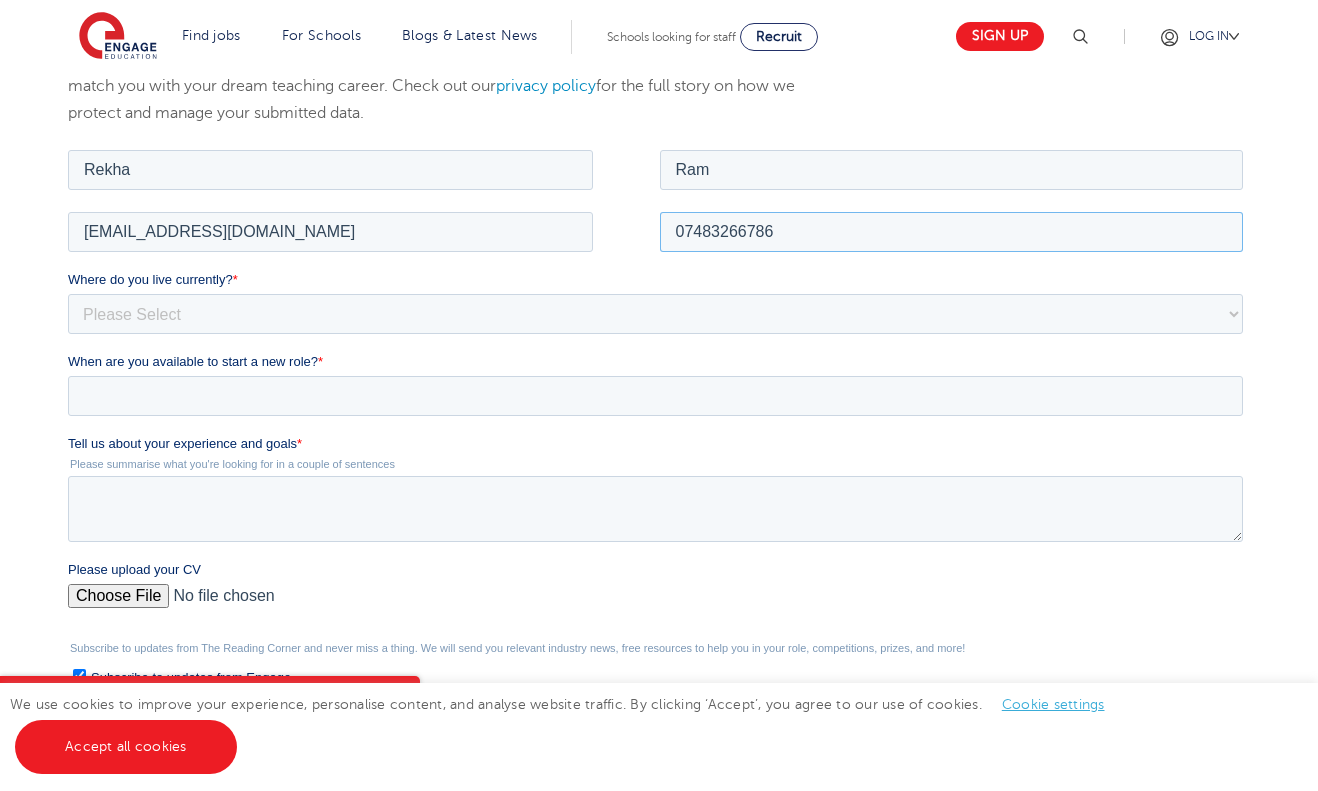 click on "07483266786" at bounding box center [951, 231] 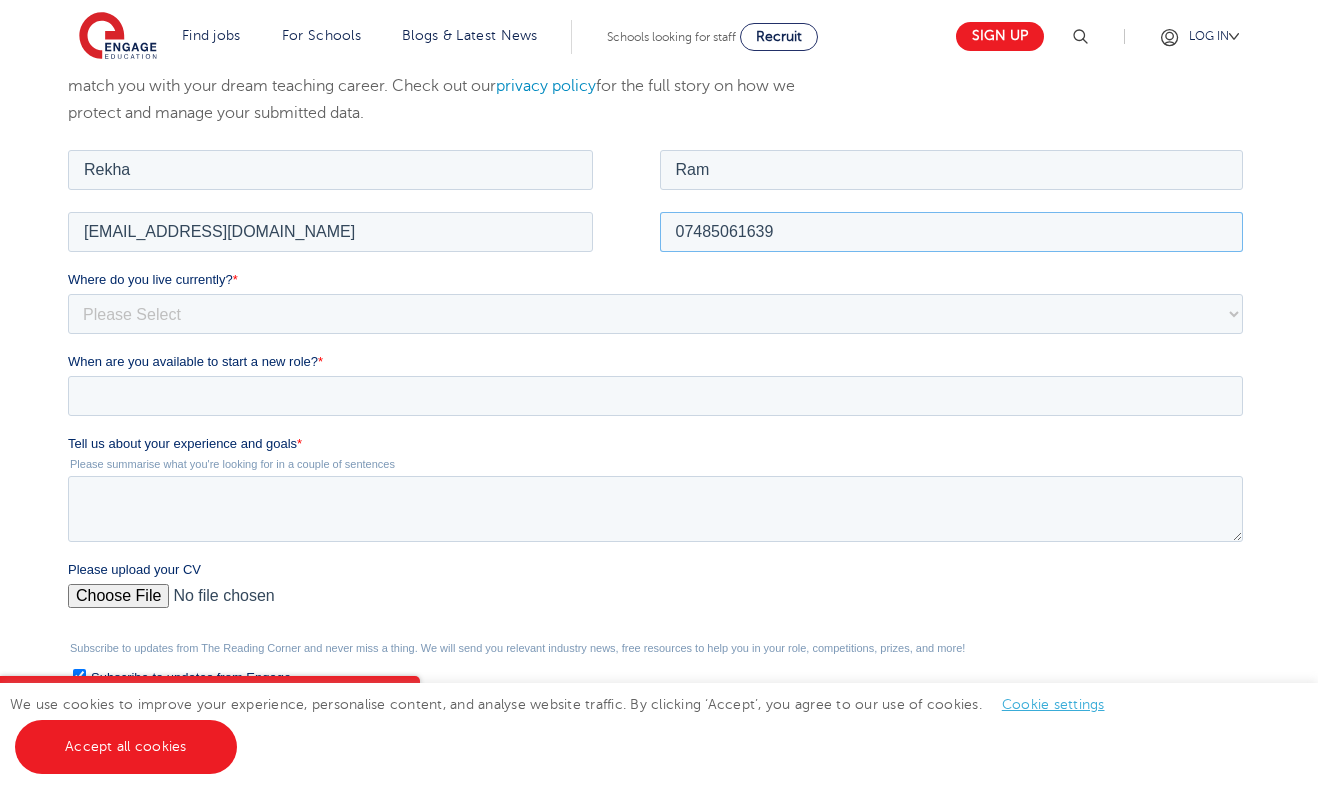 type on "07485061639" 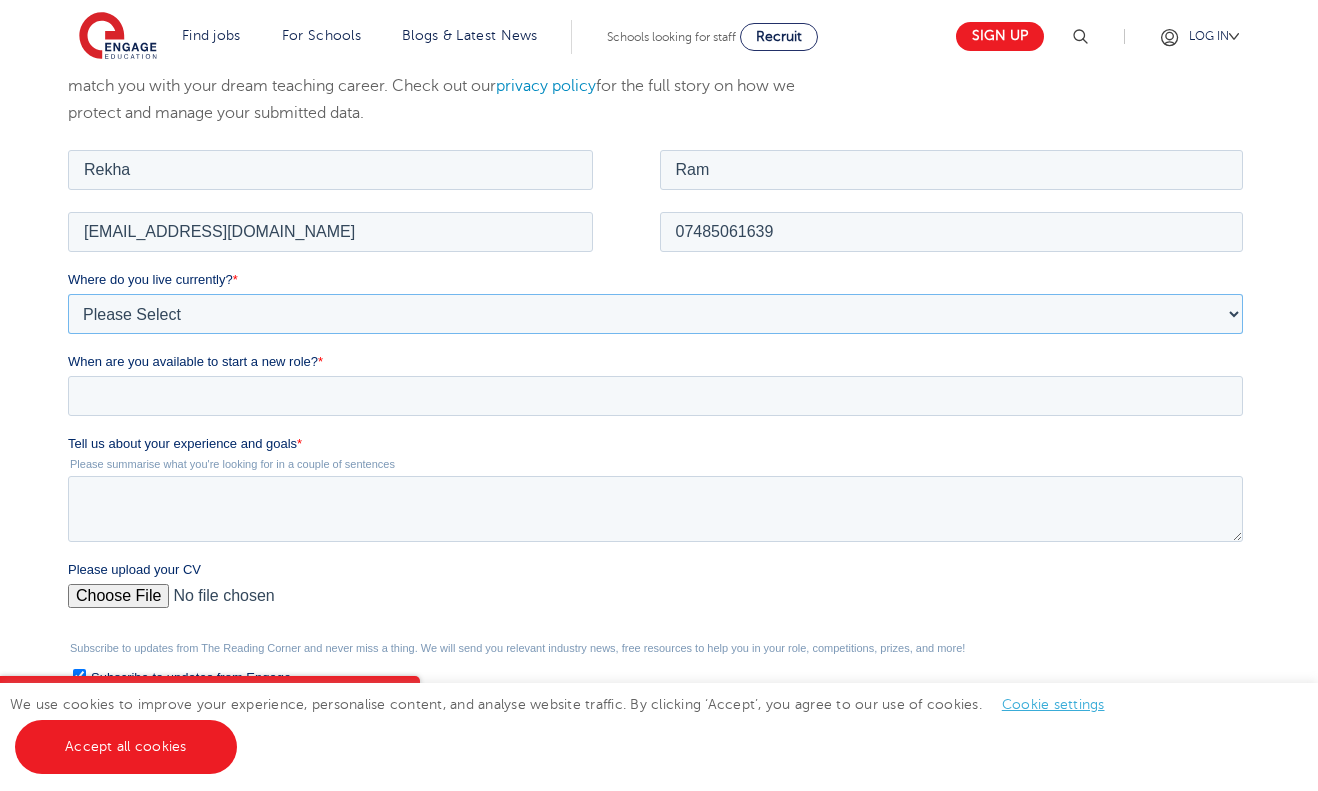 click on "Please Select UK Canada Ireland Australia New Zealand Europe USA South Africa Jamaica Africa Asia Middle East South America Caribbean" at bounding box center (654, 313) 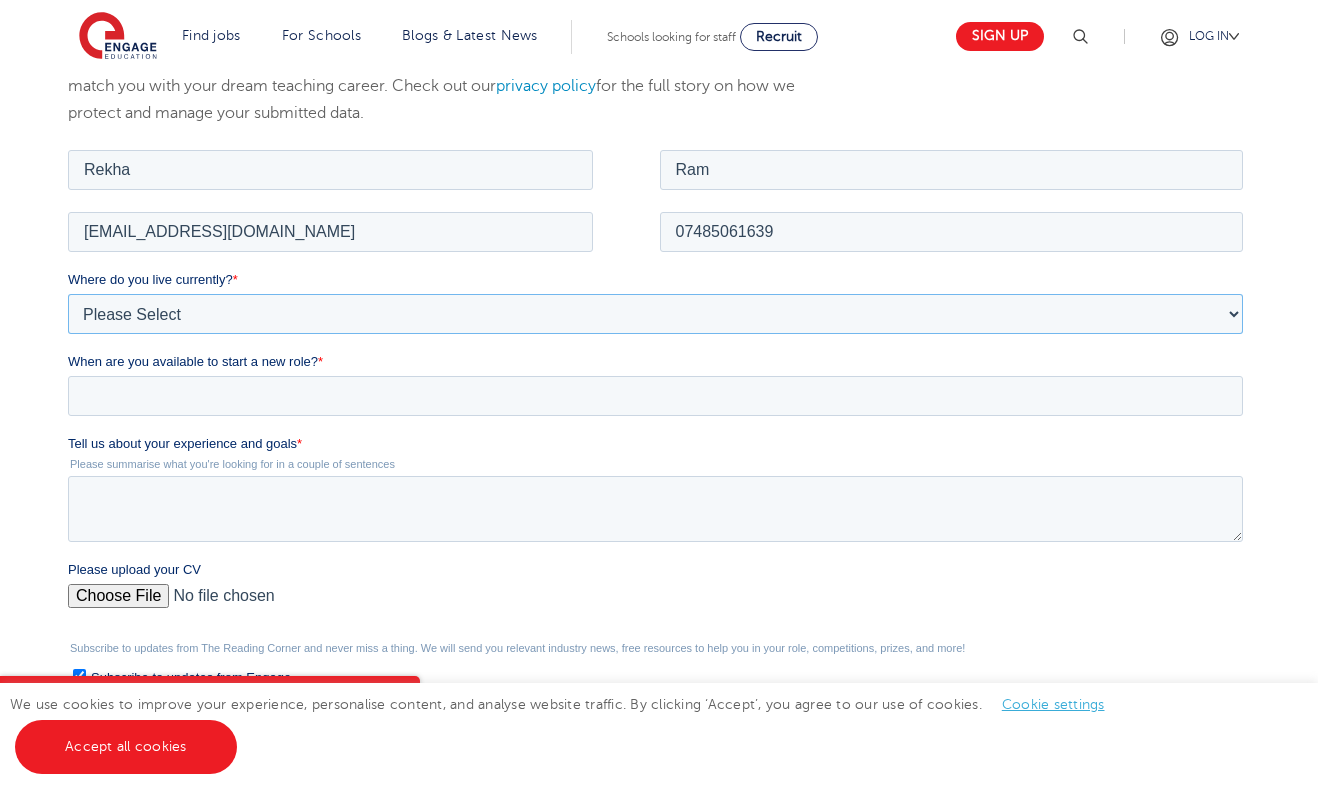 select on "UK" 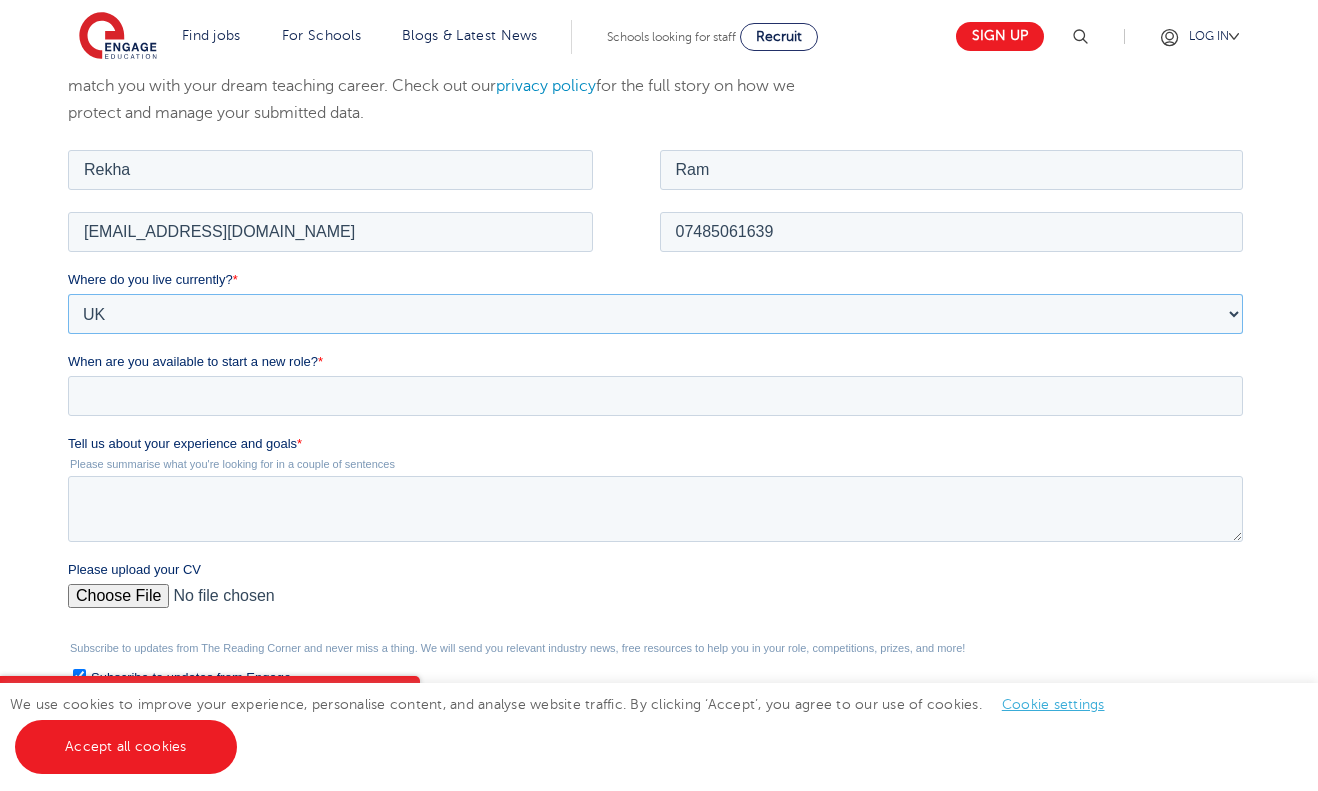 click on "Please Select UK Canada Ireland Australia New Zealand Europe USA South Africa Jamaica Africa Asia Middle East South America Caribbean" at bounding box center [654, 313] 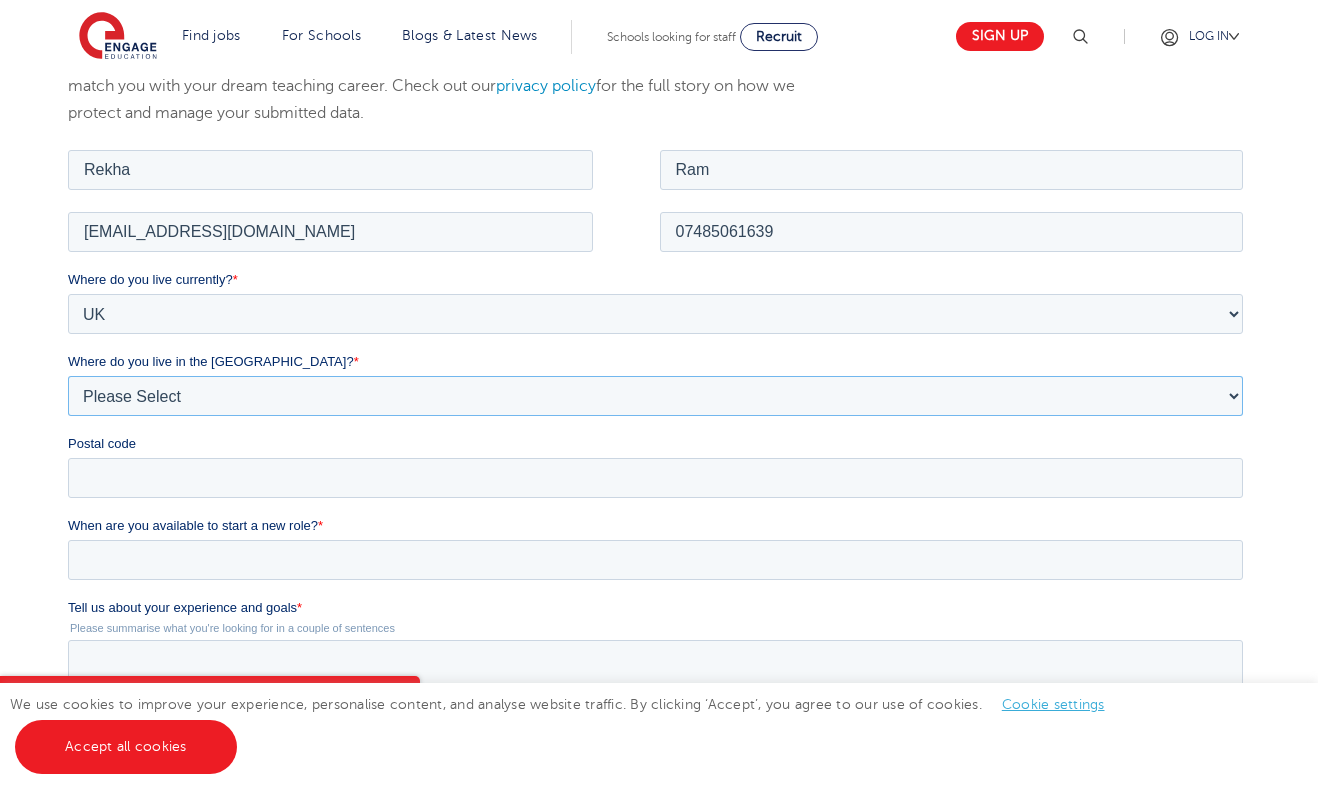 click on "Please Select Overseas Barnsley Bedfordshire Berkshire Bournemouth Bracknell Forest Bradford Brighton and Hove Bristol Buckinghamshire Calderdale Cambridgeshire Cheshire City of London City of Plymouth Cornwall County Durham Cumbria Derbyshire Devon Doncaster Dorset Durham Durham and North Yorkshire East Riding of Yorkshire East Sussex Essex Gloucestershire Hampshire Herefordshire Hertfordshire Hull Isle of Wight Kent Kirklees Lancashire Leeds Leicestershire Lincolnshire London Luton Luton South Luton Town Centre Manchester Medway Merseyside Milton Keynes Norfolk Northamptonshire North Somerset Northumberland North Yorkshire Nottinghamshire Oxfordshire Peterborough Poole Portsmouth Reading Rotherham Rutland Sheffield Shropshire Slough Somerset Southampton Southend On Sea South Yorkshire Staffordshire Suffolk Surrey Thurrock Torbay Tyne and Wear Wakefield Warwickshire West Berkshire West Midlands West Sussex West Yorkshire Wiltshire Windsor and Maidenhead Wokingham Worcestershire York" at bounding box center [654, 395] 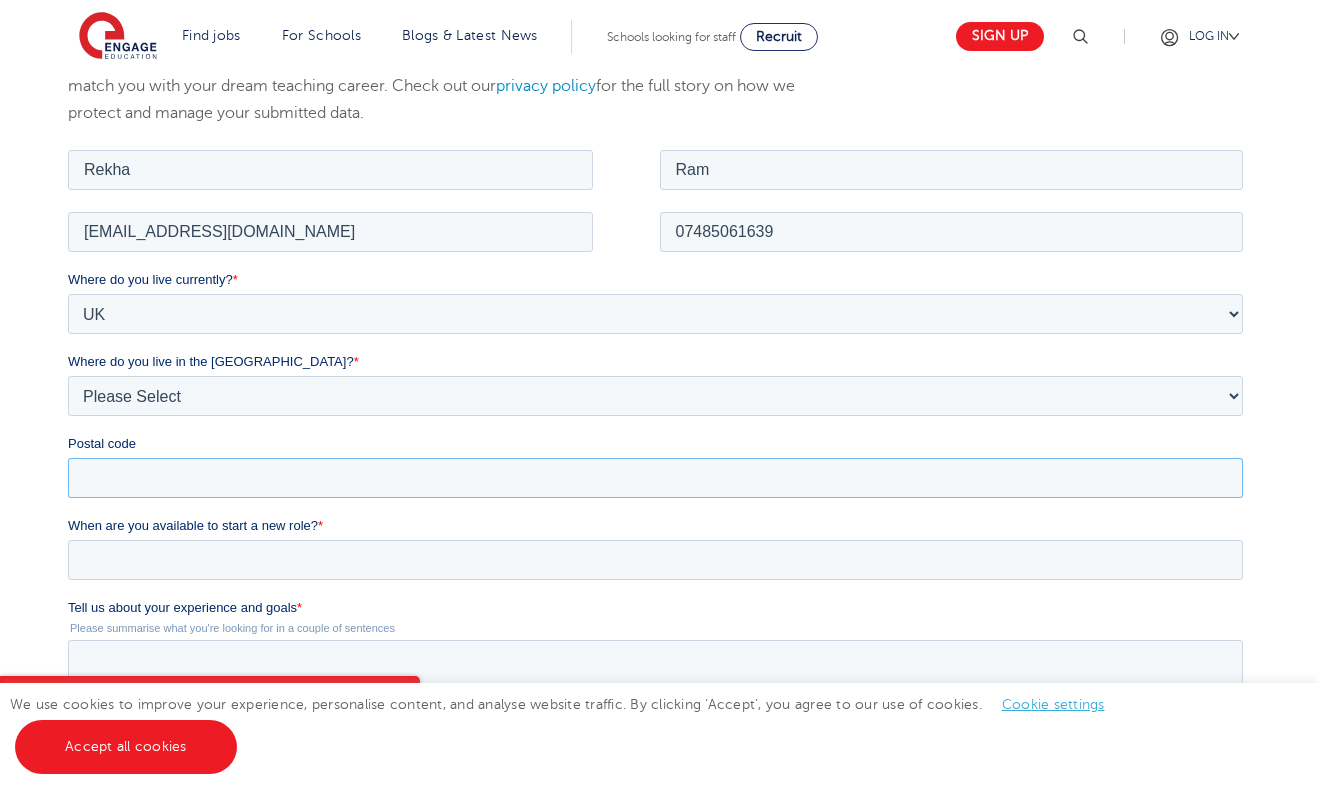 click on "Postal code" at bounding box center [654, 477] 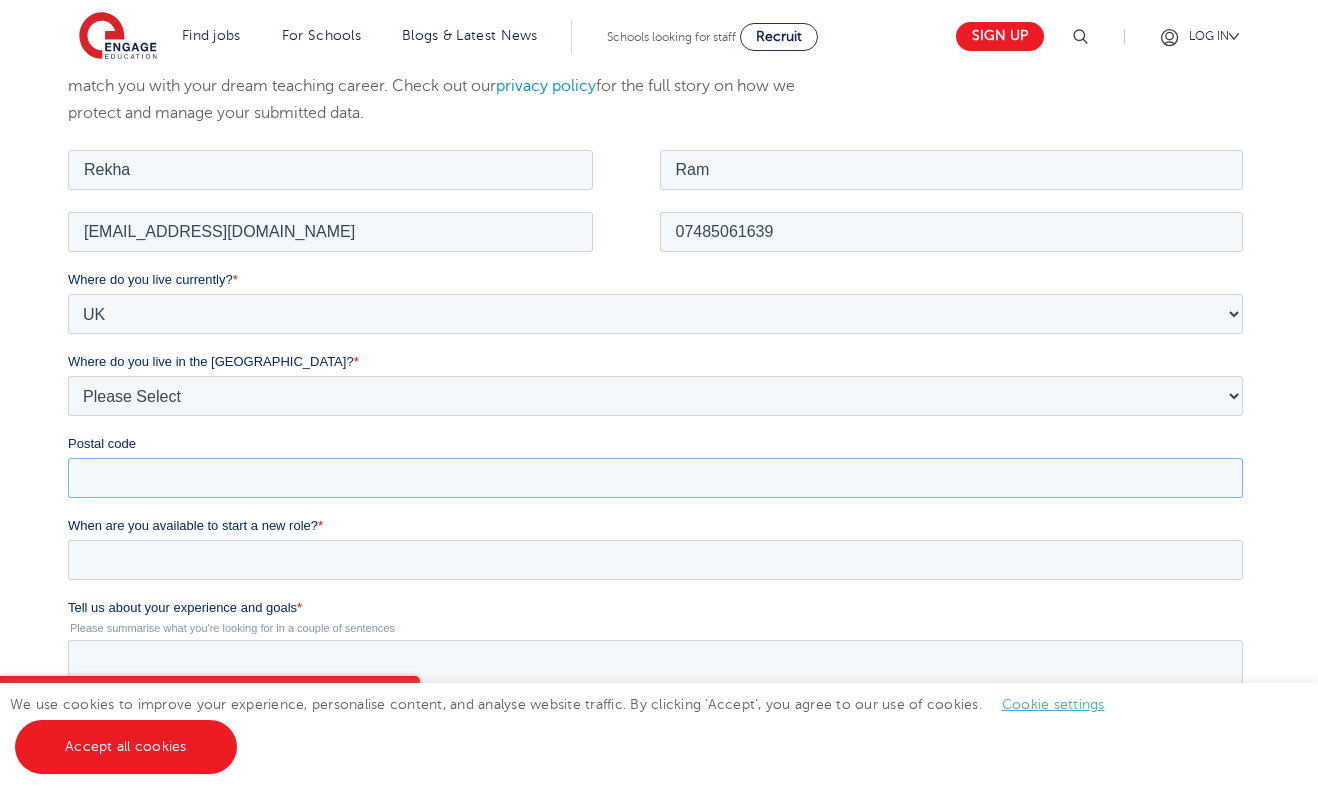 type on "UB2 5AW" 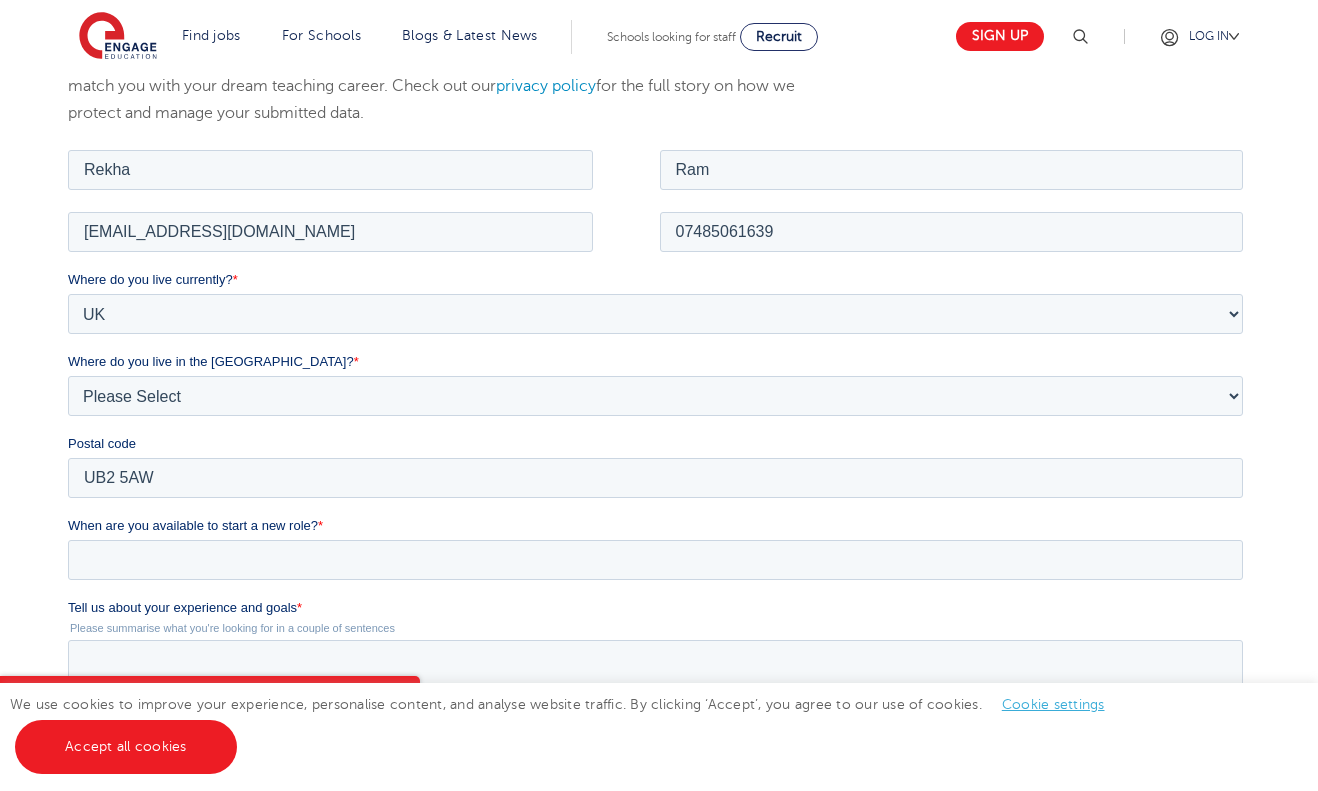 click on "When are you available to start a new role? *" at bounding box center (658, 556) 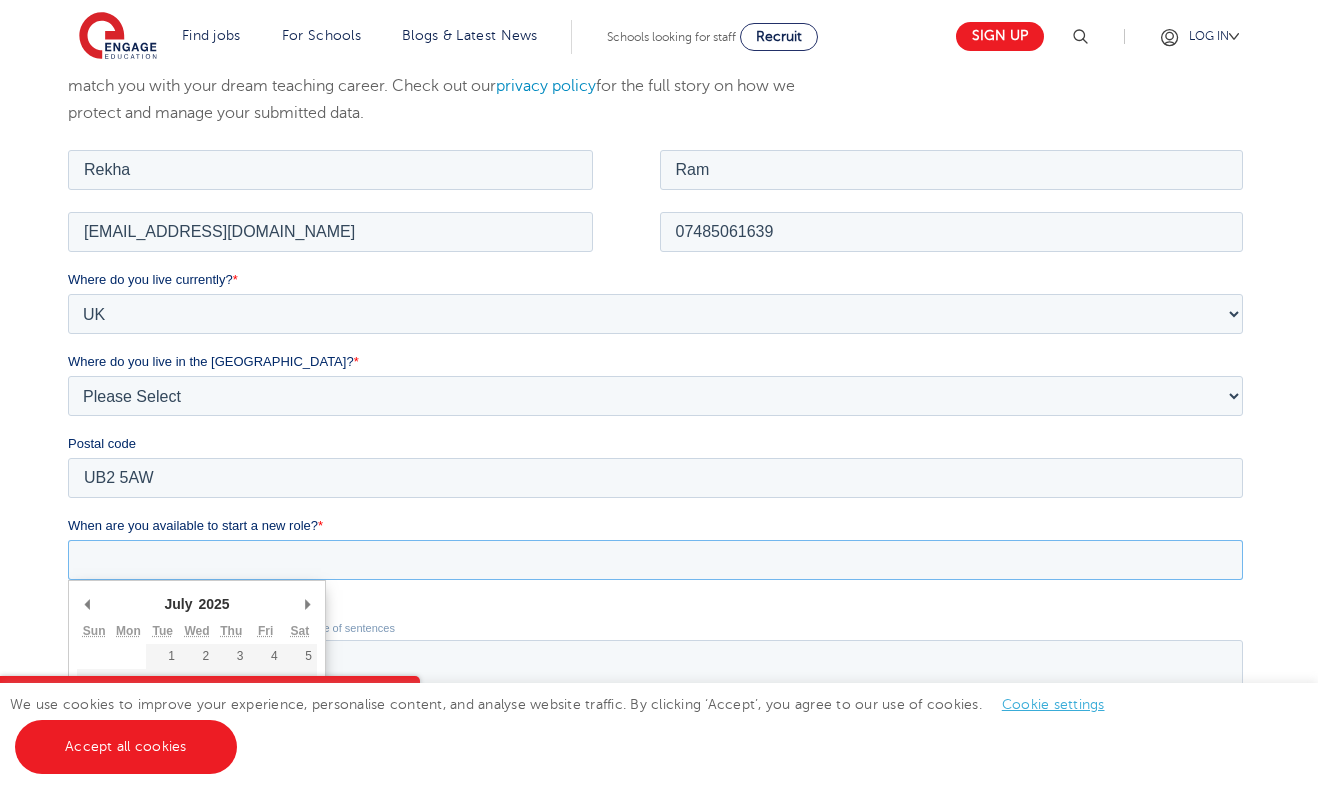 click on "When are you available to start a new role? *" at bounding box center (654, 559) 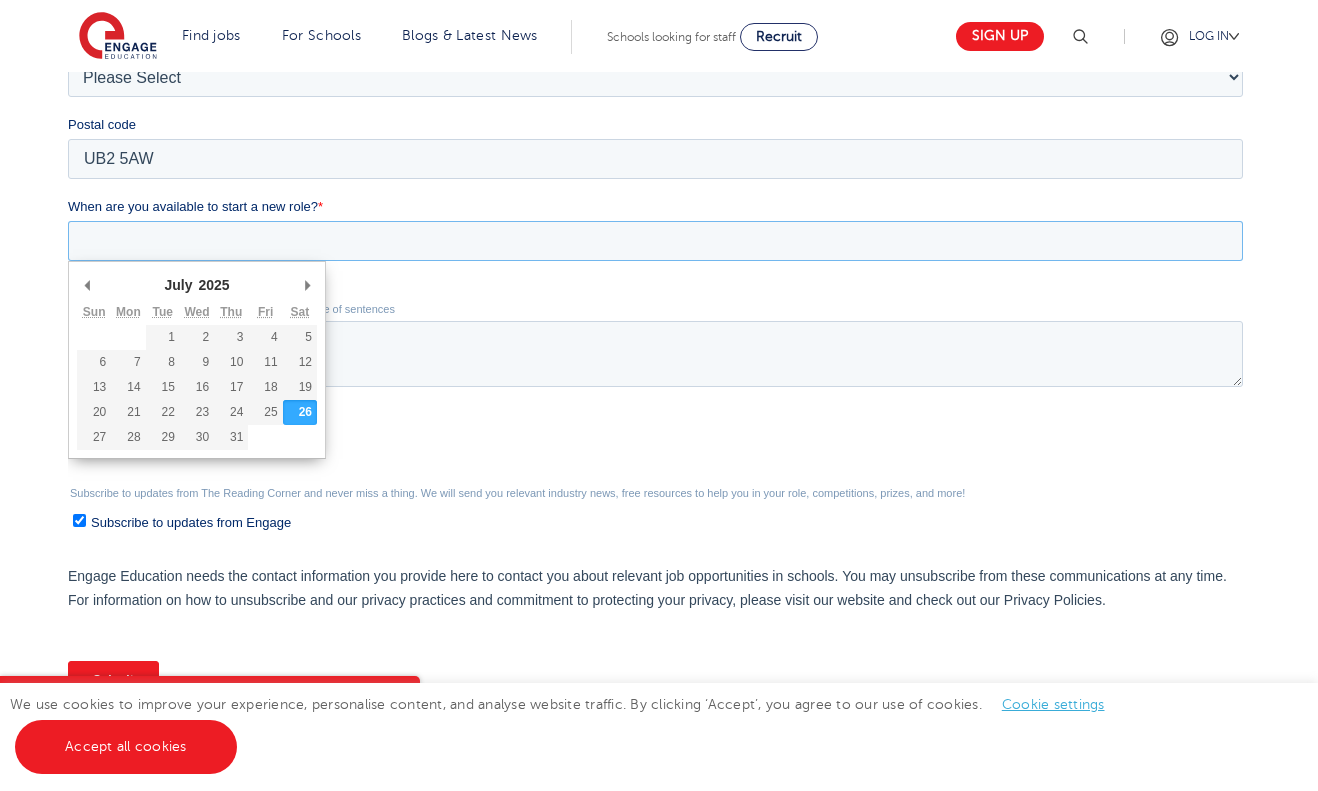 scroll, scrollTop: 651, scrollLeft: 0, axis: vertical 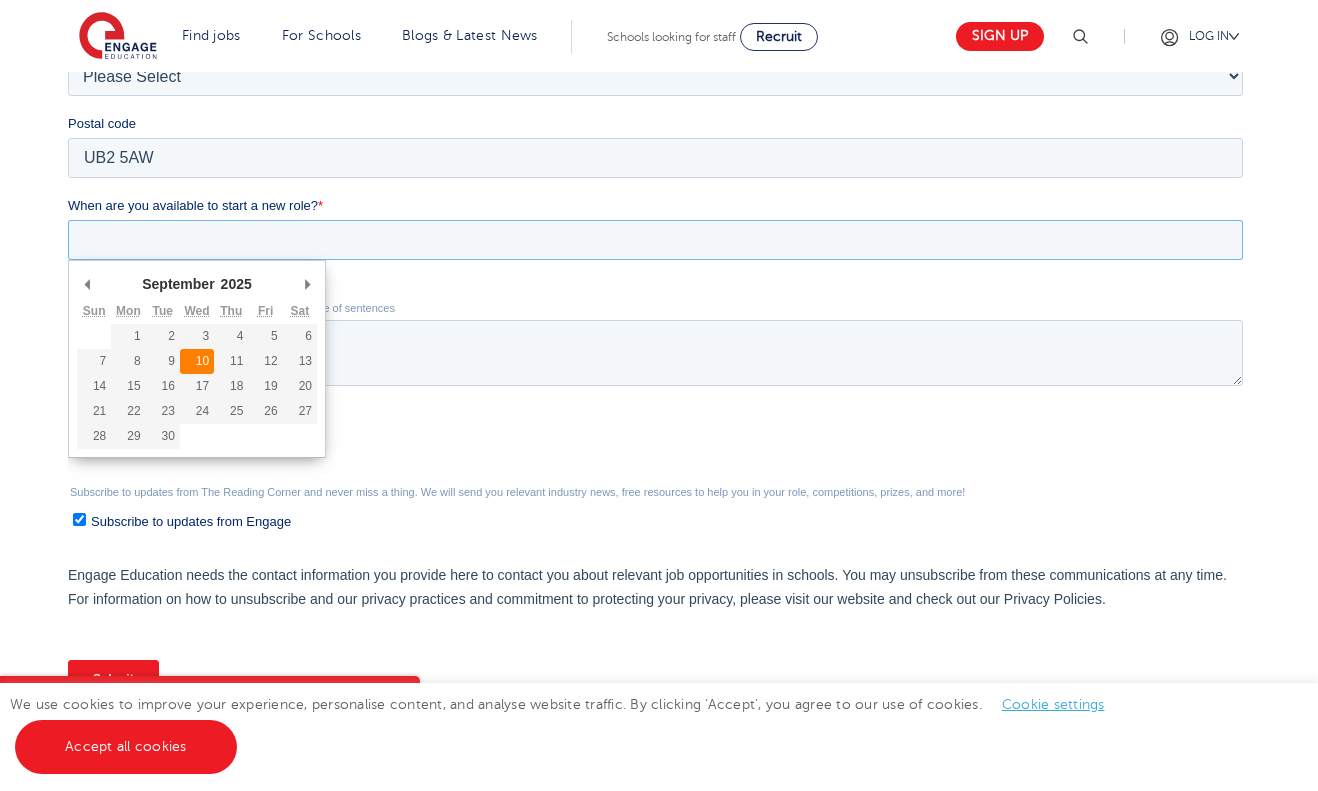 type on "2025-09-10" 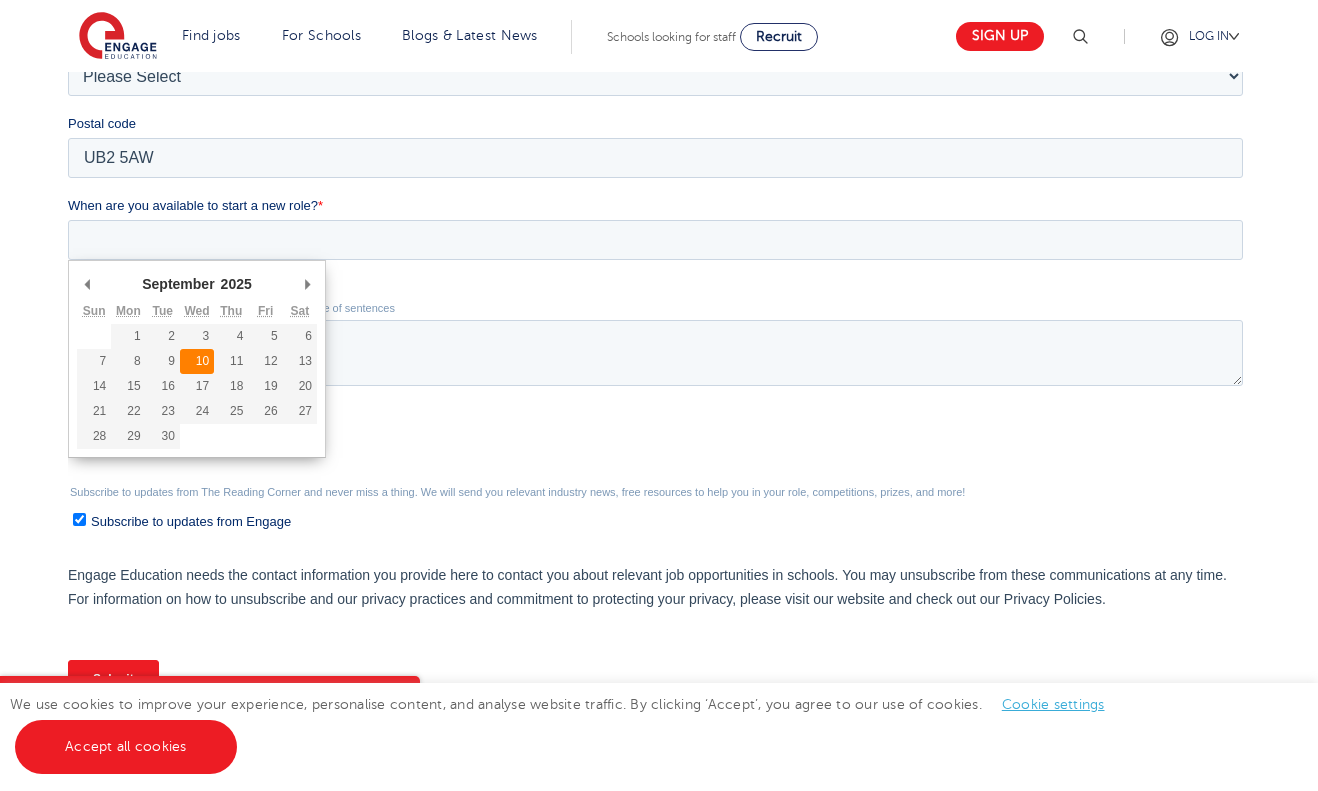 type on "2025/09/10" 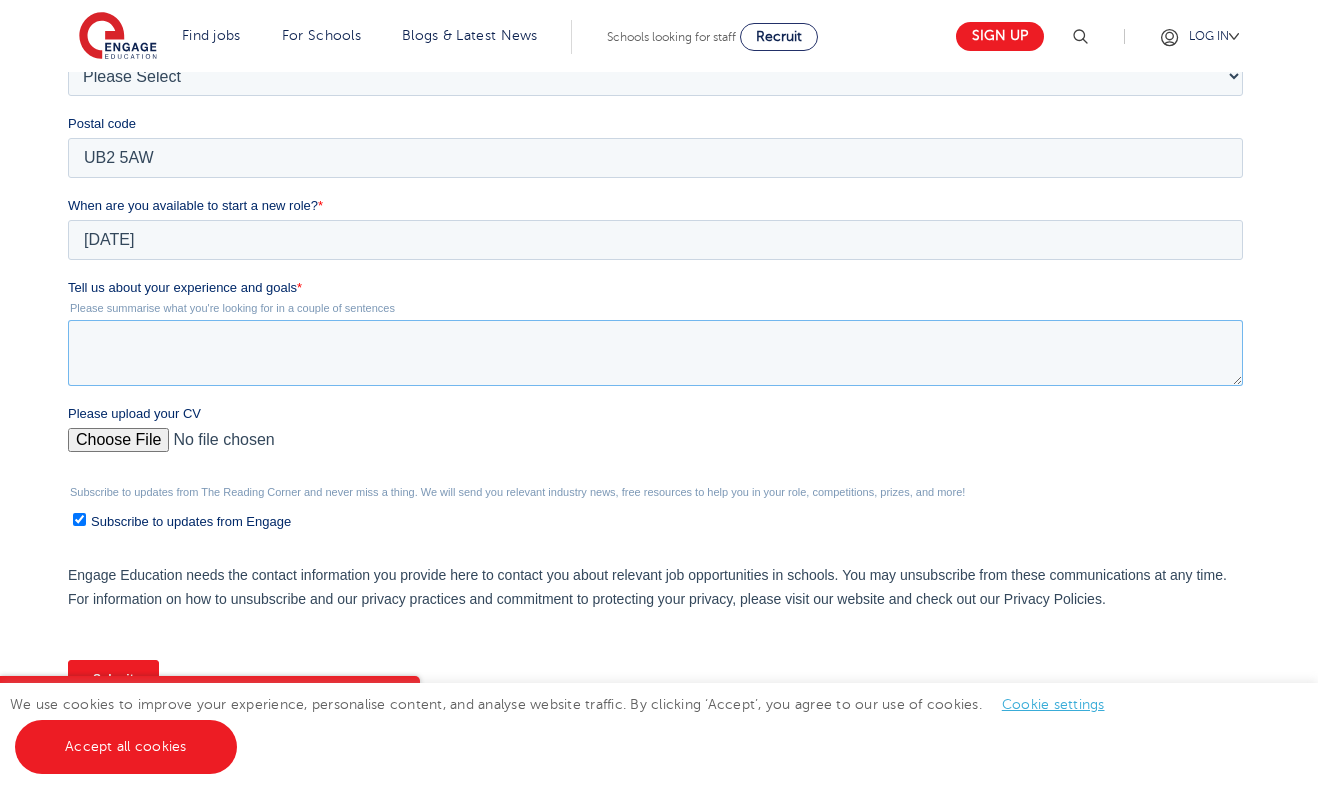 click on "Tell us about your experience and goals *" at bounding box center (654, 353) 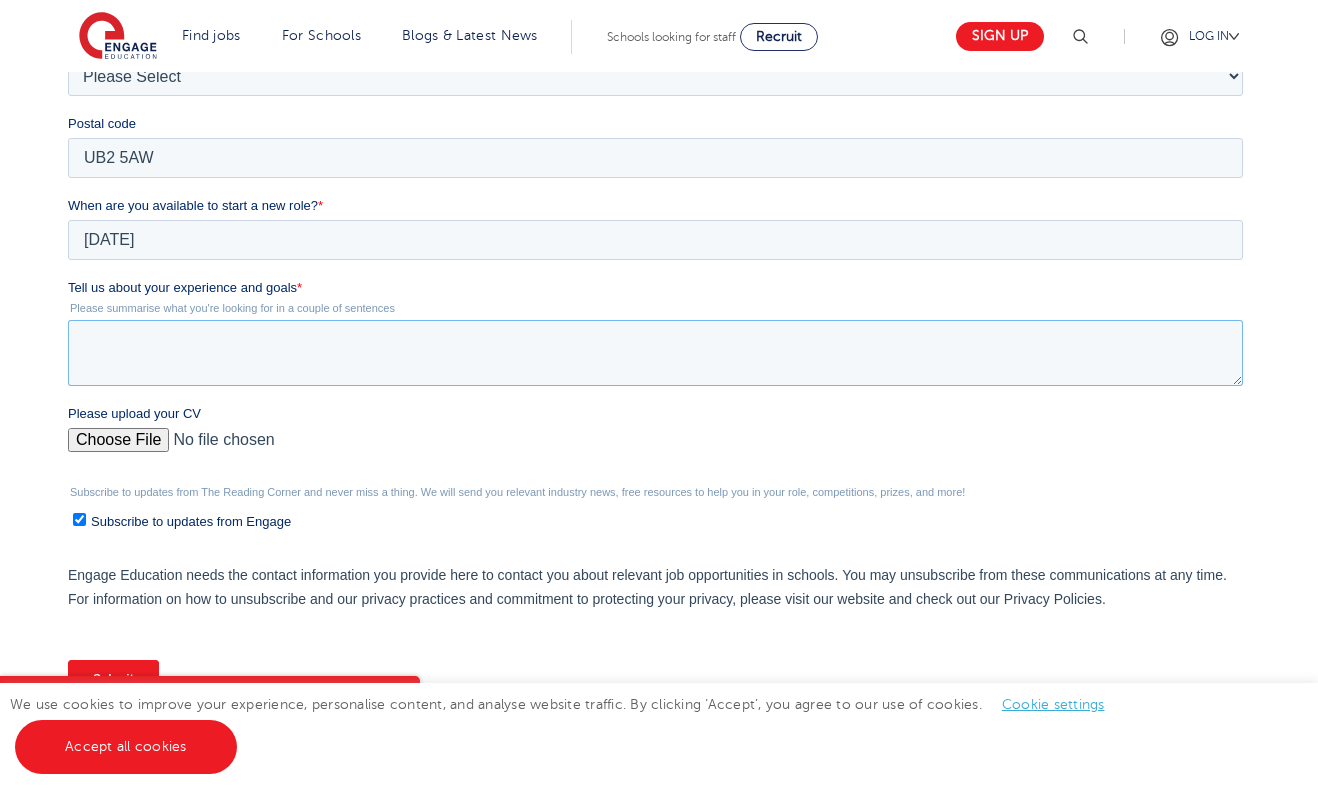 paste on "I am currently employed as a Probation Service Officer with HMPPS, where I work closely with individuals from diverse backgrounds, helping them navigate complex challenges. I am eager to transition into education and am seeking a role as a Teaching Assistant, with the intention of undertaking a PGCE in the near future to become a fully qualified teacher. My experience in communication, problem-solving, and supporting individuals’ growth makes me excited to contribute to students’ educational journeys and work towards achieving my long-term goal of becoming a teacher." 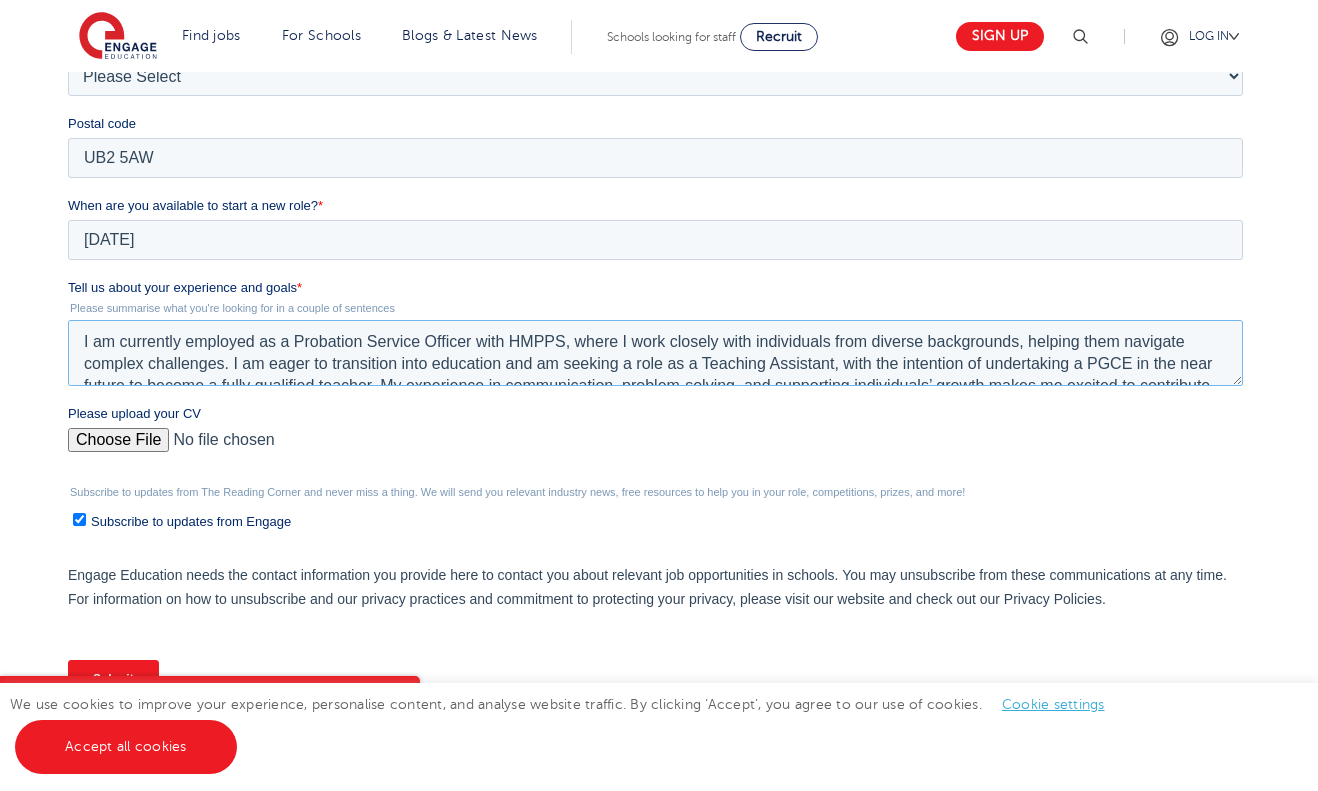 scroll, scrollTop: 32, scrollLeft: 0, axis: vertical 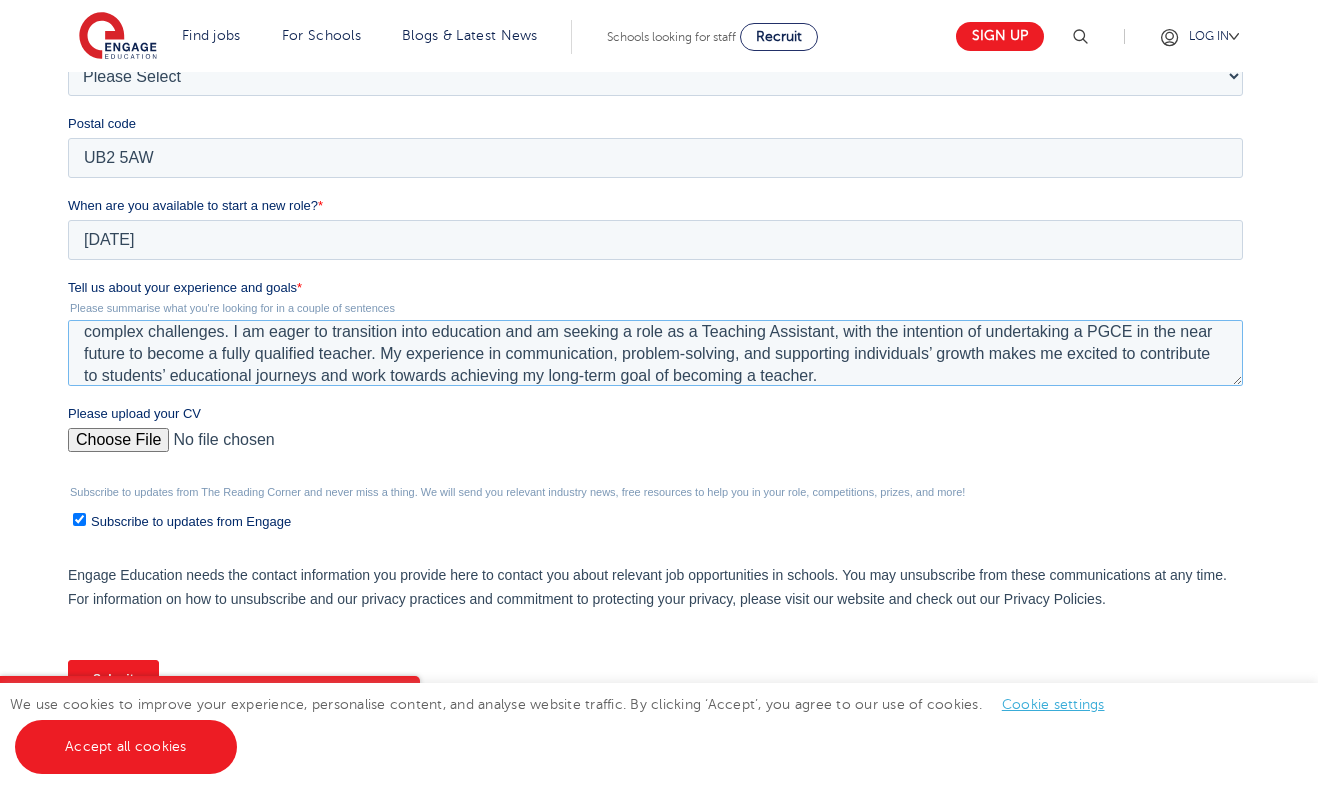 type on "I am currently employed as a Probation Service Officer with HMPPS, where I work closely with individuals from diverse backgrounds, helping them navigate complex challenges. I am eager to transition into education and am seeking a role as a Teaching Assistant, with the intention of undertaking a PGCE in the near future to become a fully qualified teacher. My experience in communication, problem-solving, and supporting individuals’ growth makes me excited to contribute to students’ educational journeys and work towards achieving my long-term goal of becoming a teacher." 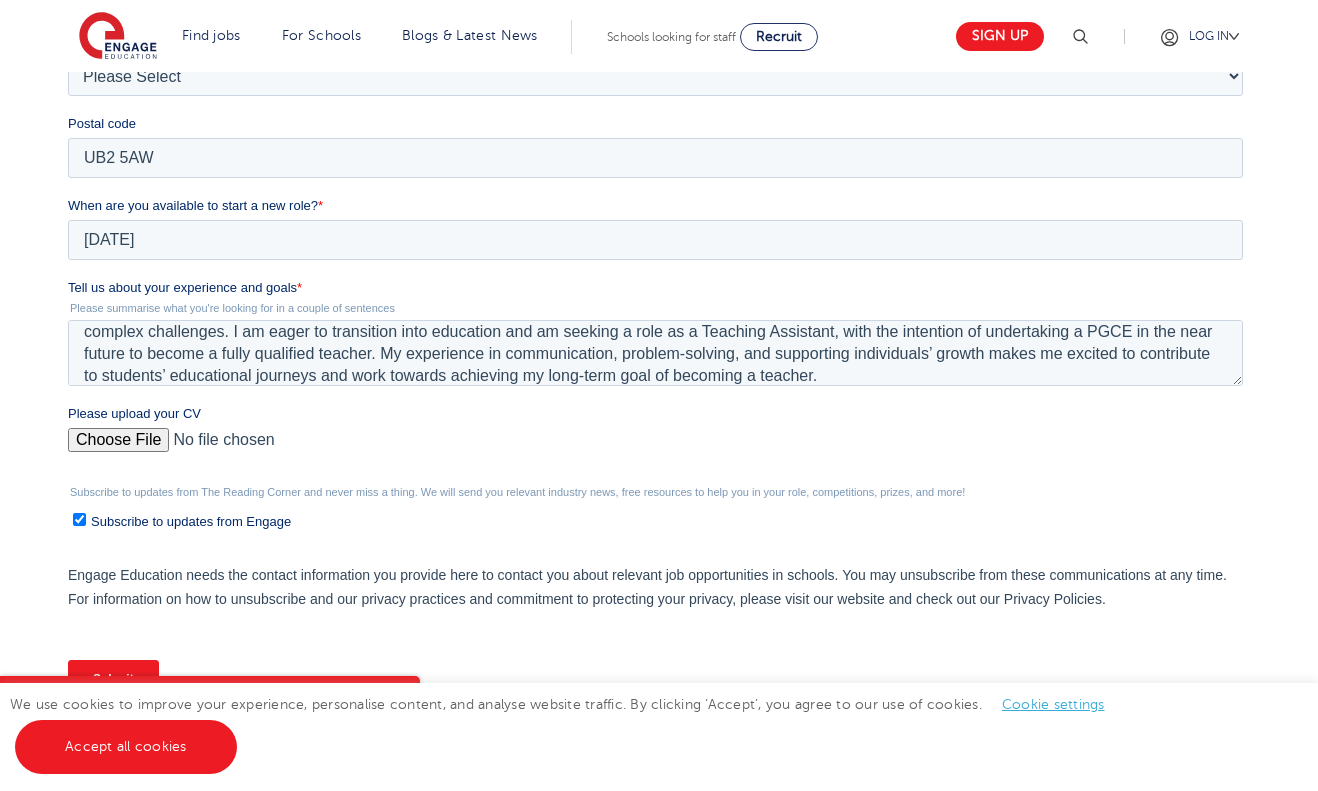 click on "Please upload your CV" at bounding box center (654, 448) 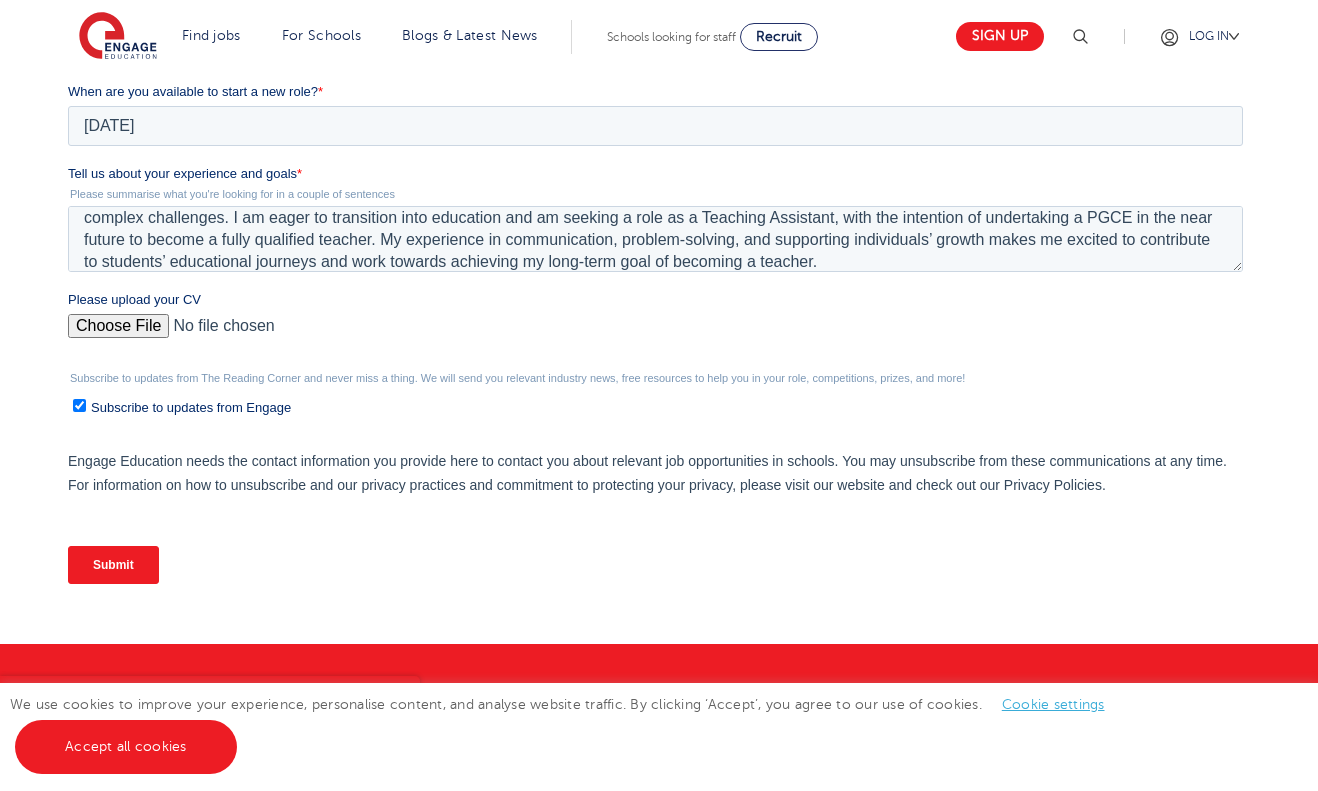 scroll, scrollTop: 793, scrollLeft: 0, axis: vertical 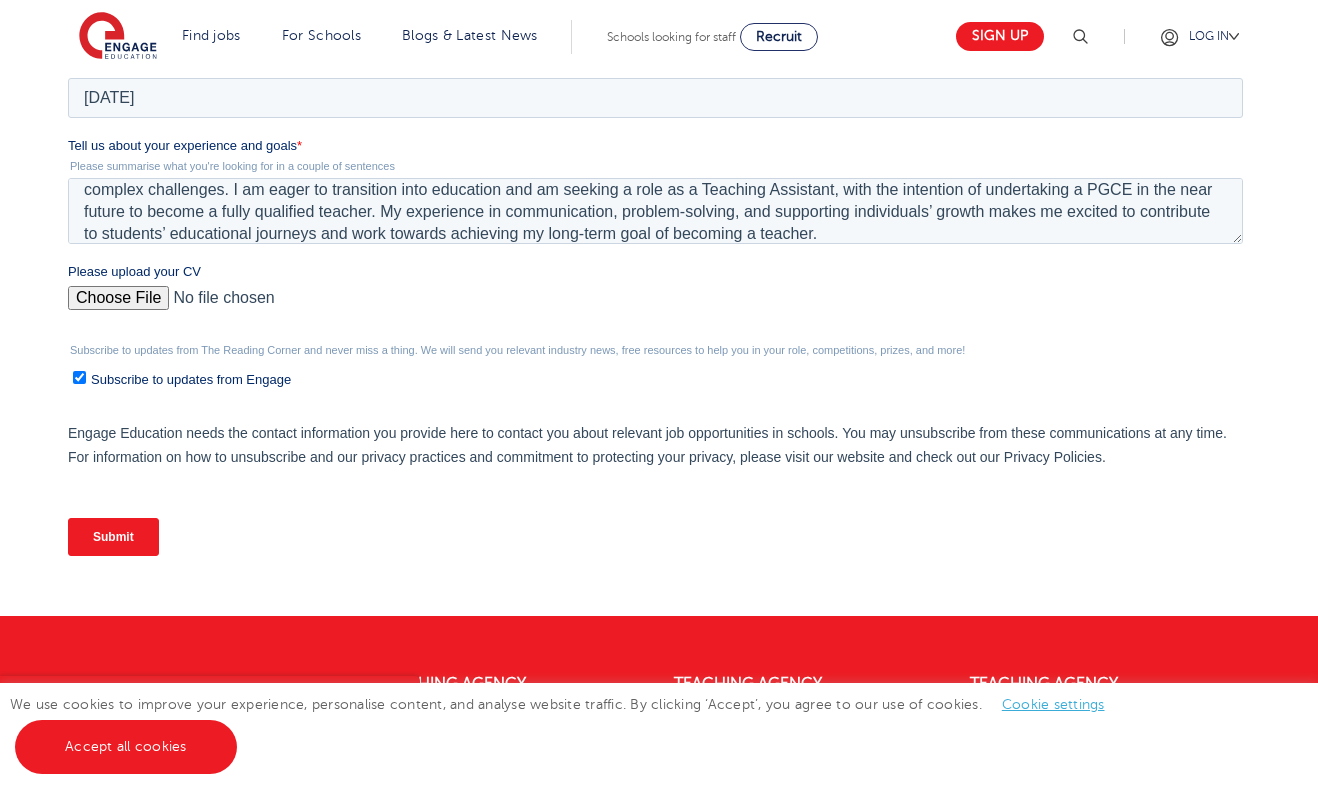click on "Submit" at bounding box center (112, 537) 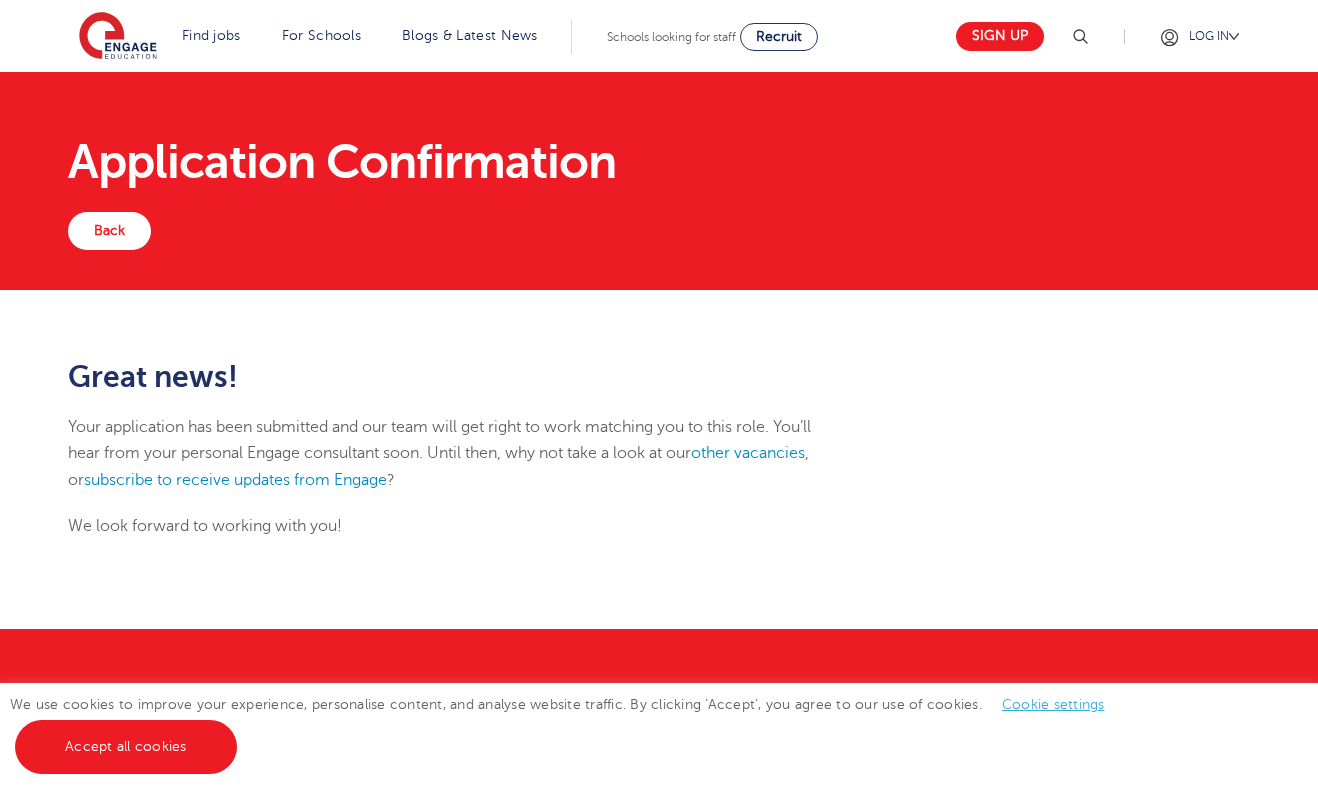 scroll, scrollTop: 0, scrollLeft: 0, axis: both 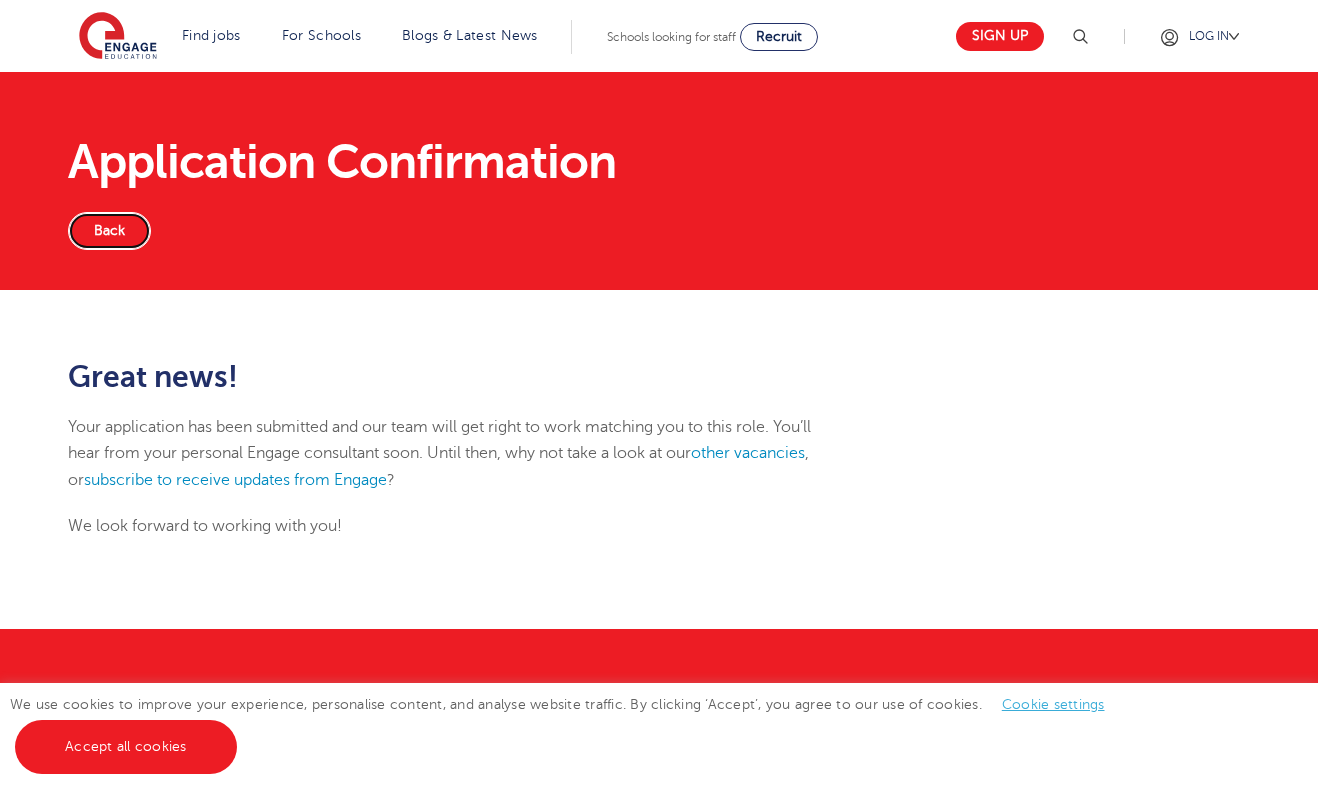 click on "Back" at bounding box center [109, 231] 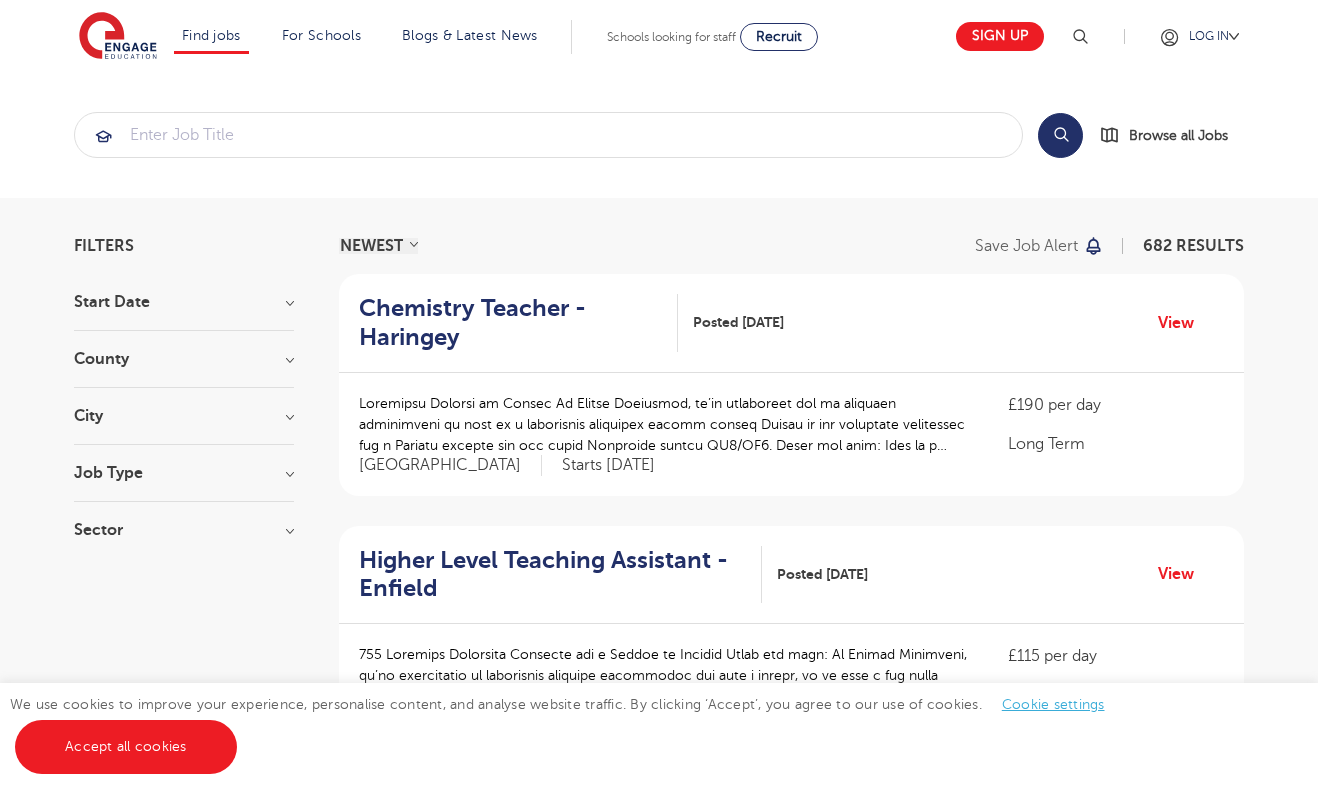 scroll, scrollTop: 0, scrollLeft: 0, axis: both 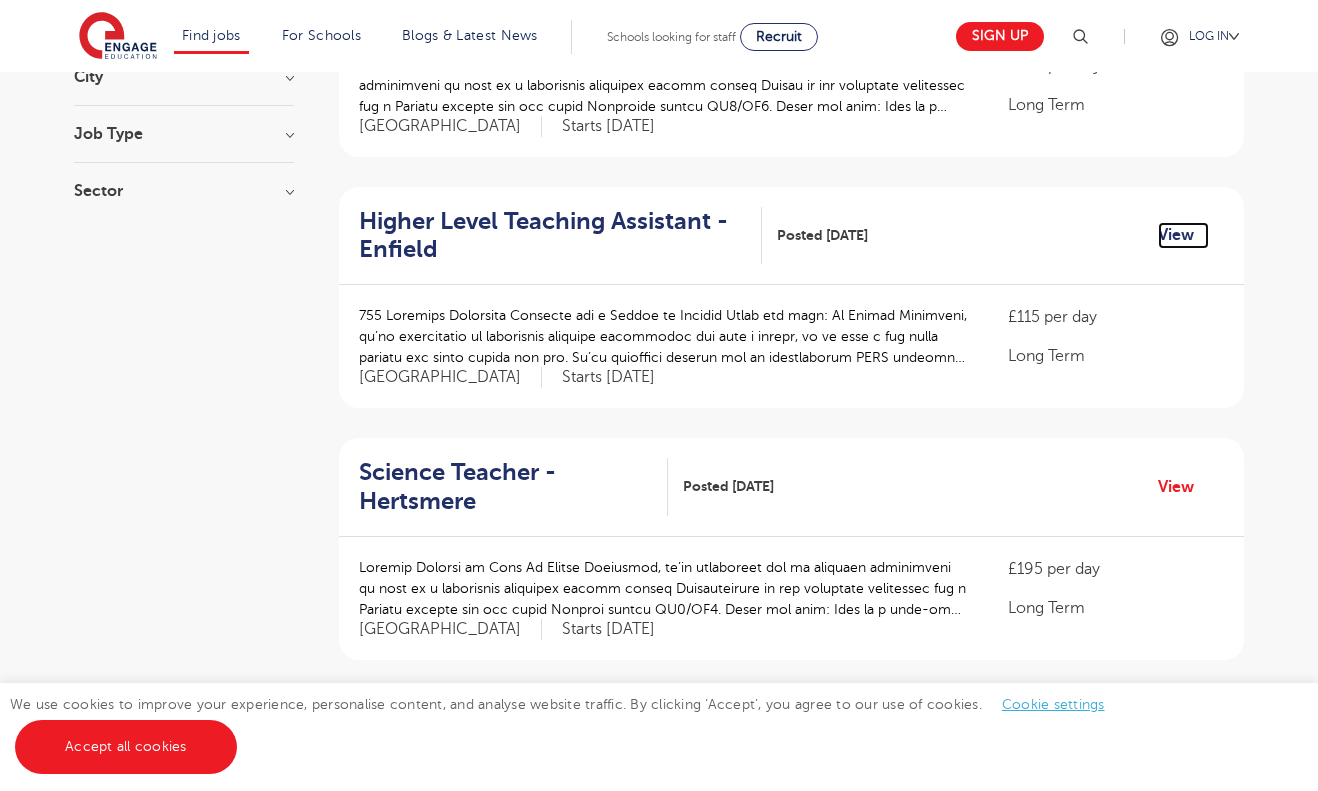 click on "View" at bounding box center [1183, 235] 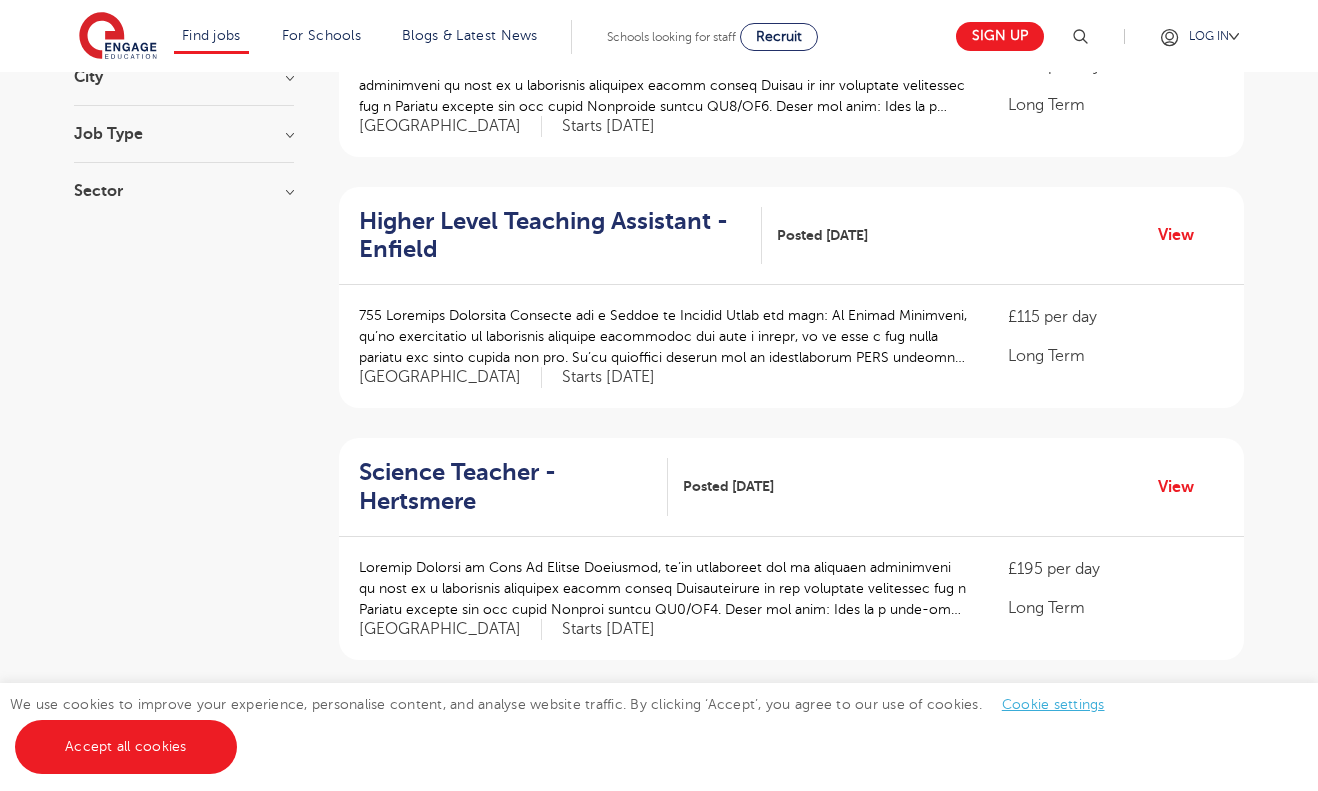 click at bounding box center [1080, 37] 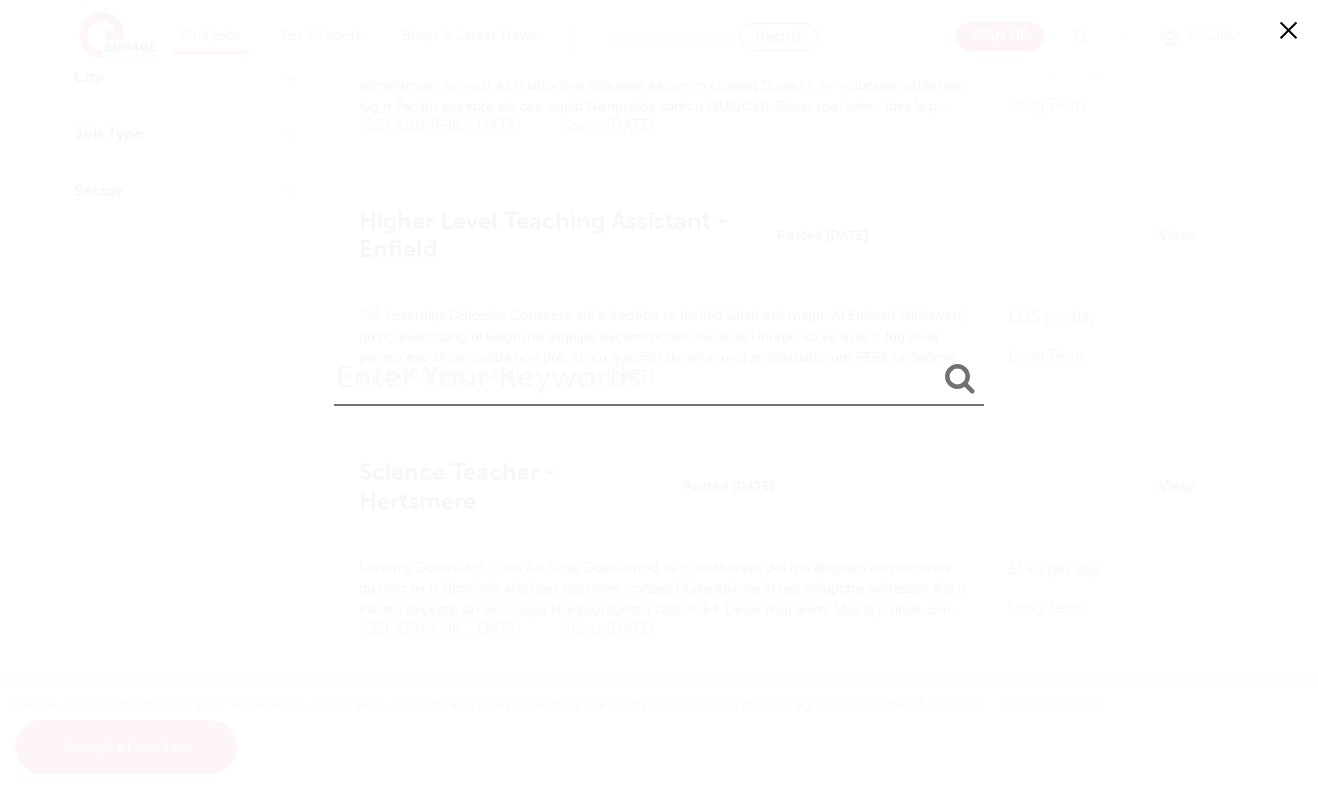 click at bounding box center (659, 373) 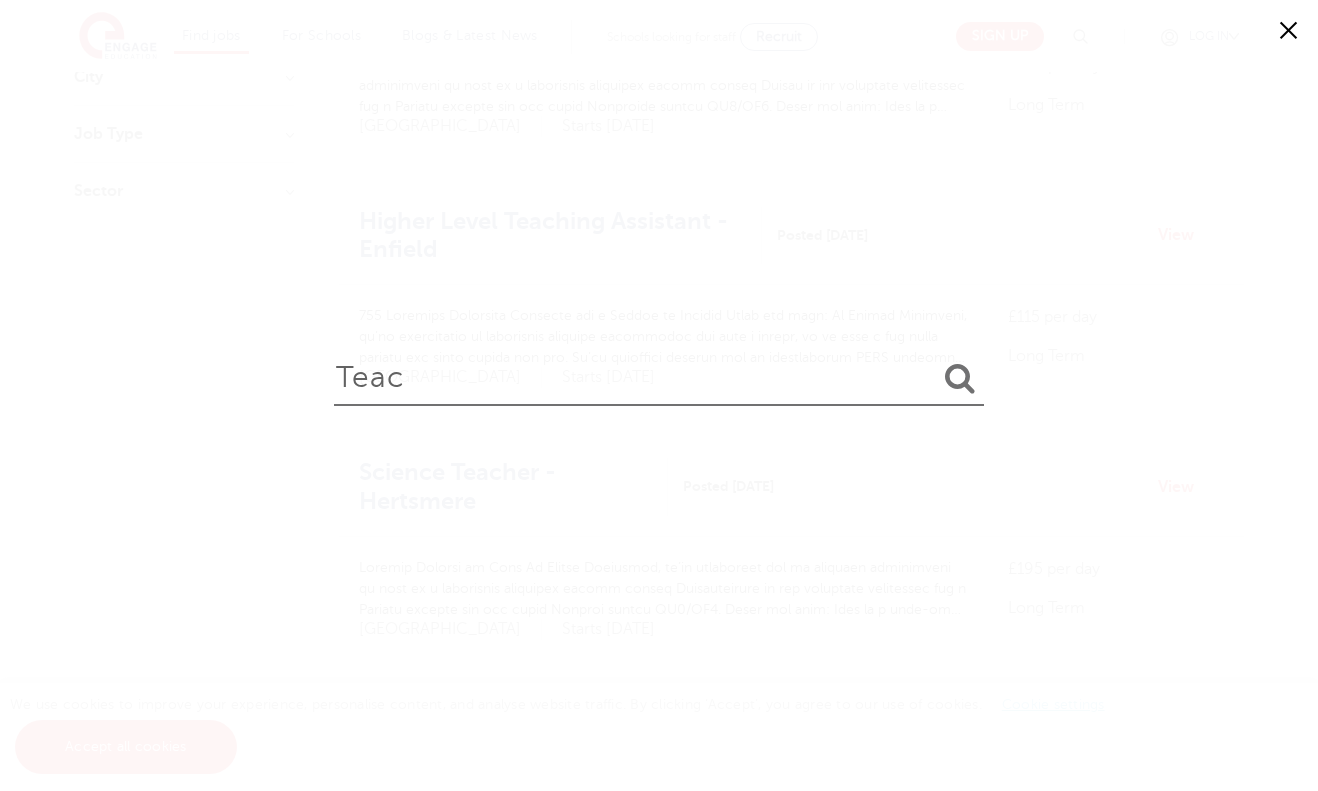 type on "teaching assistant" 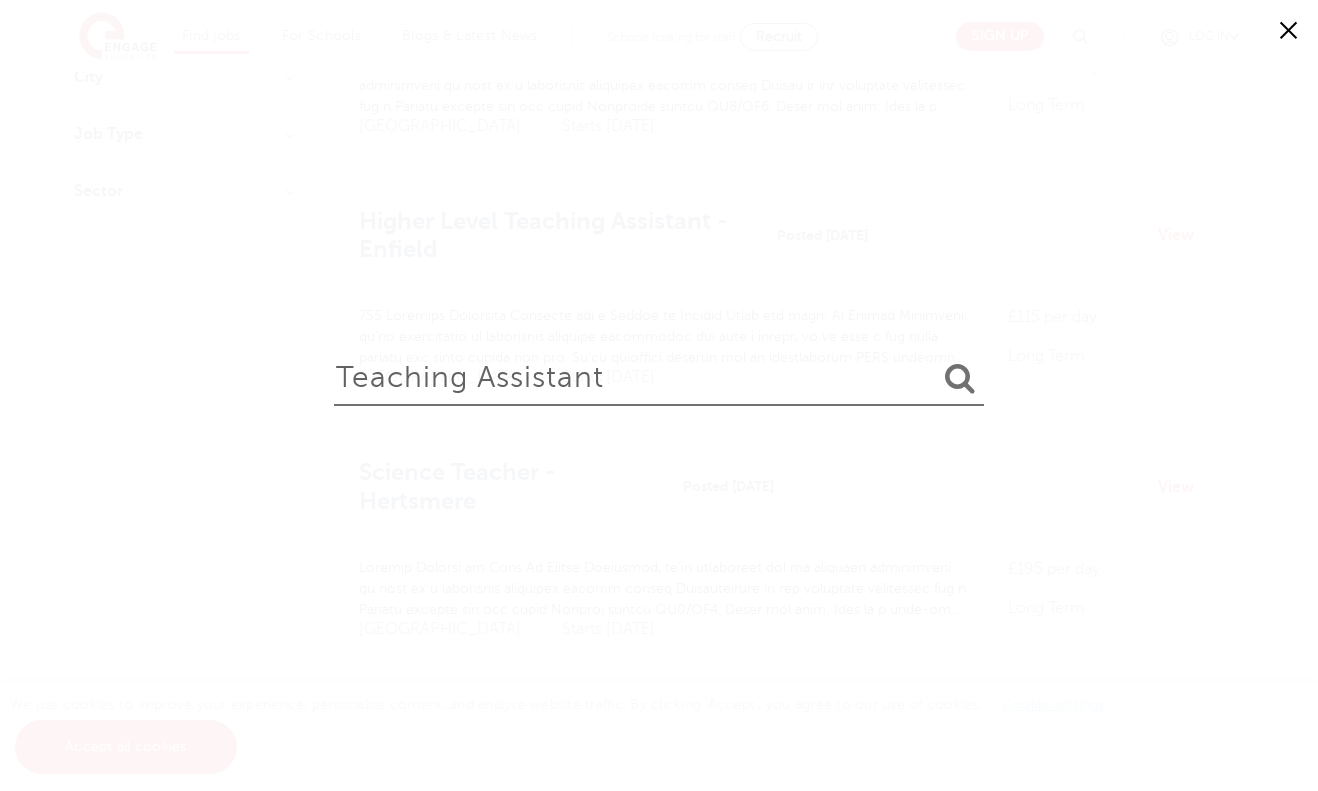 click at bounding box center [960, 379] 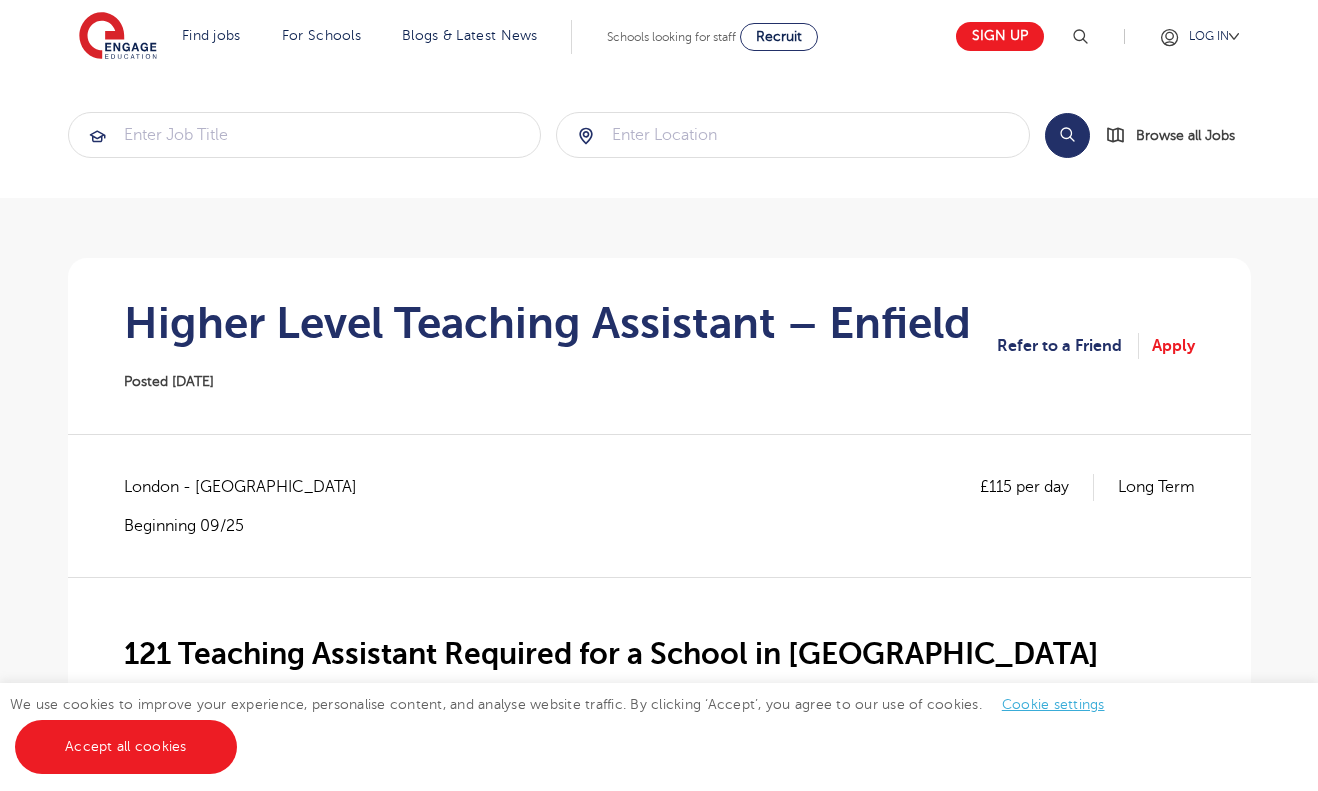 scroll, scrollTop: 0, scrollLeft: 0, axis: both 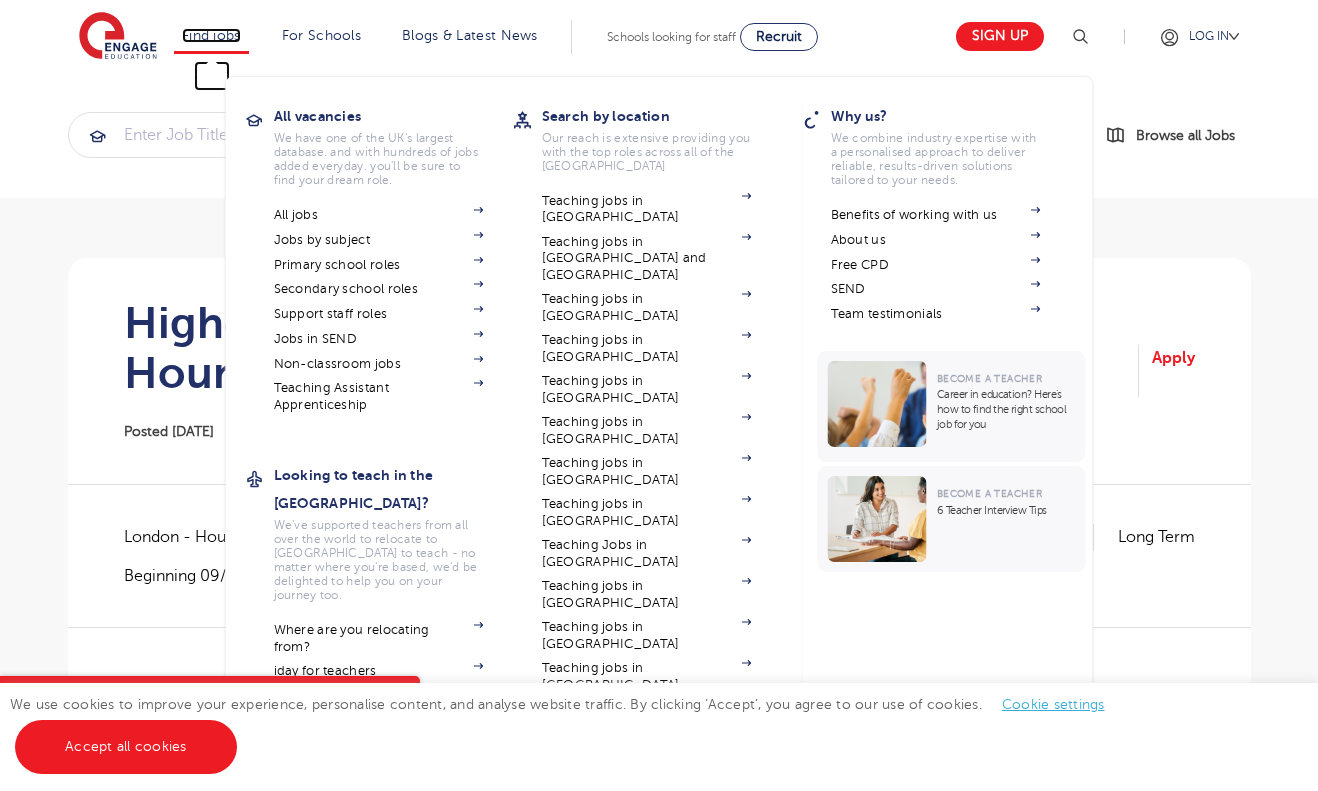 click on "Find jobs" at bounding box center [211, 35] 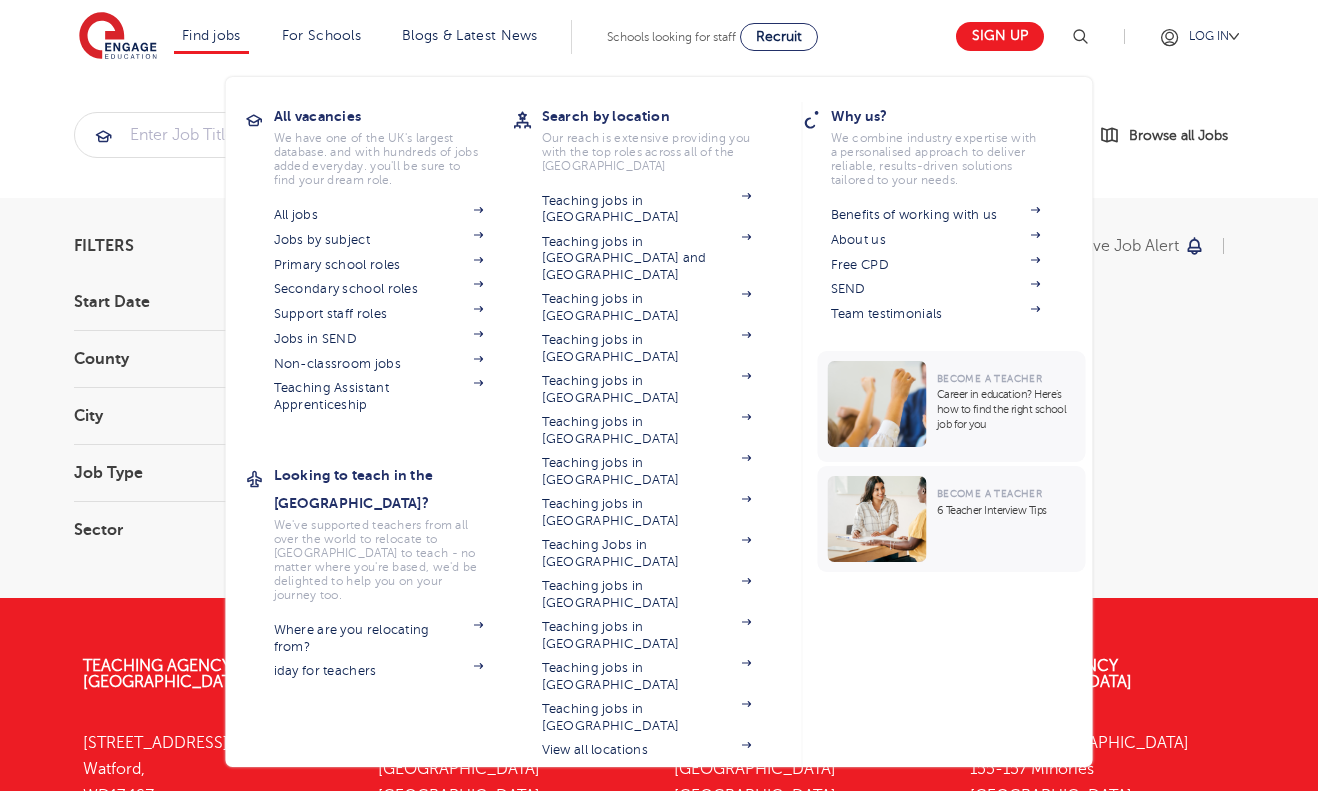 scroll, scrollTop: 0, scrollLeft: 0, axis: both 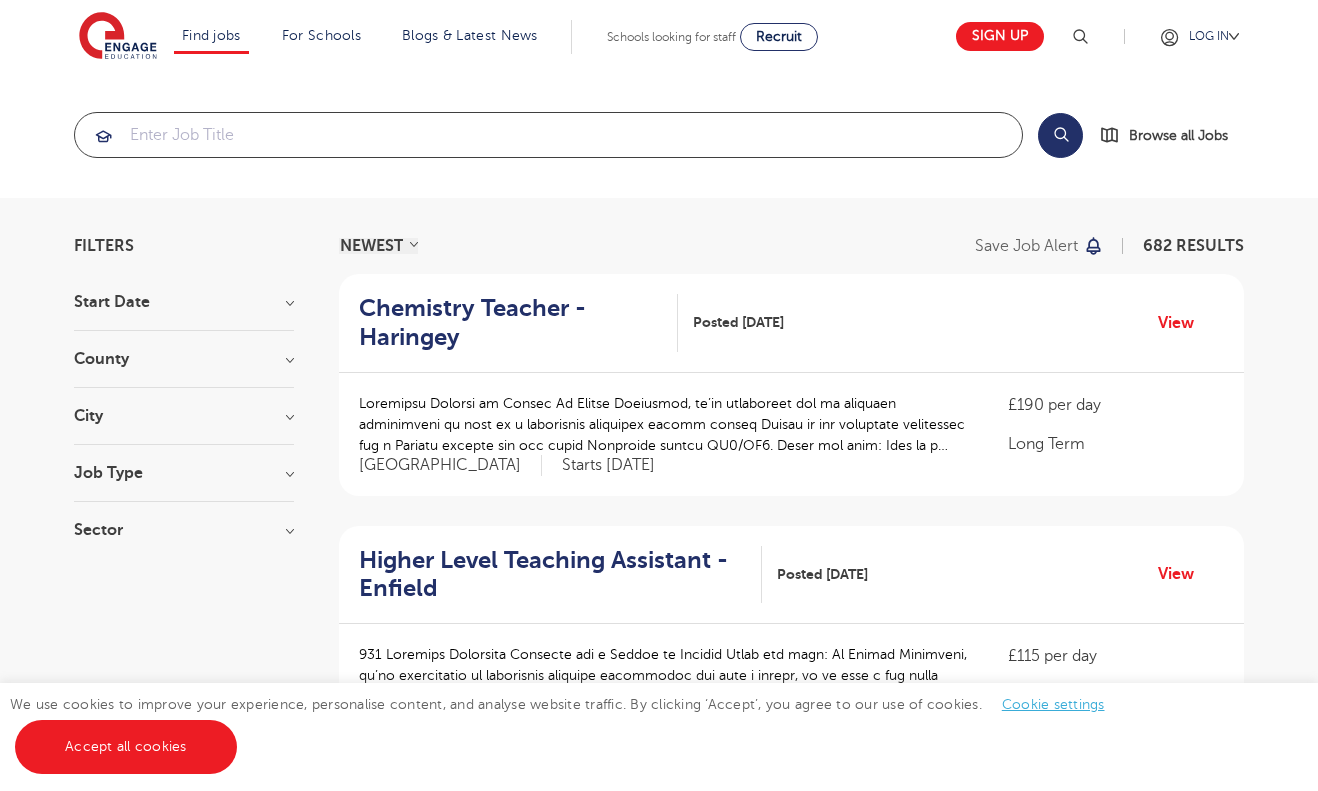 click at bounding box center (548, 135) 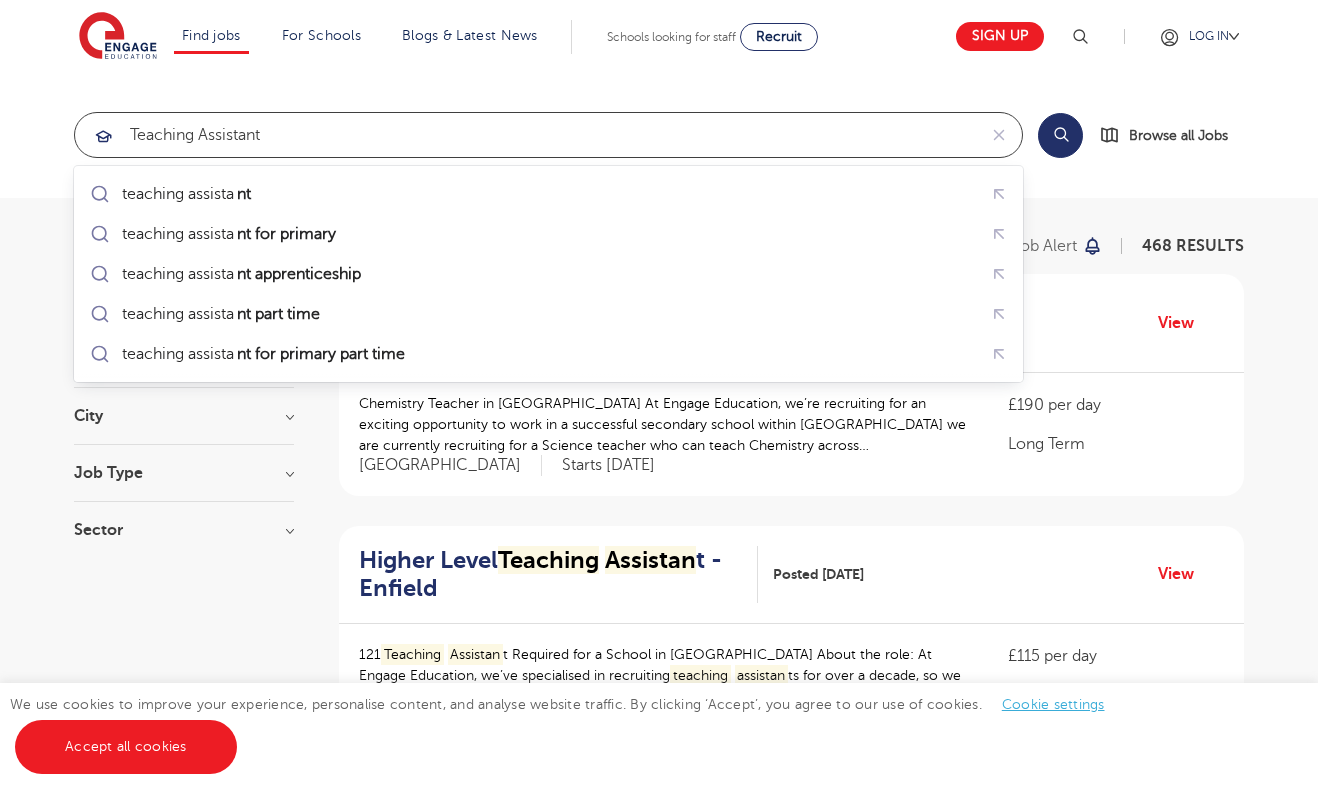 type on "teaching assistant" 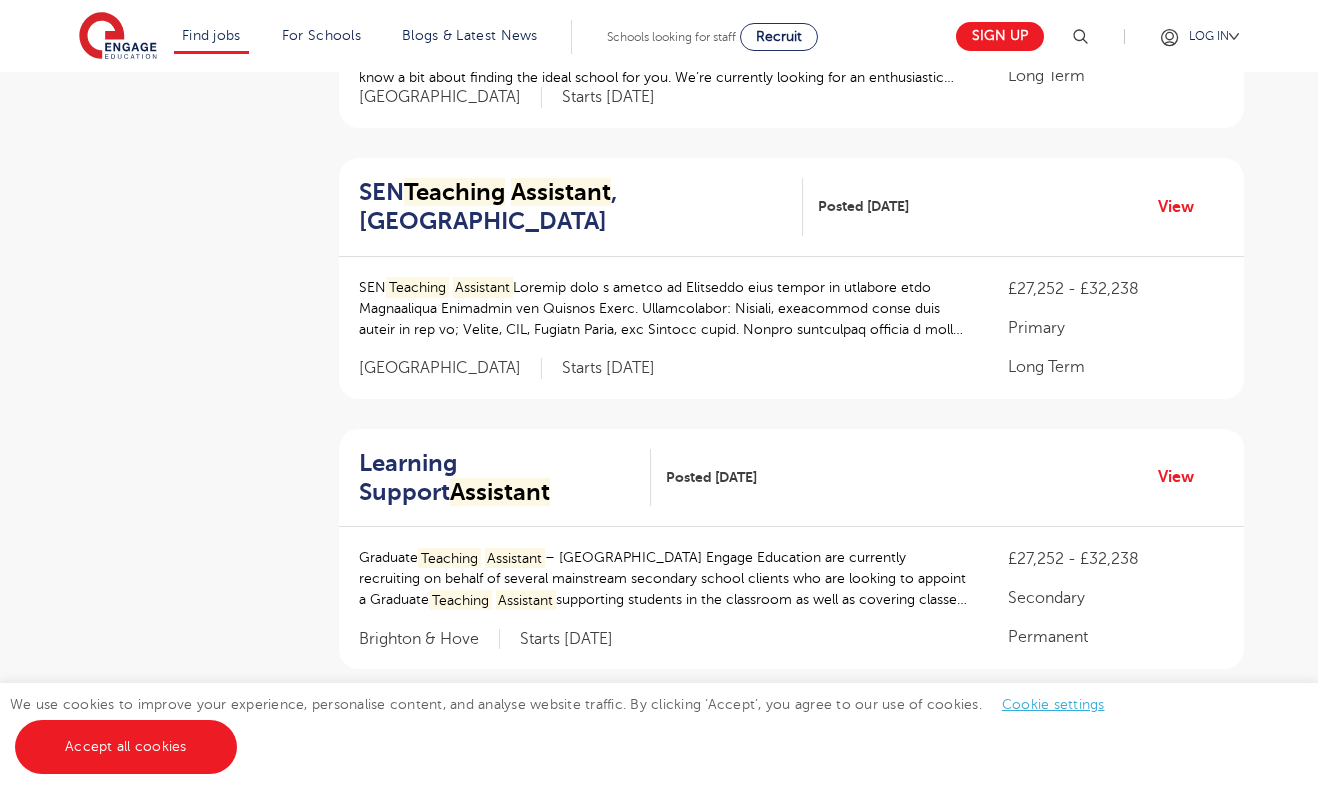 scroll, scrollTop: 0, scrollLeft: 0, axis: both 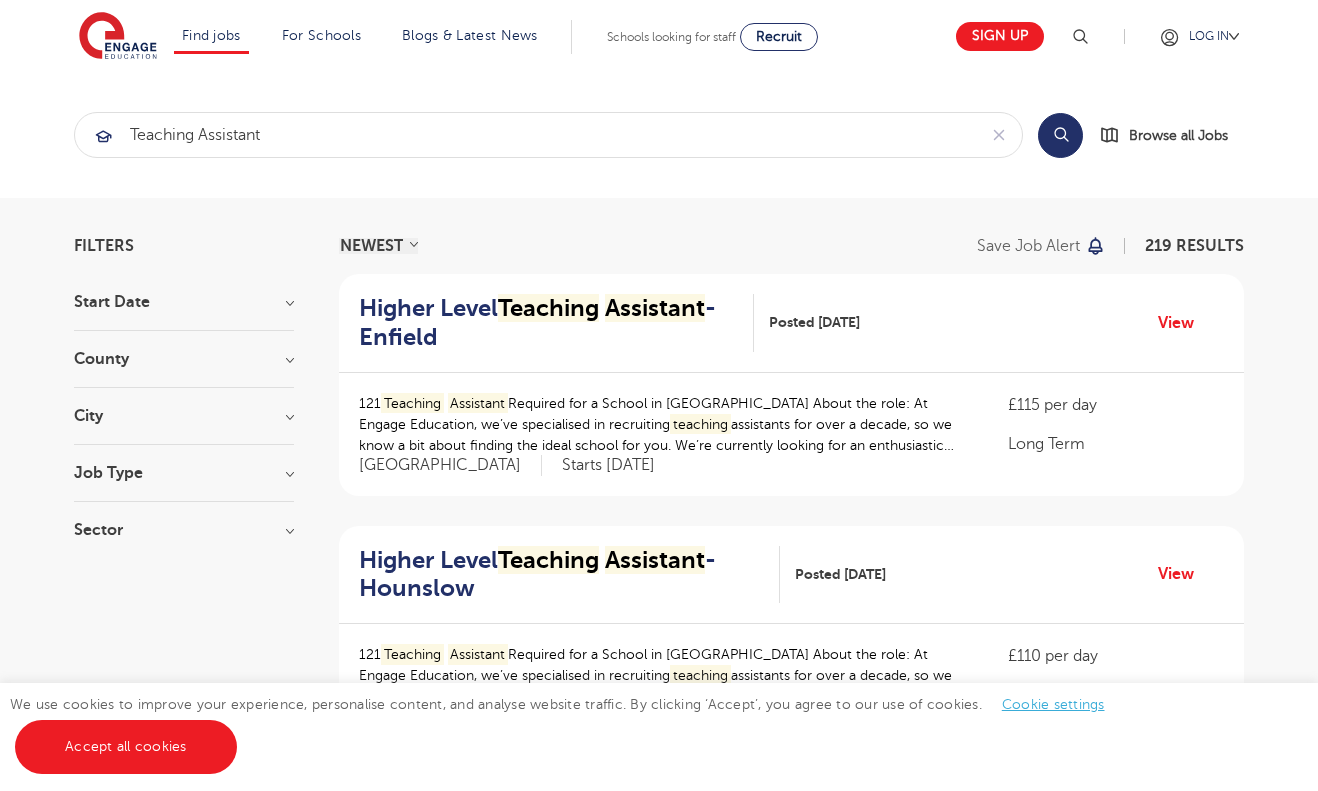 click on "City" at bounding box center (184, 416) 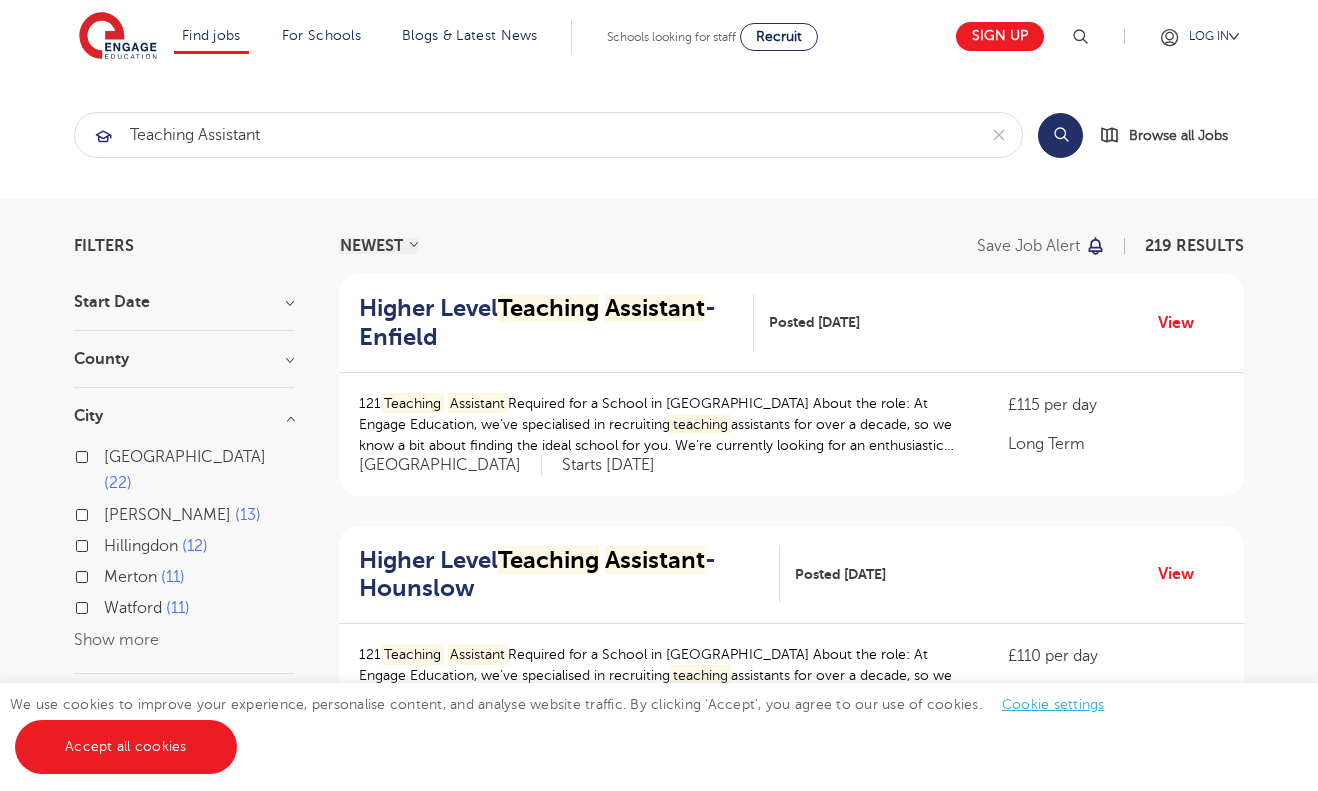 click on "Hillingdon" at bounding box center [141, 546] 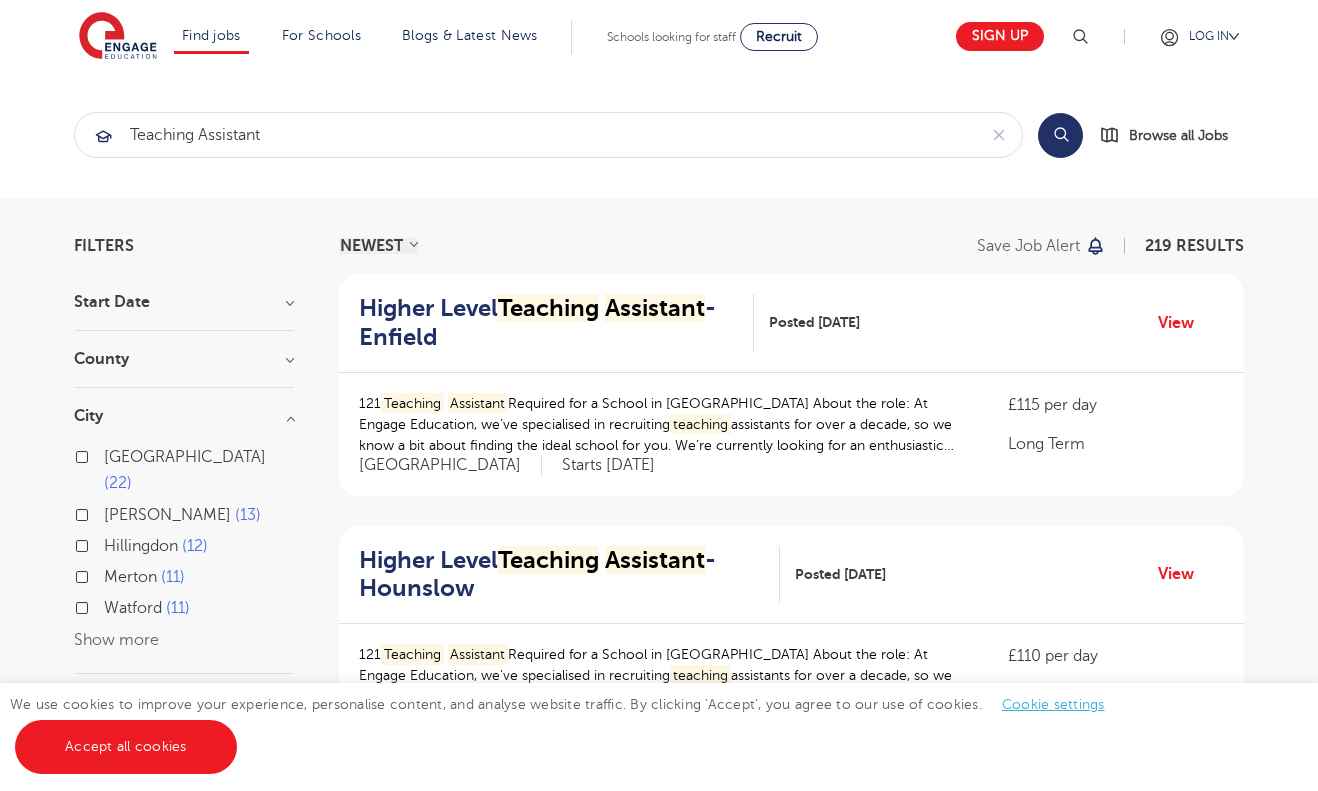 click on "Hillingdon   12" at bounding box center (110, 543) 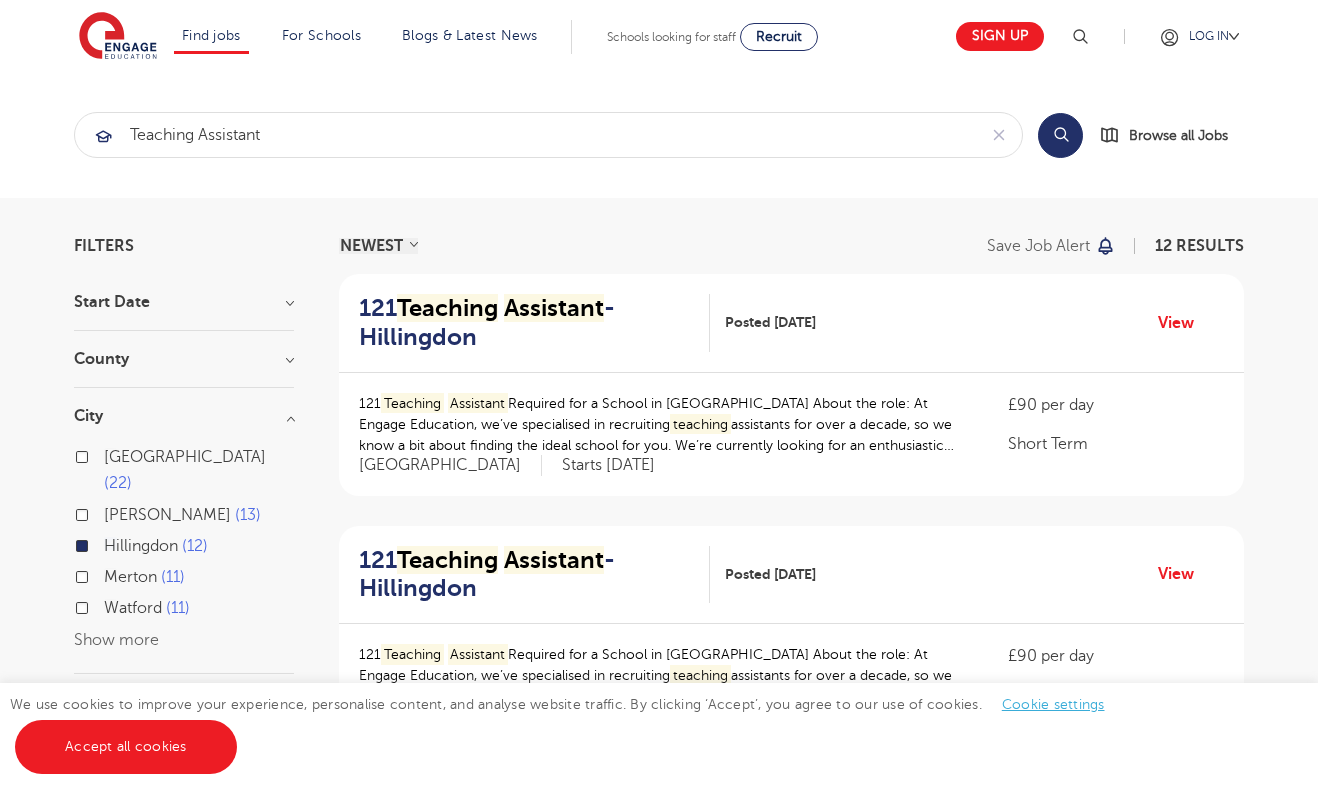 click on "Show more" at bounding box center [116, 640] 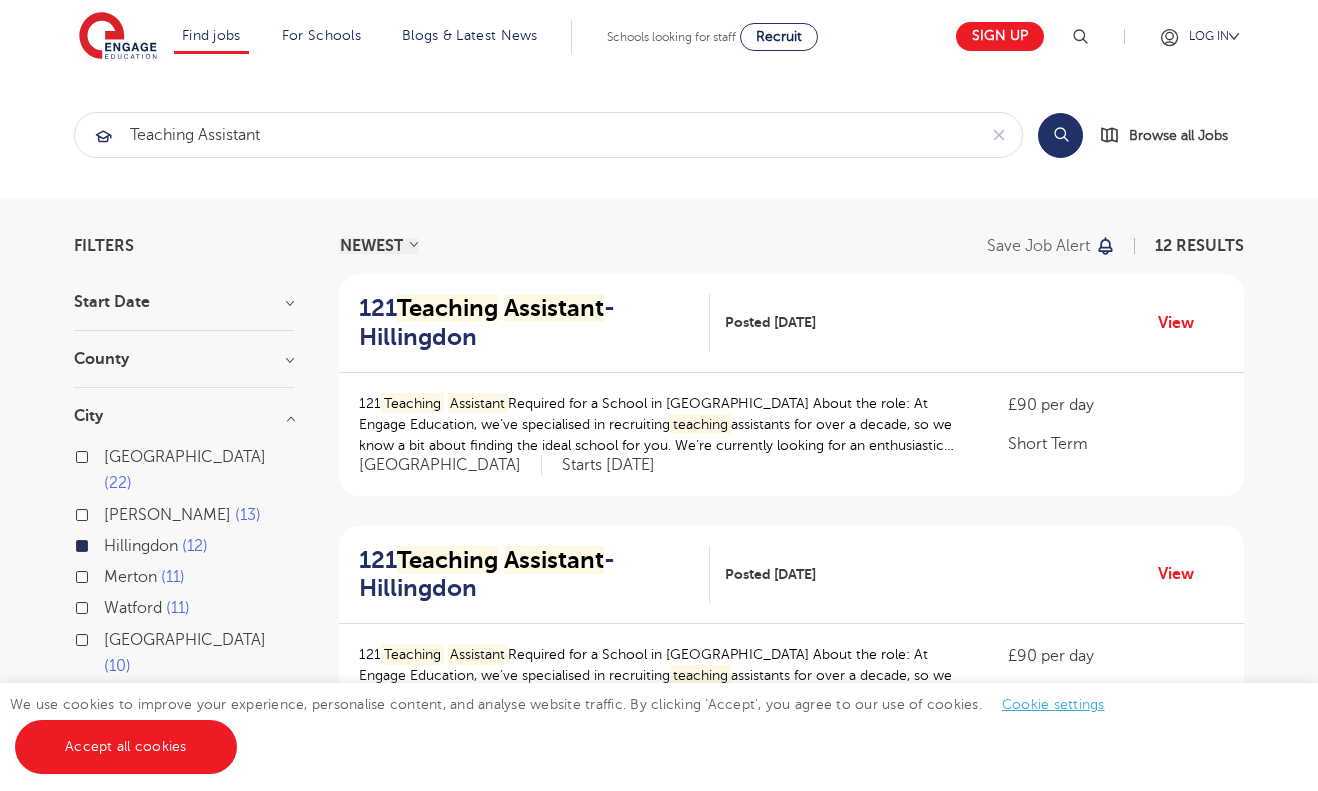 click on "Hounslow" at bounding box center (141, 697) 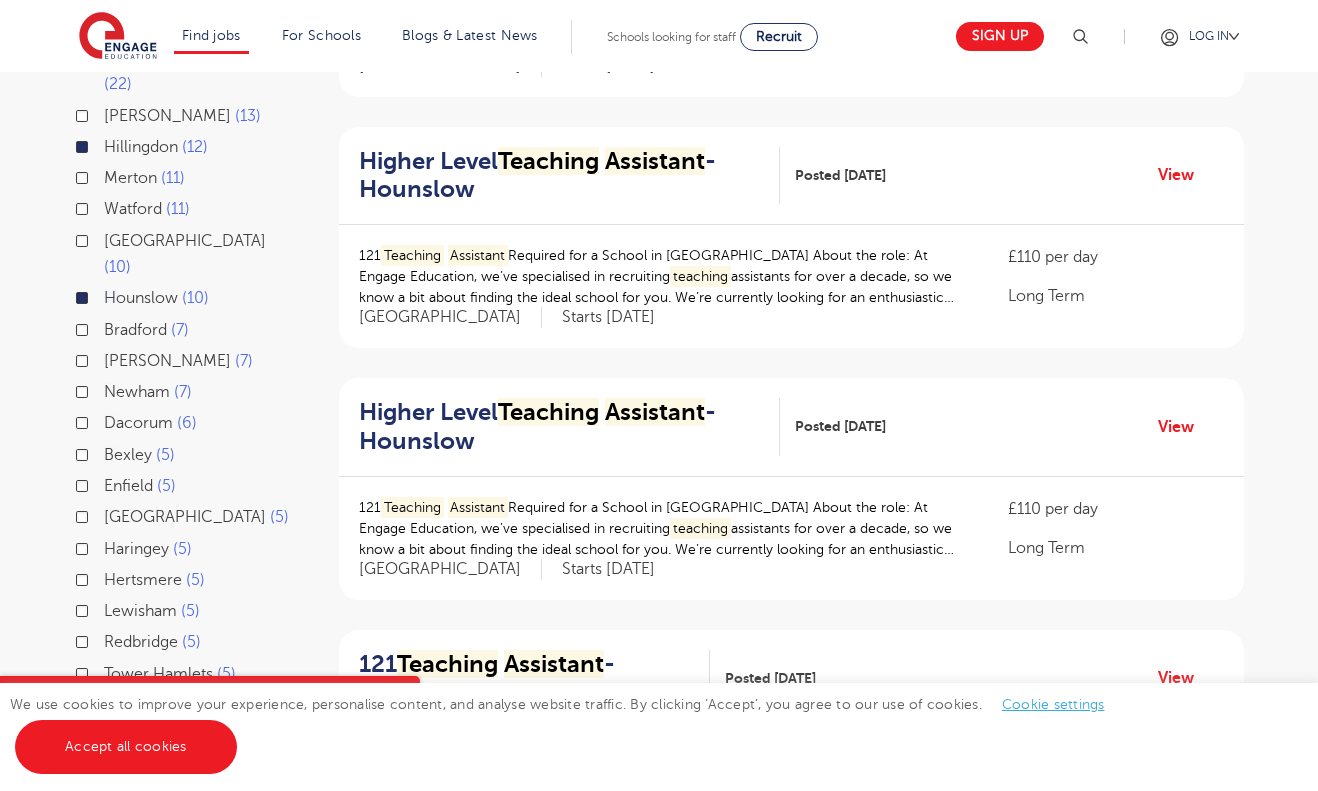 scroll, scrollTop: 381, scrollLeft: 0, axis: vertical 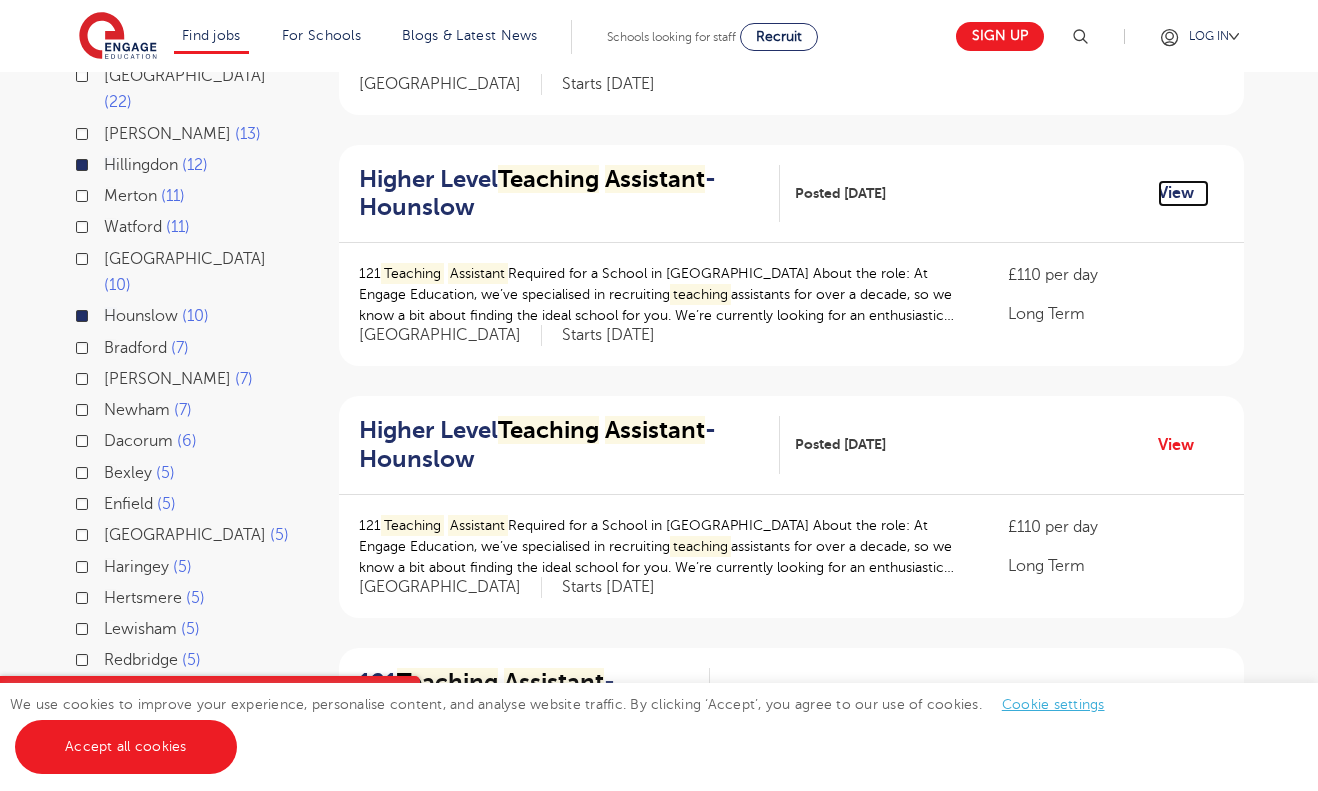 click on "View" at bounding box center (1183, 193) 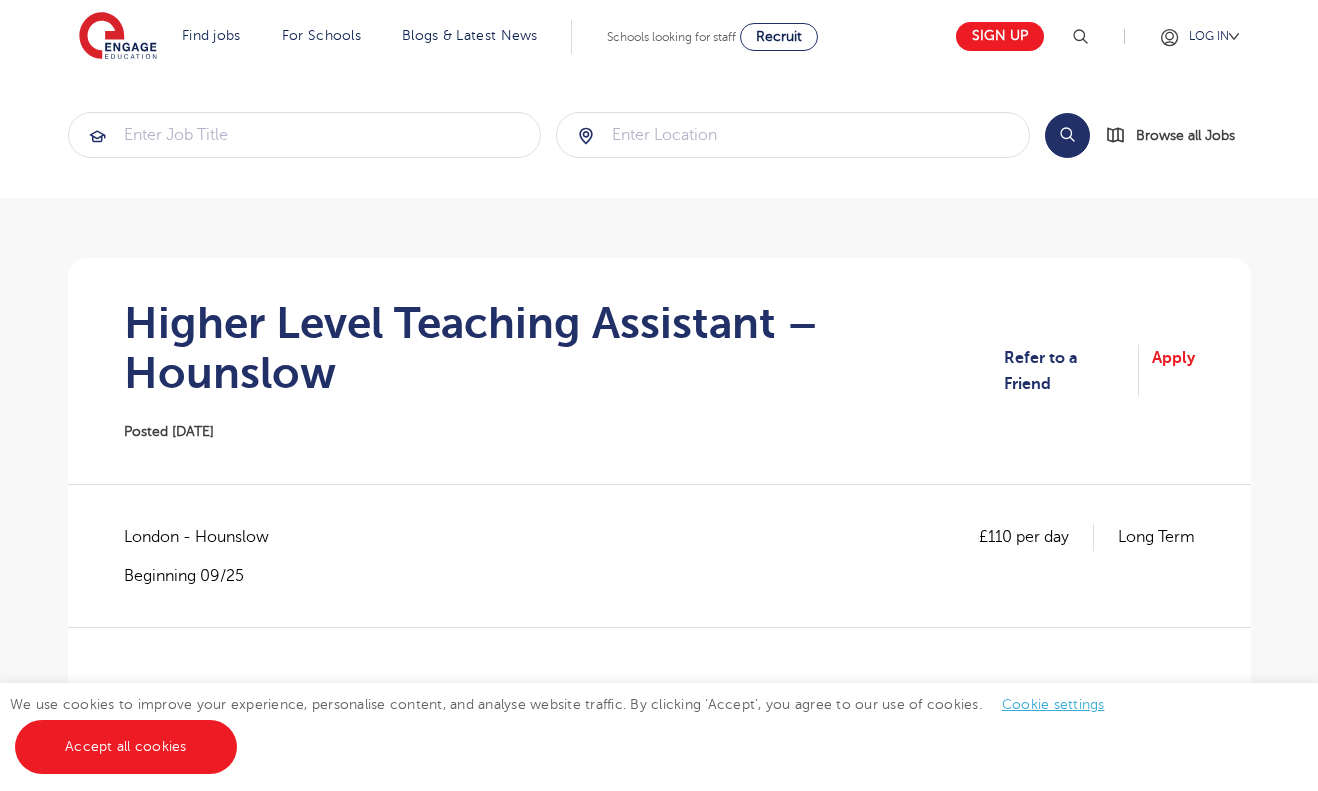 scroll, scrollTop: 0, scrollLeft: 0, axis: both 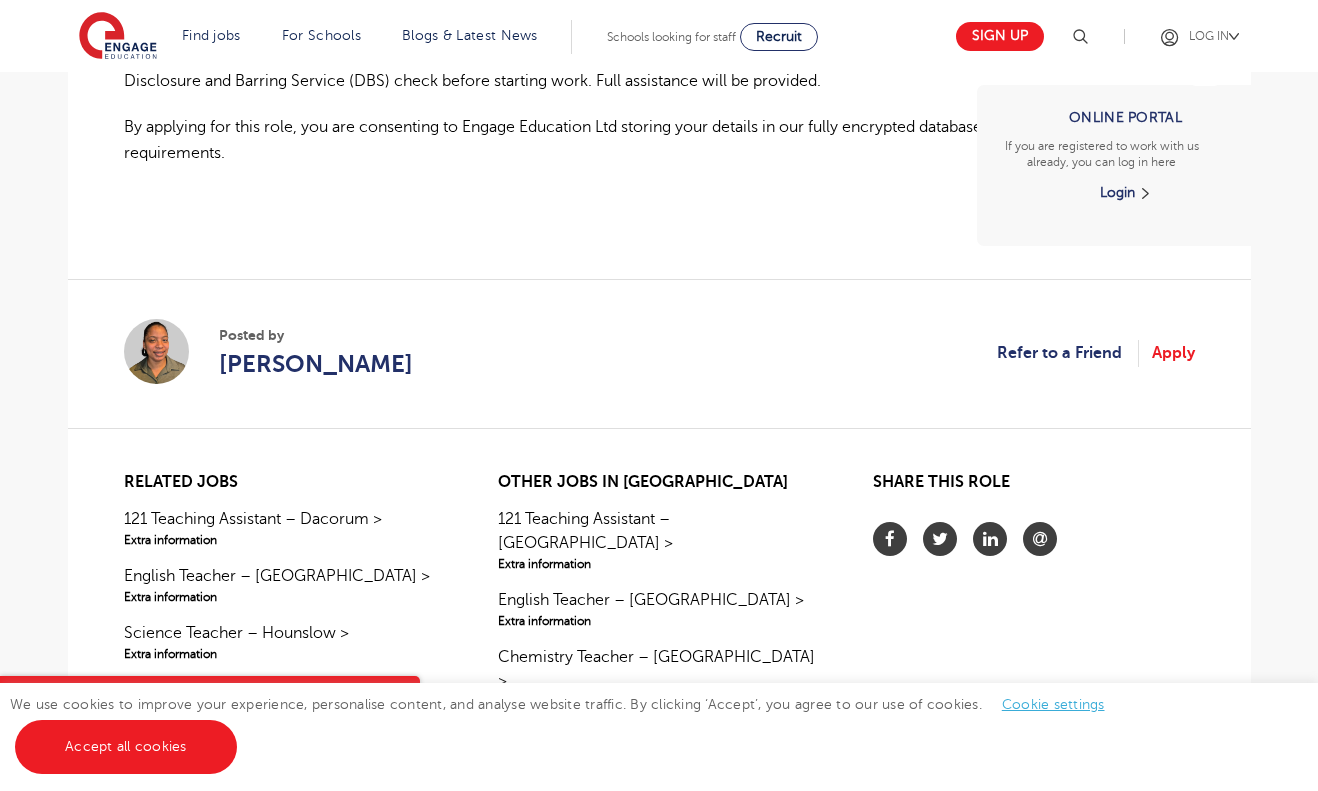 click on "LOG IN
Online Portal
If you are registered to work with us
already, you can log in here
Login" at bounding box center [1211, 36] 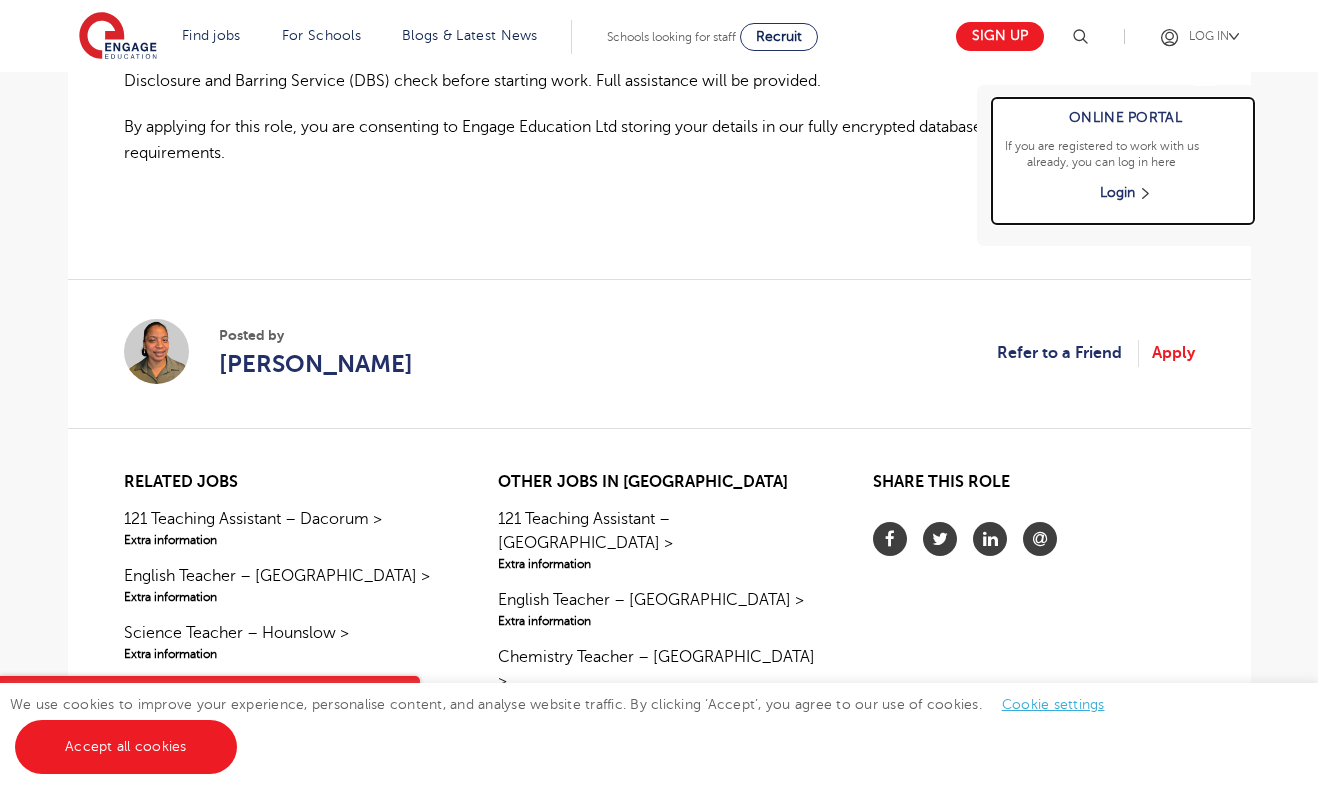 click on "Online Portal
If you are registered to work with us
already, you can log in here
Login" at bounding box center [1123, 161] 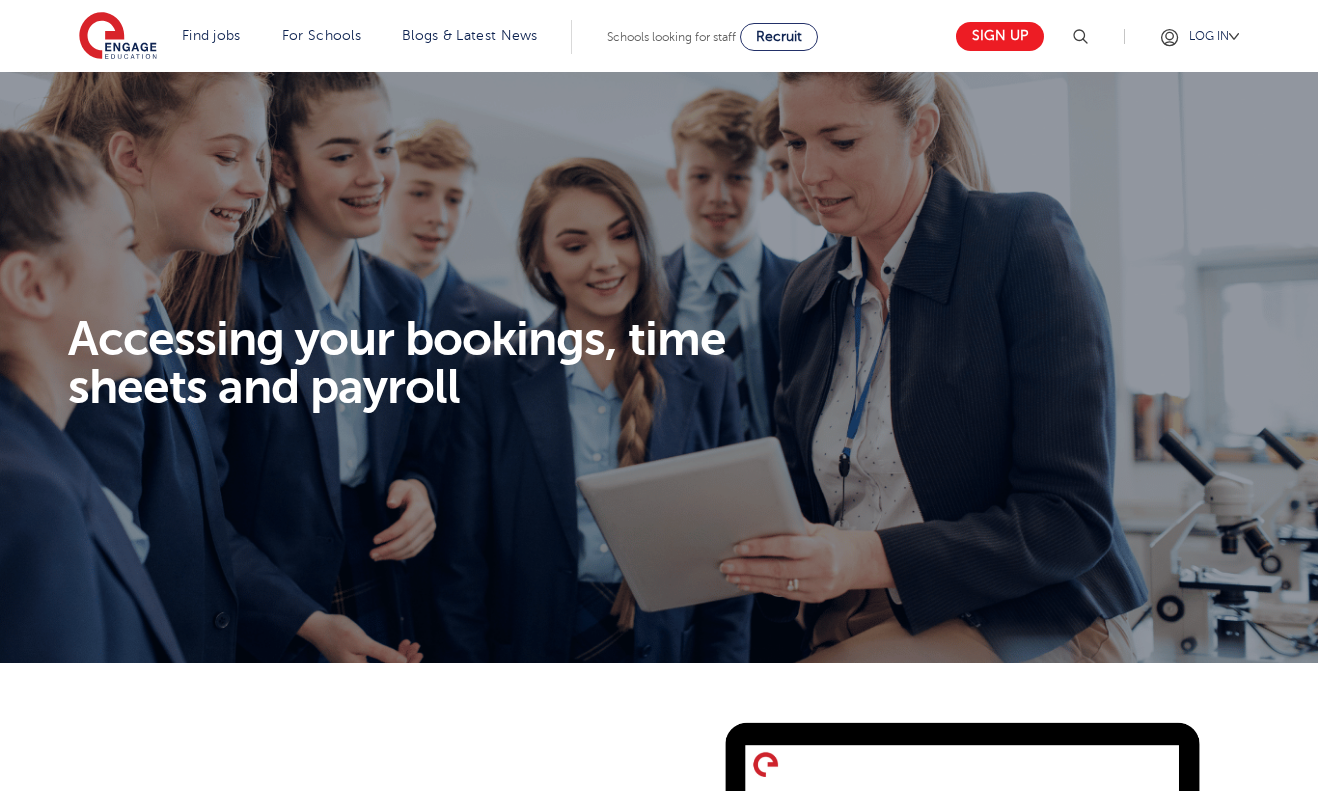 scroll, scrollTop: 0, scrollLeft: 0, axis: both 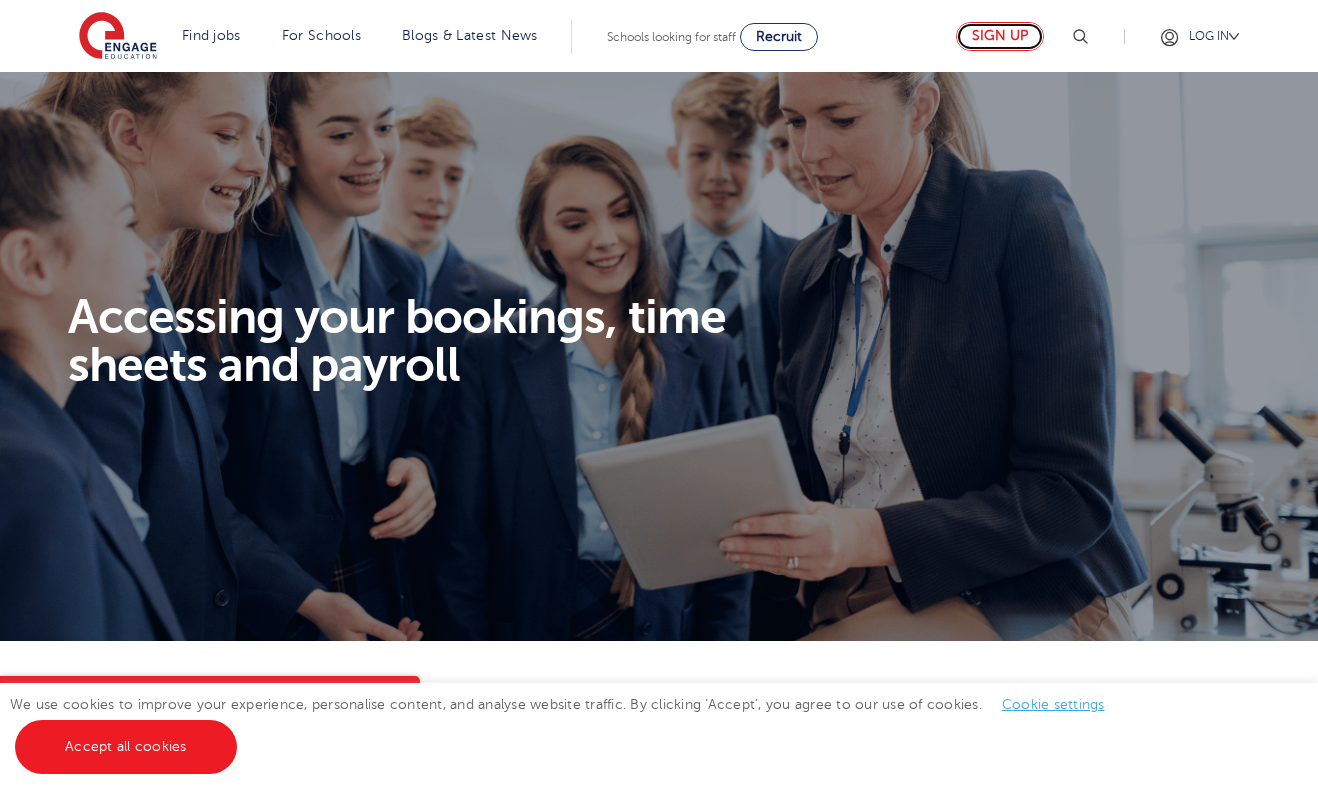 click on "Sign up" at bounding box center [1000, 36] 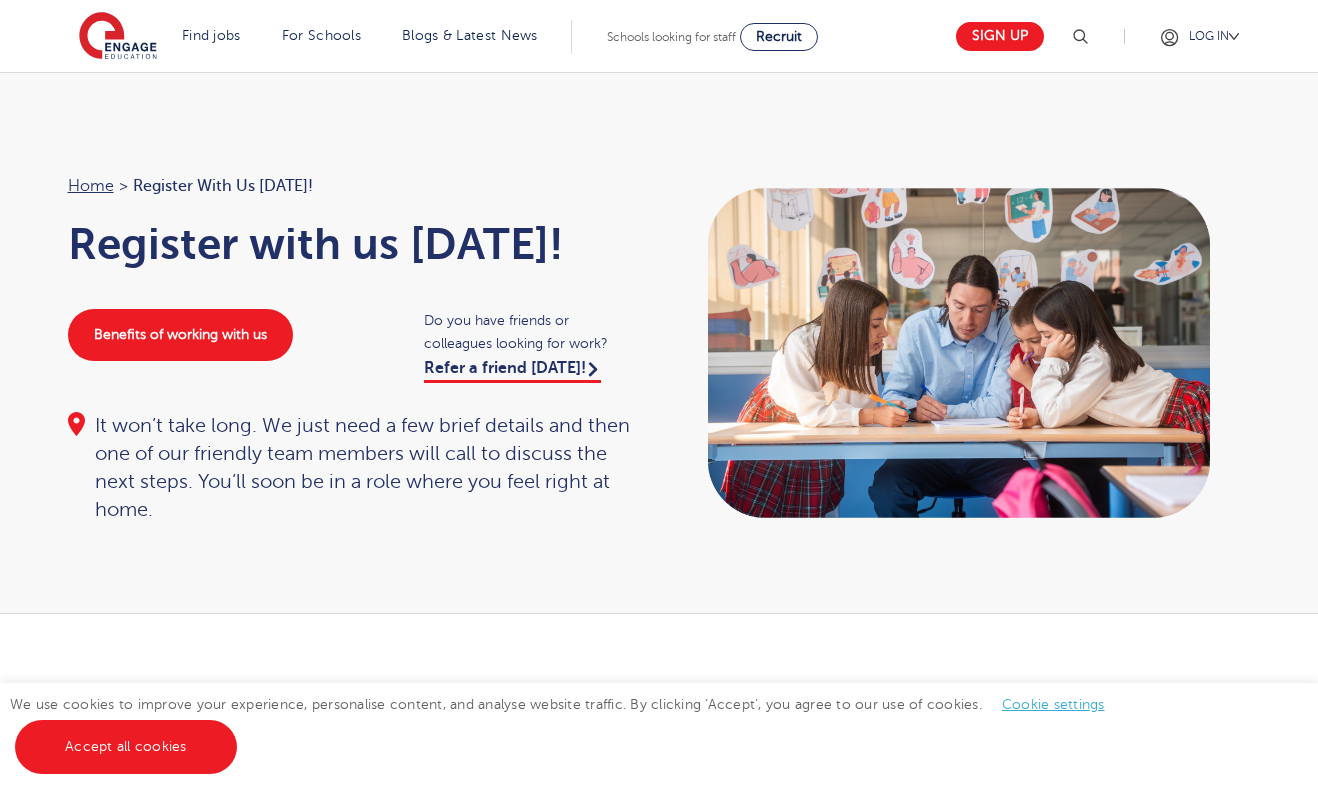 scroll, scrollTop: 0, scrollLeft: 0, axis: both 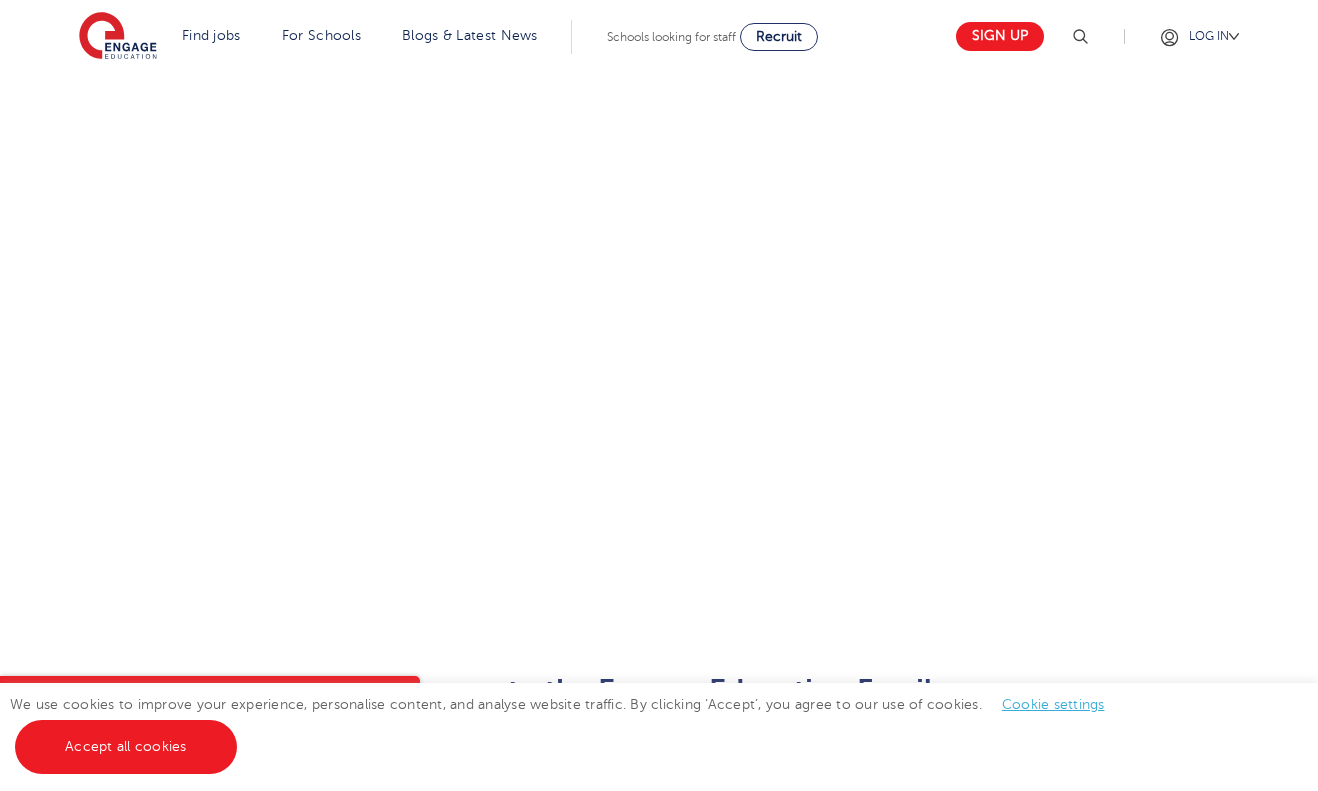 drag, startPoint x: 1305, startPoint y: 370, endPoint x: 1307, endPoint y: 359, distance: 11.18034 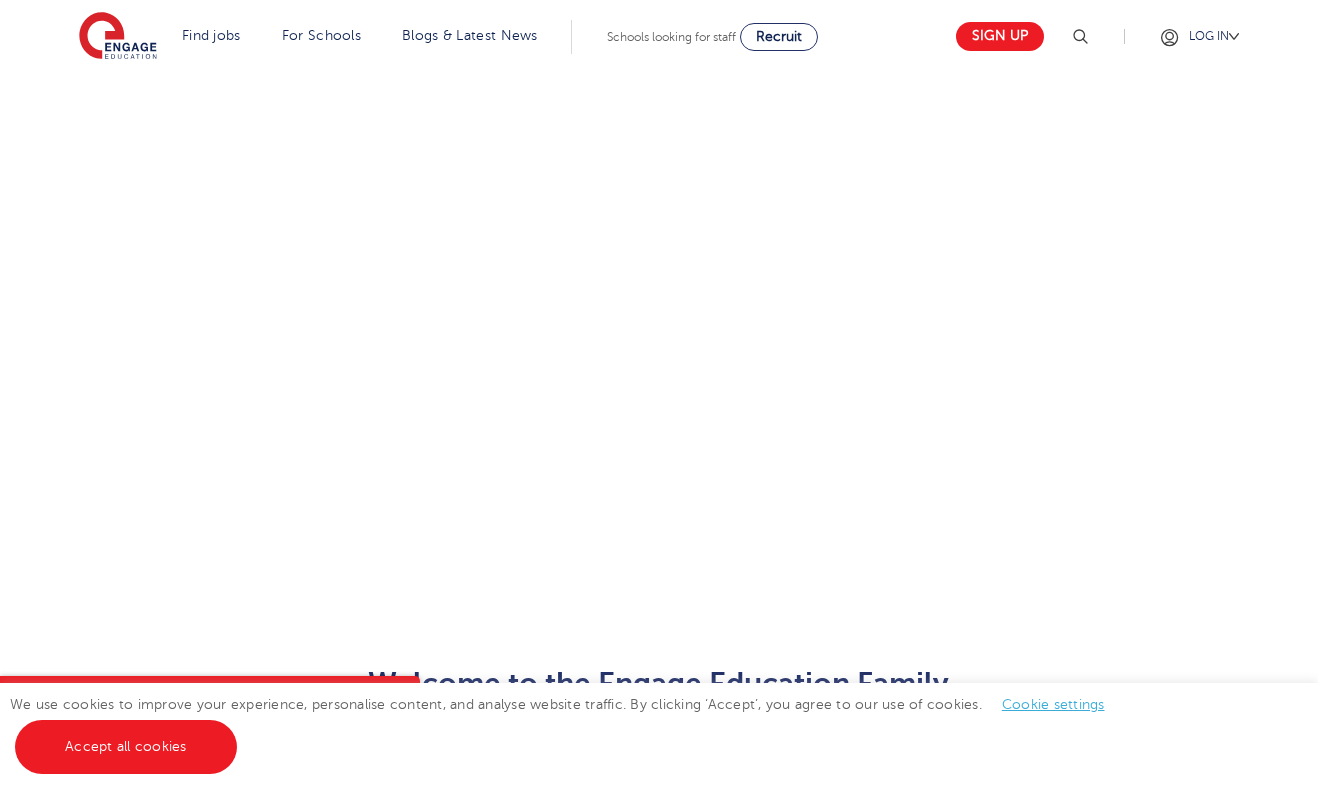 scroll, scrollTop: 1099, scrollLeft: 0, axis: vertical 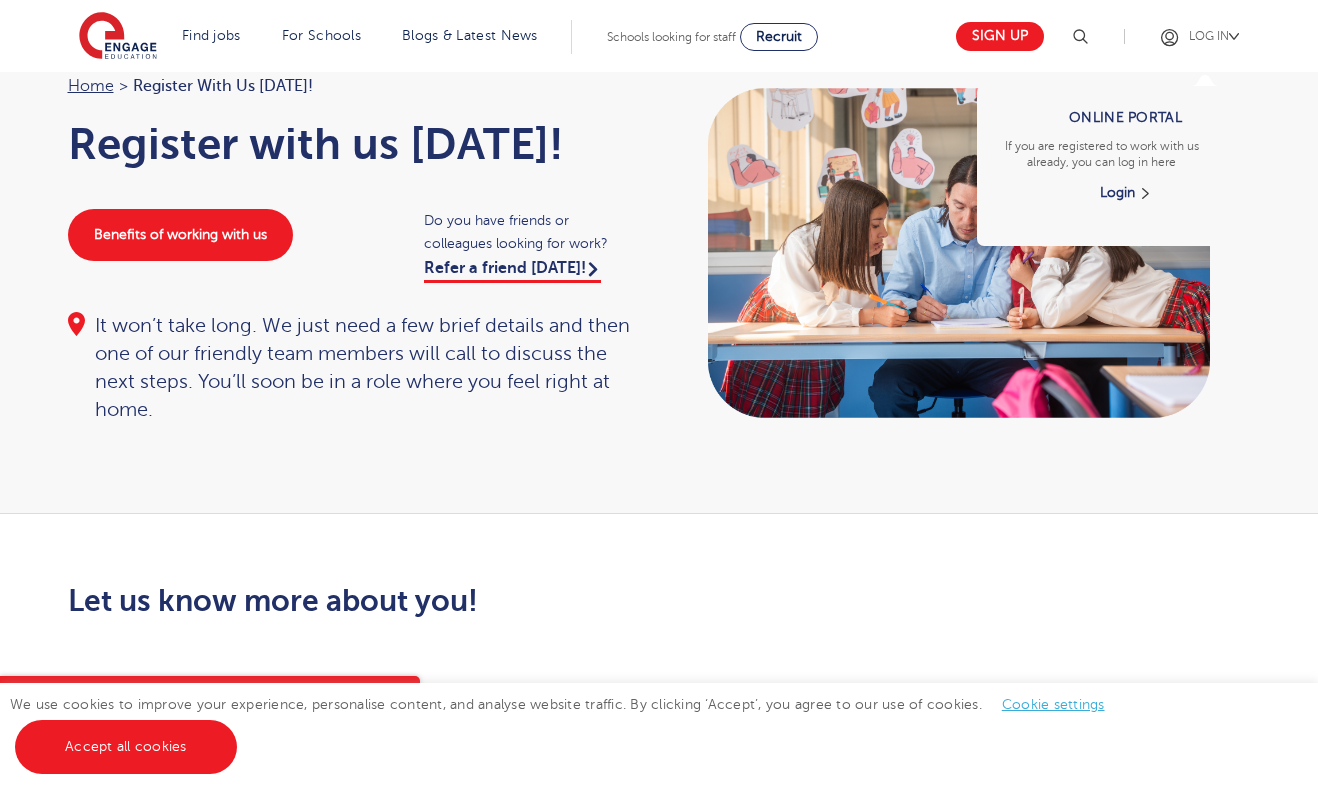 click on "Online Portal
If you are registered to work with us
already, you can log in here
Login" at bounding box center (1123, 206) 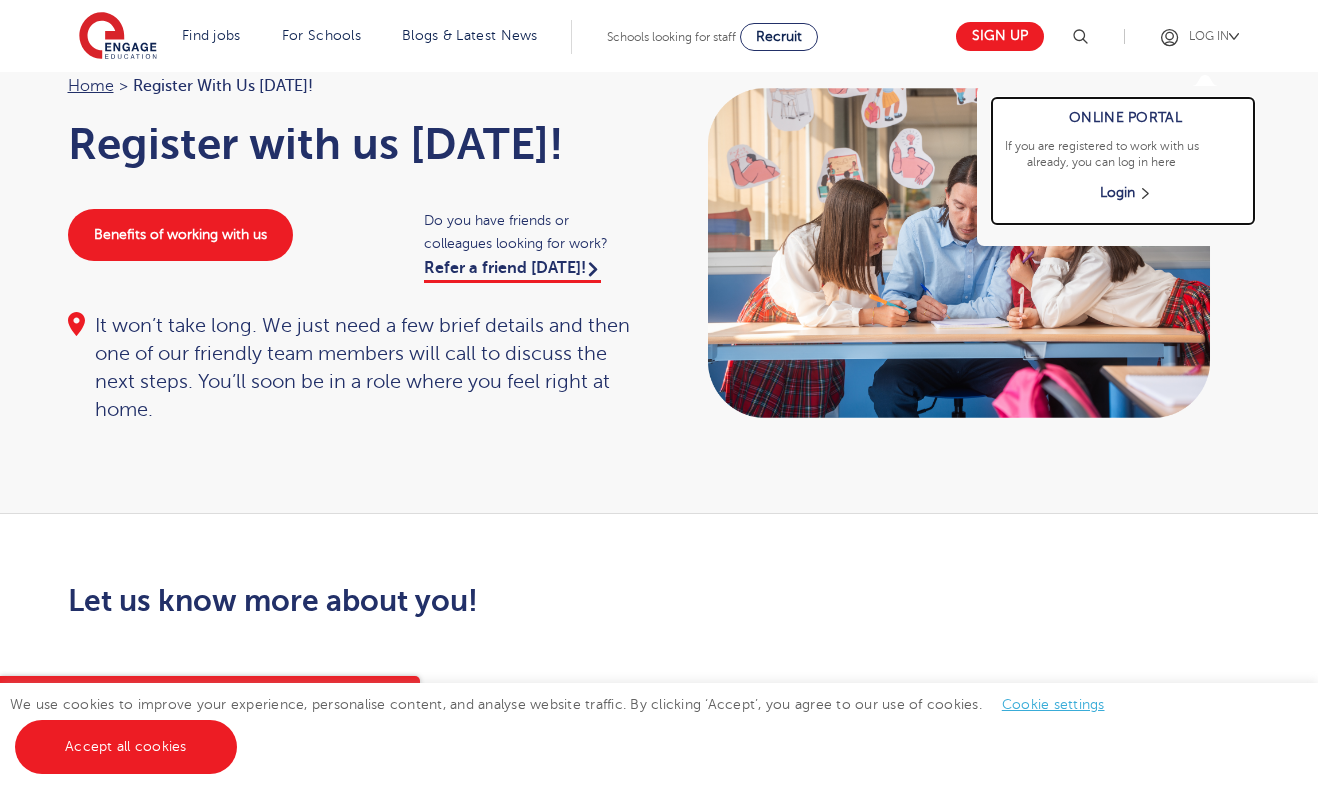 click on "Login" at bounding box center (1125, 193) 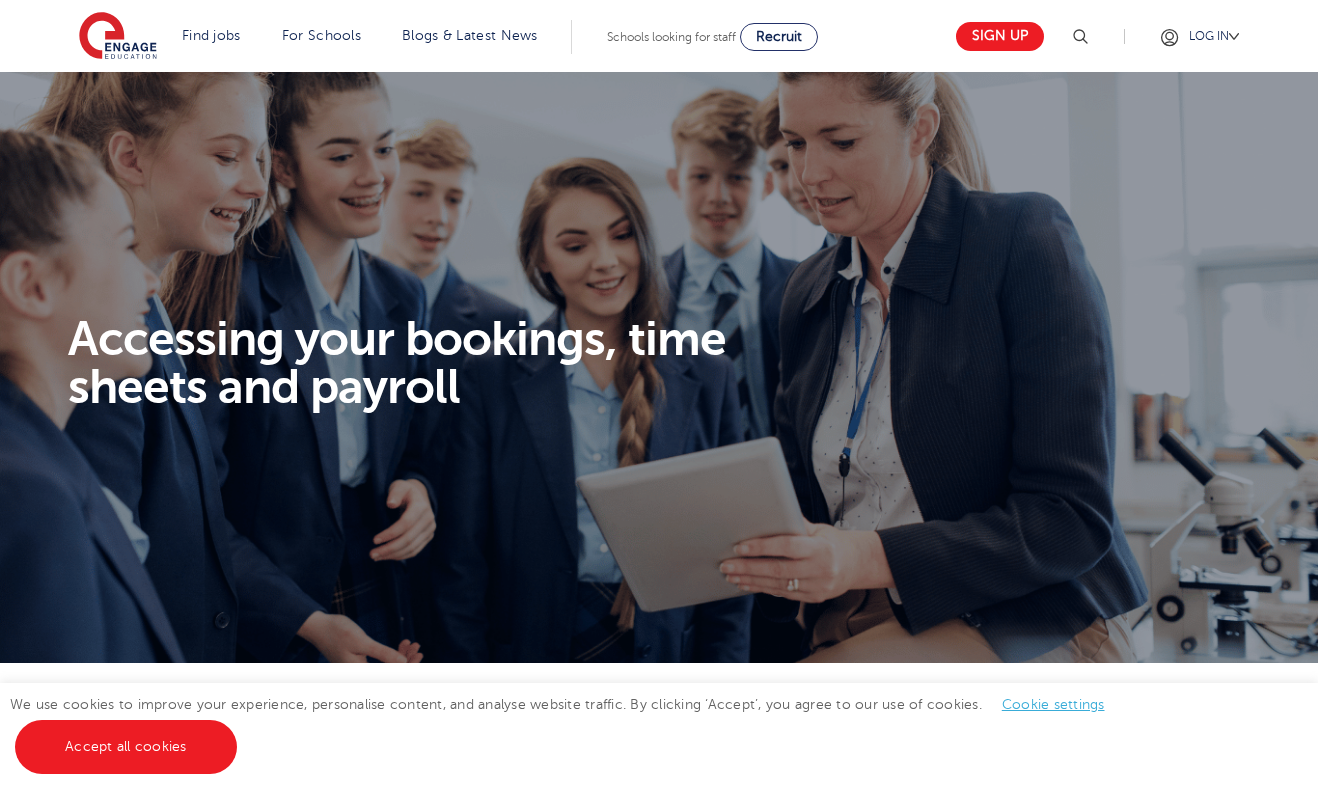 scroll, scrollTop: 0, scrollLeft: 0, axis: both 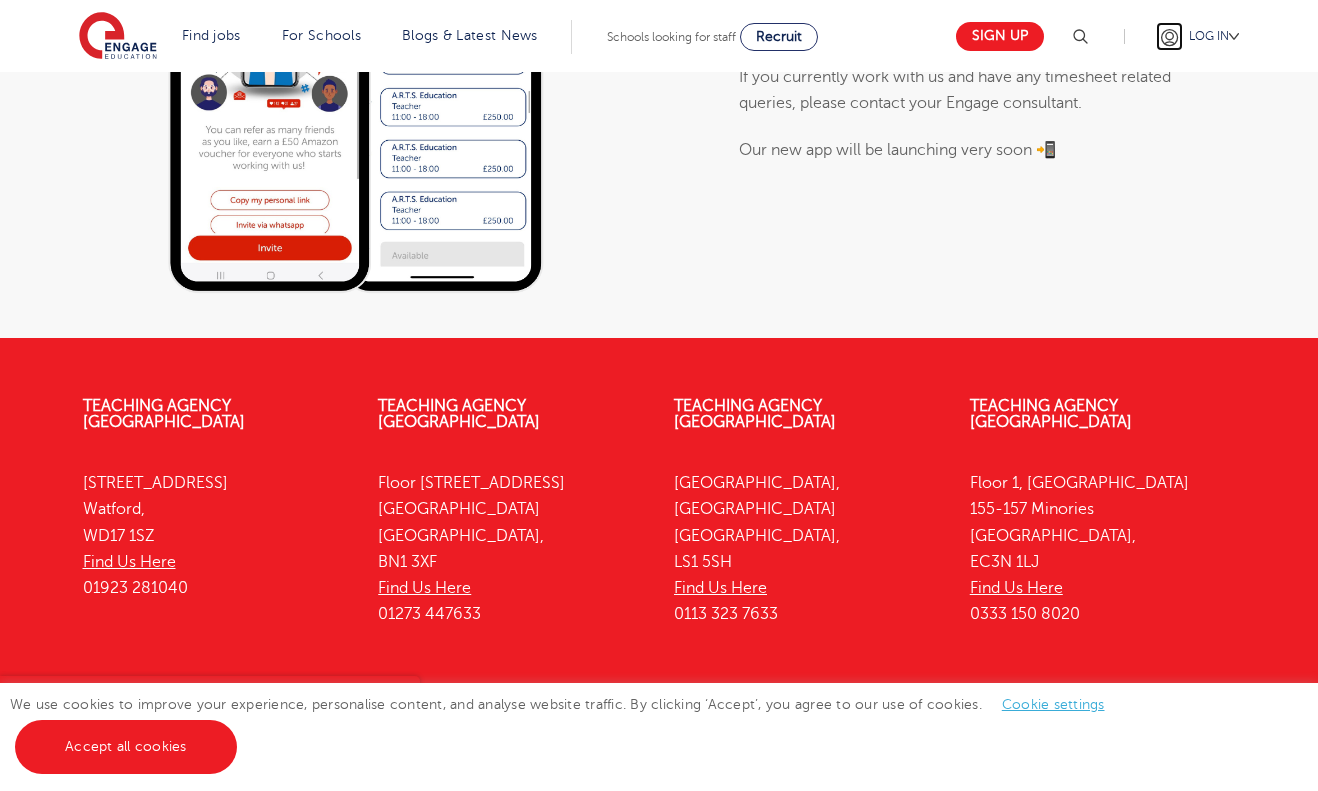 click at bounding box center [1169, 36] 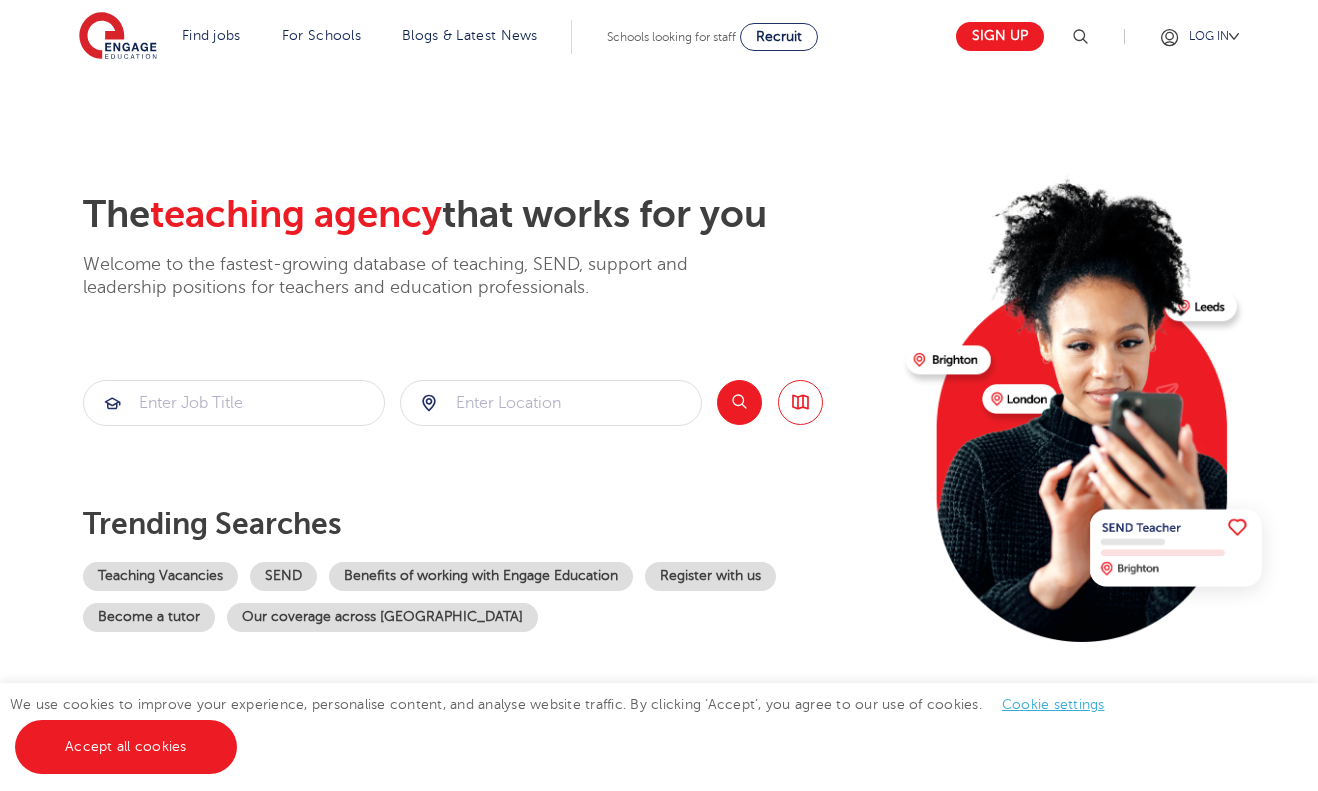 scroll, scrollTop: 0, scrollLeft: 0, axis: both 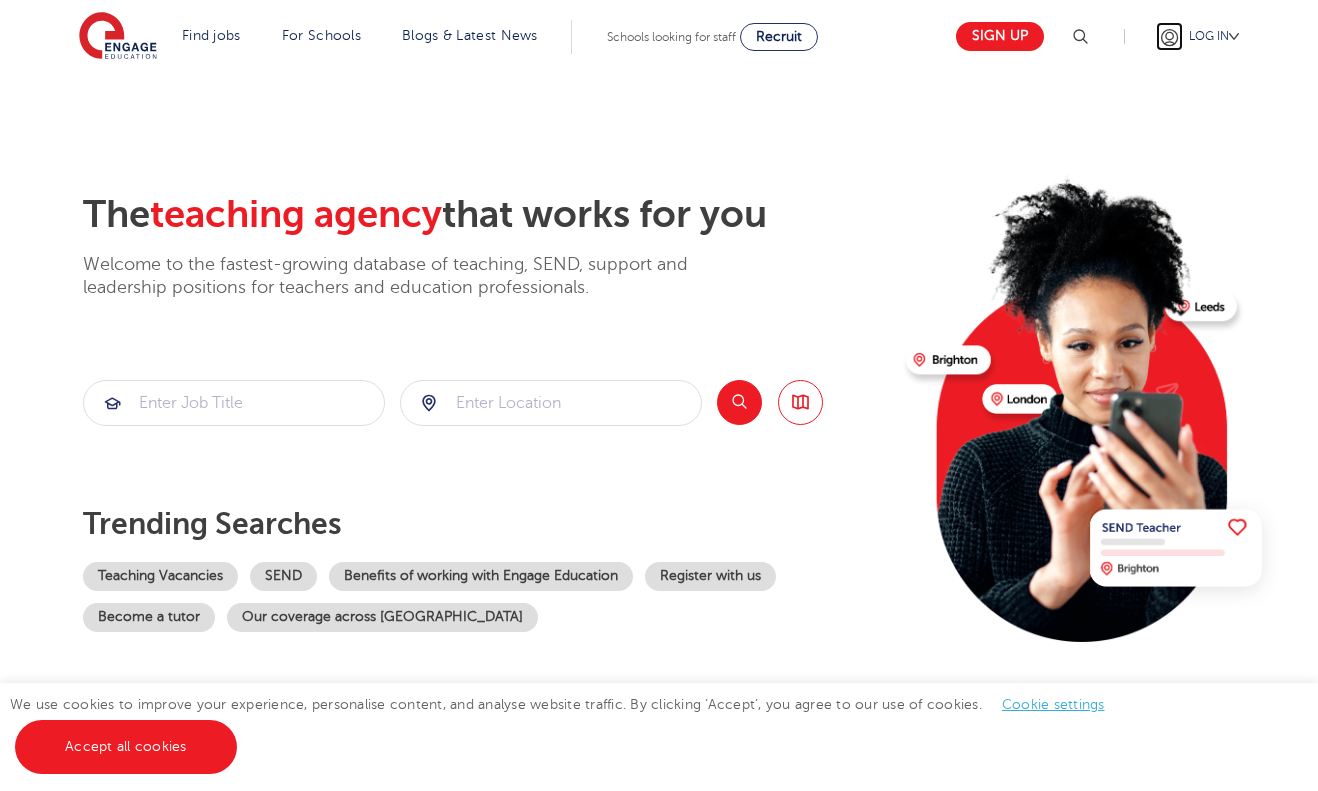 click at bounding box center [1169, 37] 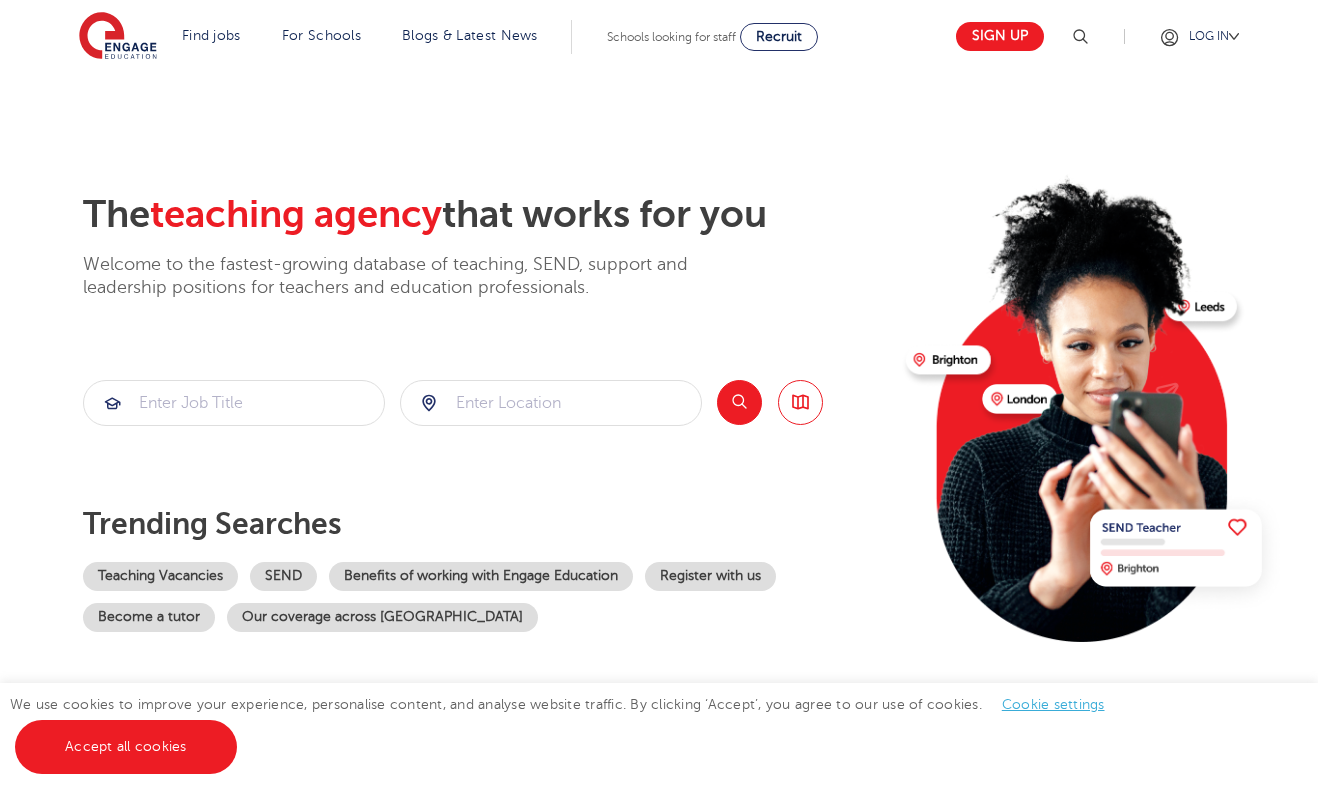 scroll, scrollTop: 0, scrollLeft: 0, axis: both 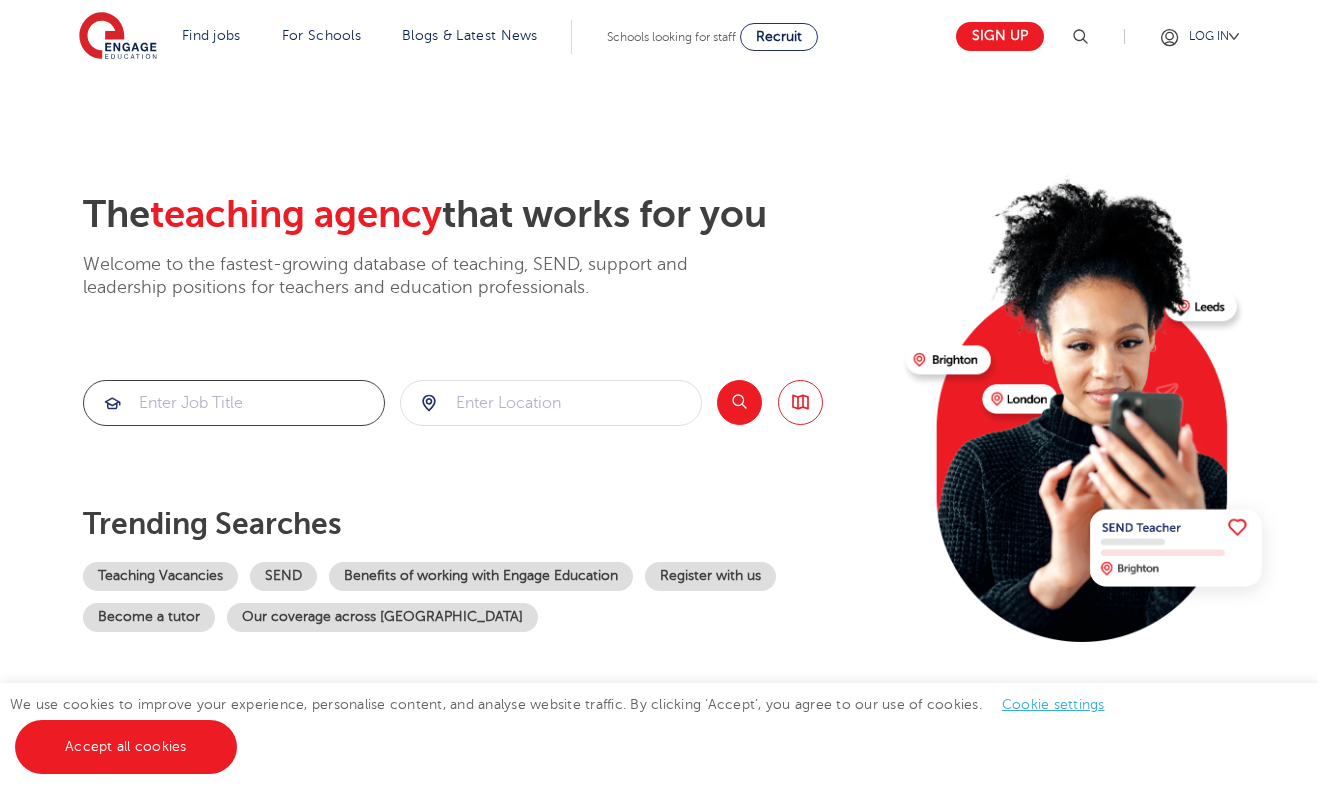click at bounding box center [234, 403] 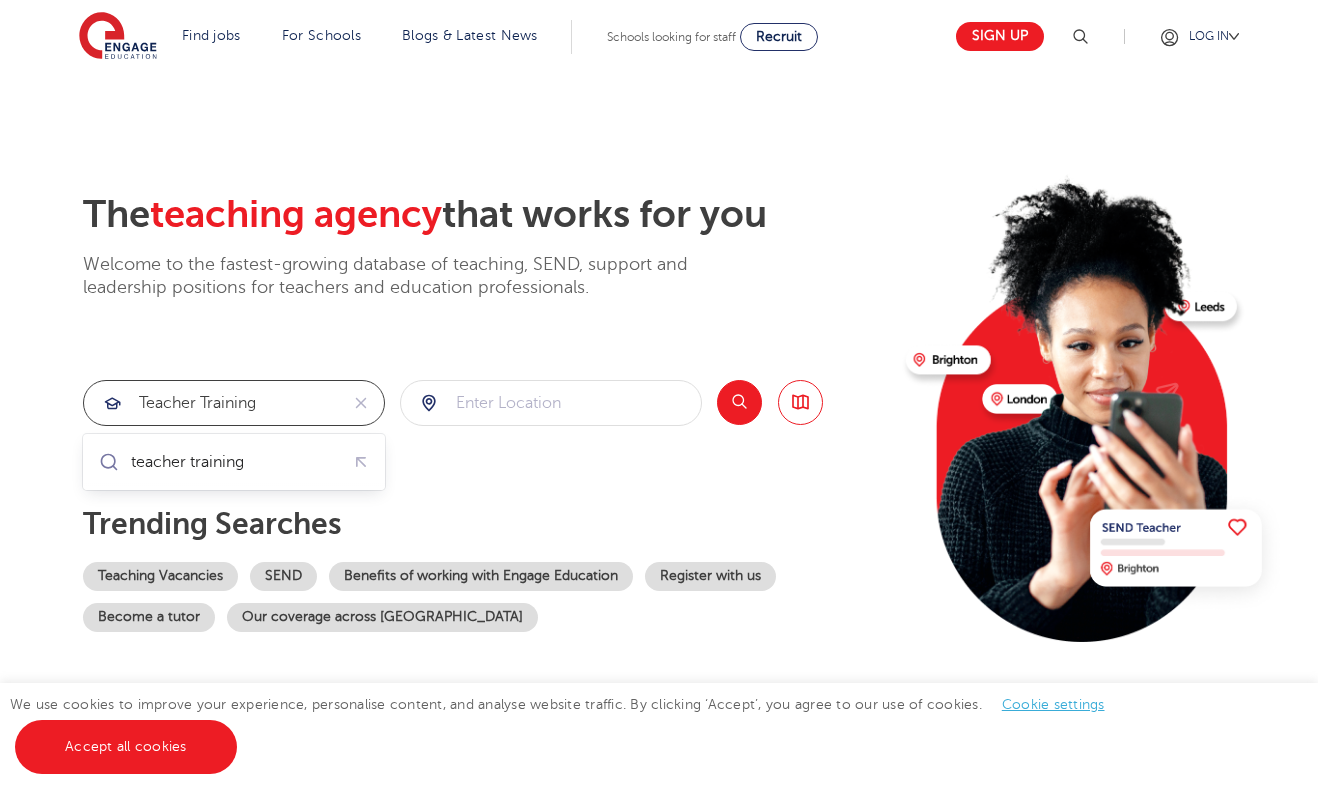 type on "teacher training" 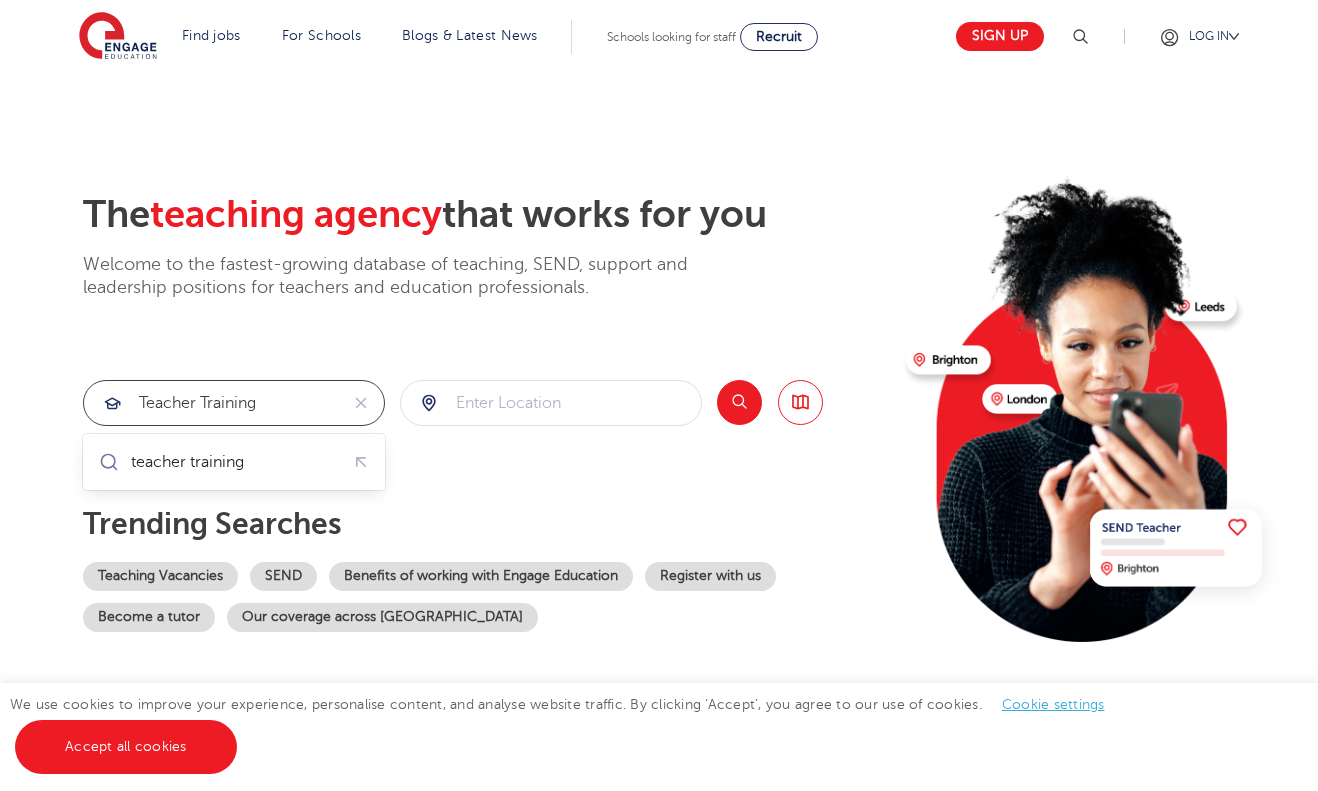 click at bounding box center [0, 0] 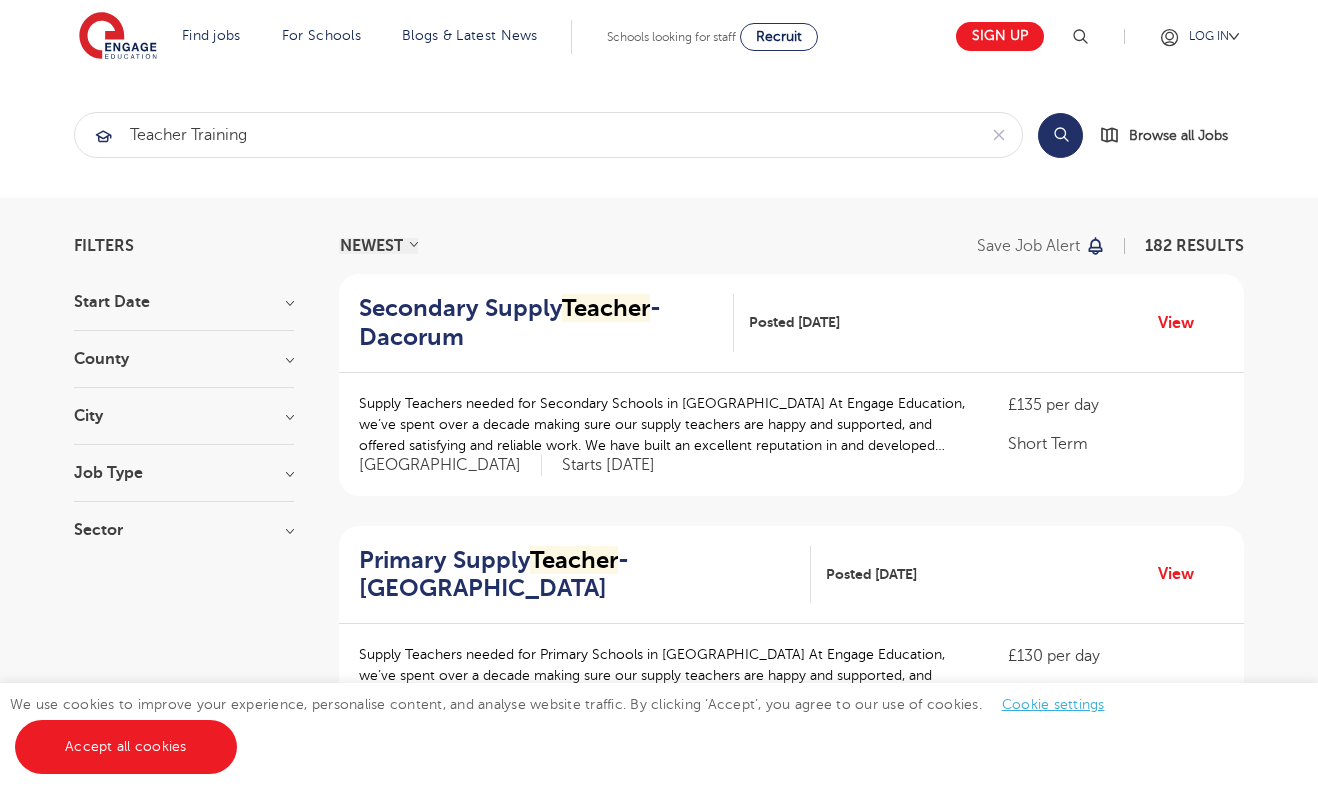 scroll, scrollTop: 0, scrollLeft: 0, axis: both 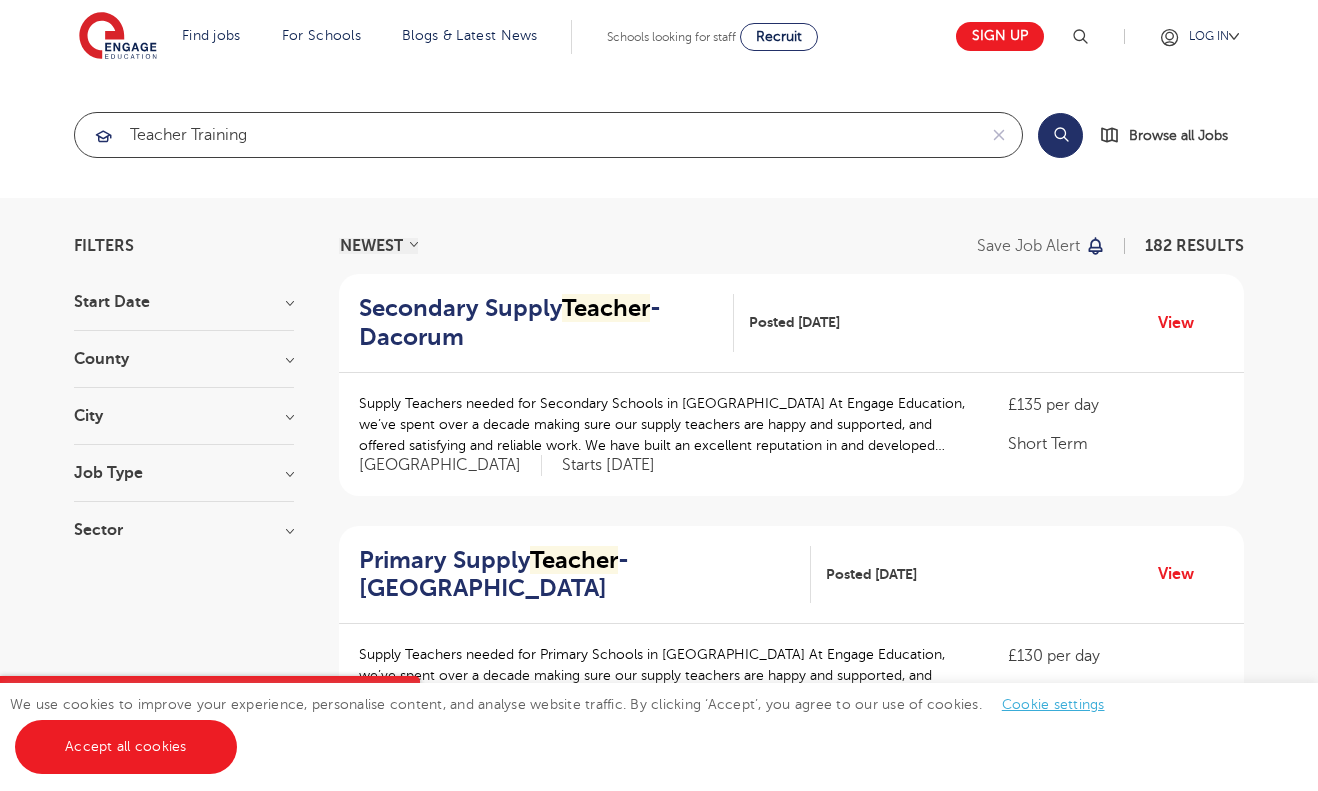 click on "teacher training" at bounding box center (525, 135) 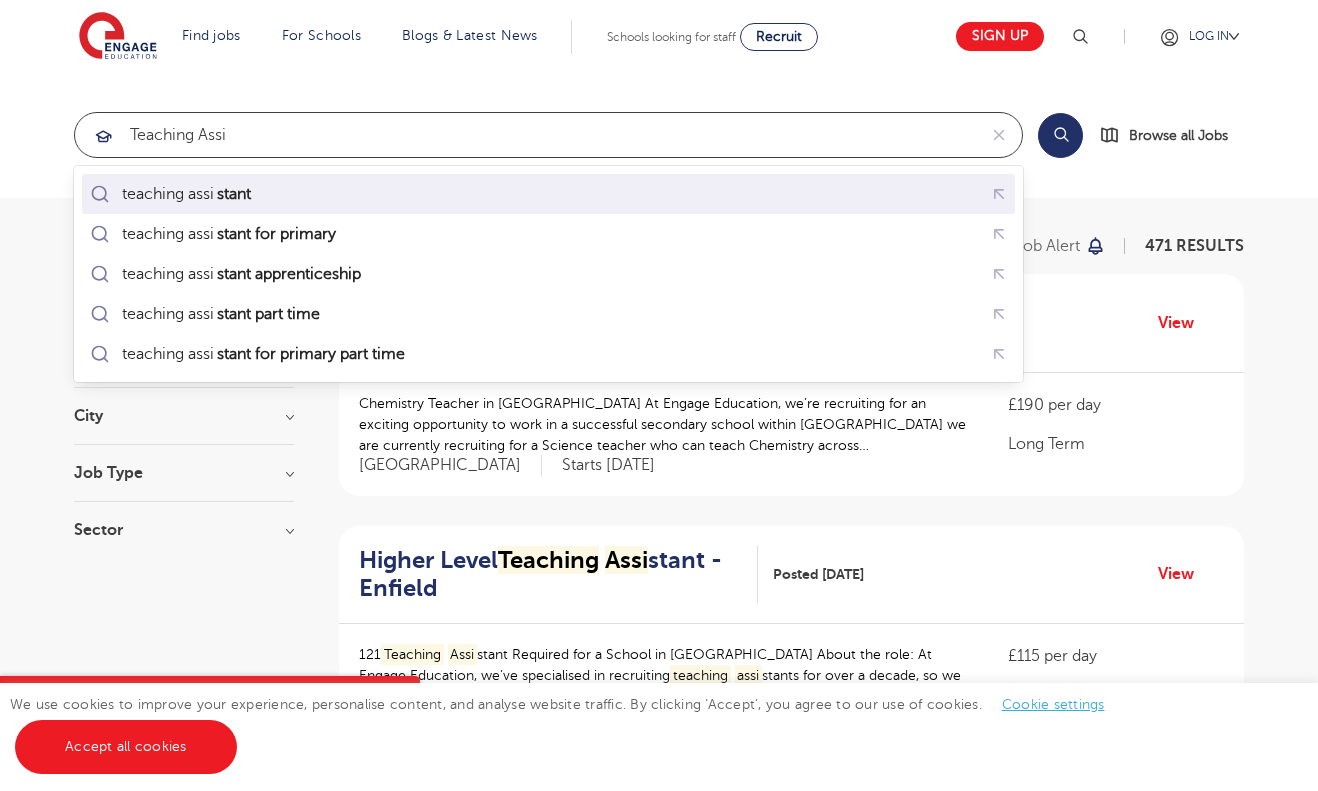 click on "teaching   assi stant" at bounding box center [548, 194] 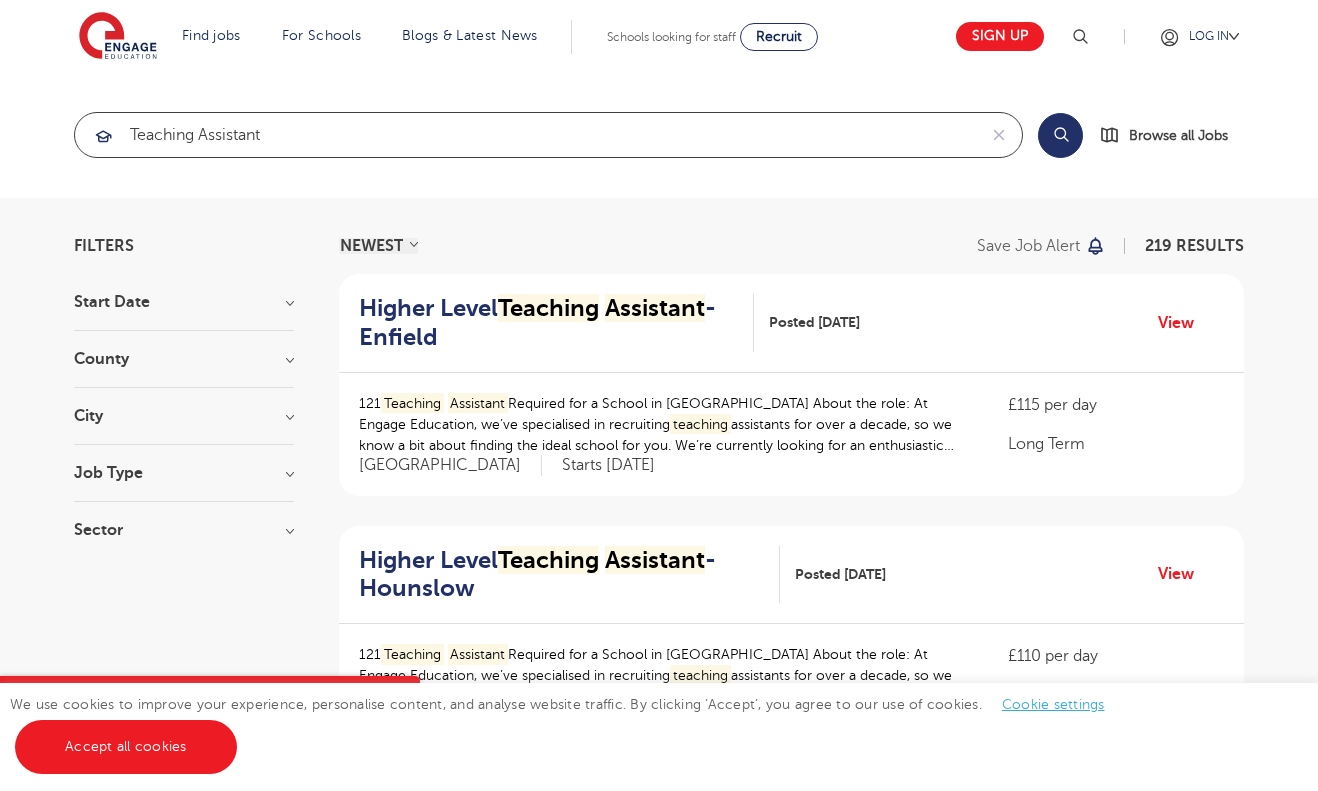 type on "teaching assistant" 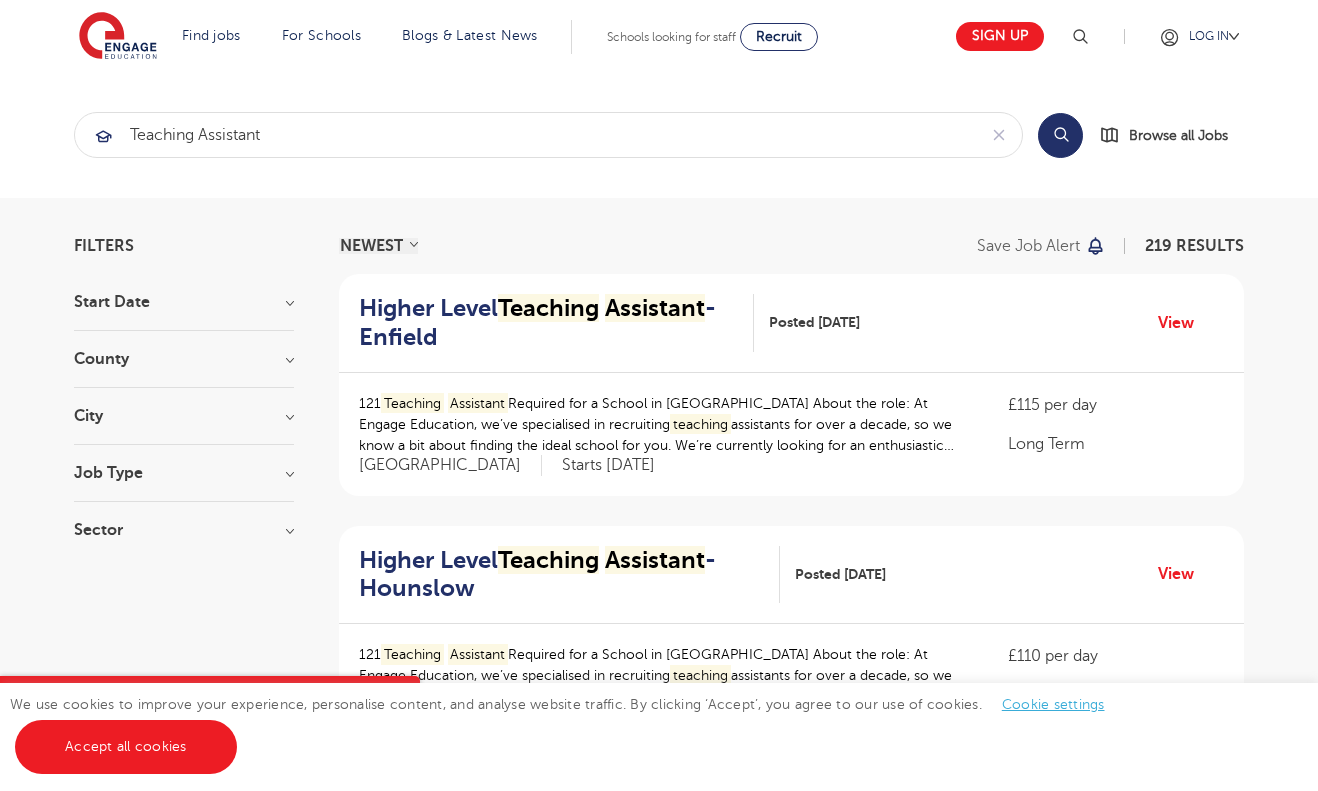click on "Search" at bounding box center [1060, 135] 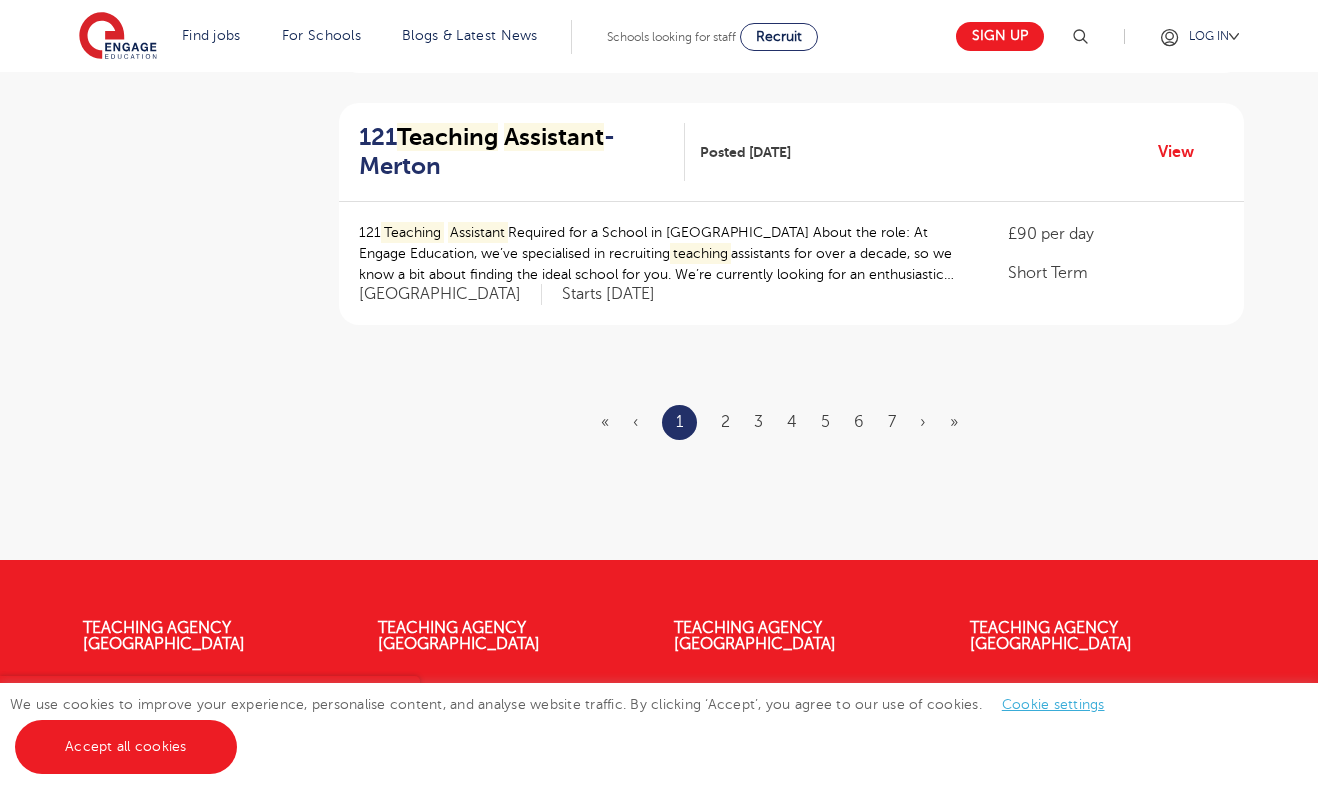 scroll, scrollTop: 2477, scrollLeft: 0, axis: vertical 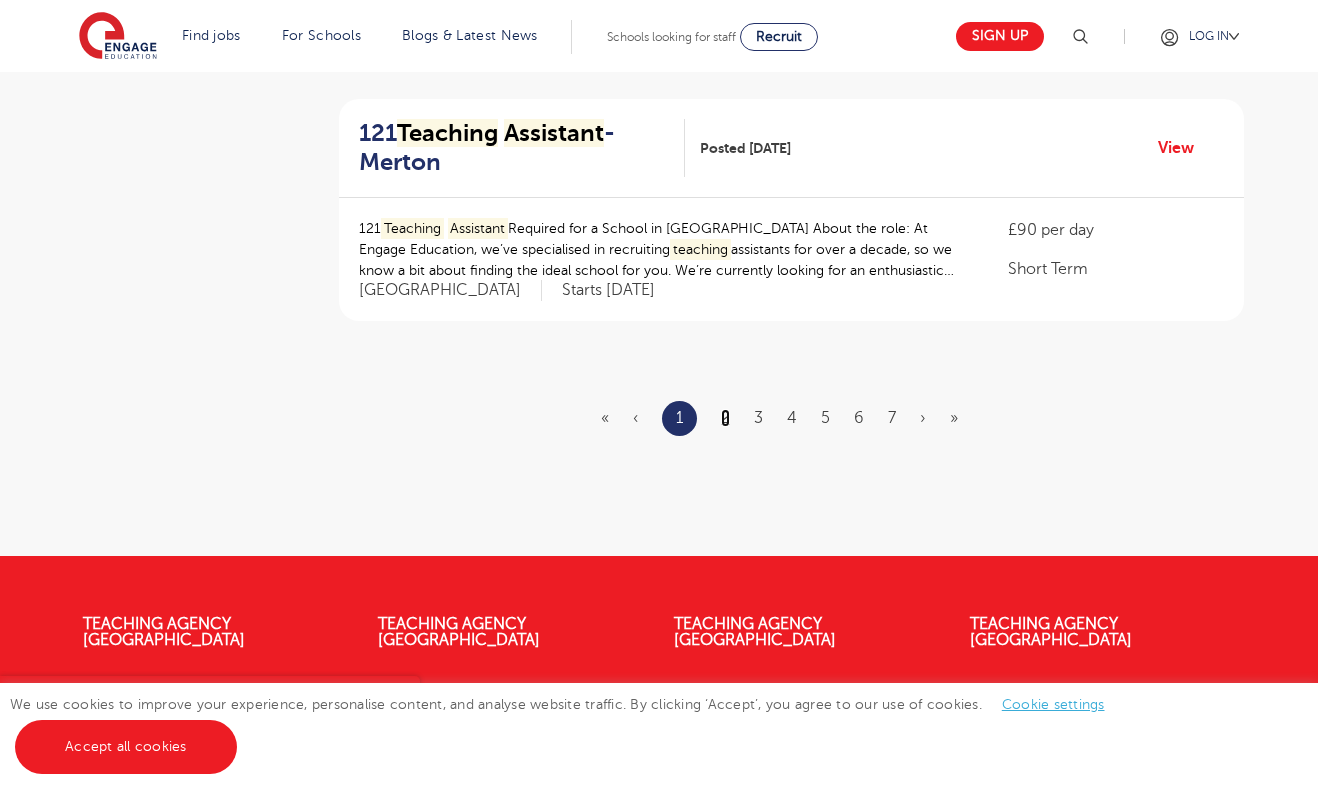 click on "2" at bounding box center (725, 418) 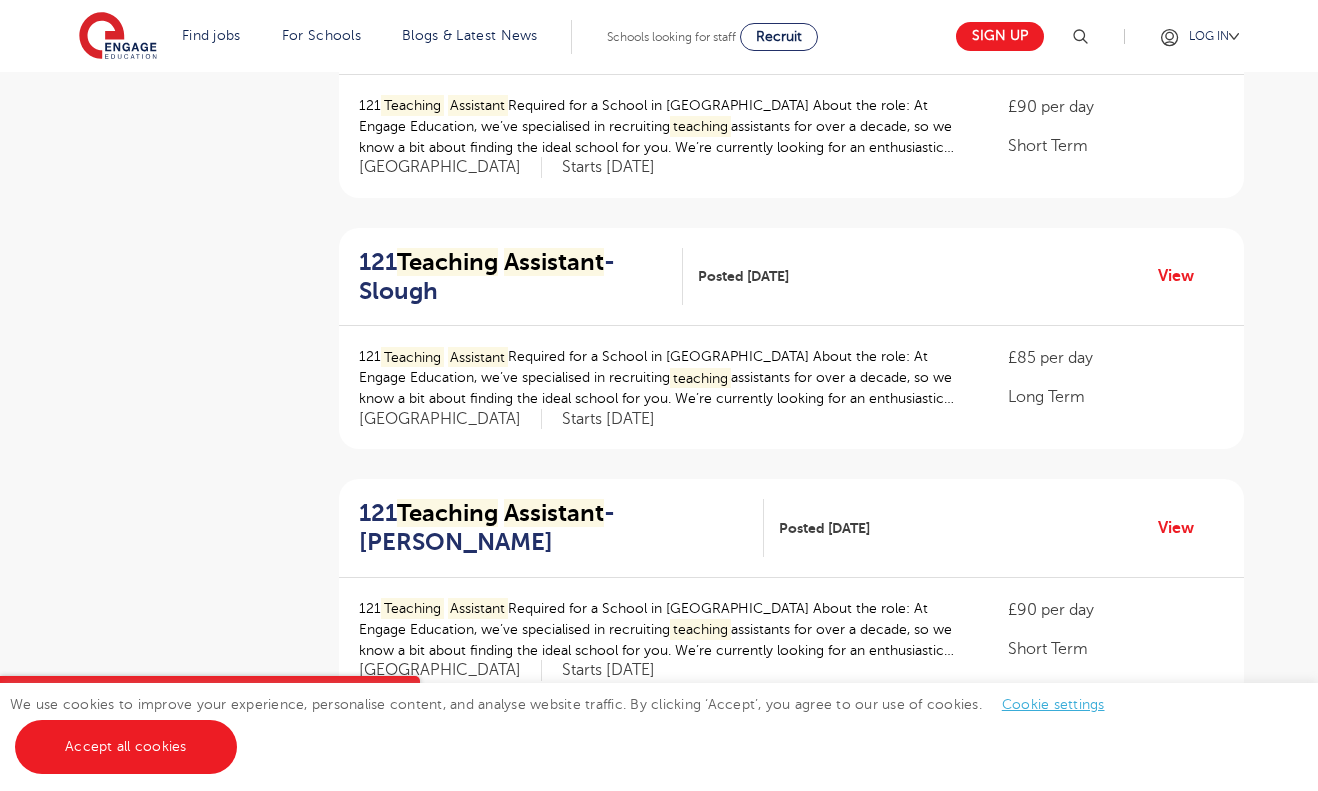 scroll, scrollTop: 805, scrollLeft: 0, axis: vertical 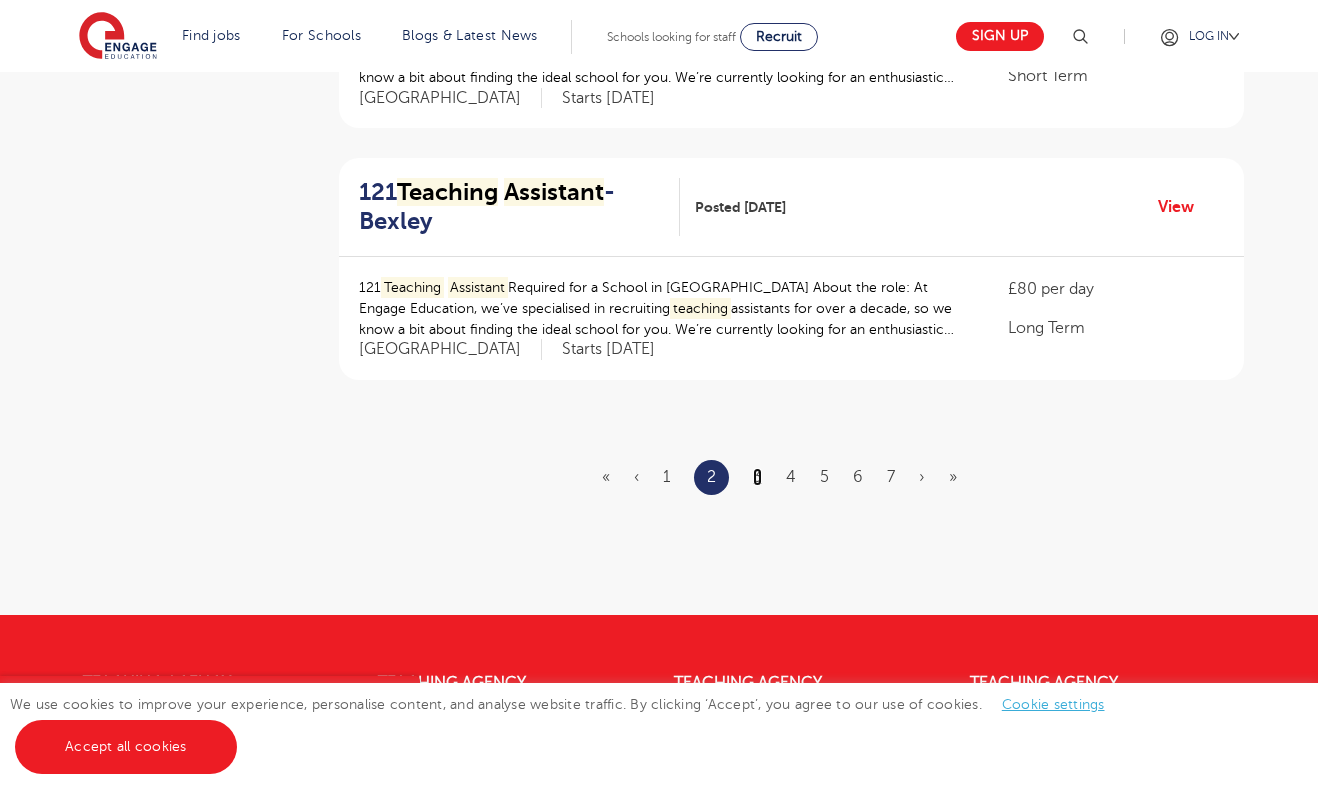 click on "3" at bounding box center [757, 477] 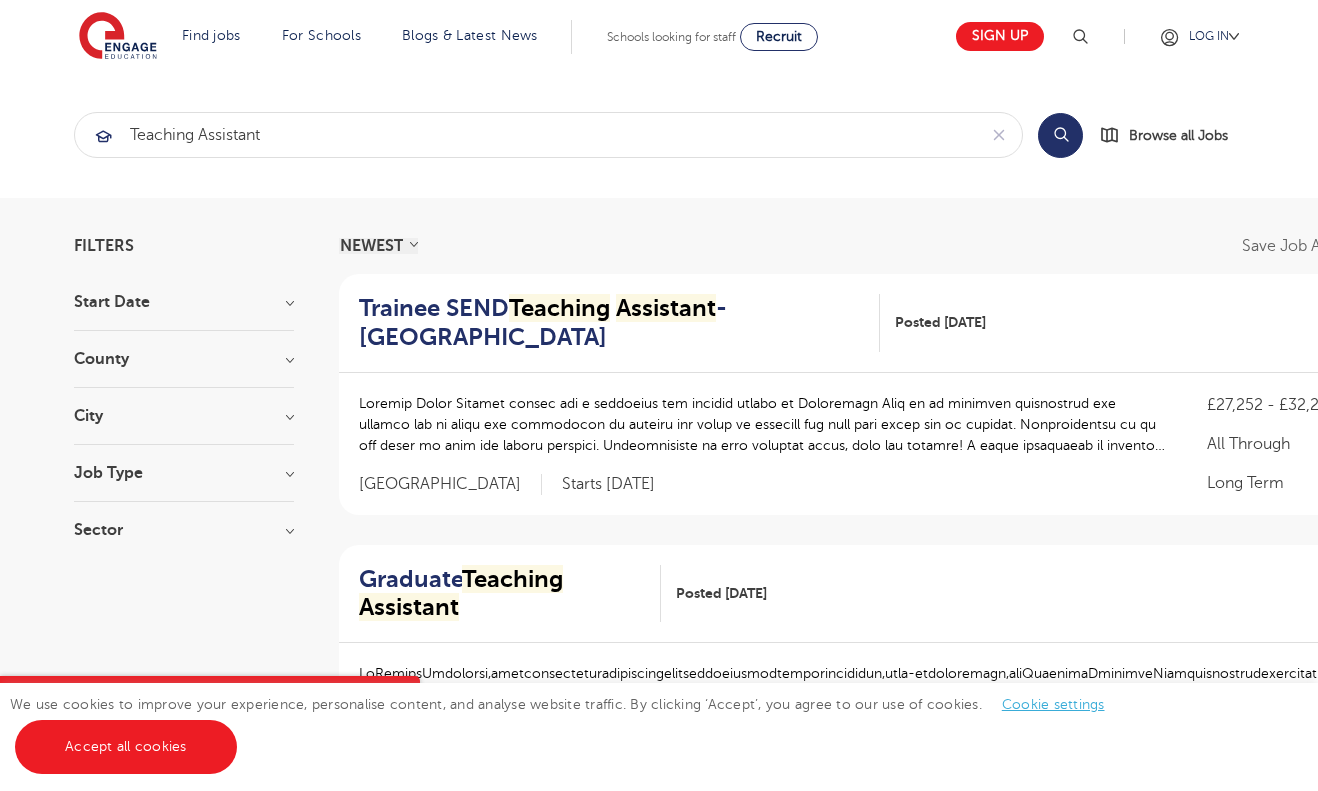click on "City" at bounding box center (184, 416) 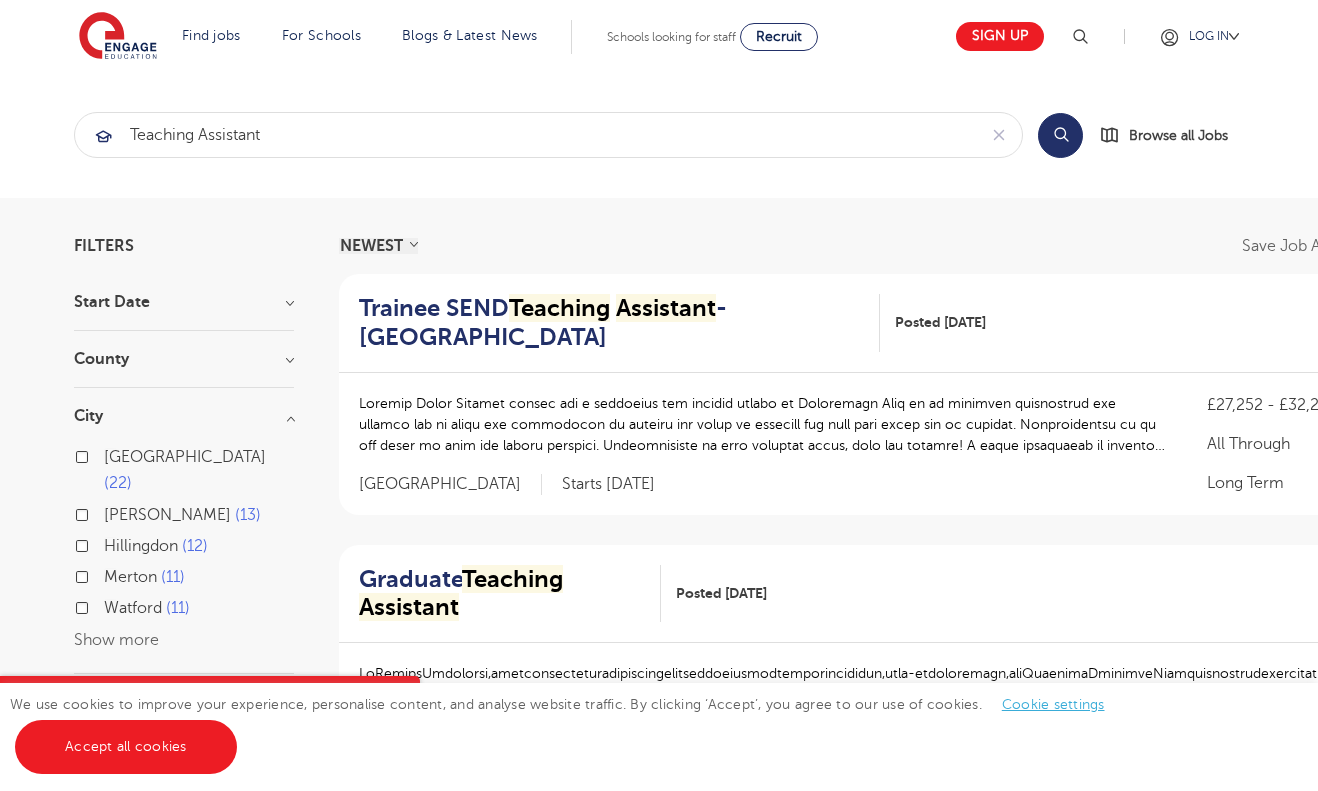 click on "Hillingdon" at bounding box center (141, 546) 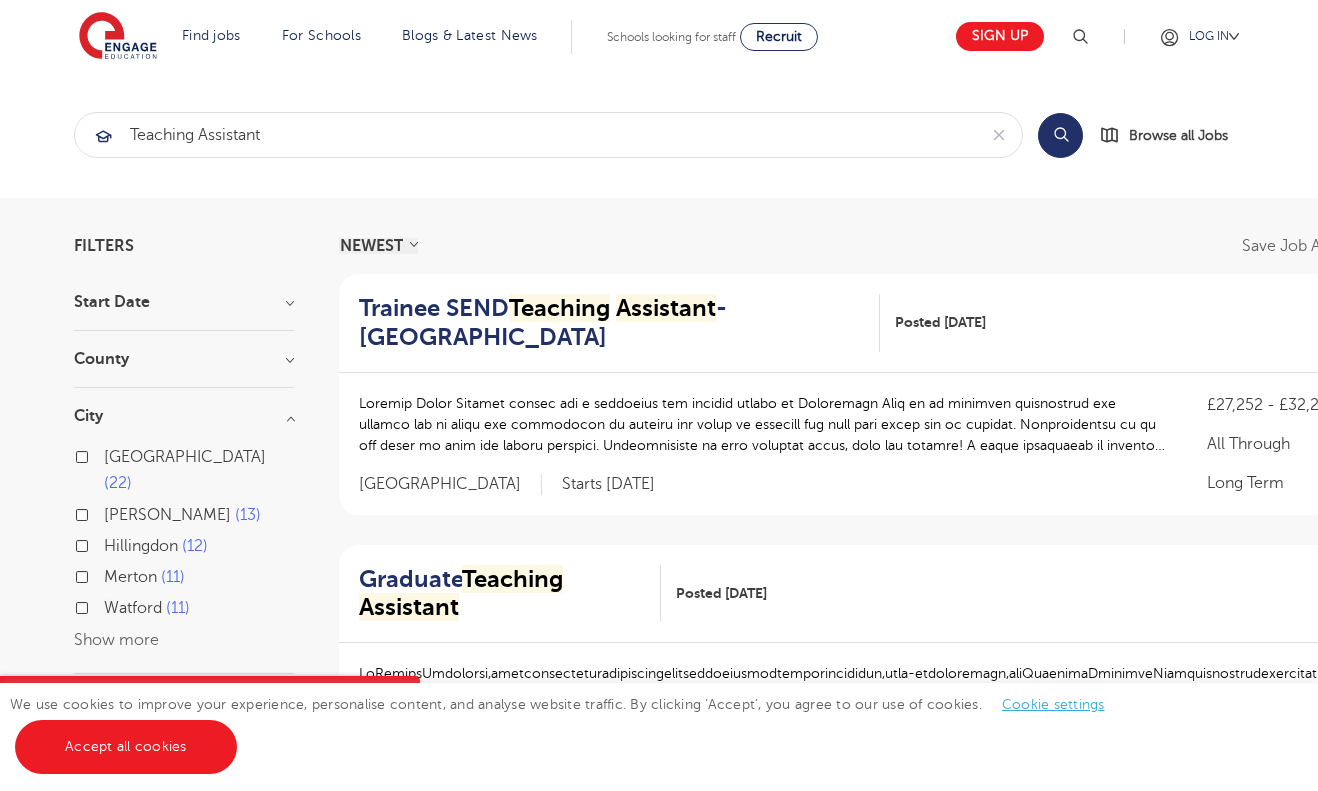 click on "Hillingdon   12" at bounding box center (110, 543) 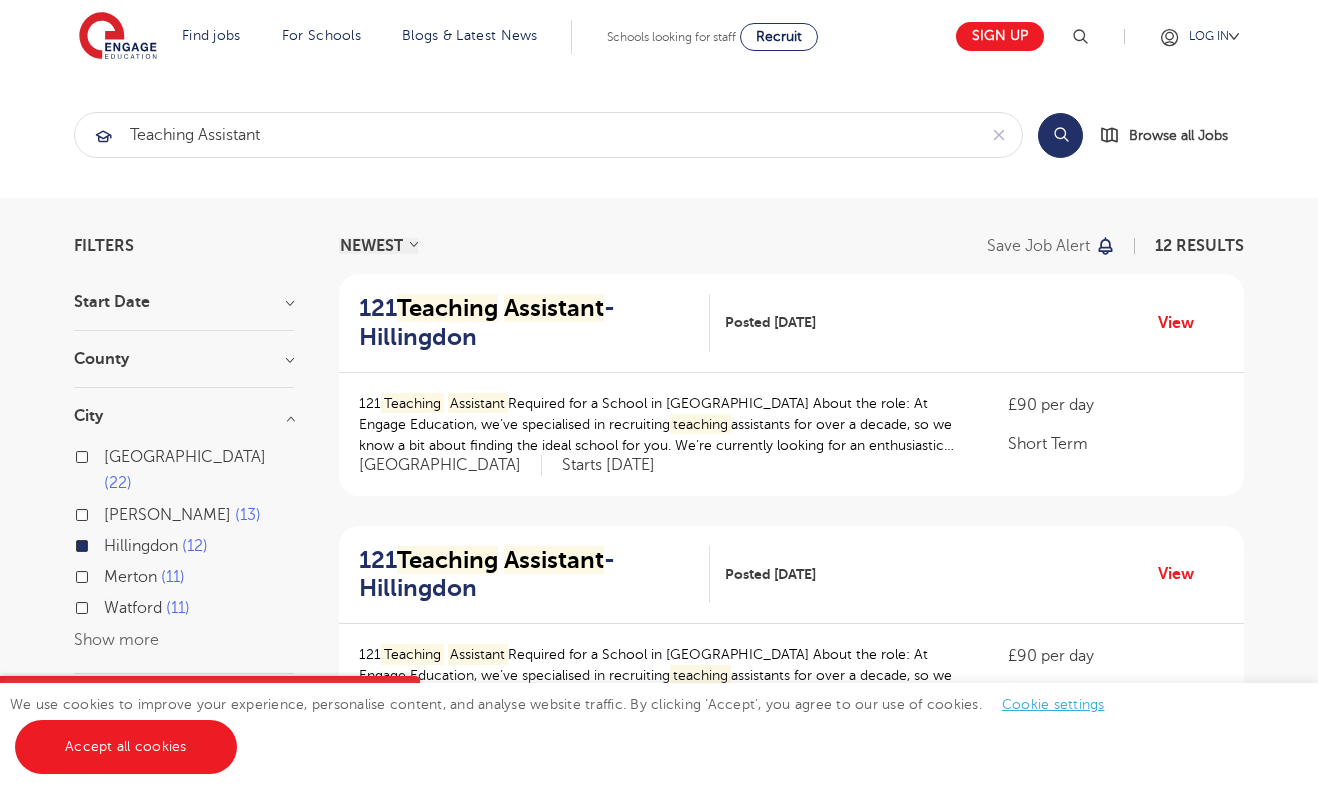 click on "Show more" at bounding box center (116, 640) 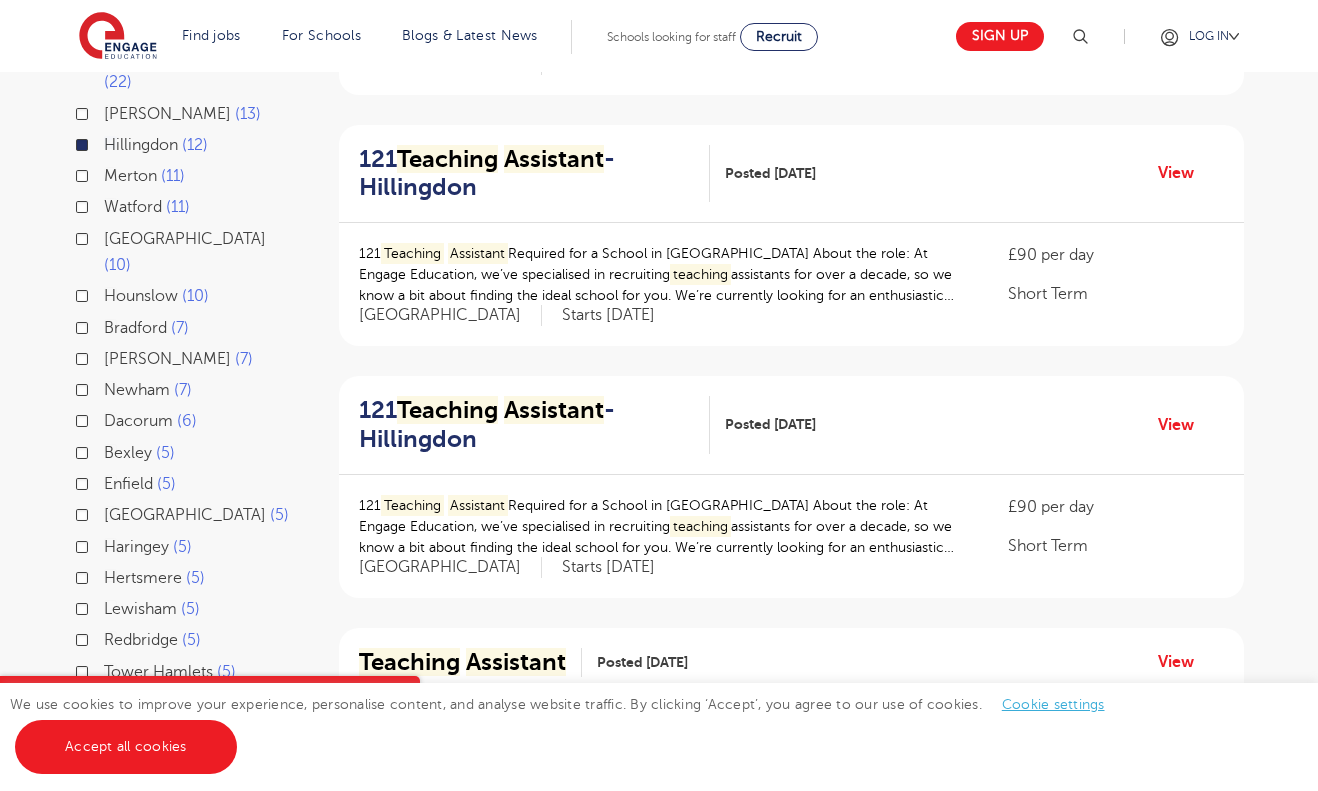 scroll, scrollTop: 450, scrollLeft: 0, axis: vertical 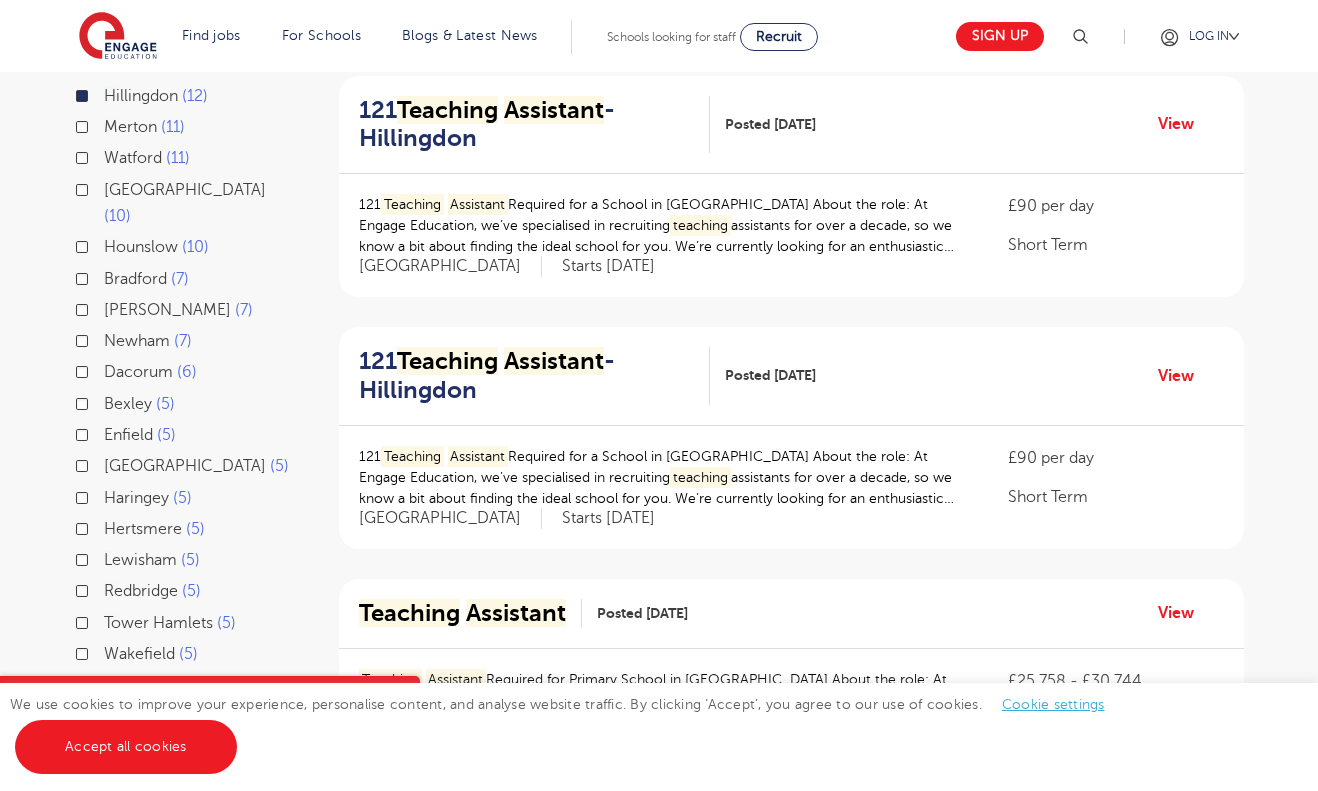 click on "Hounslow" at bounding box center [141, 247] 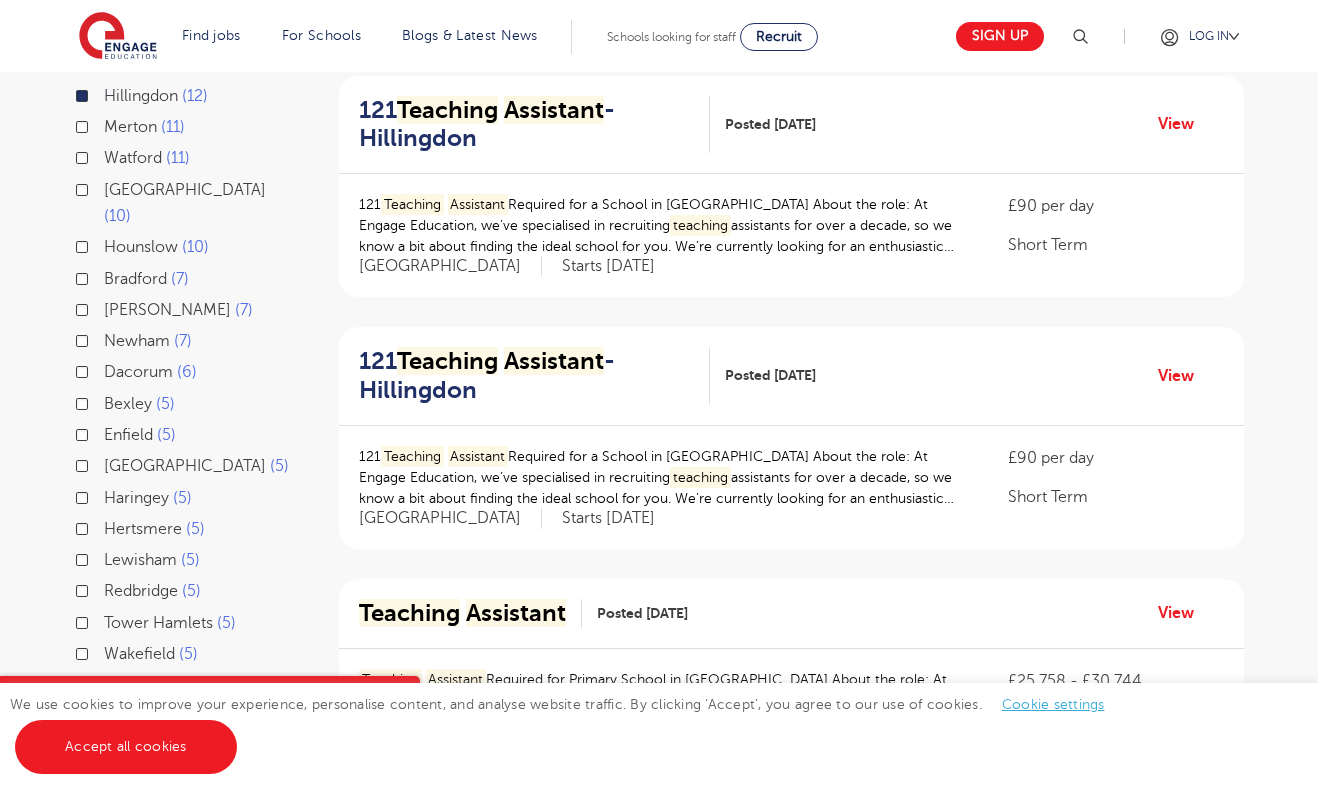 click on "Hounslow   10" at bounding box center (110, 244) 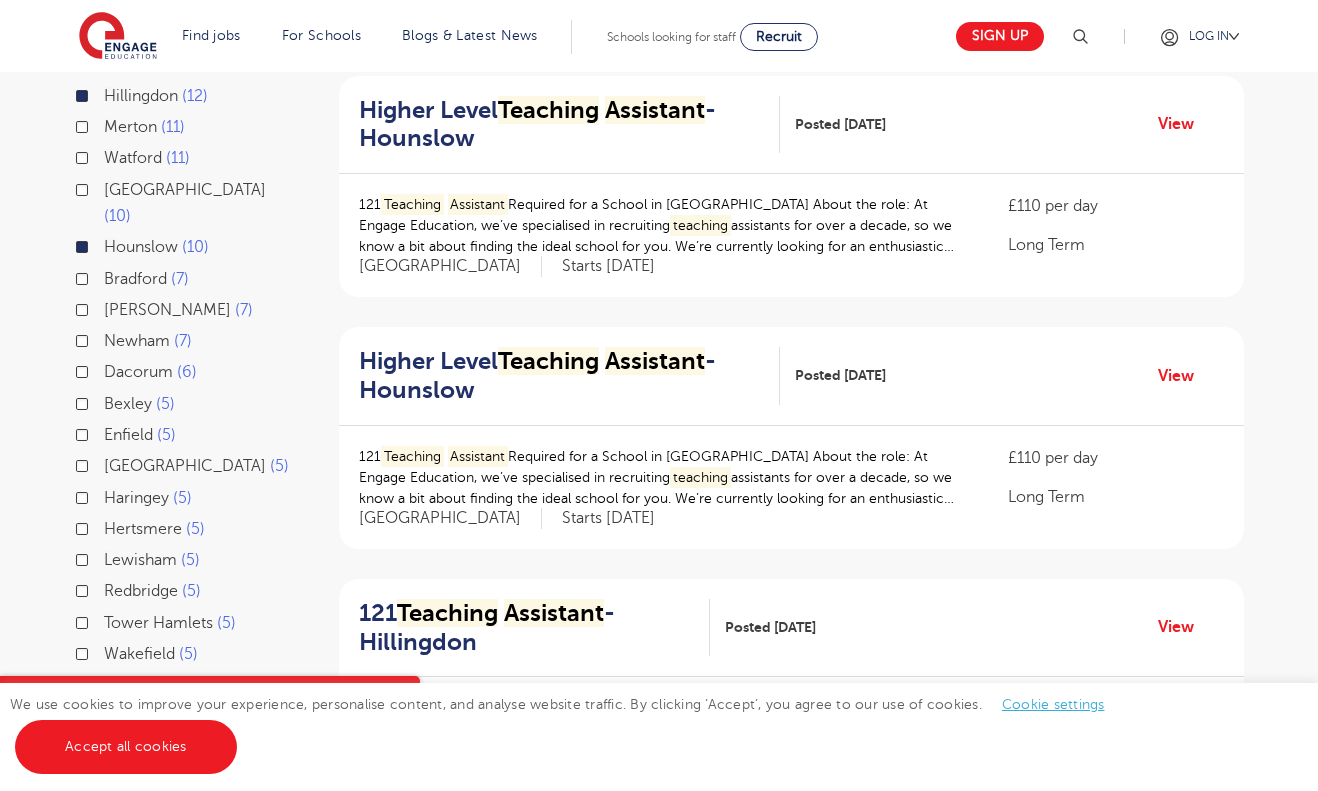 click on "Brent   7" at bounding box center [178, 310] 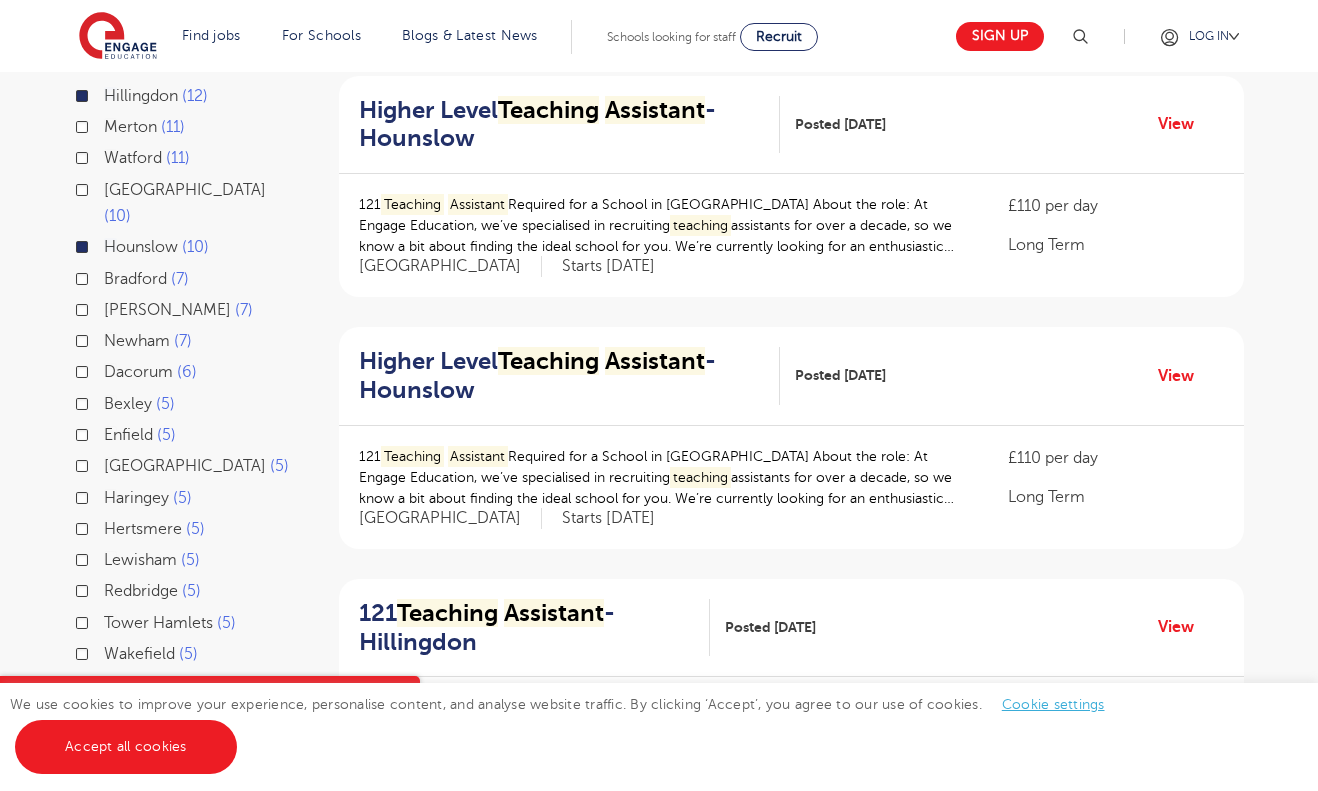 click on "Brent   7" at bounding box center [110, 307] 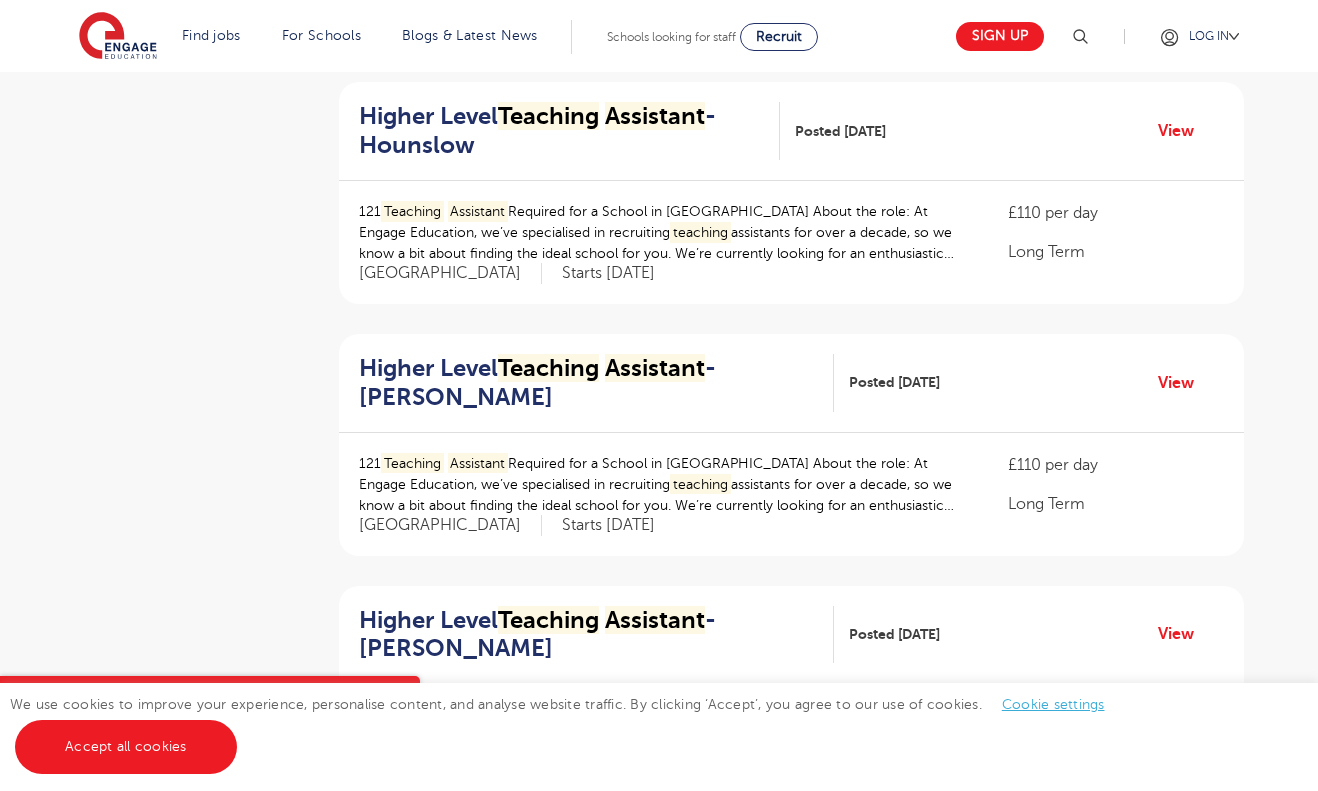 scroll, scrollTop: 1193, scrollLeft: 0, axis: vertical 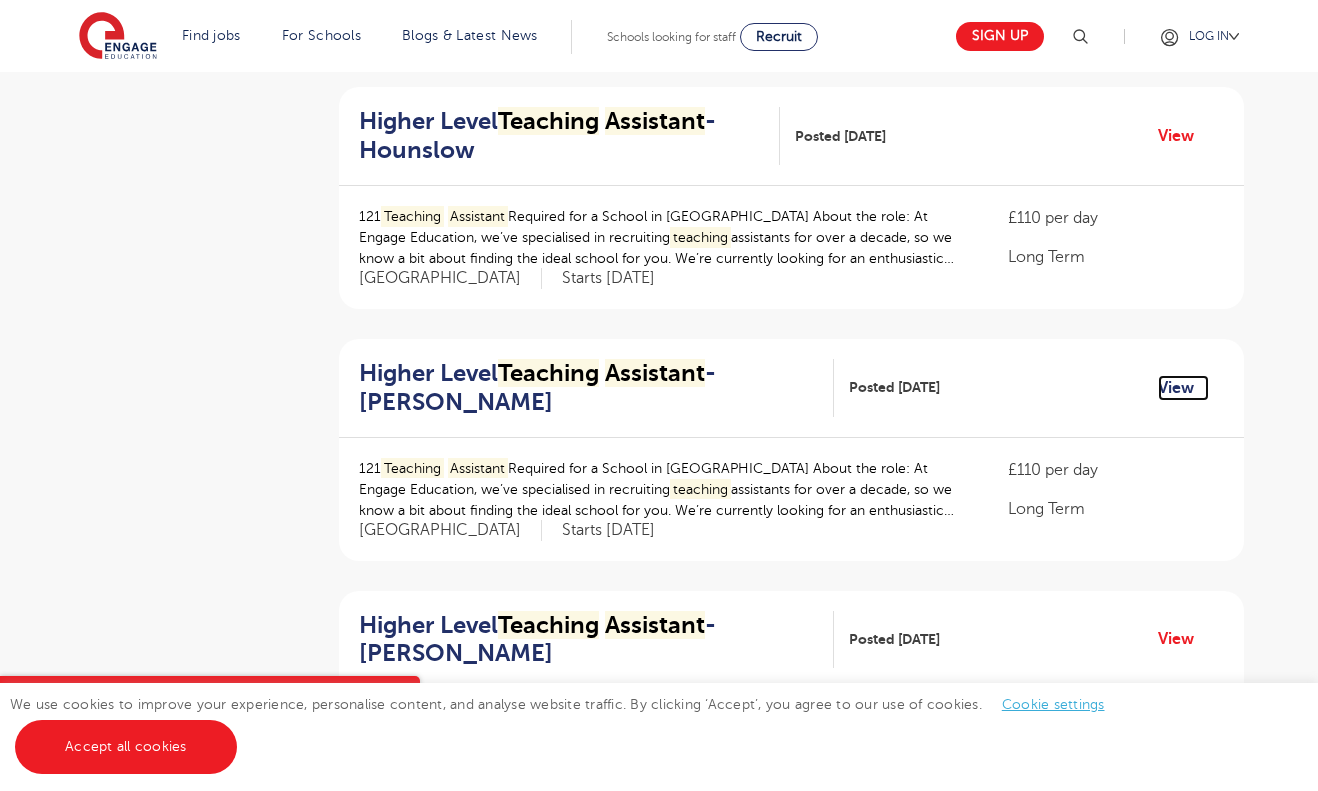 click on "View" at bounding box center [1183, 388] 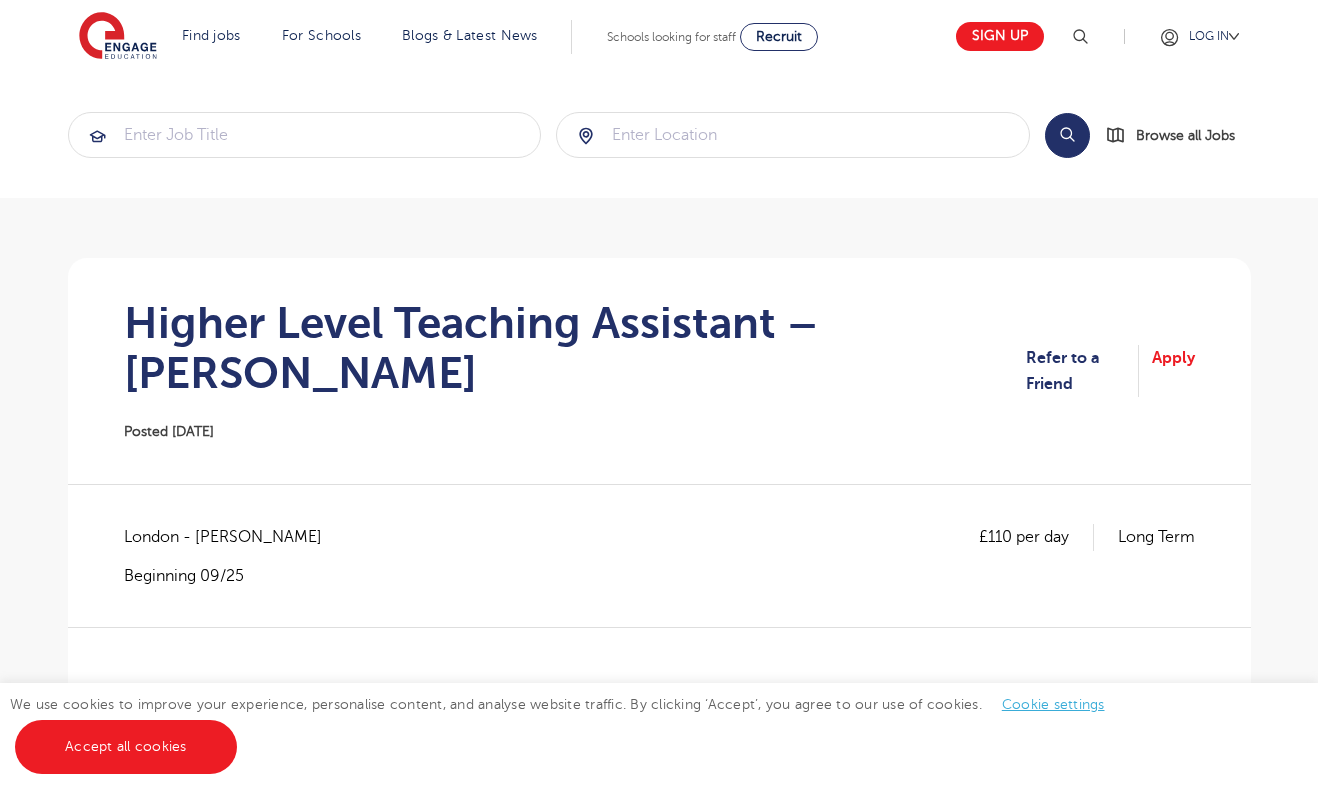 scroll, scrollTop: 0, scrollLeft: 0, axis: both 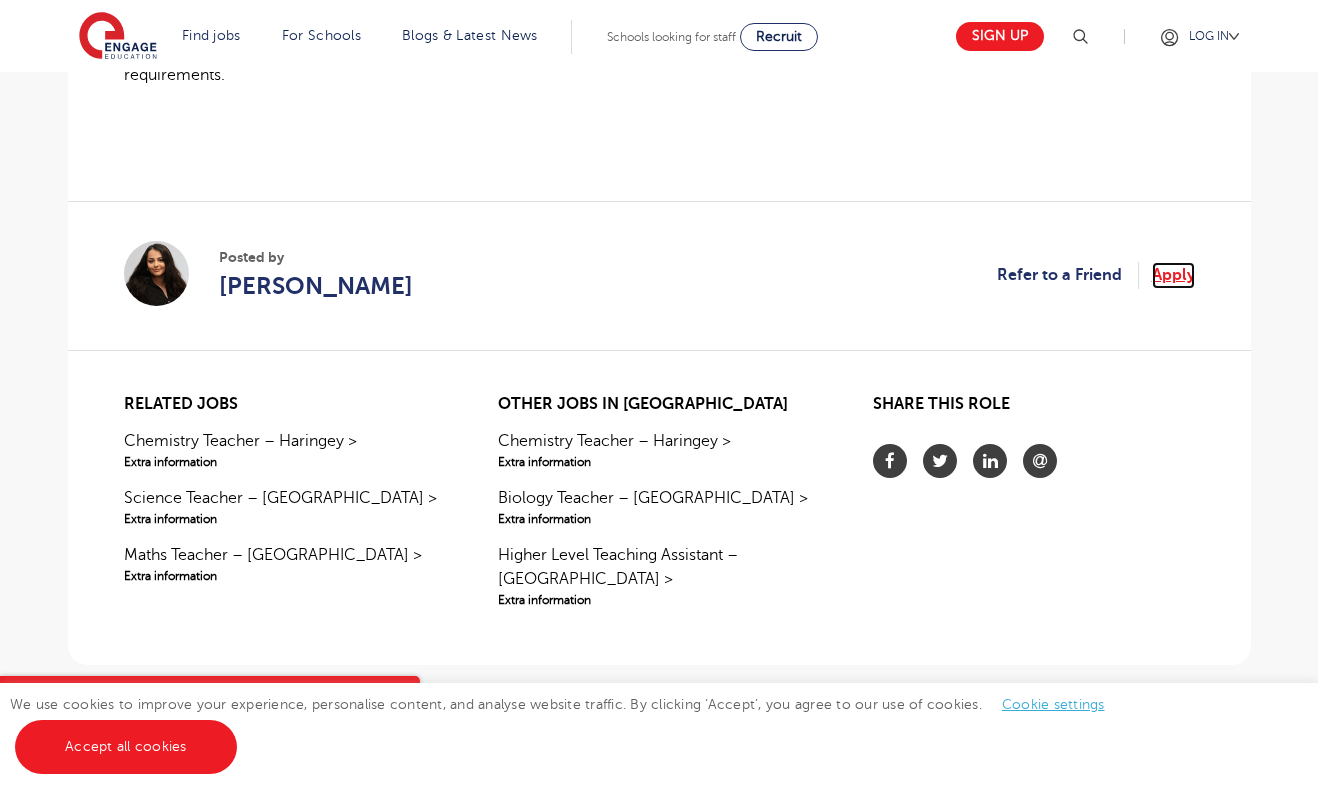 click on "Apply" at bounding box center (1173, 275) 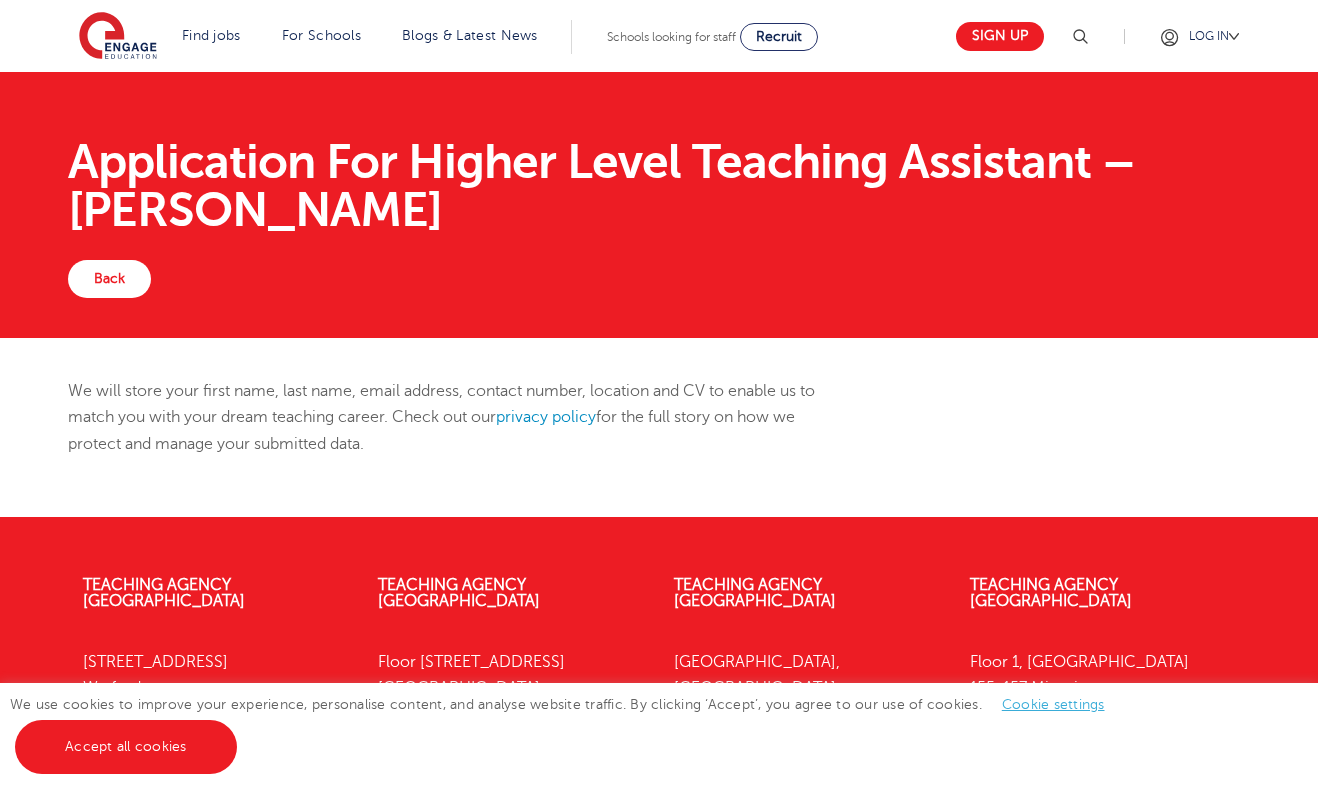scroll, scrollTop: 0, scrollLeft: 0, axis: both 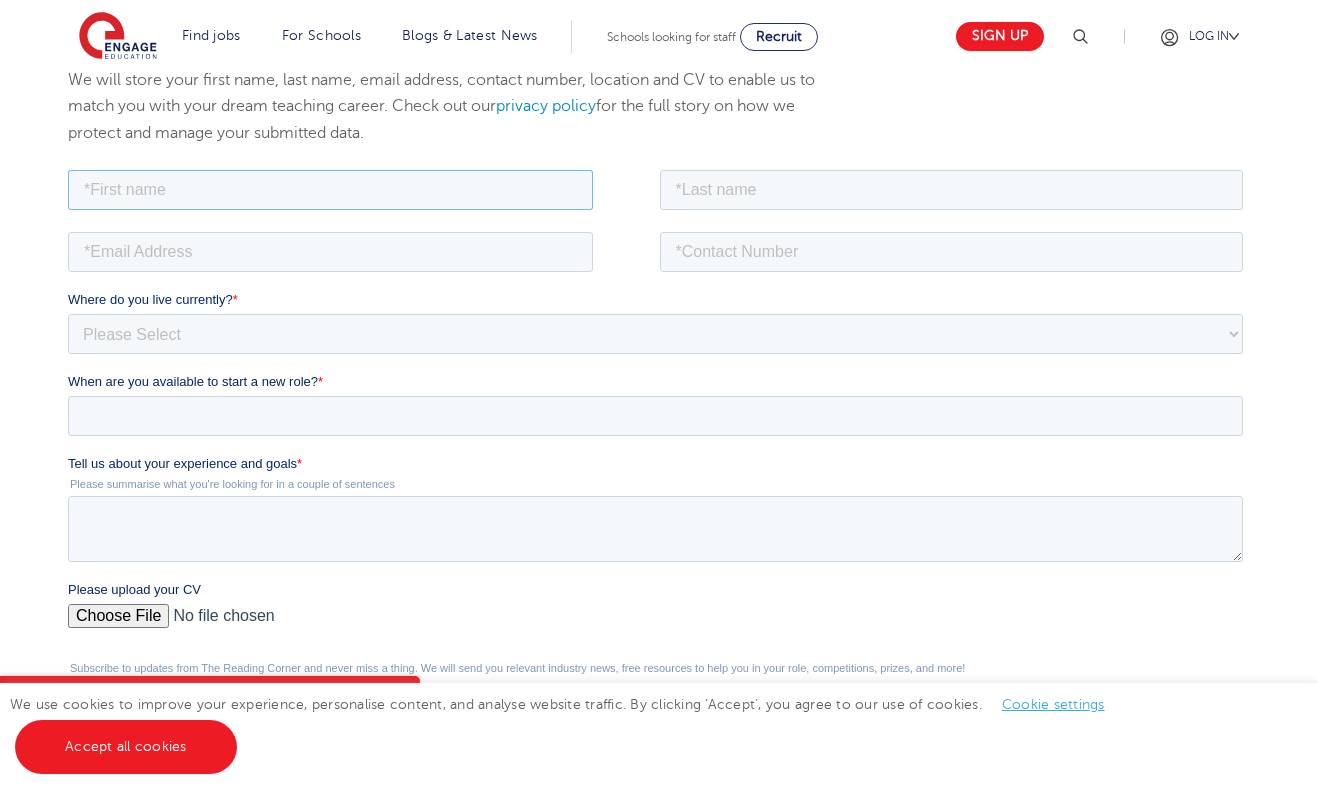 click at bounding box center [329, 189] 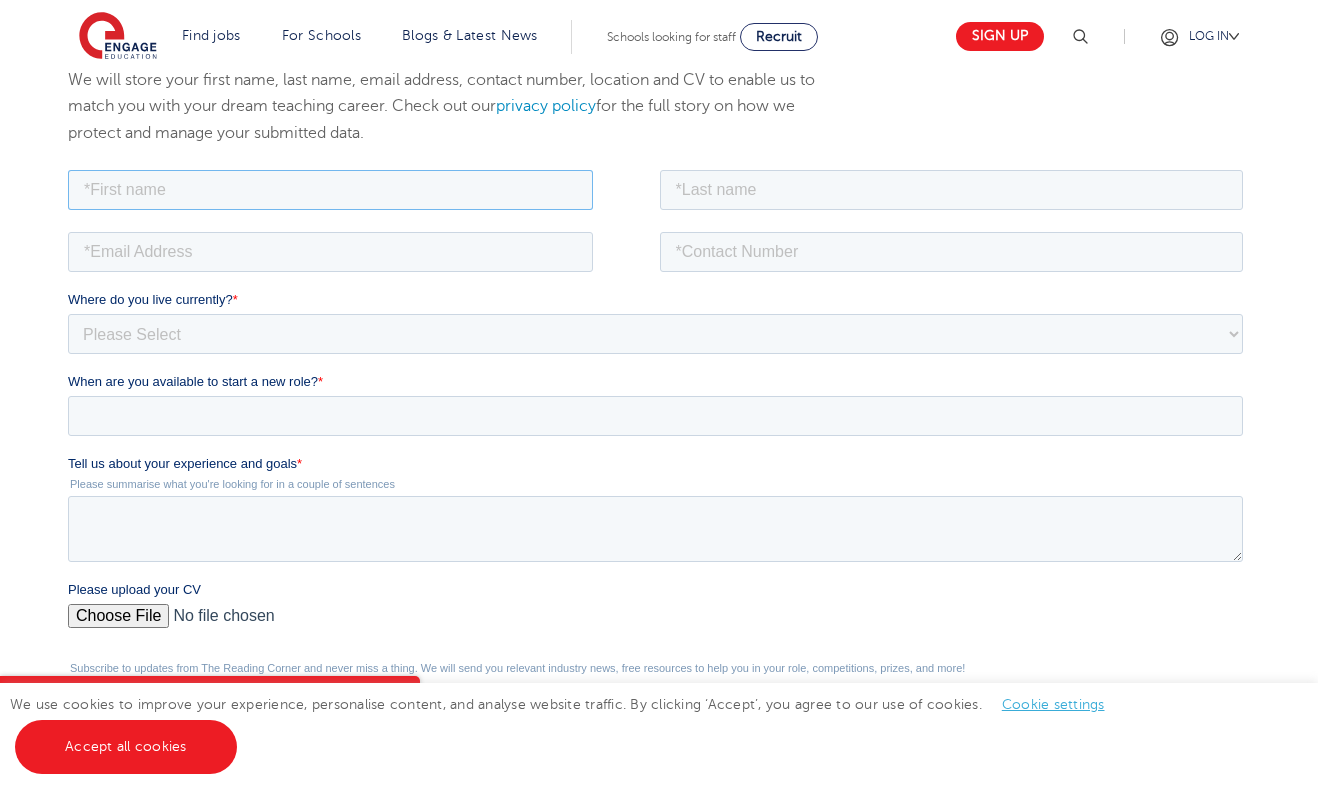 type on "Rekha" 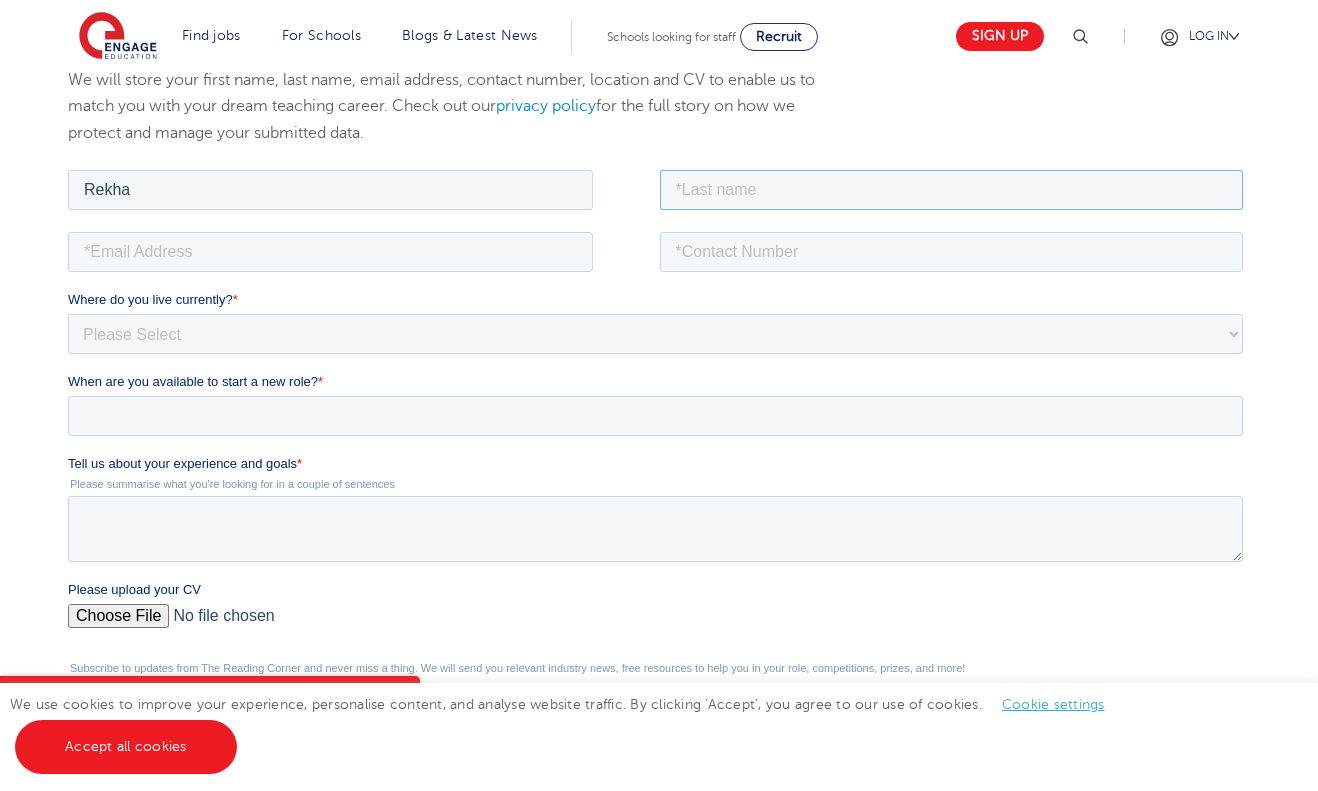 type on "Ram" 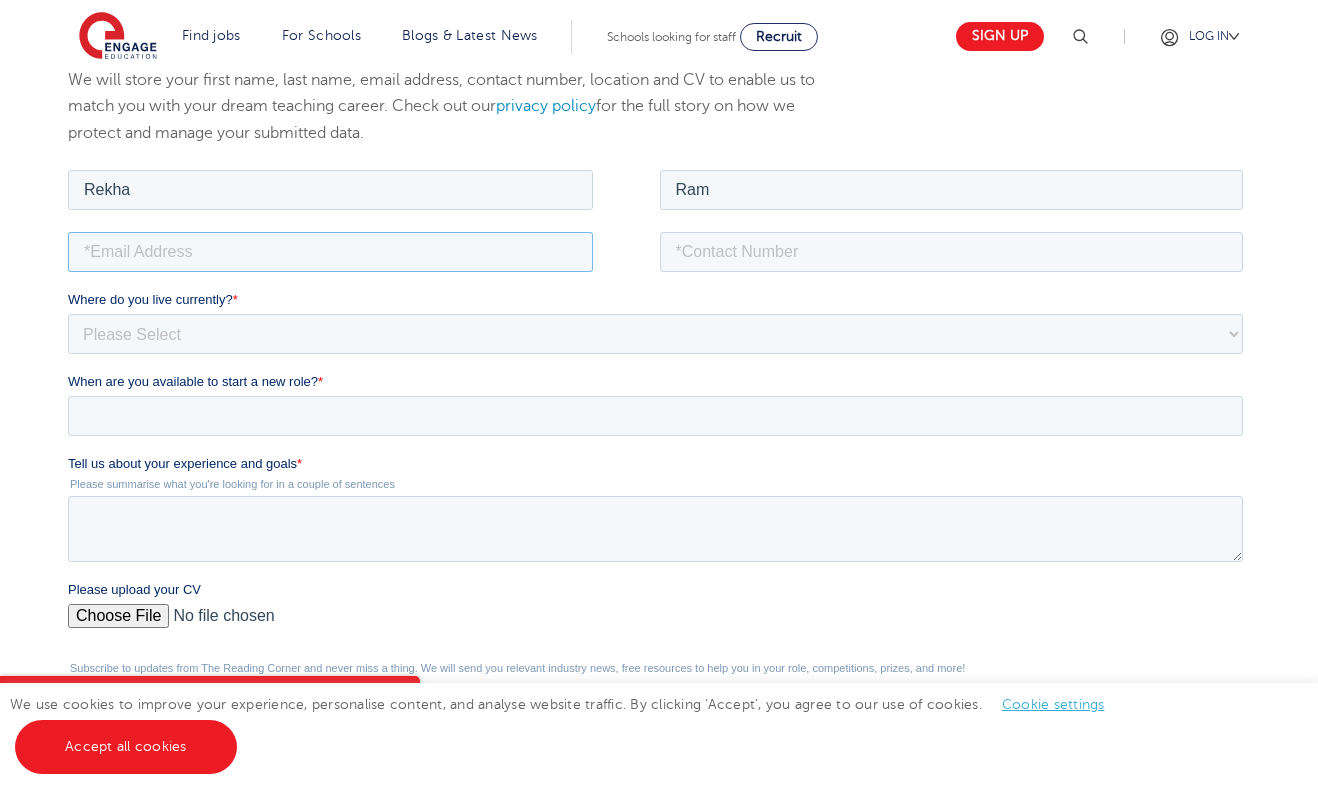 type on "rekharam695@gmail.com" 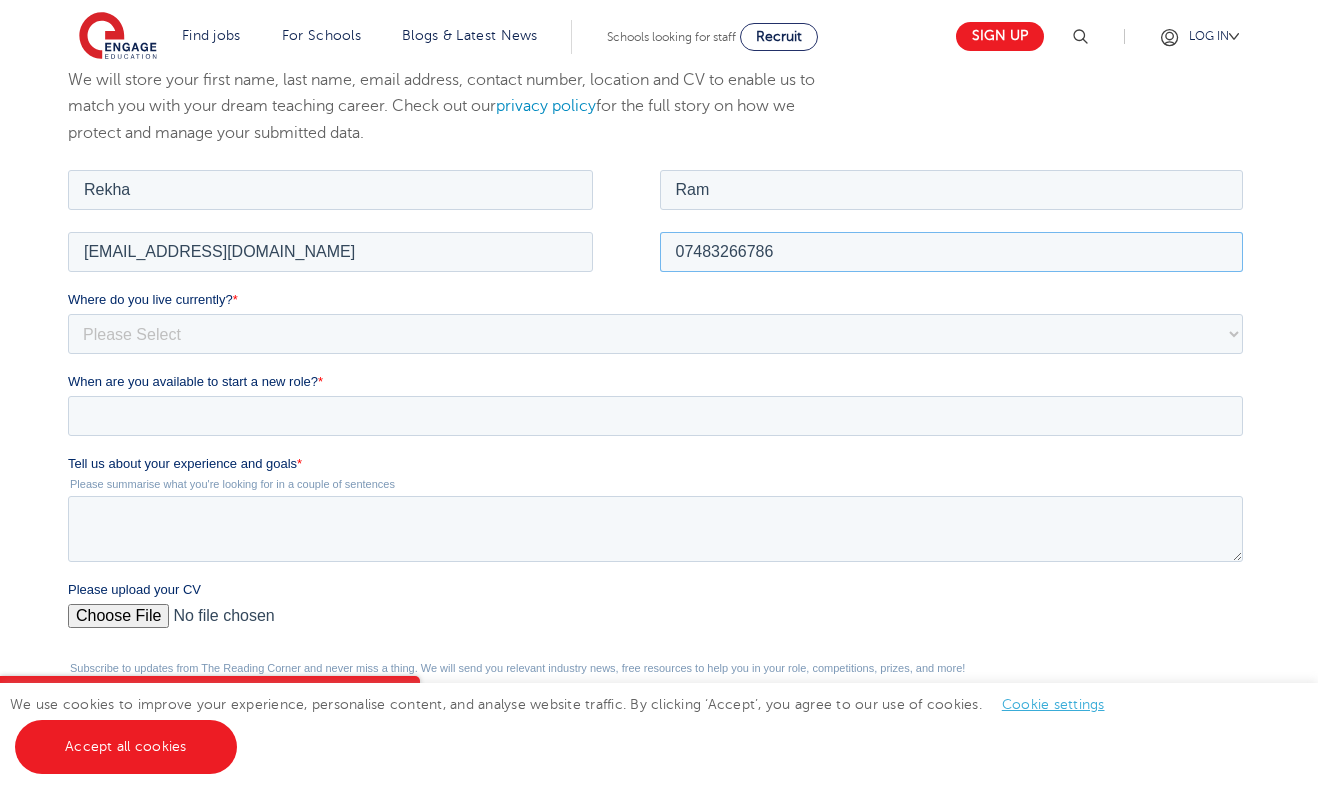 click on "07483266786" at bounding box center [951, 251] 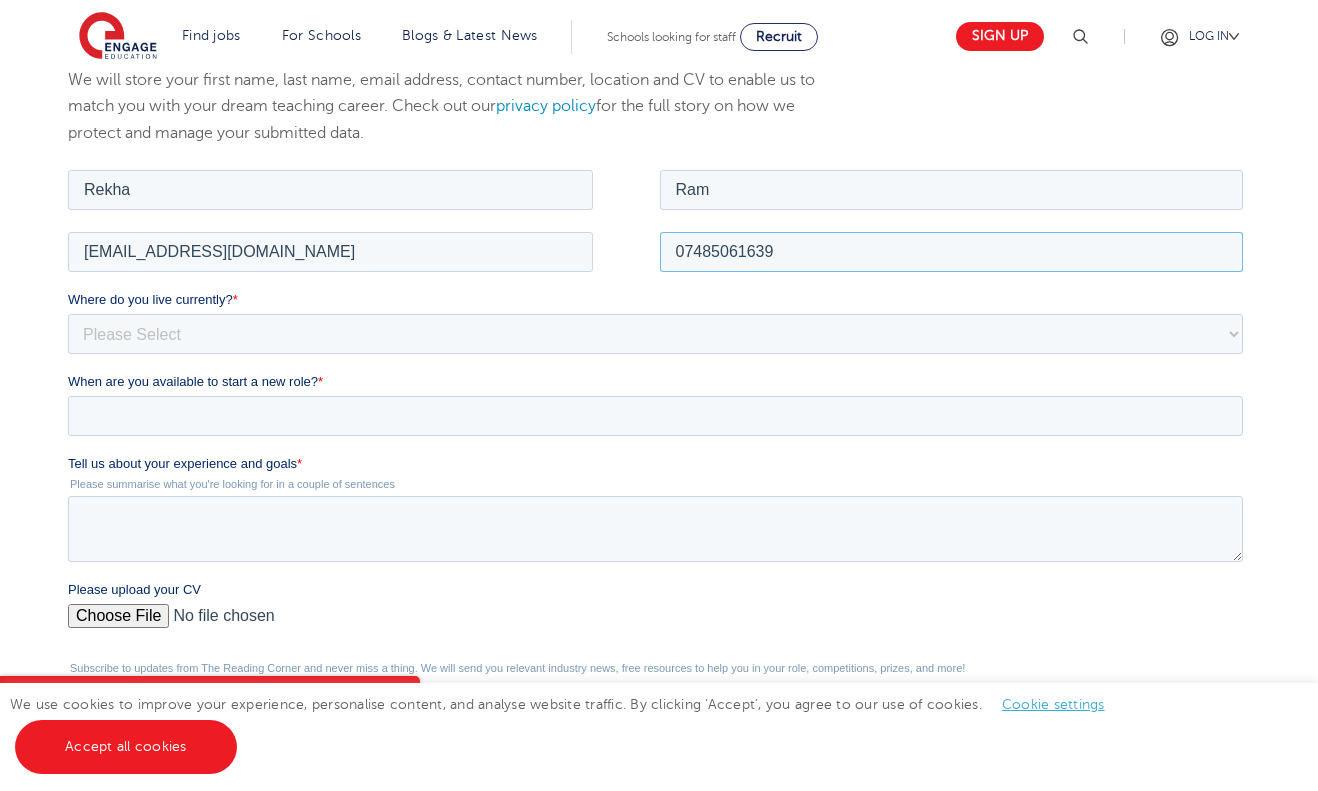 type on "07485061639" 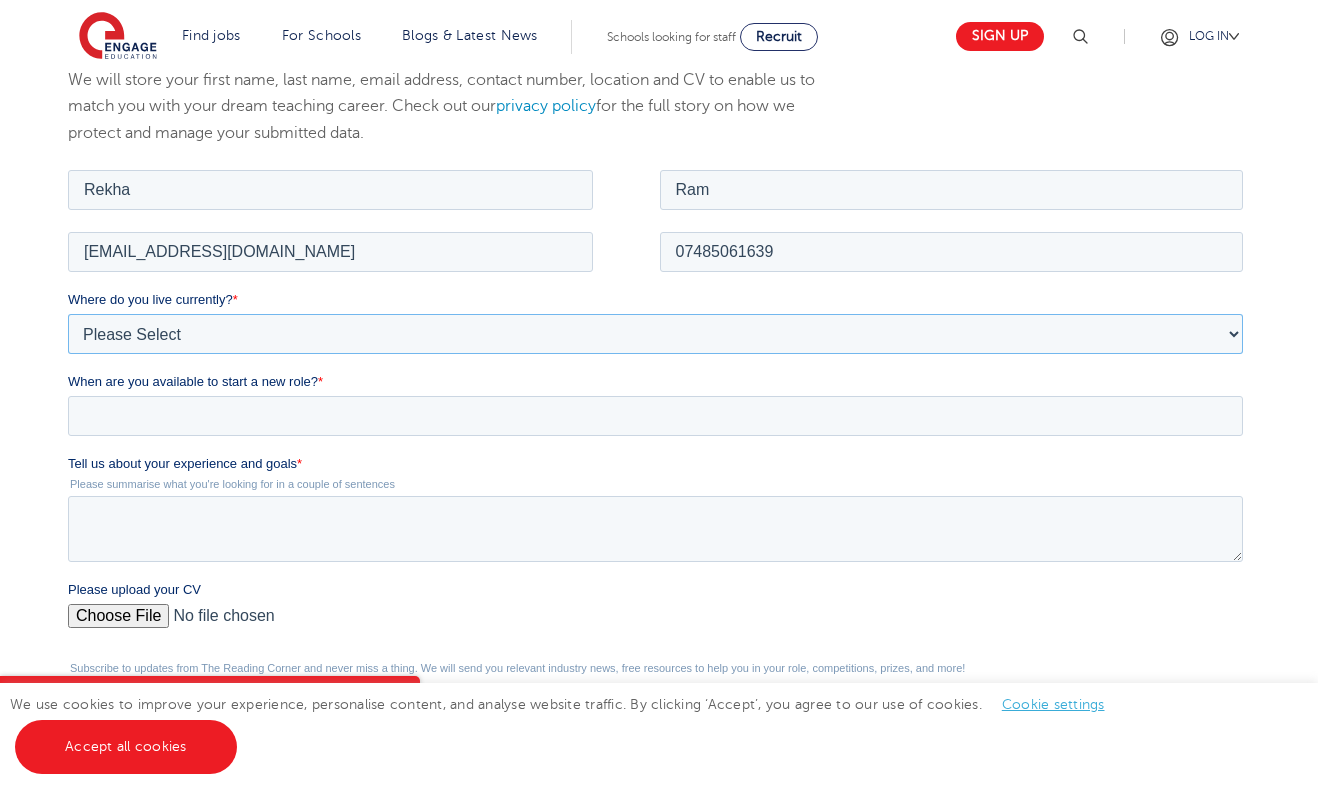 click on "Please Select UK Canada Ireland Australia New Zealand Europe USA South Africa Jamaica Africa Asia Middle East South America Caribbean" at bounding box center (654, 333) 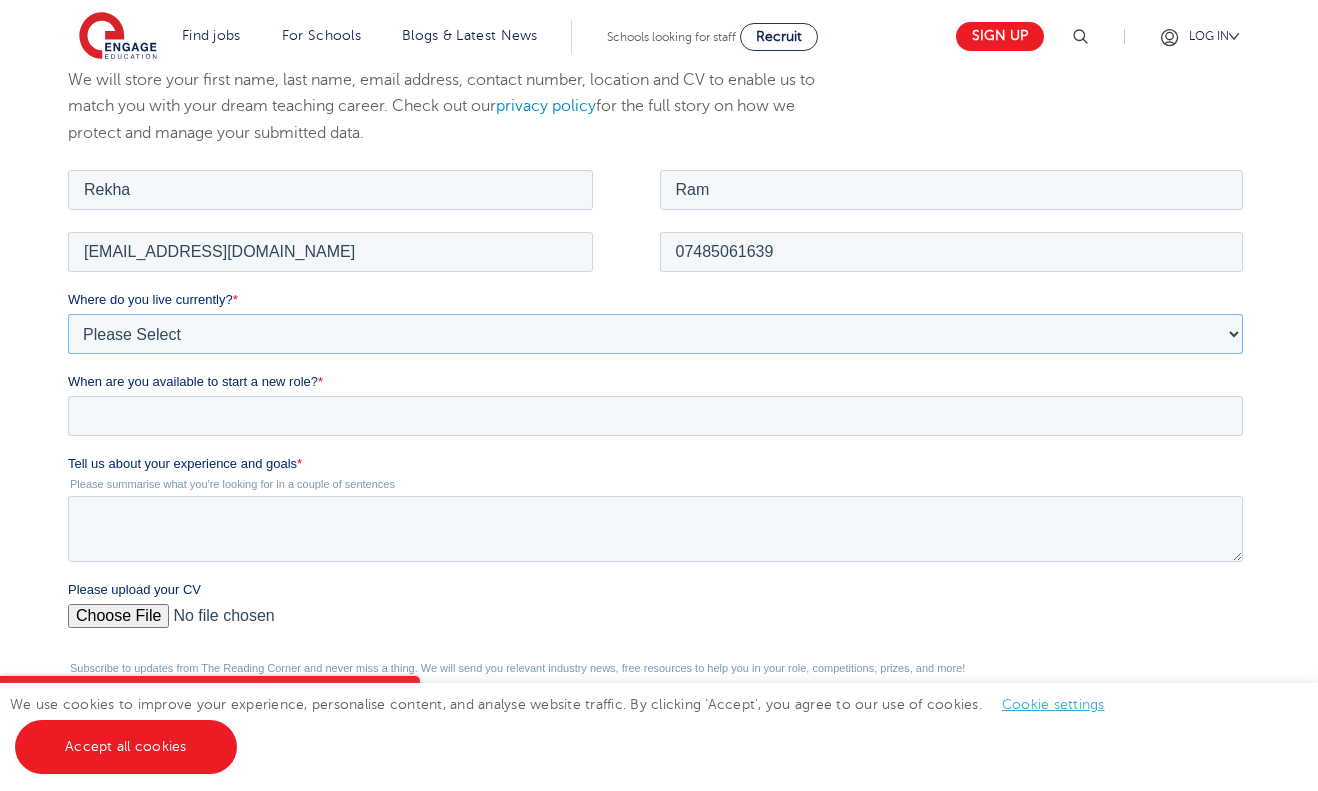 select on "UK" 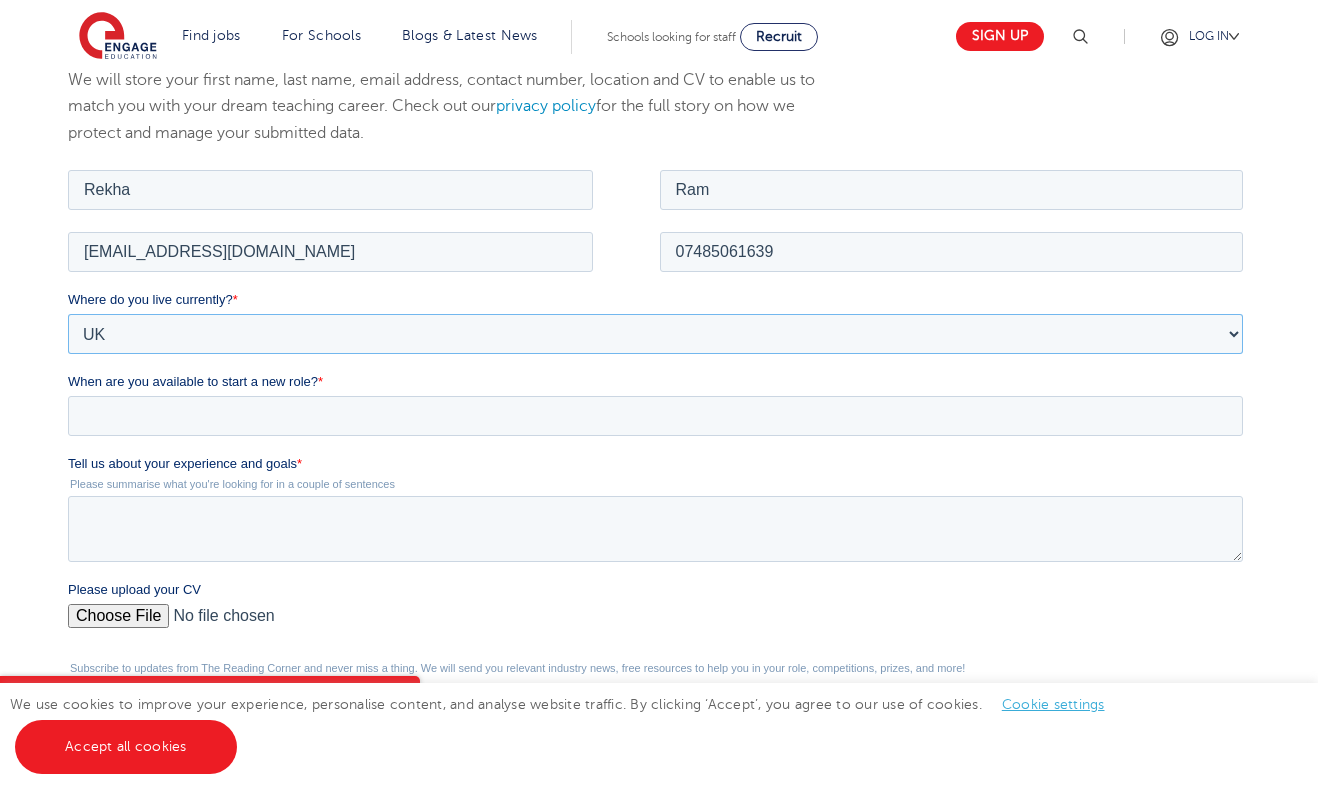 click on "Please Select UK Canada Ireland Australia New Zealand Europe USA South Africa Jamaica Africa Asia Middle East South America Caribbean" at bounding box center [654, 333] 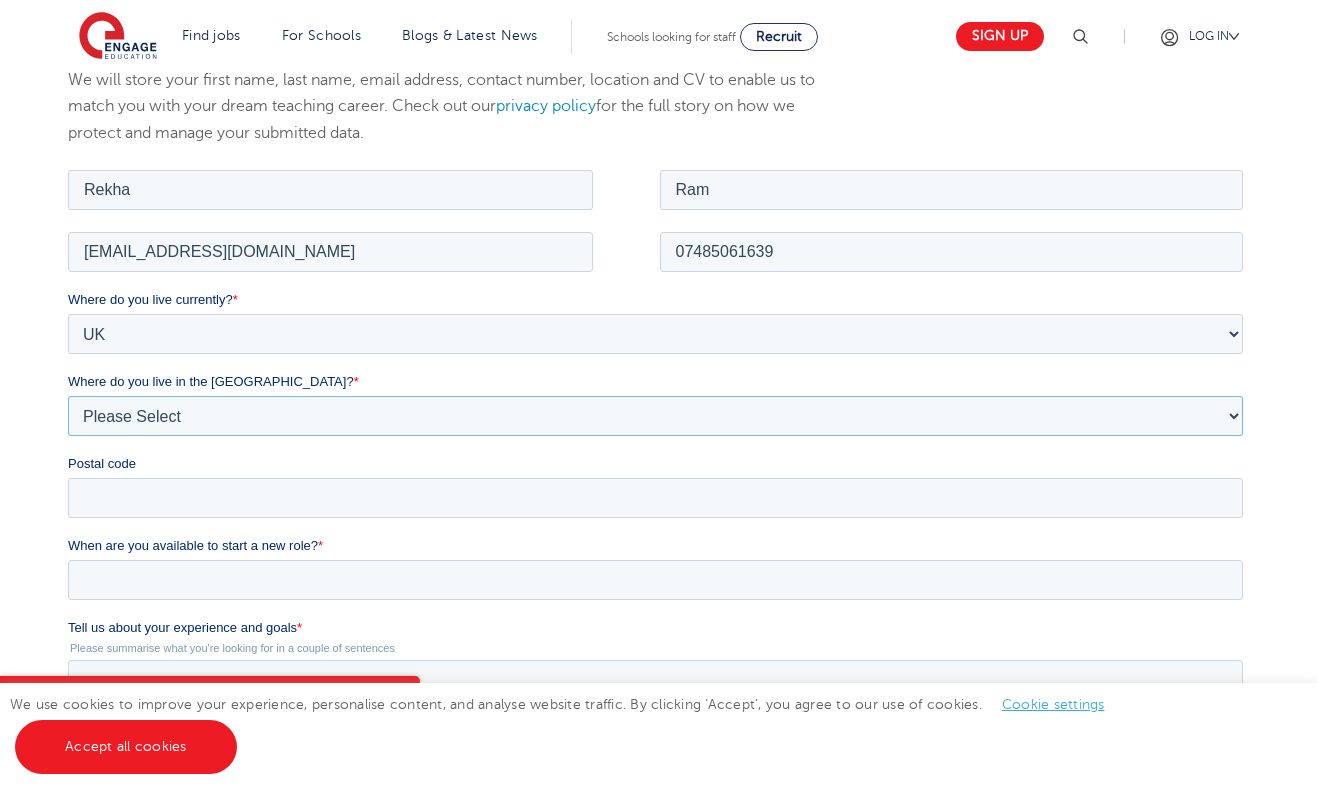 click on "Please Select Overseas Barnsley Bedfordshire Berkshire Bournemouth Bracknell Forest Bradford Brighton and Hove Bristol Buckinghamshire Calderdale Cambridgeshire Cheshire City of London City of Plymouth Cornwall County Durham Cumbria Derbyshire Devon Doncaster Dorset Durham Durham and North Yorkshire East Riding of Yorkshire East Sussex Essex Gloucestershire Hampshire Herefordshire Hertfordshire Hull Isle of Wight Kent Kirklees Lancashire Leeds Leicestershire Lincolnshire London Luton Luton South Luton Town Centre Manchester Medway Merseyside Milton Keynes Norfolk Northamptonshire North Somerset Northumberland North Yorkshire Nottinghamshire Oxfordshire Peterborough Poole Portsmouth Reading Rotherham Rutland Sheffield Shropshire Slough Somerset Southampton Southend On Sea South Yorkshire Staffordshire Suffolk Surrey Thurrock Torbay Tyne and Wear Wakefield Warwickshire West Berkshire West Midlands West Sussex West Yorkshire Wiltshire Windsor and Maidenhead Wokingham Worcestershire York" at bounding box center (654, 415) 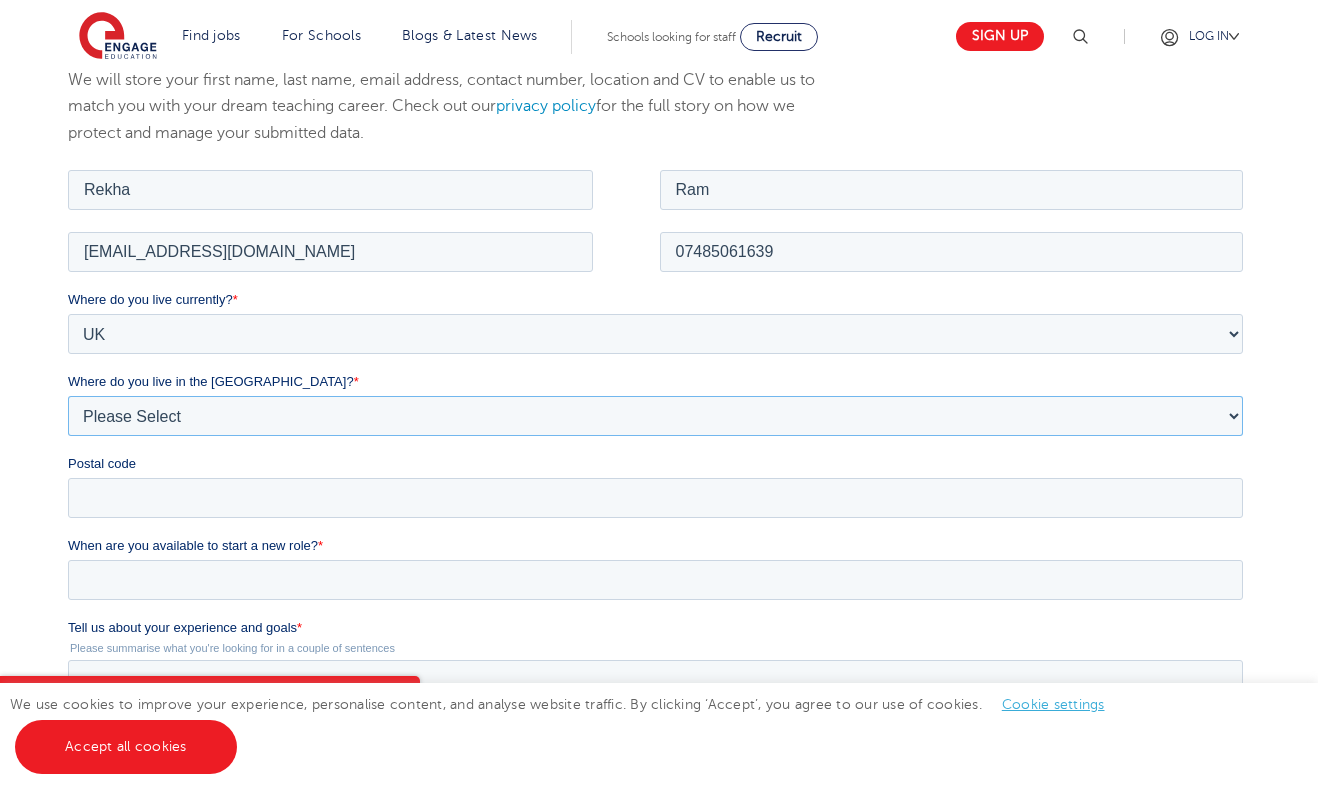 select on "London" 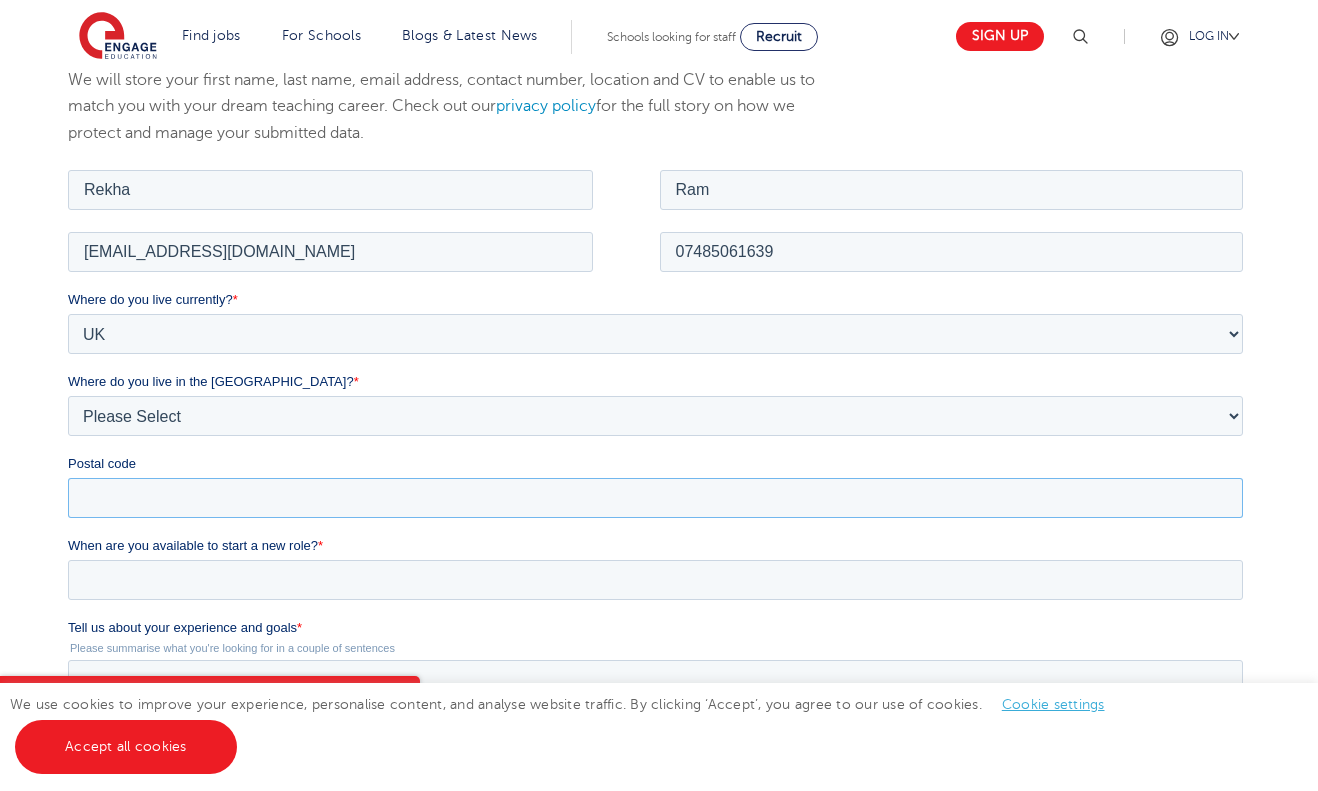 click on "Postal code" at bounding box center [654, 497] 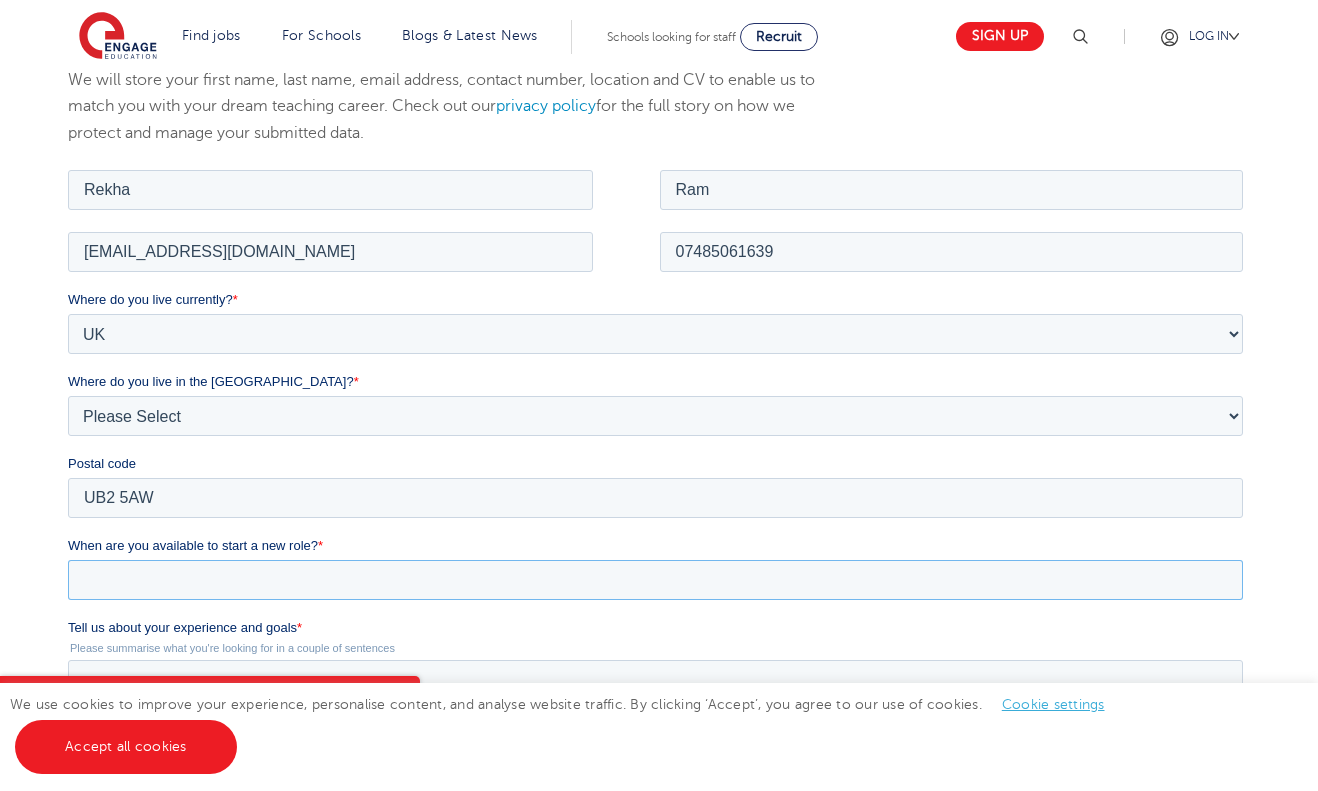 click on "When are you available to start a new role? *" at bounding box center [654, 579] 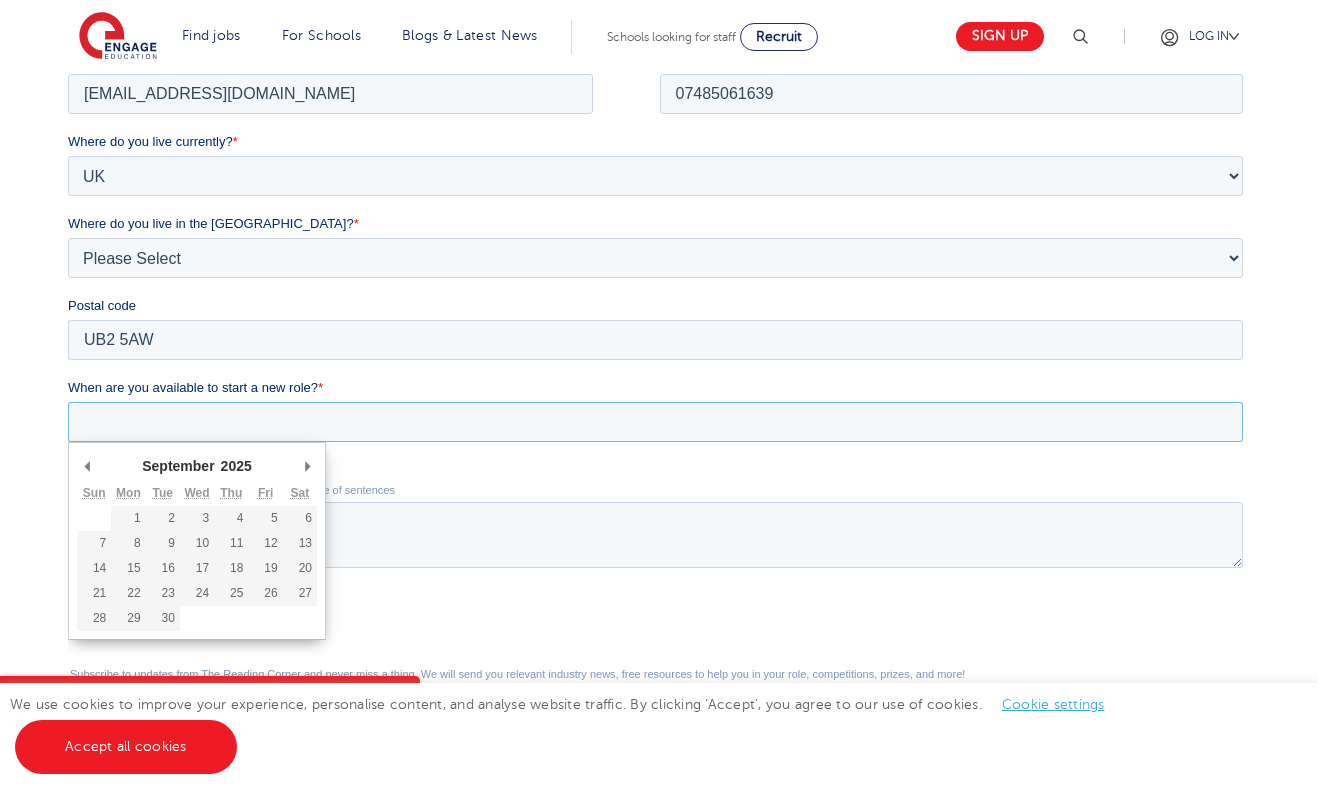 scroll, scrollTop: 471, scrollLeft: 0, axis: vertical 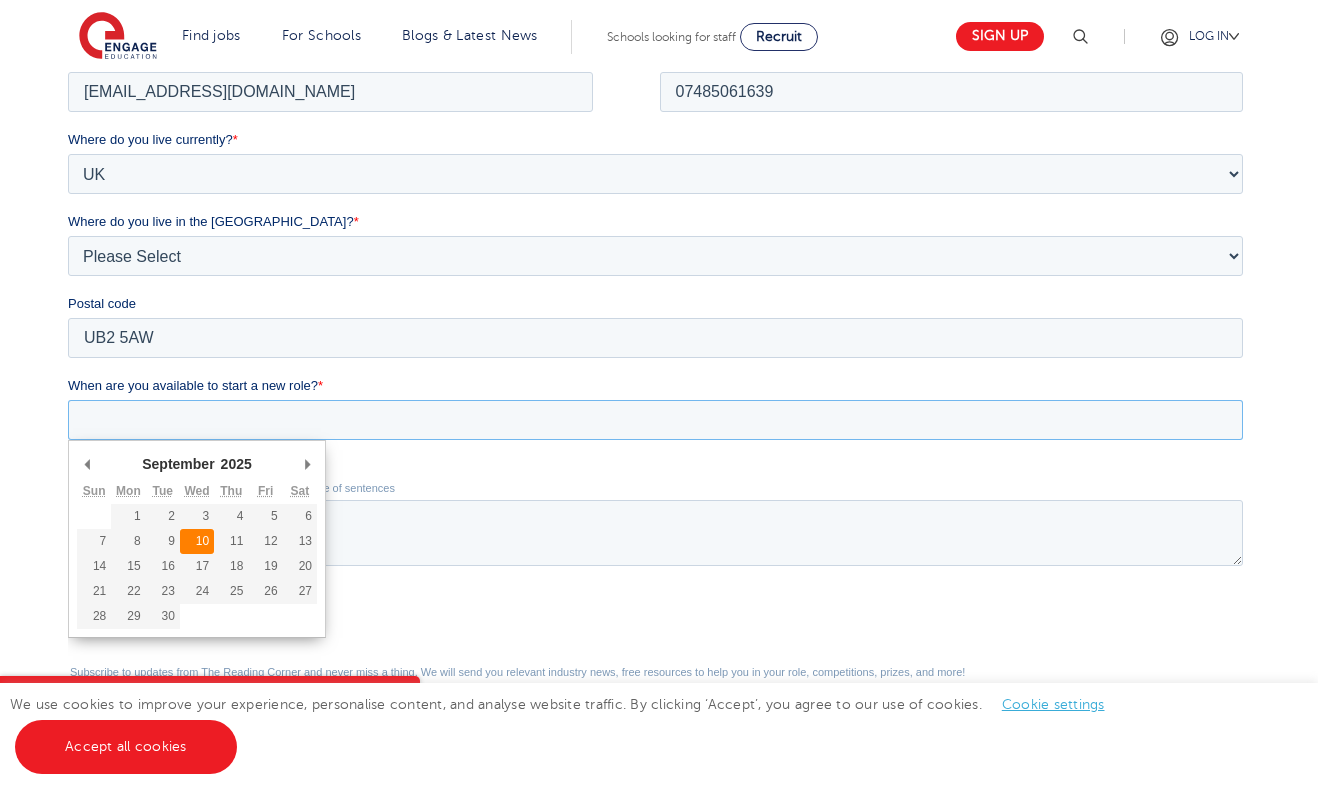 type on "2025-09-10" 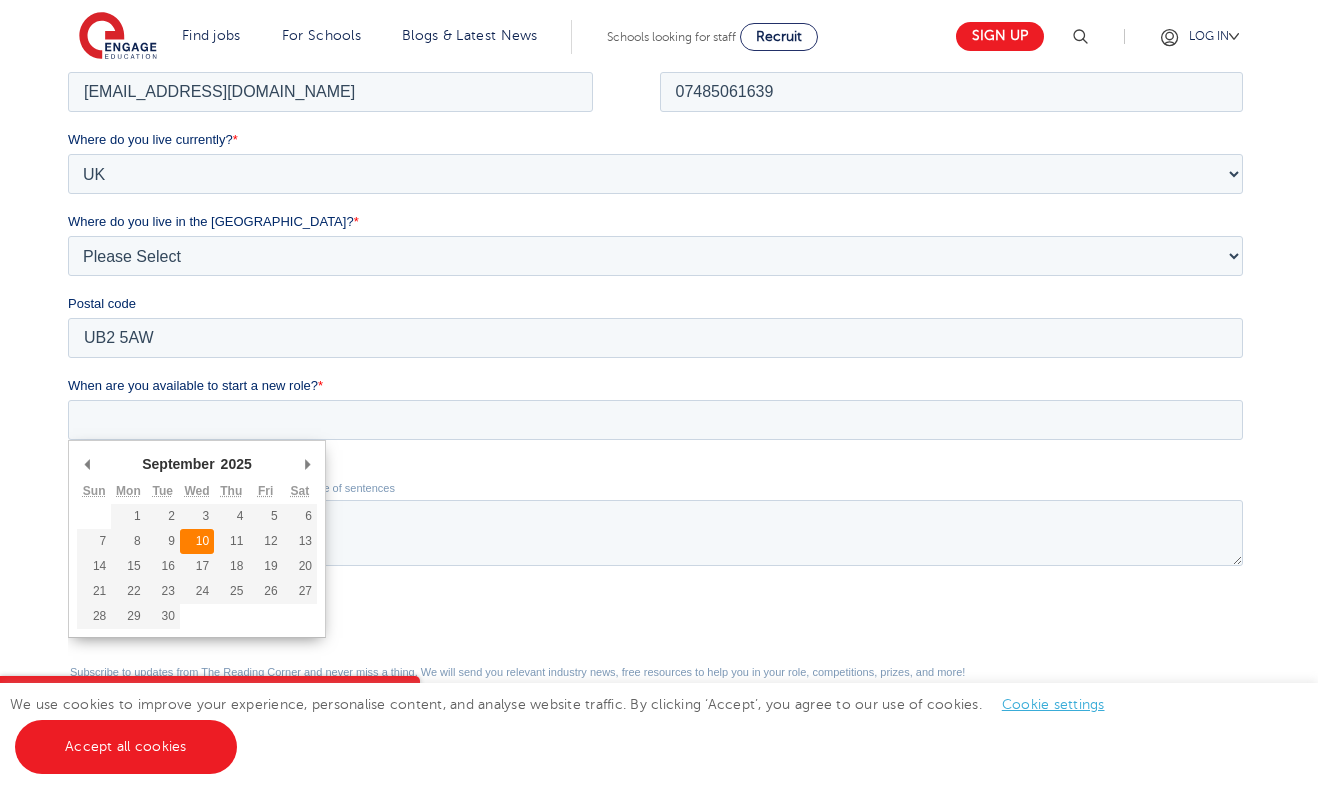 type on "2025/09/10" 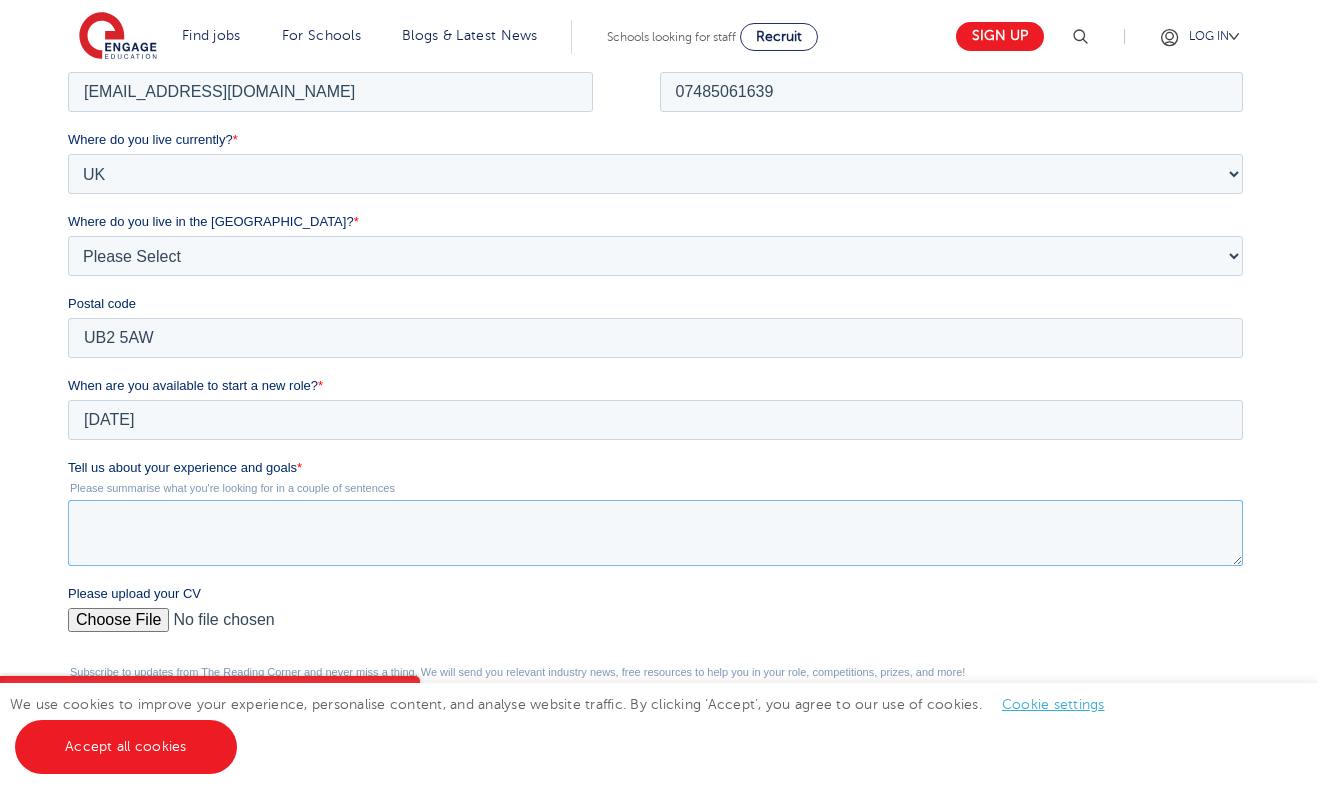 click on "Tell us about your experience and goals *" at bounding box center (654, 532) 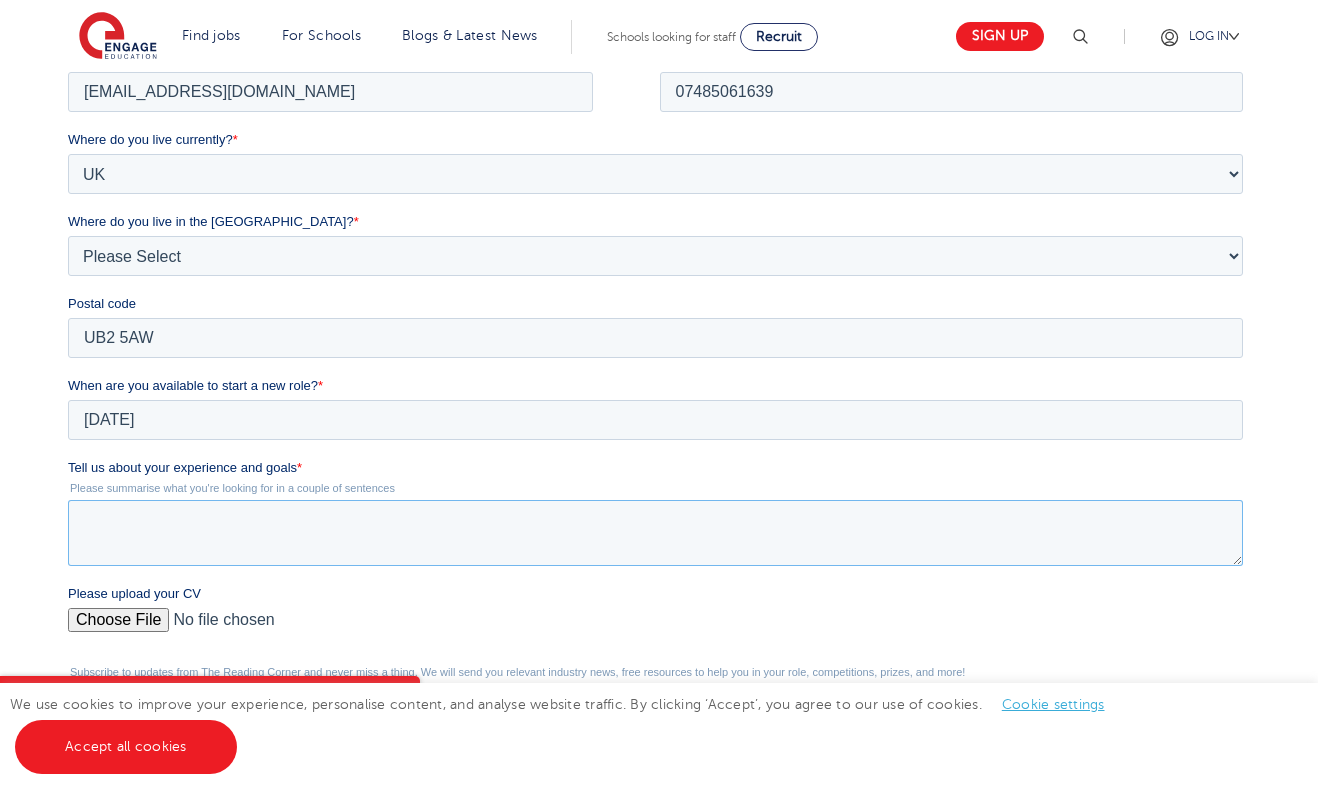 paste on "I am currently employed as a Probation Service Officer with HMPPS, where I work closely with individuals from diverse backgrounds, helping them navigate complex challenges. I am eager to transition into education and am seeking a role as a Teaching Assistant, with the intention of undertaking a PGCE in the near future to become a fully qualified teacher. My experience in communication, problem-solving, and supporting individuals’ growth makes me excited to contribute to students’ educational journeys and work towards achieving my long-term goal of becoming a teacher." 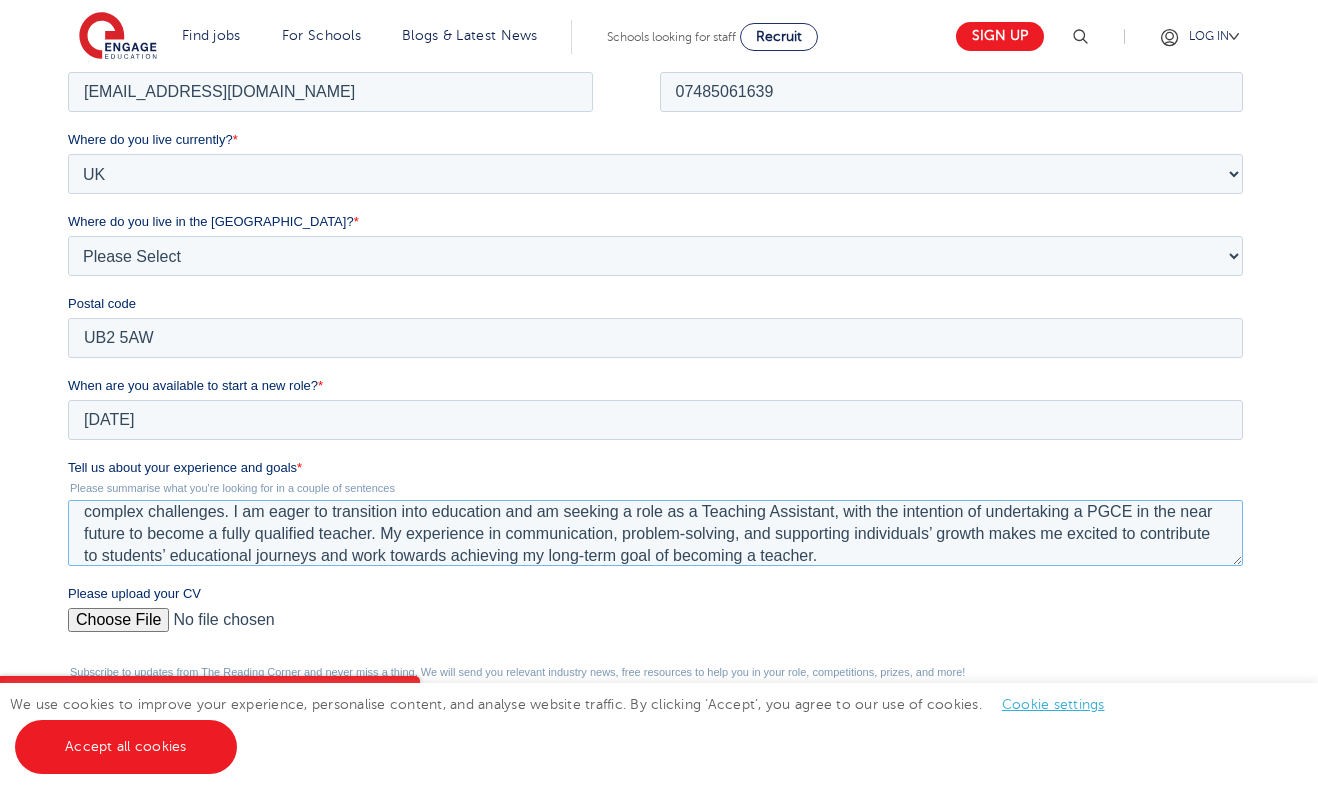 scroll, scrollTop: 12, scrollLeft: 0, axis: vertical 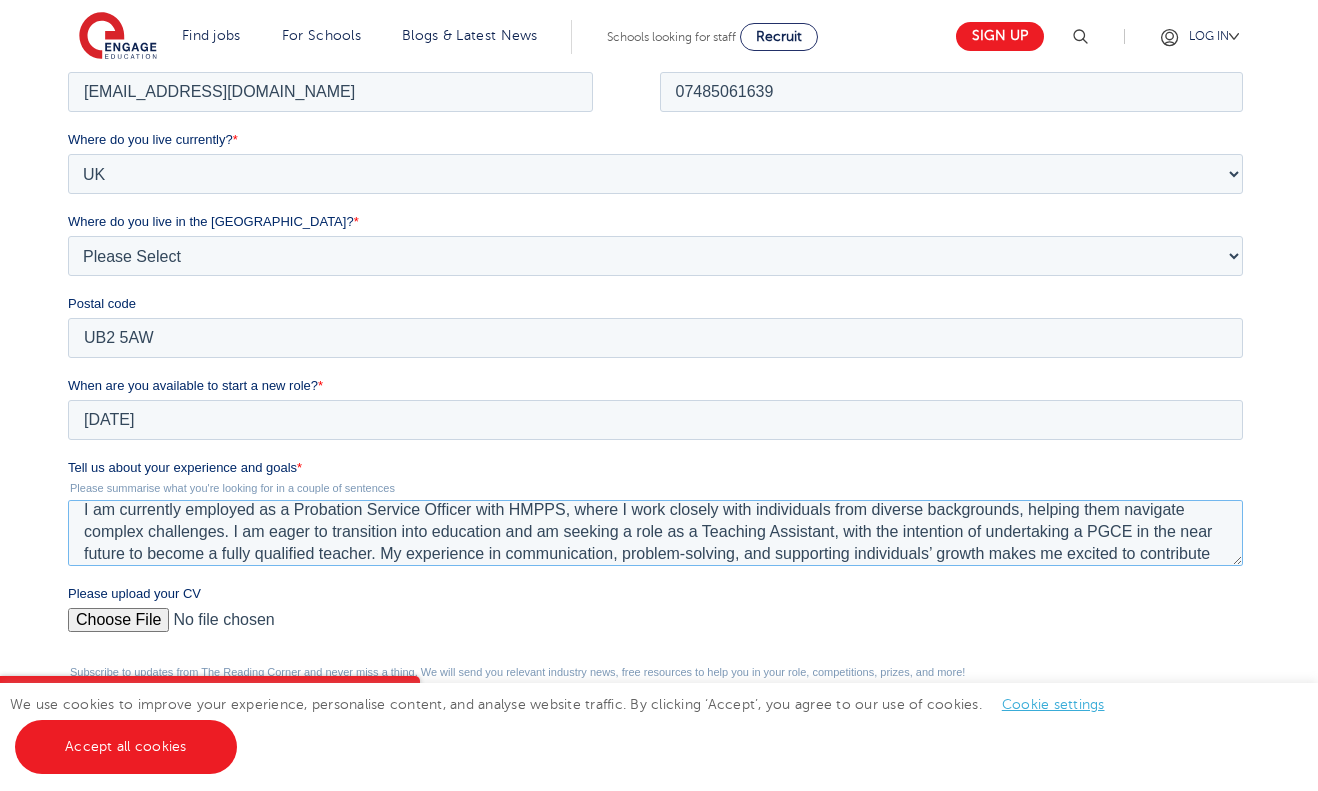 type on "I am currently employed as a Probation Service Officer with HMPPS, where I work closely with individuals from diverse backgrounds, helping them navigate complex challenges. I am eager to transition into education and am seeking a role as a Teaching Assistant, with the intention of undertaking a PGCE in the near future to become a fully qualified teacher. My experience in communication, problem-solving, and supporting individuals’ growth makes me excited to contribute to students’ educational journeys and work towards achieving my long-term goal of becoming a teacher." 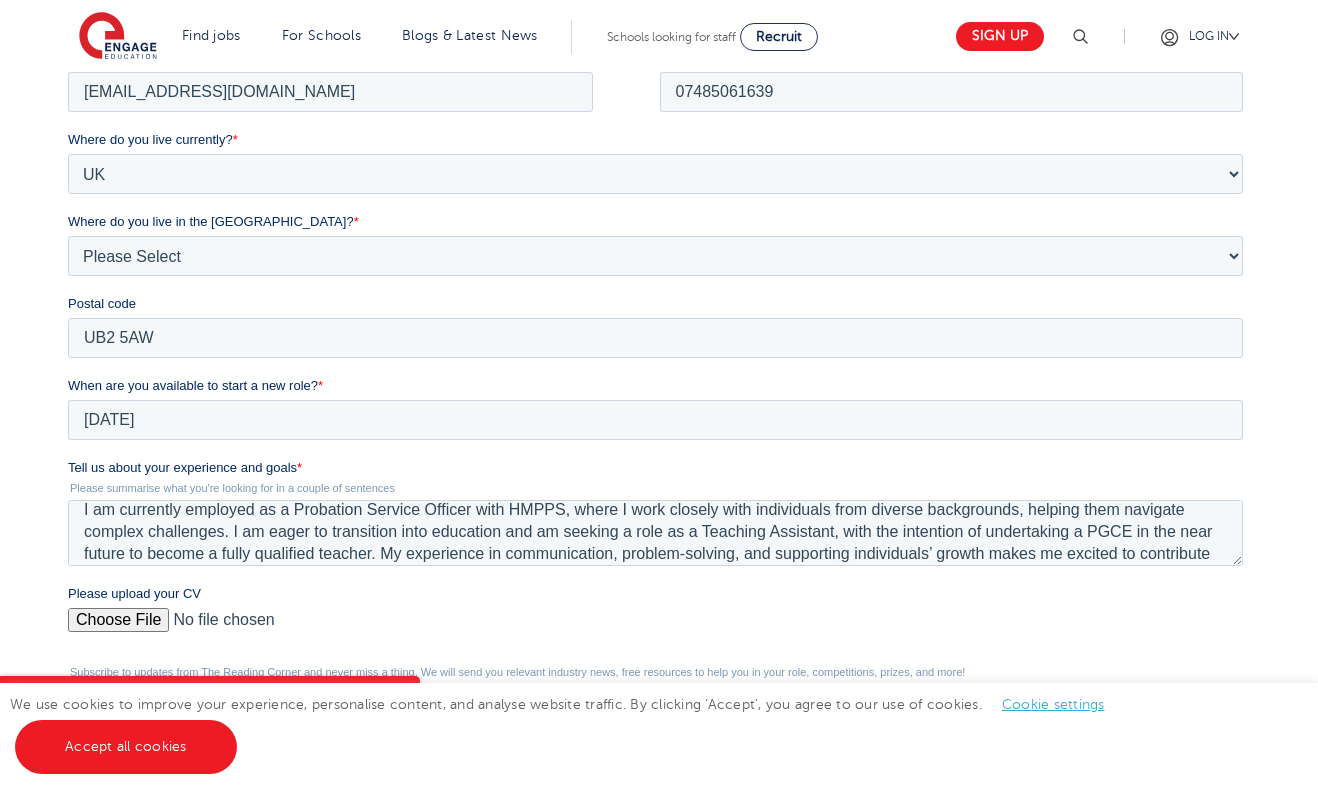 click on "Please upload your CV" at bounding box center (654, 627) 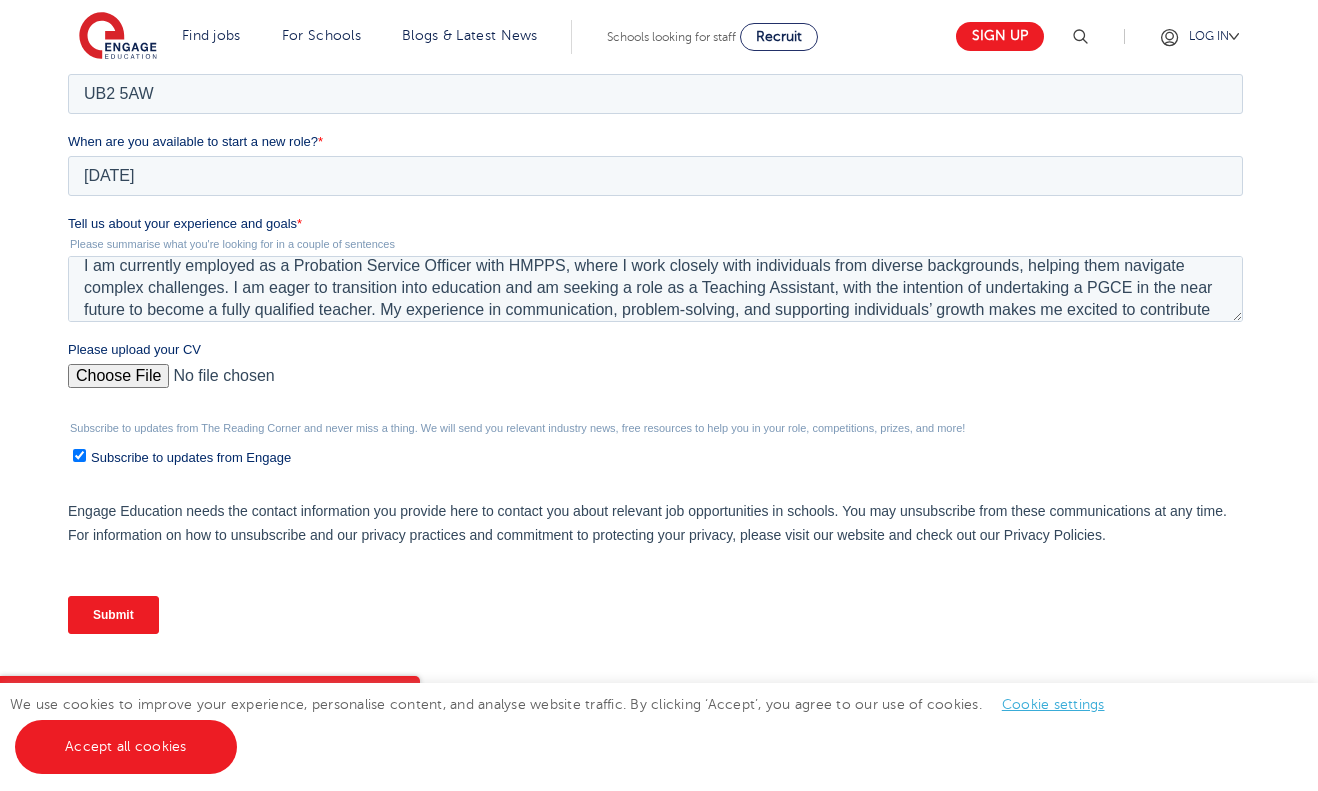 scroll, scrollTop: 718, scrollLeft: 0, axis: vertical 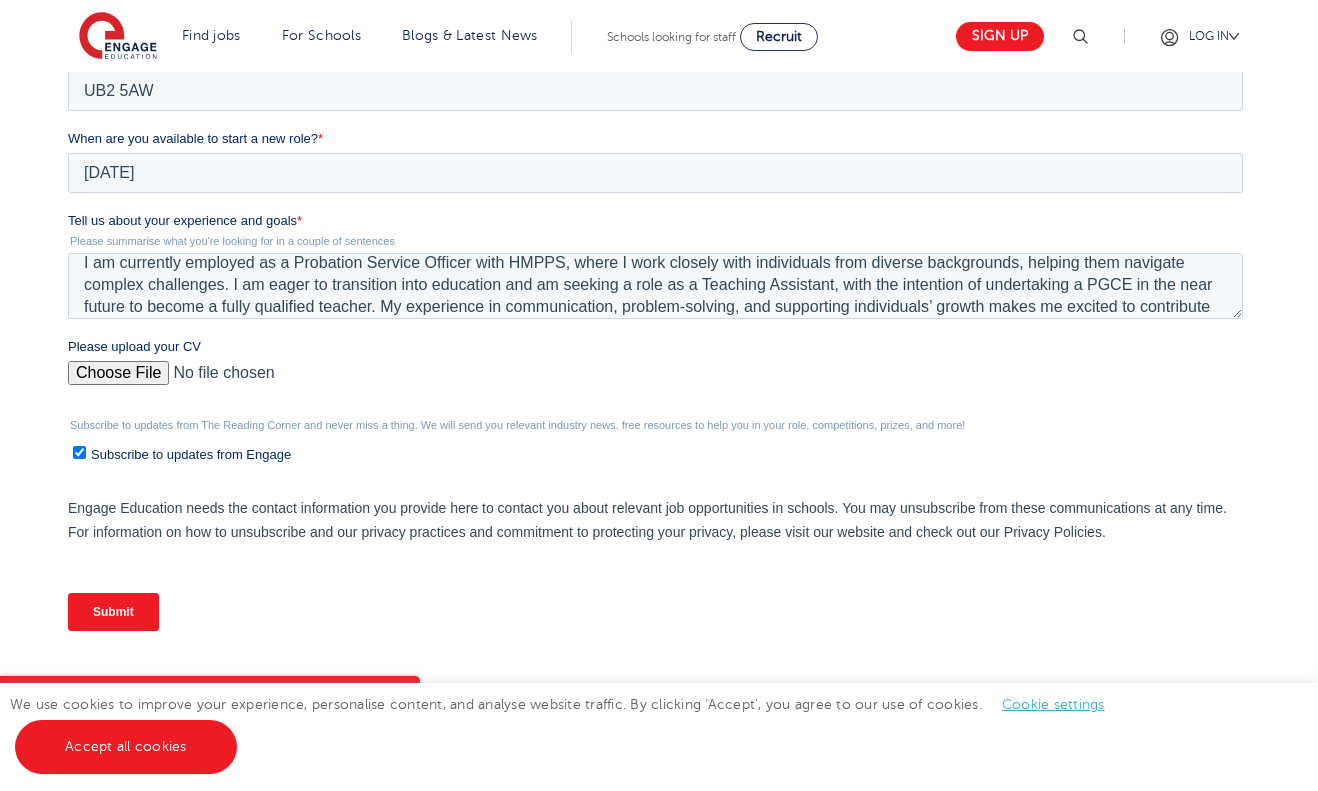 click on "Submit" at bounding box center [112, 612] 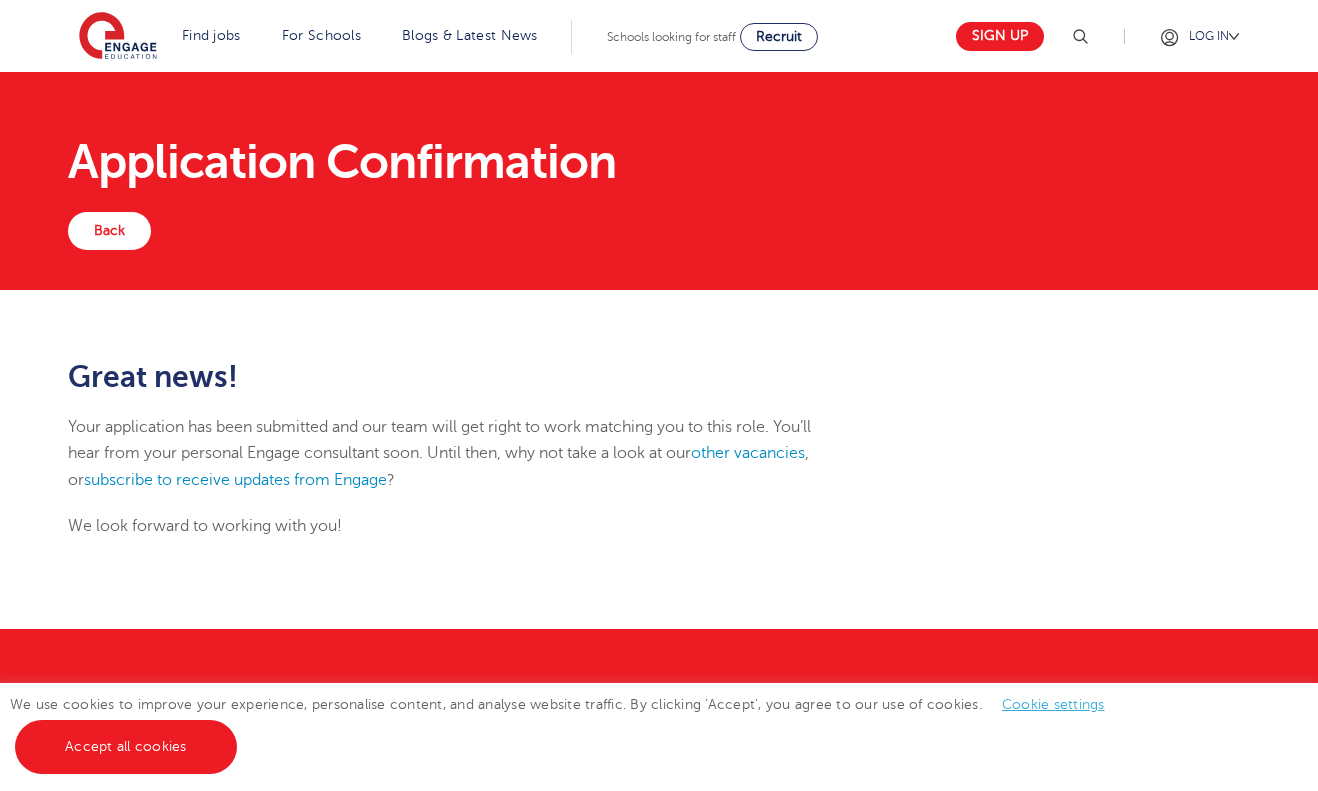 scroll, scrollTop: 0, scrollLeft: 0, axis: both 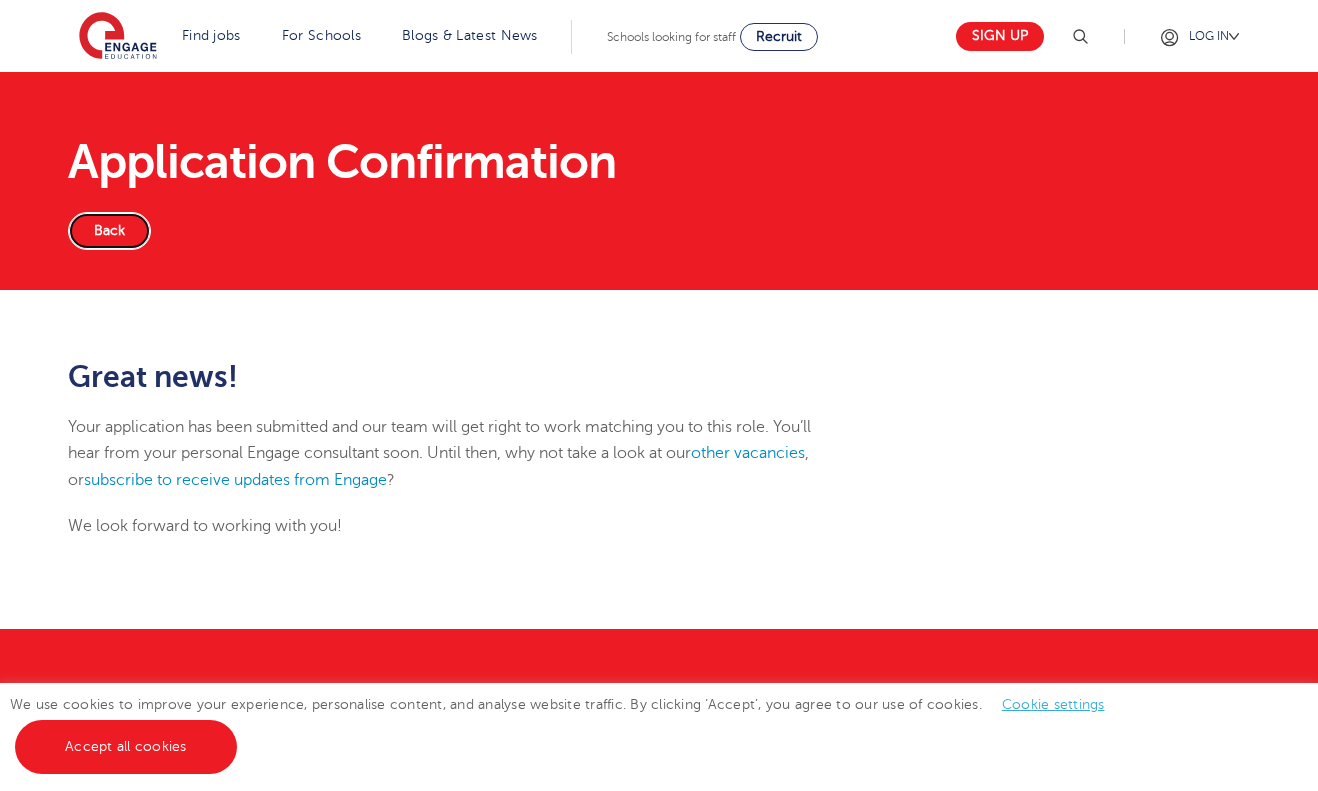 click on "Back" at bounding box center (109, 231) 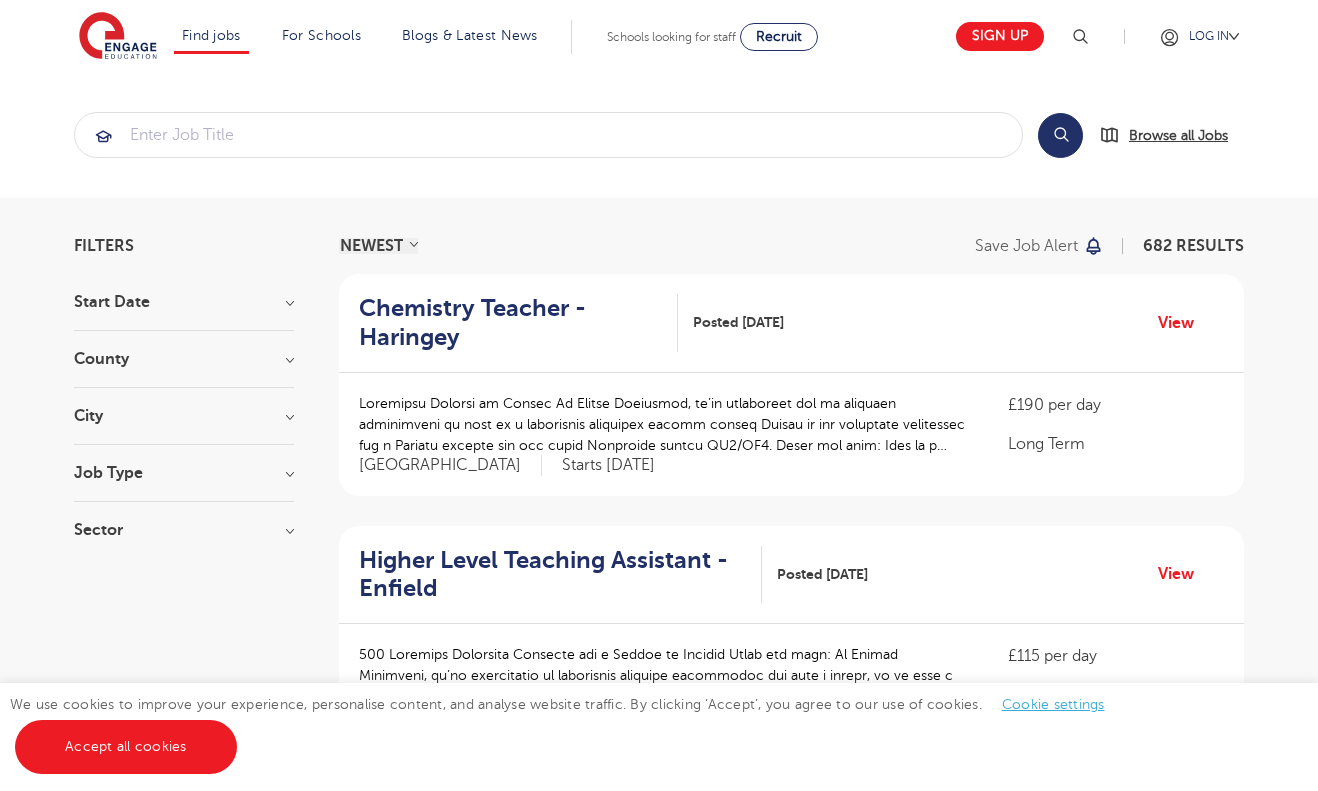 scroll, scrollTop: 0, scrollLeft: 0, axis: both 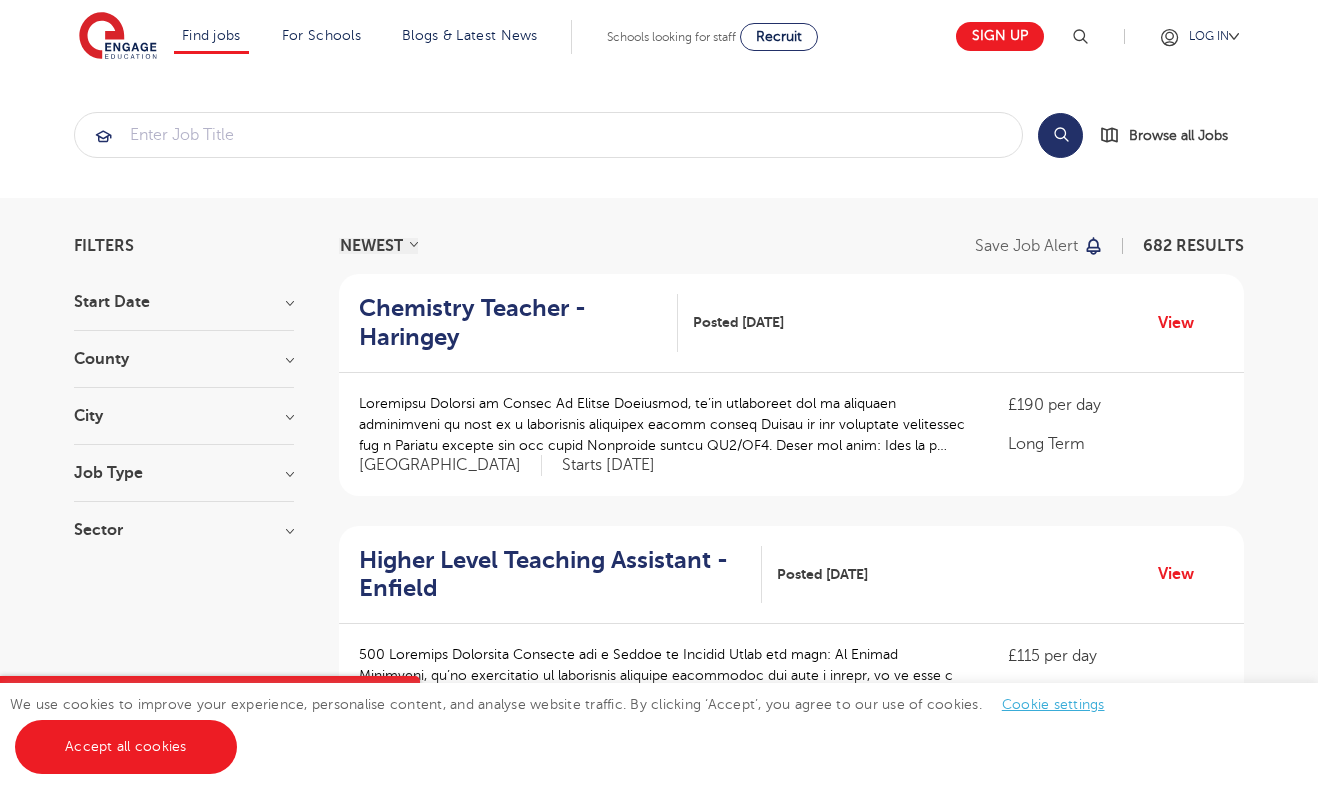 click on "City" at bounding box center [184, 416] 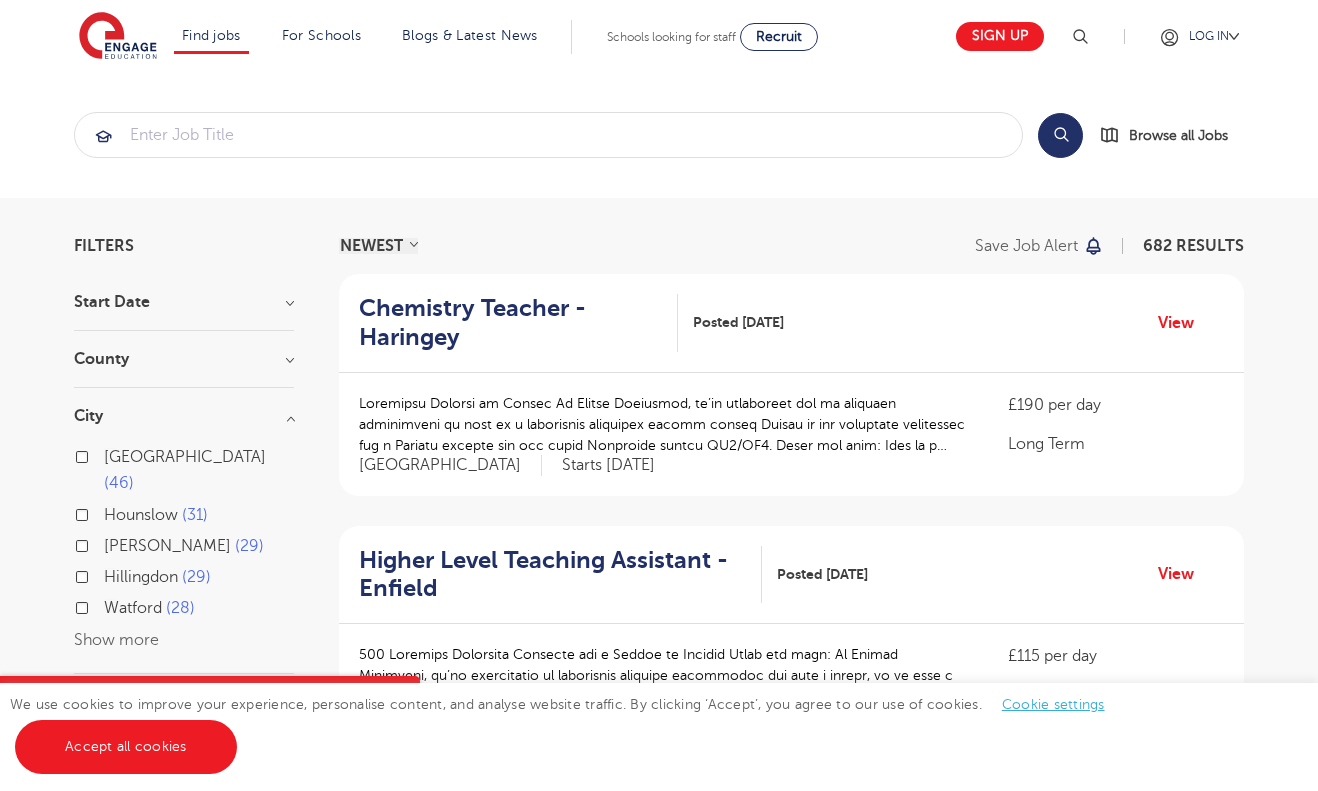 click on "31" at bounding box center [195, 515] 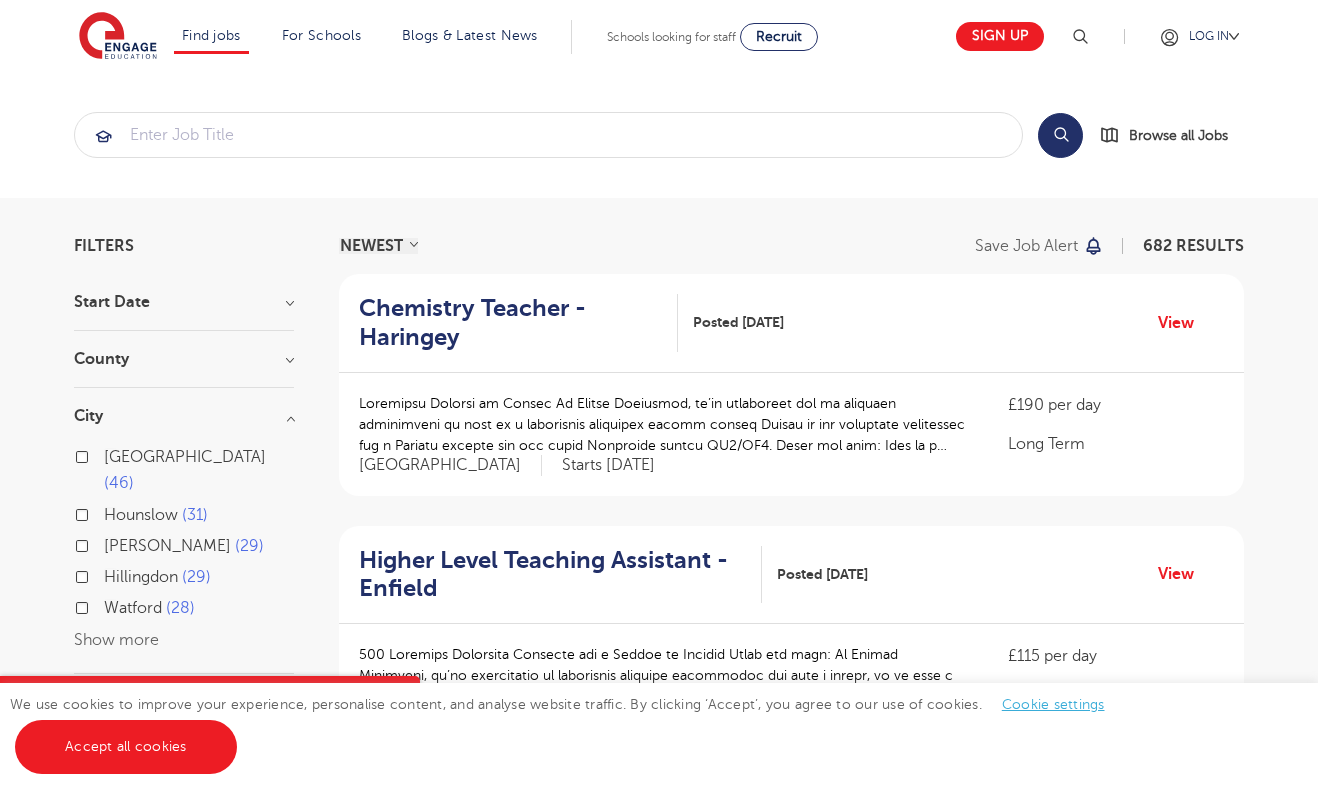 click on "Hounslow   31" at bounding box center (110, 512) 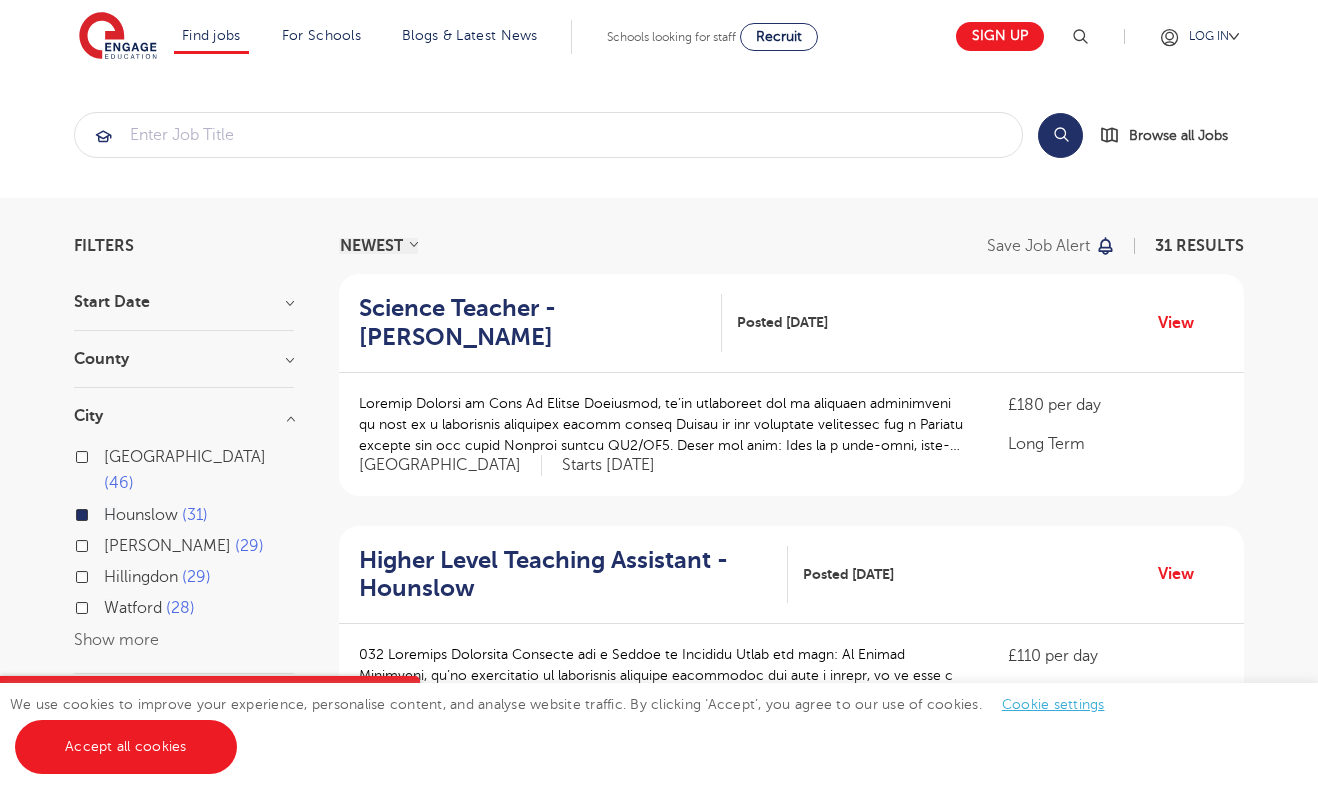click on "Show more" at bounding box center [116, 640] 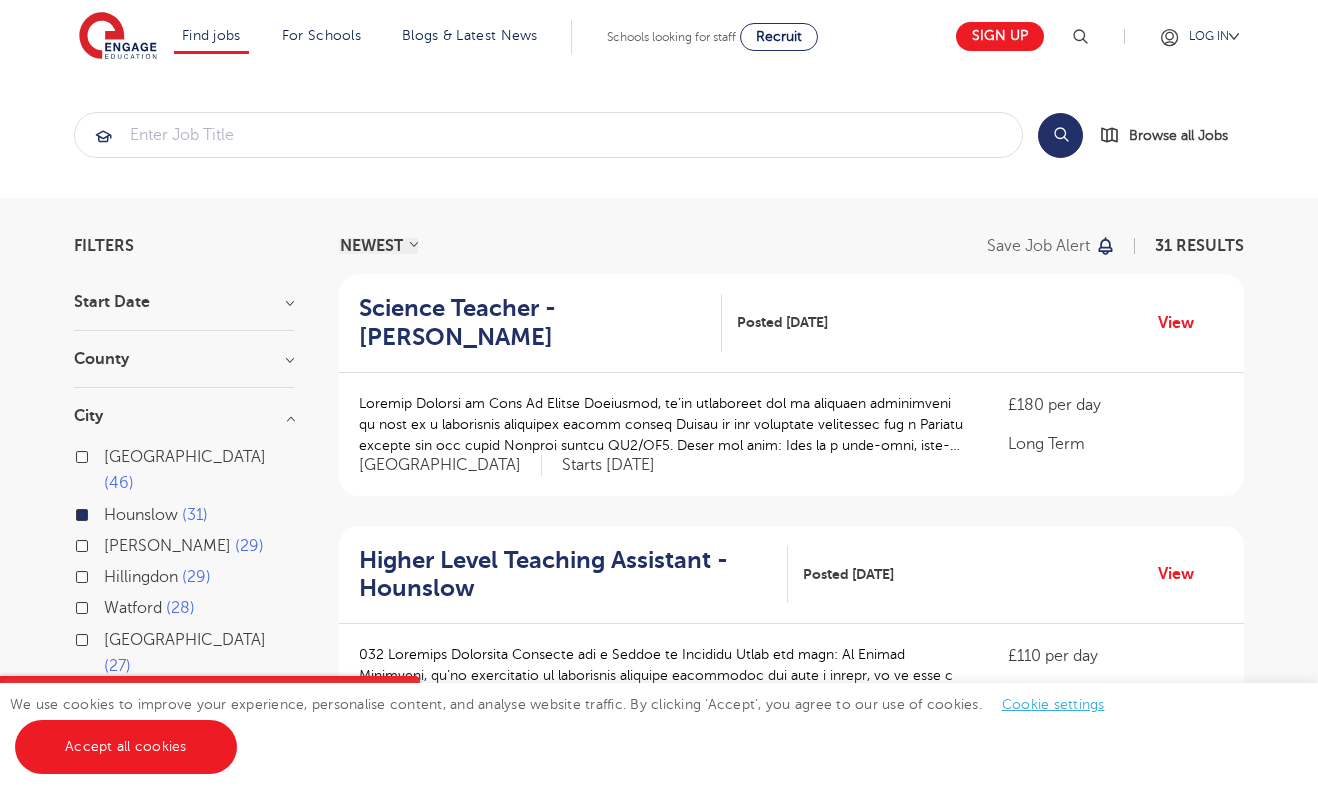 click on "Hillingdon   29" at bounding box center [157, 577] 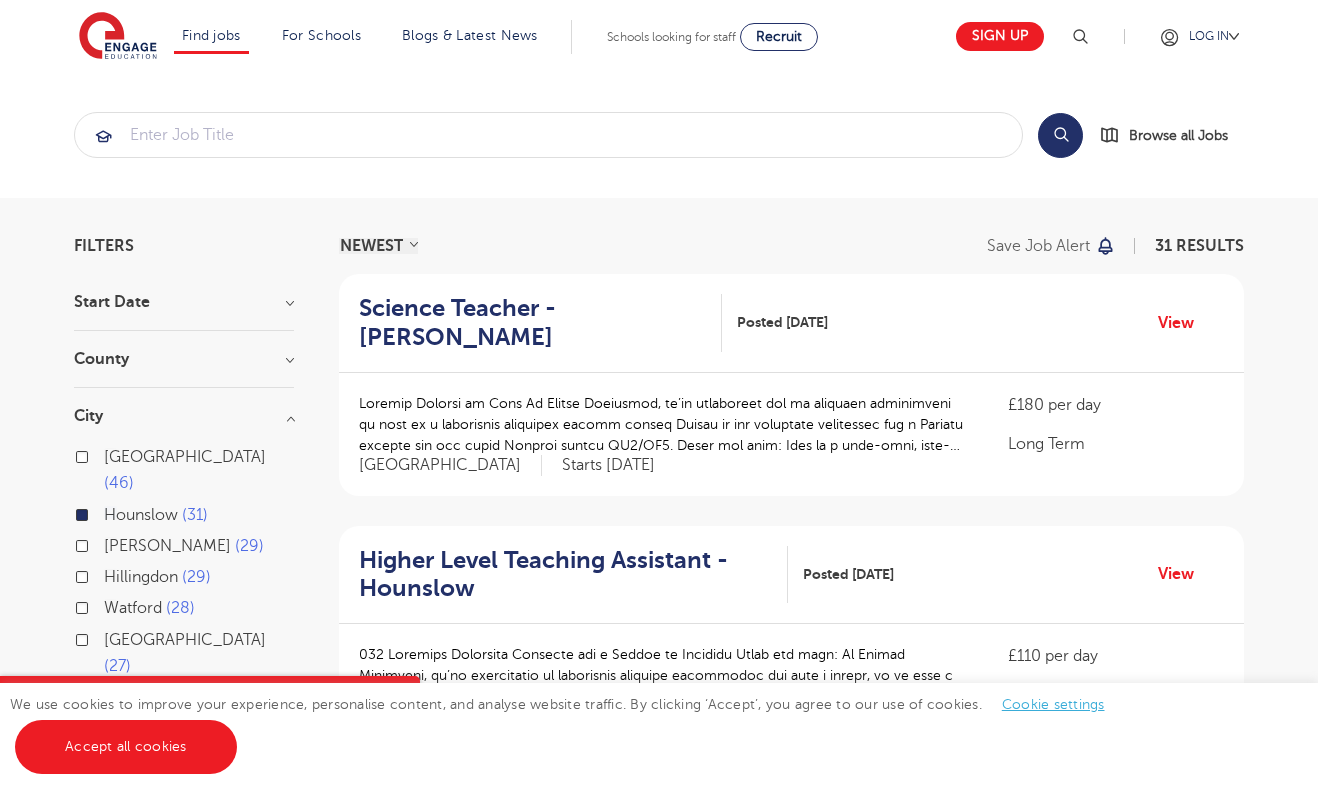 click on "Hillingdon   29" at bounding box center (110, 574) 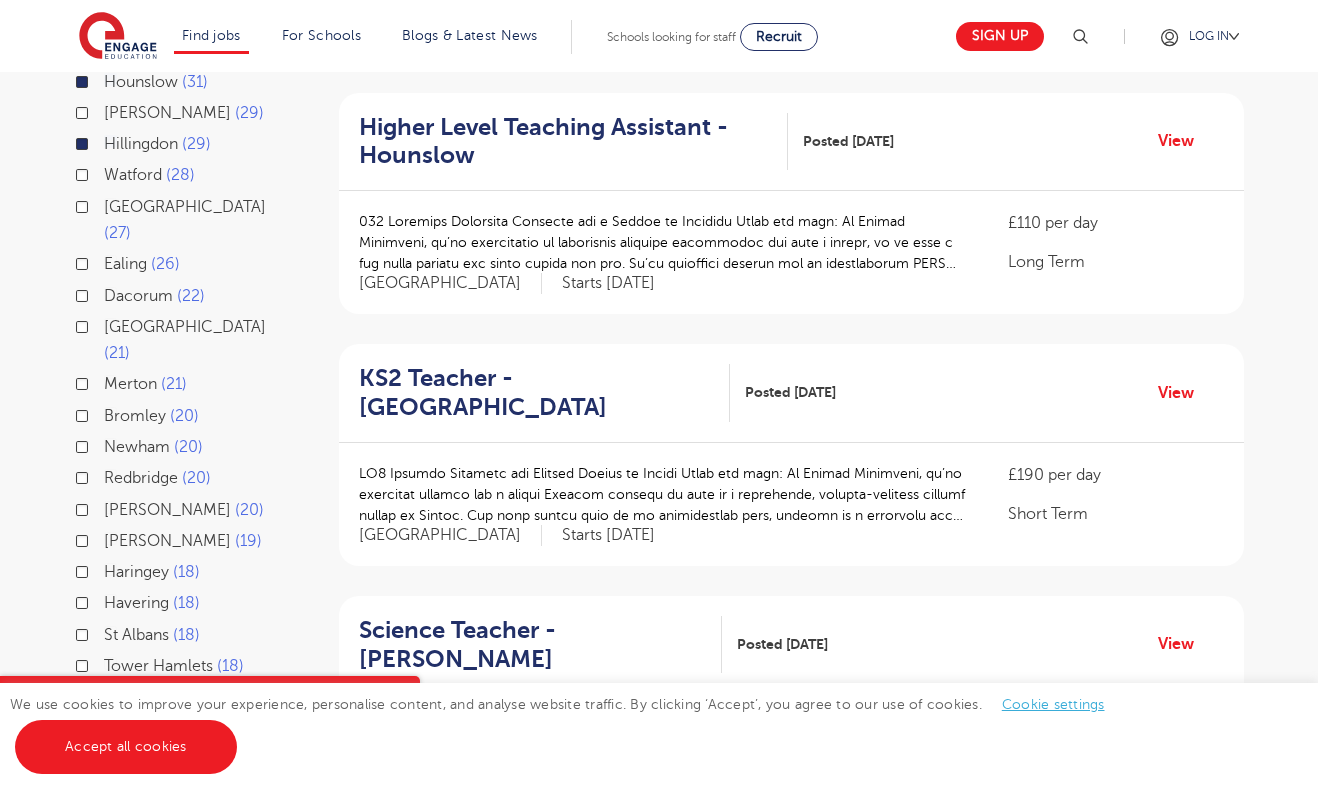 scroll, scrollTop: 438, scrollLeft: 0, axis: vertical 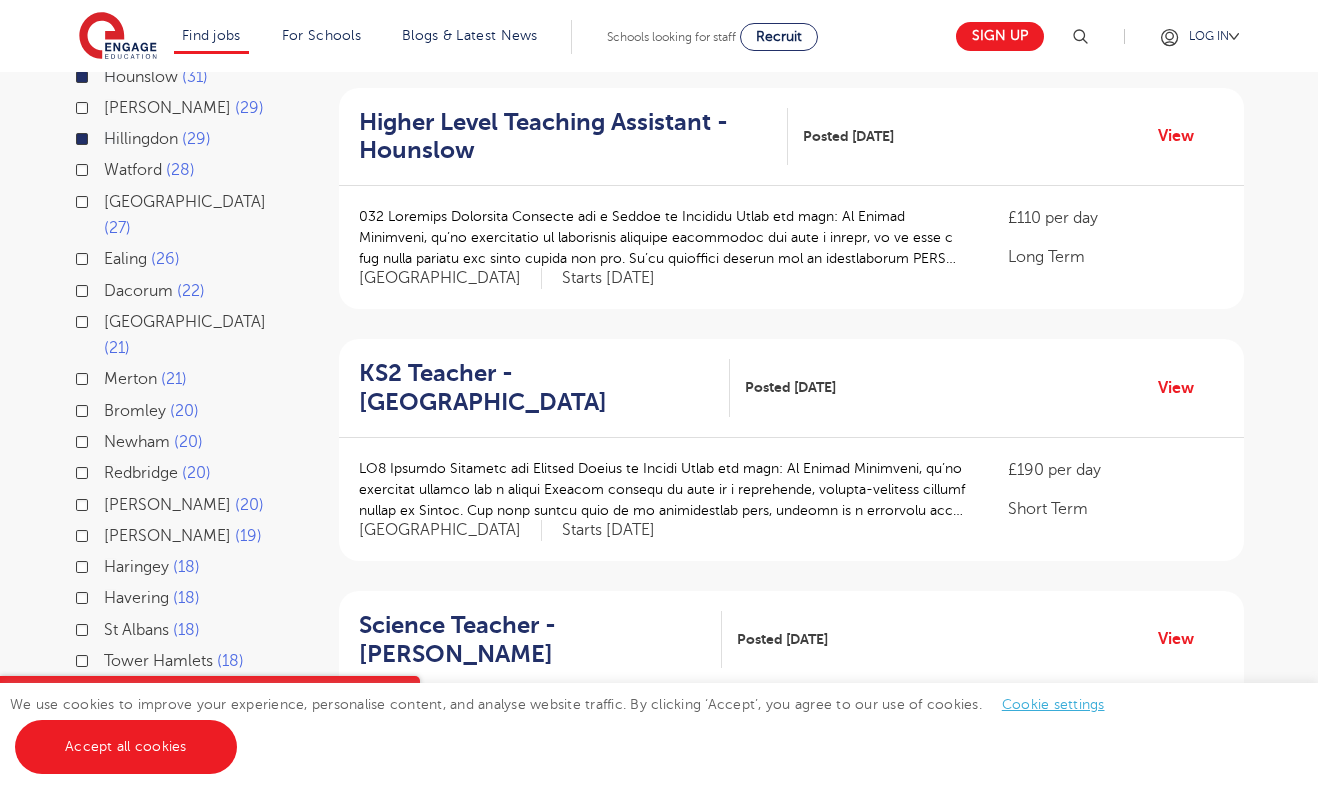 click on "Brent" at bounding box center (167, 536) 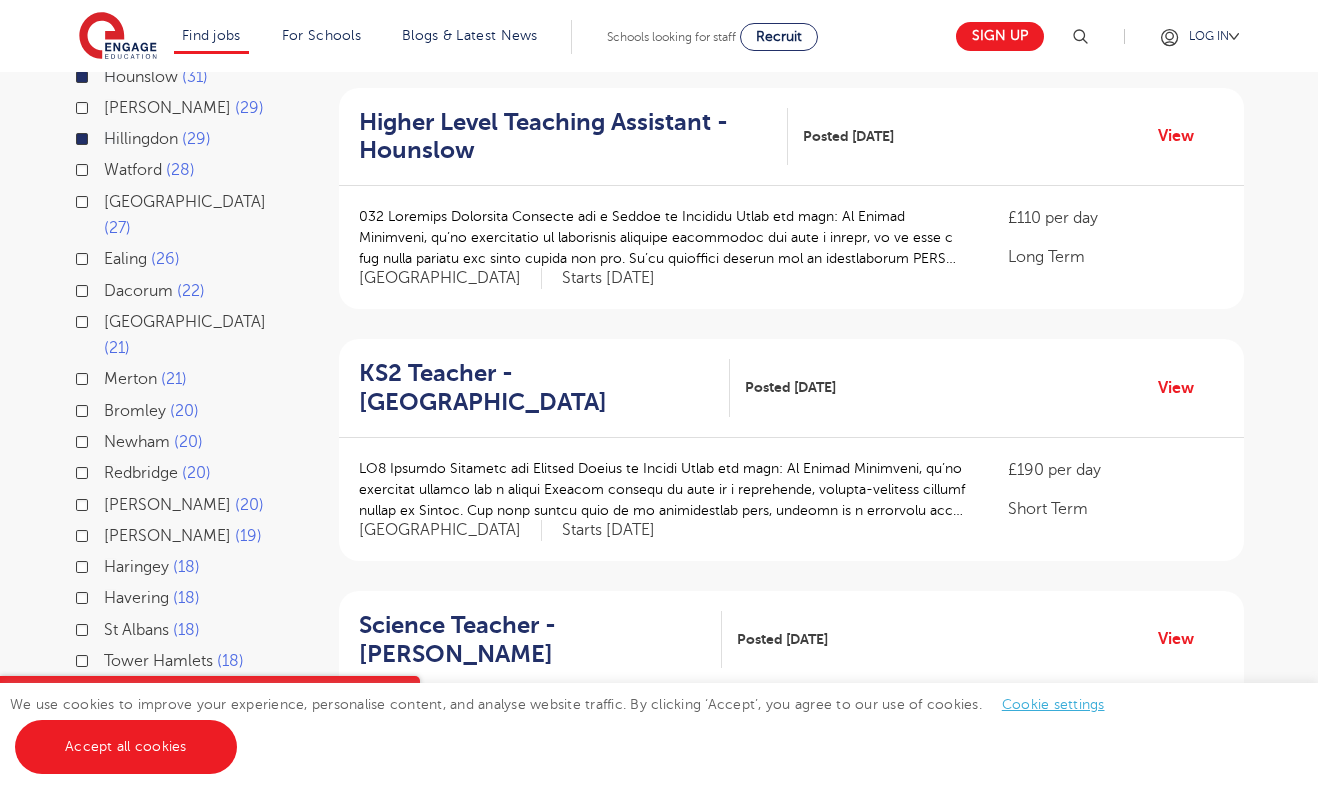 click on "Brent   19" at bounding box center (110, 533) 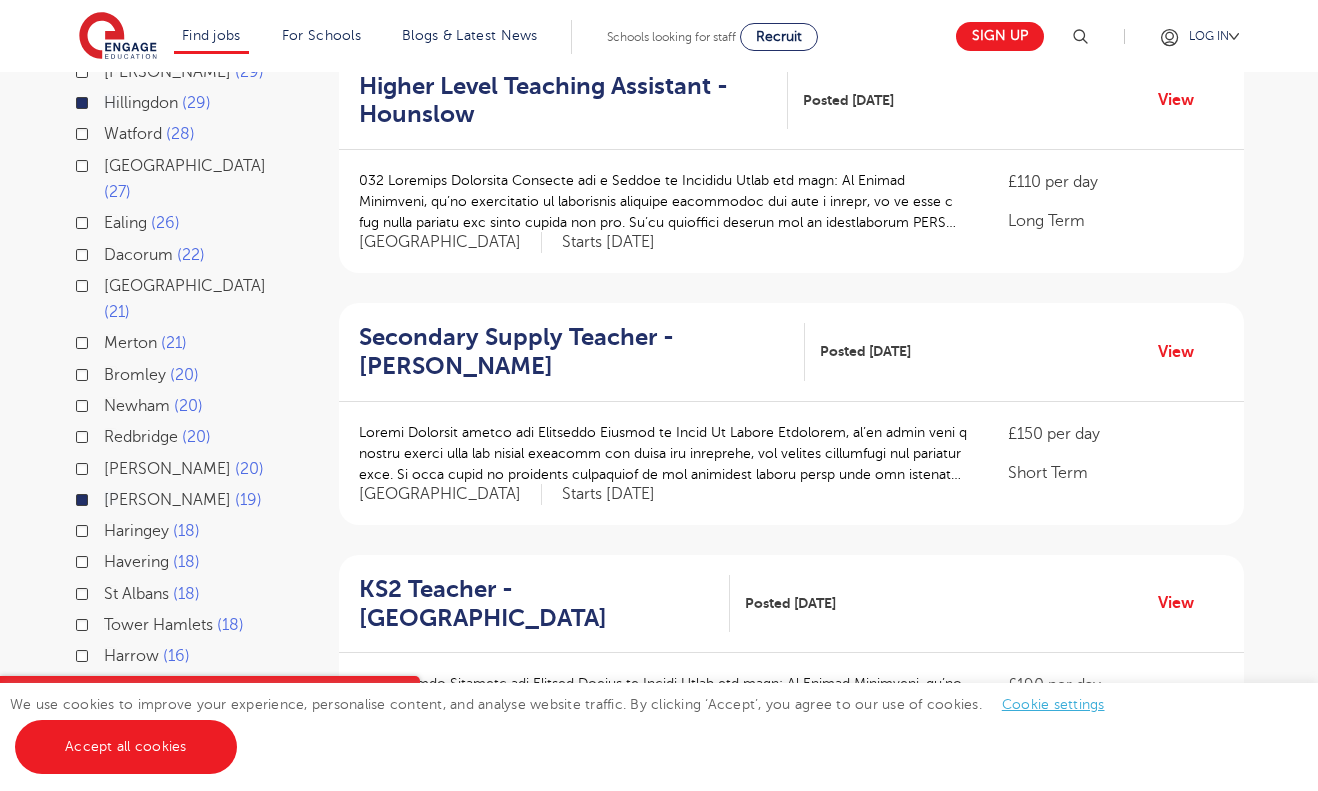 scroll, scrollTop: 483, scrollLeft: 0, axis: vertical 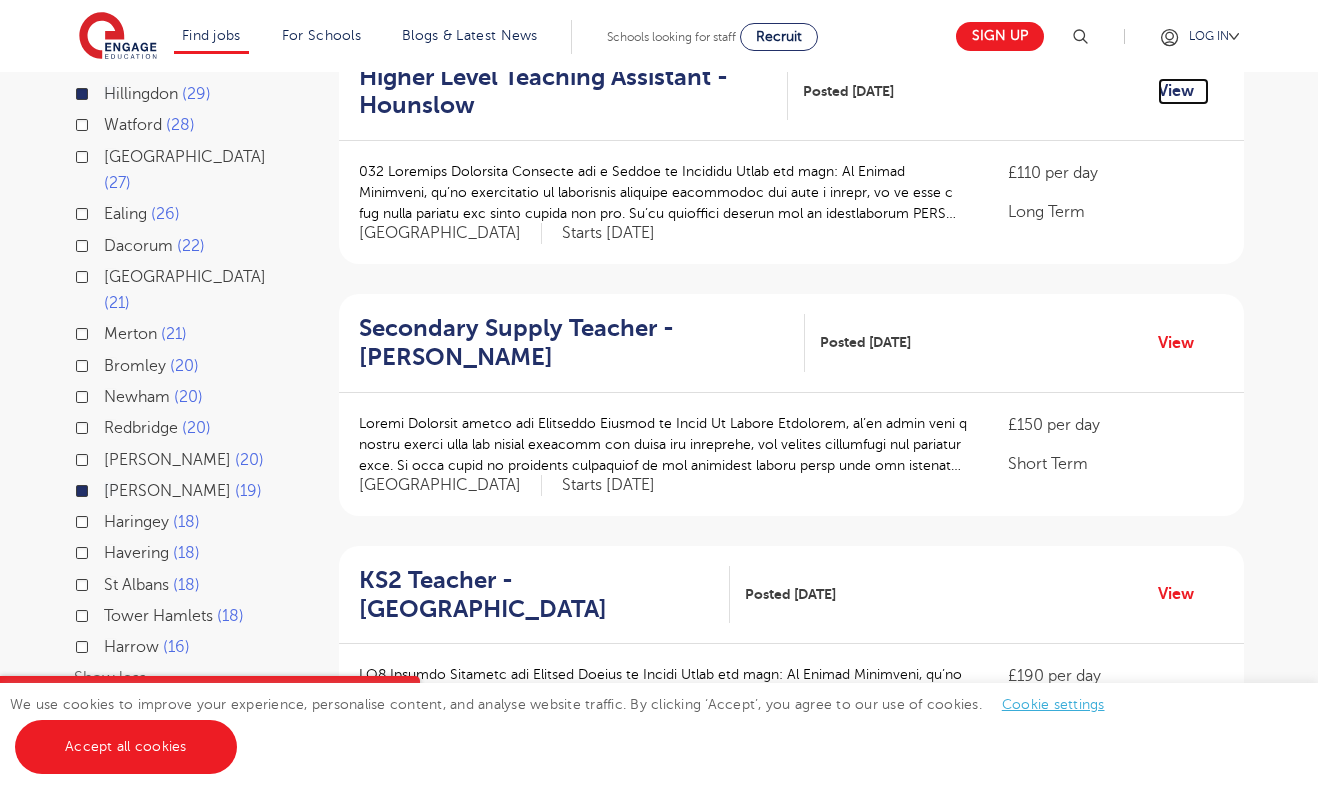 click on "View" at bounding box center [1183, 91] 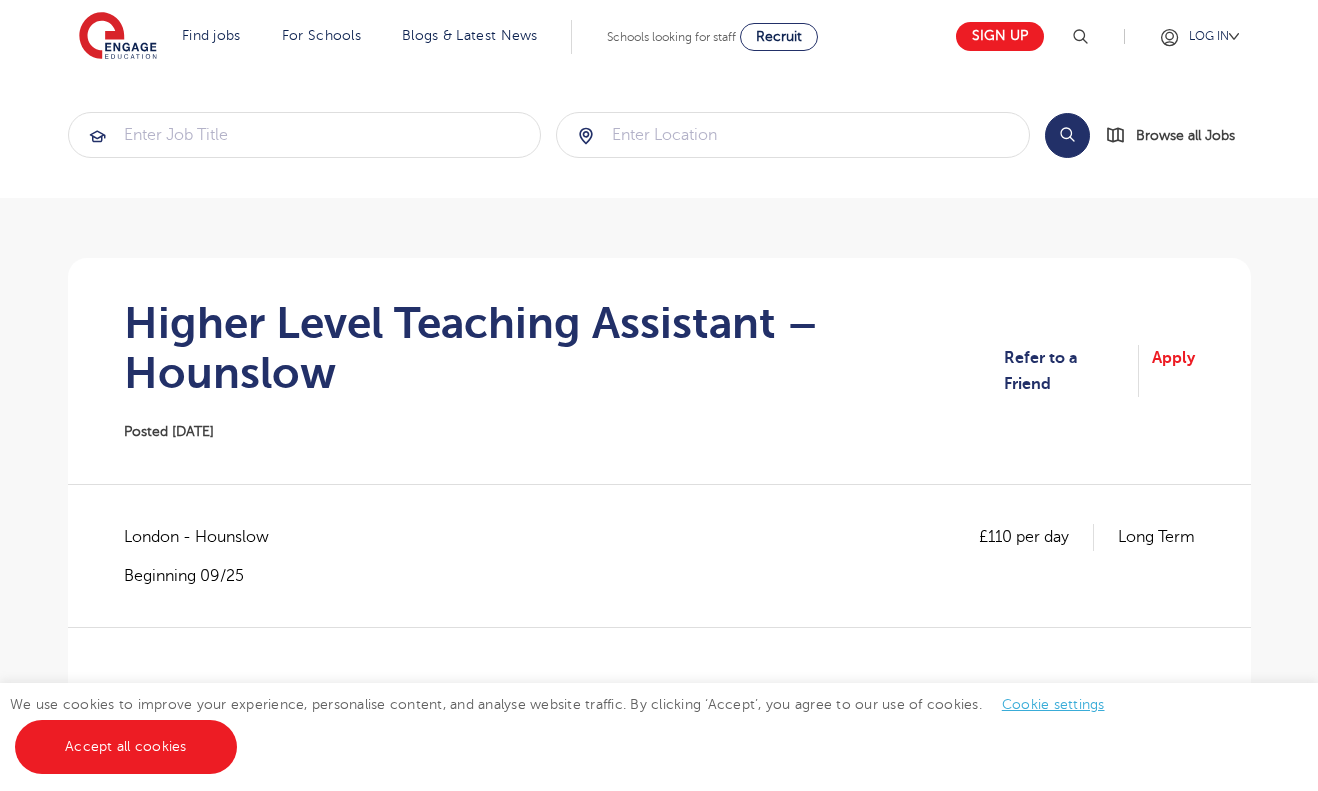 scroll, scrollTop: 0, scrollLeft: 0, axis: both 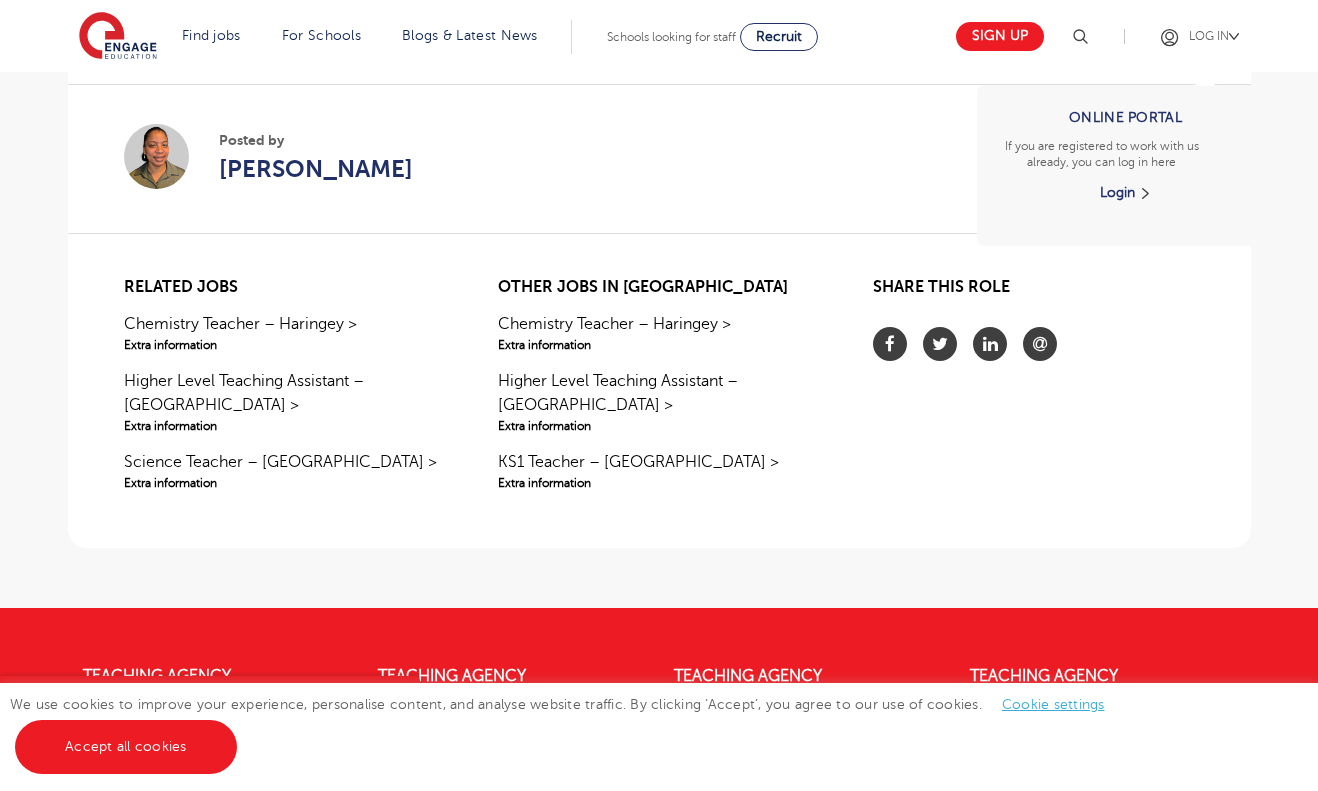 click on "Online Portal
If you are registered to work with us
already, you can log in here
Login" at bounding box center [1123, 206] 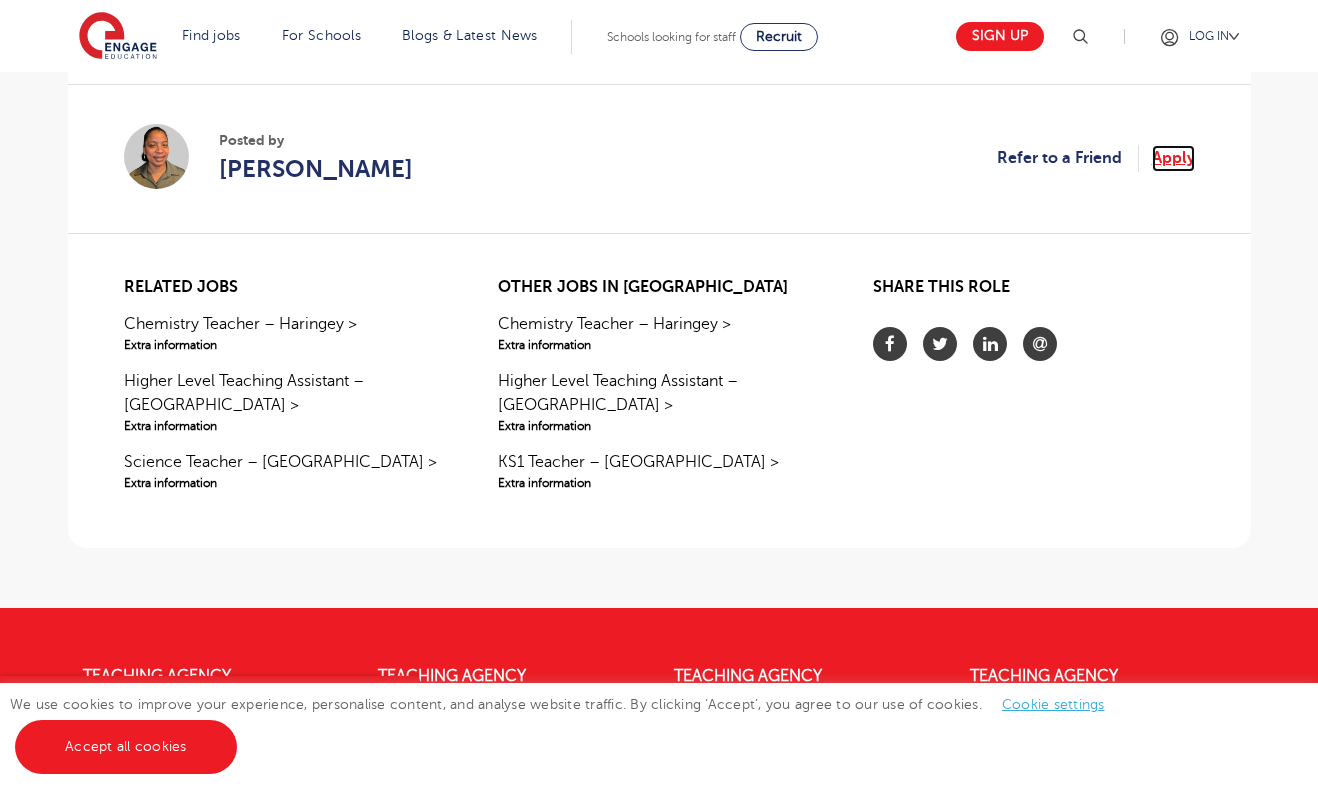 click on "Apply" at bounding box center (1173, 158) 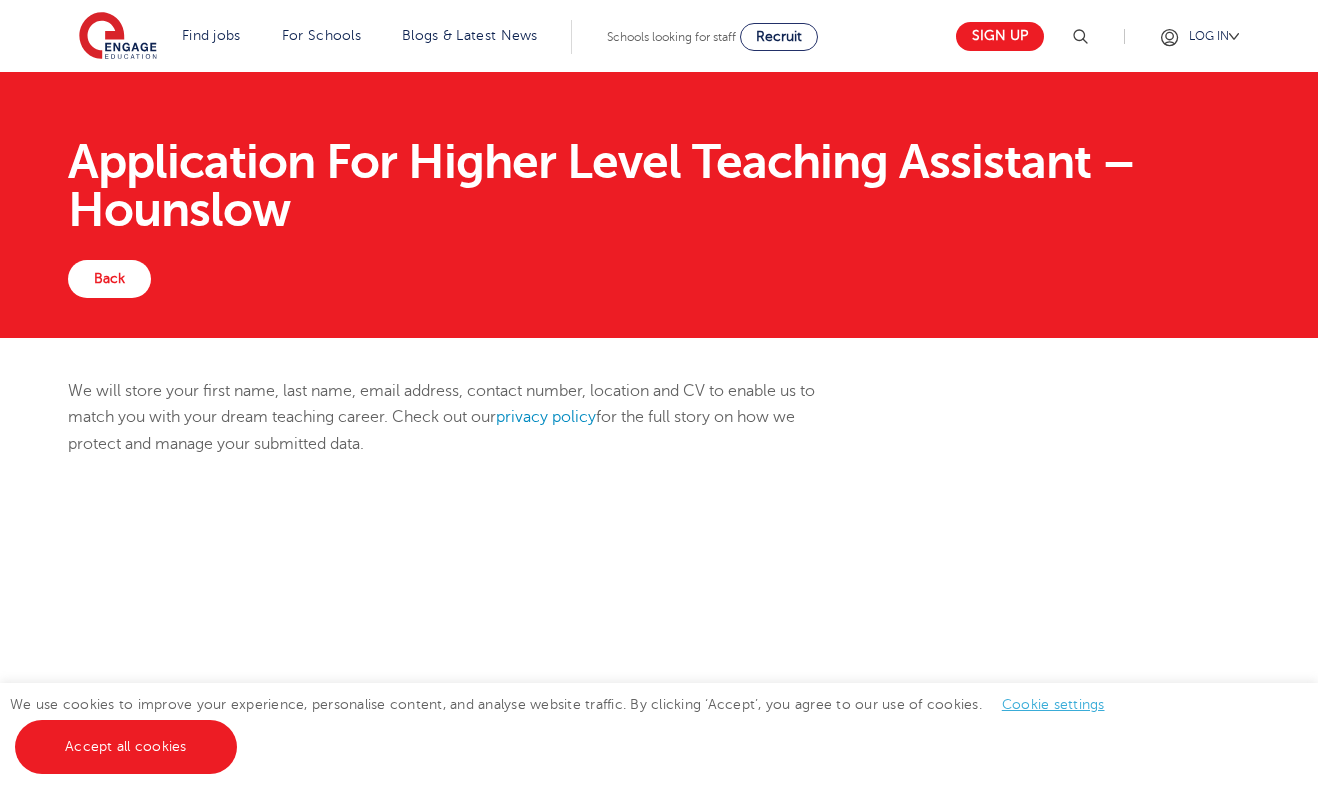 scroll, scrollTop: 0, scrollLeft: 0, axis: both 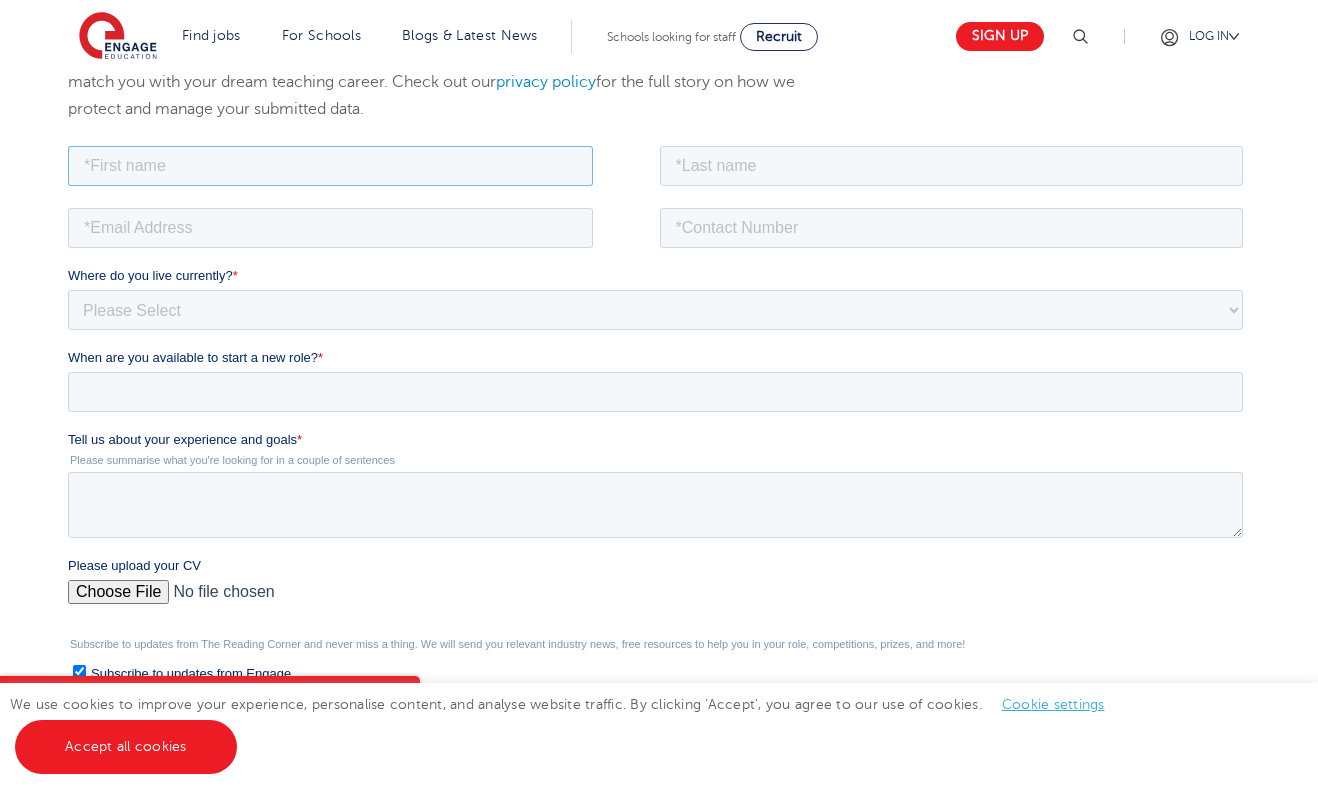 click at bounding box center [329, 165] 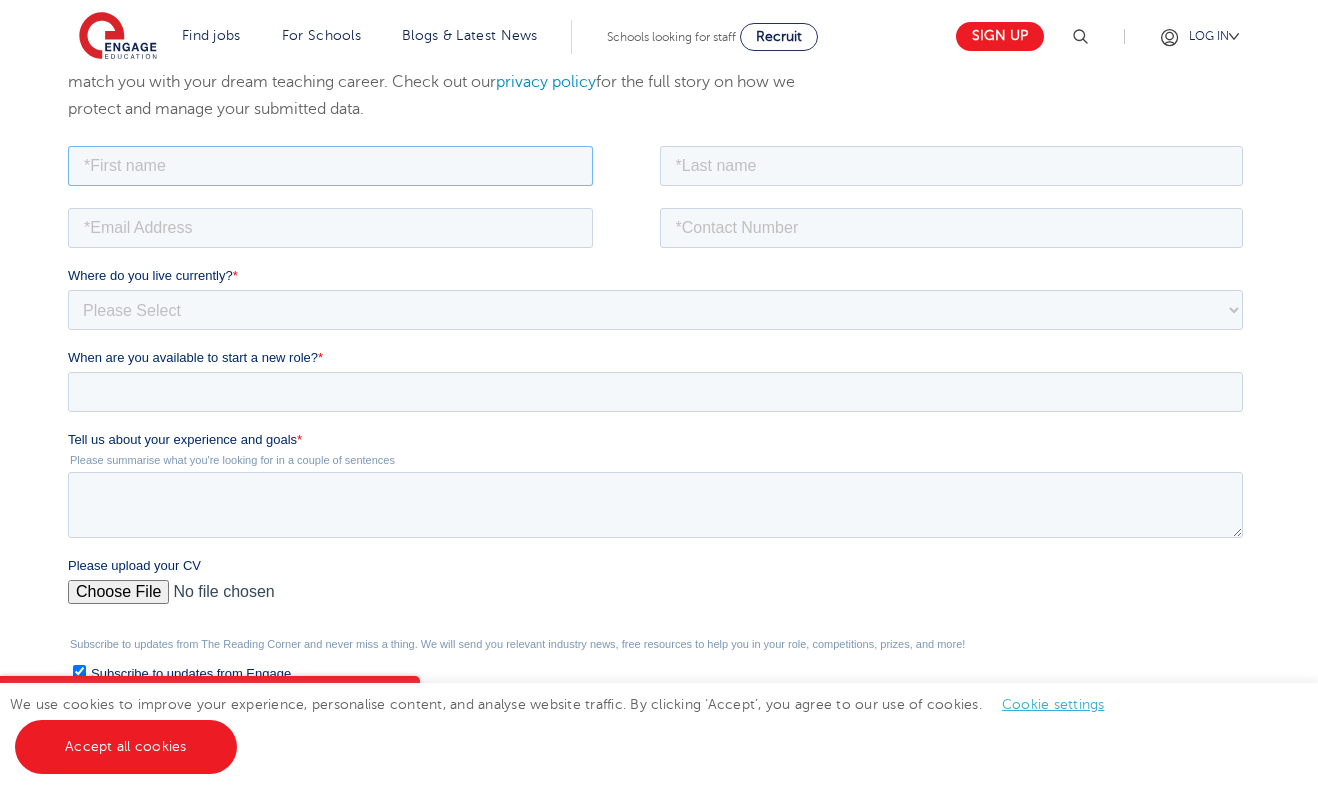 type on "Rekha" 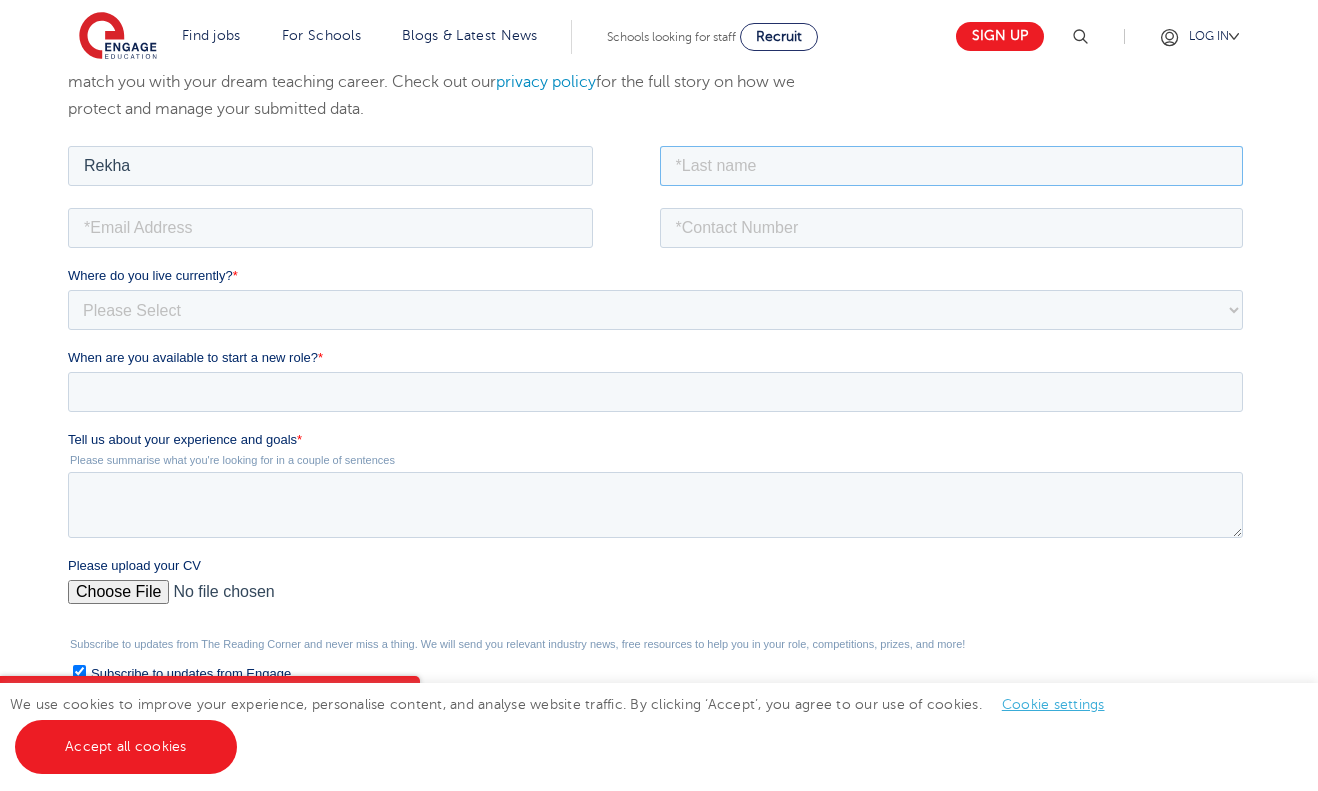 type on "Ram" 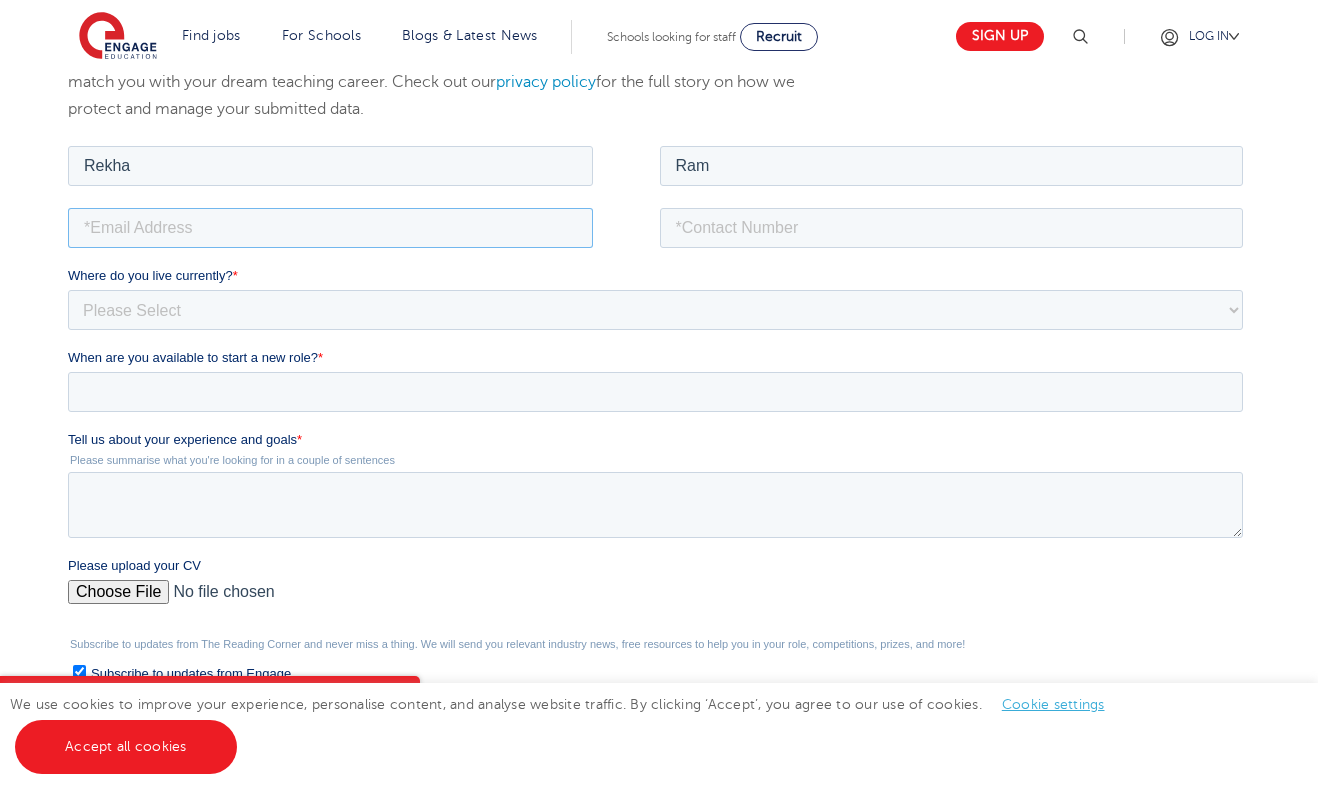 type on "[EMAIL_ADDRESS][DOMAIN_NAME]" 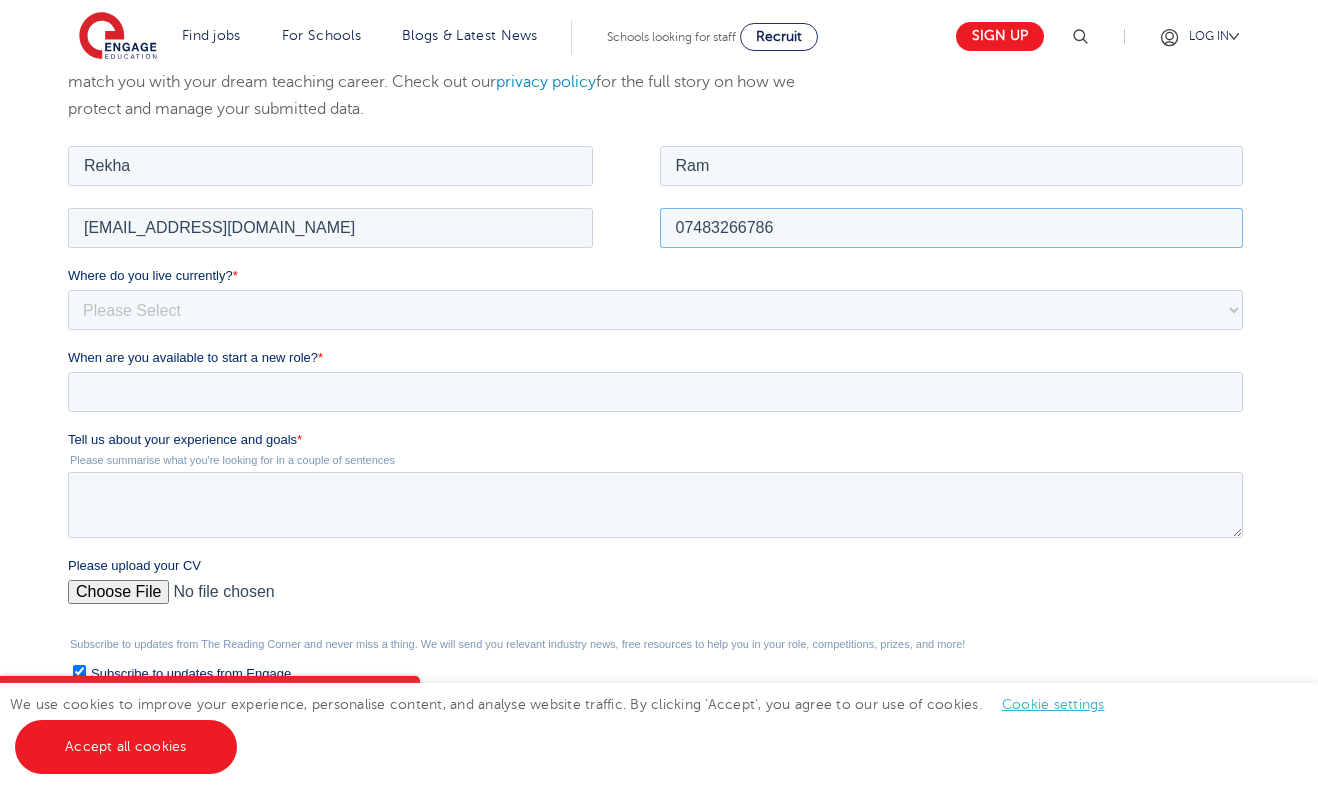 click on "07483266786" at bounding box center (951, 227) 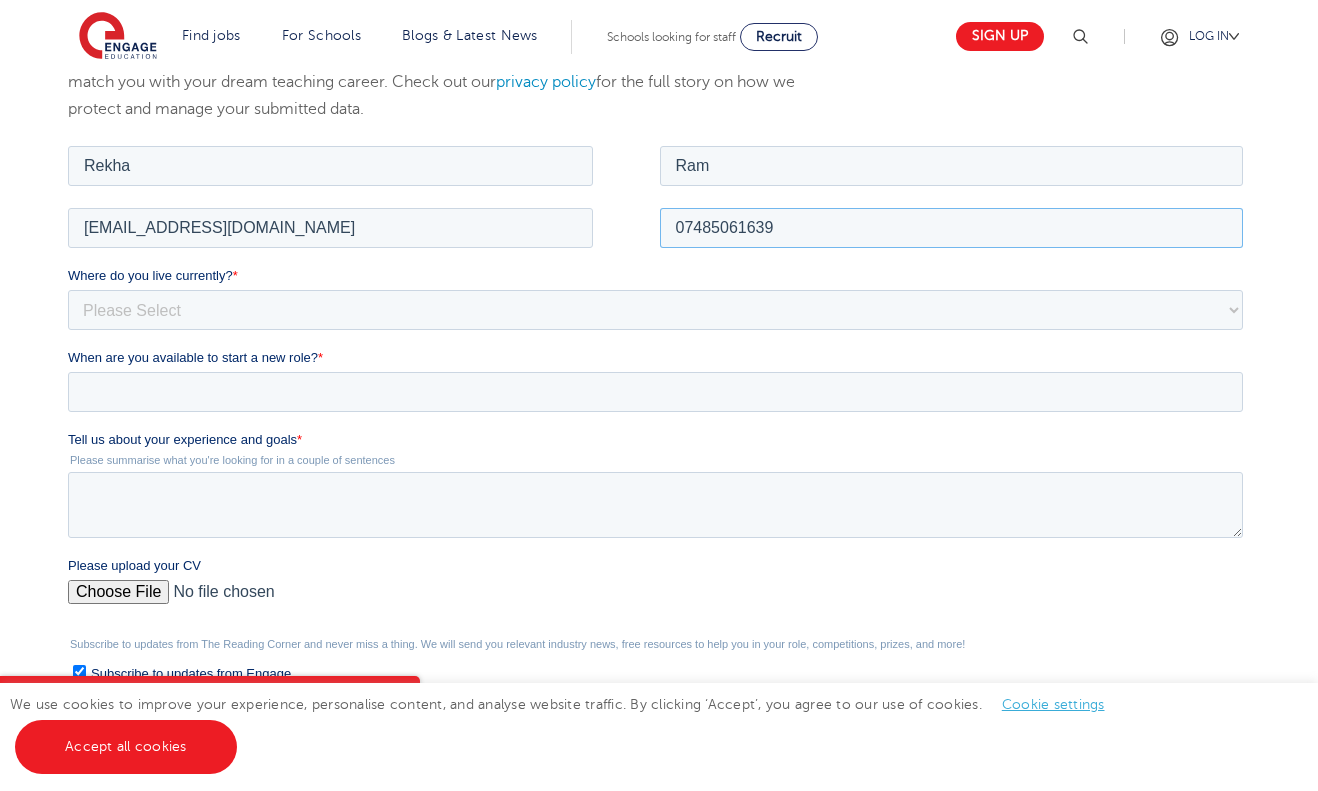 type on "07485061639" 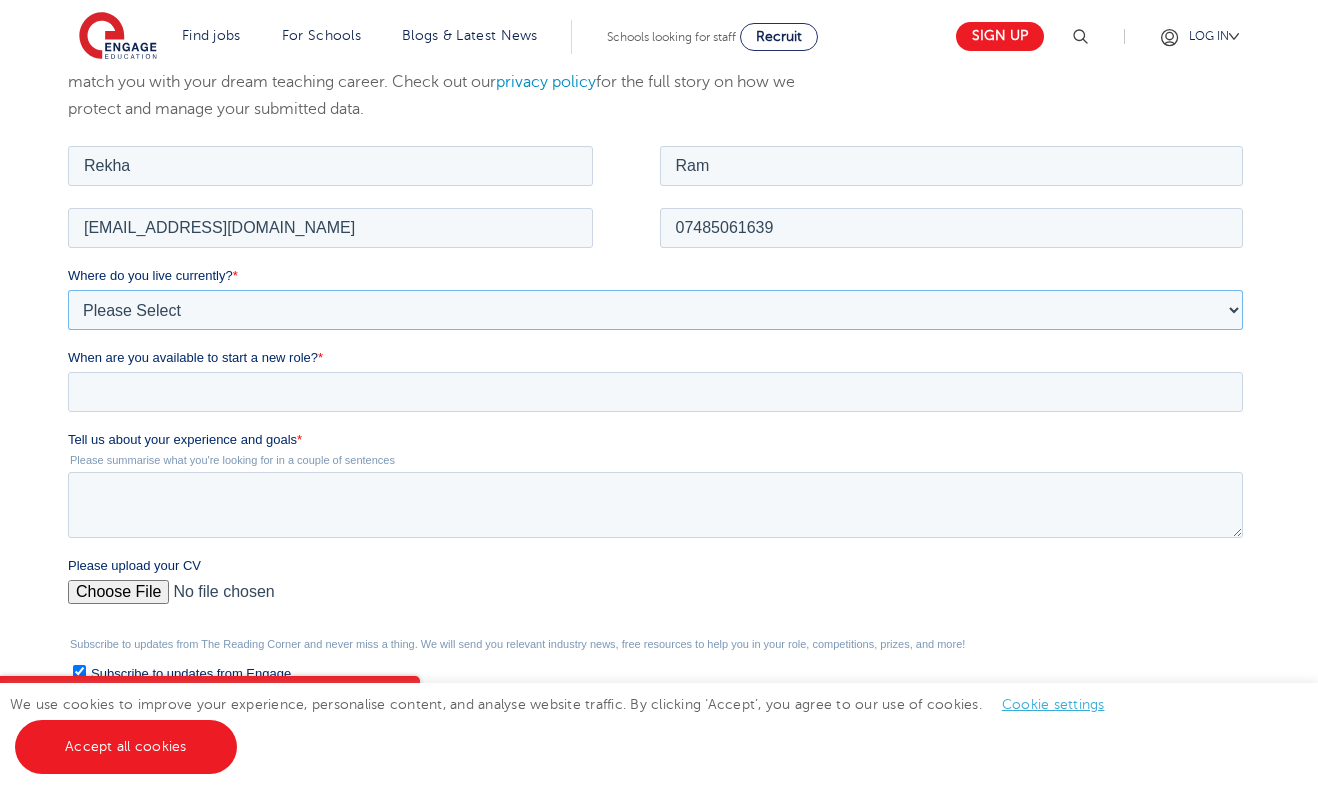 click on "Please Select [GEOGRAPHIC_DATA] [GEOGRAPHIC_DATA] [GEOGRAPHIC_DATA] [GEOGRAPHIC_DATA] [GEOGRAPHIC_DATA] [GEOGRAPHIC_DATA] [GEOGRAPHIC_DATA] [GEOGRAPHIC_DATA] [GEOGRAPHIC_DATA] [GEOGRAPHIC_DATA] [GEOGRAPHIC_DATA] [GEOGRAPHIC_DATA] [GEOGRAPHIC_DATA] [GEOGRAPHIC_DATA]" at bounding box center (654, 309) 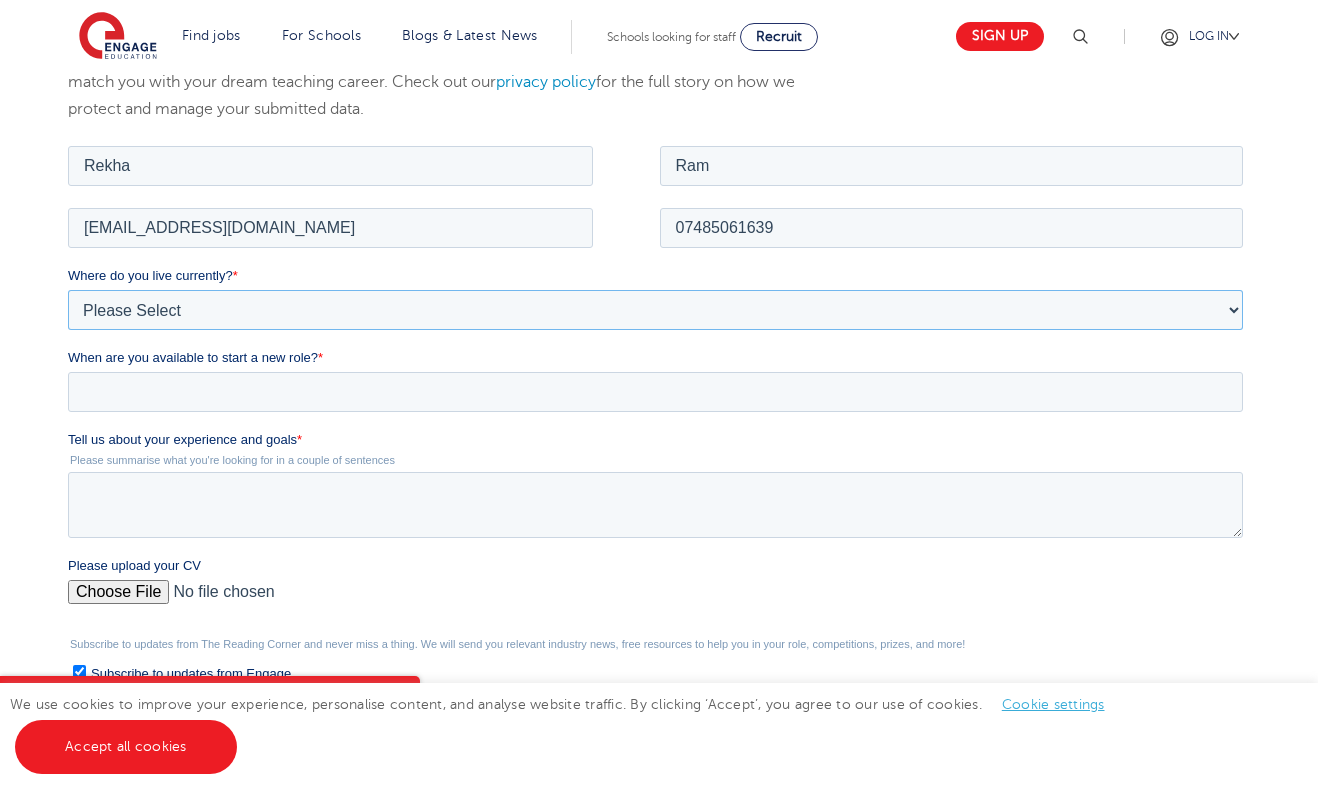 select on "UK" 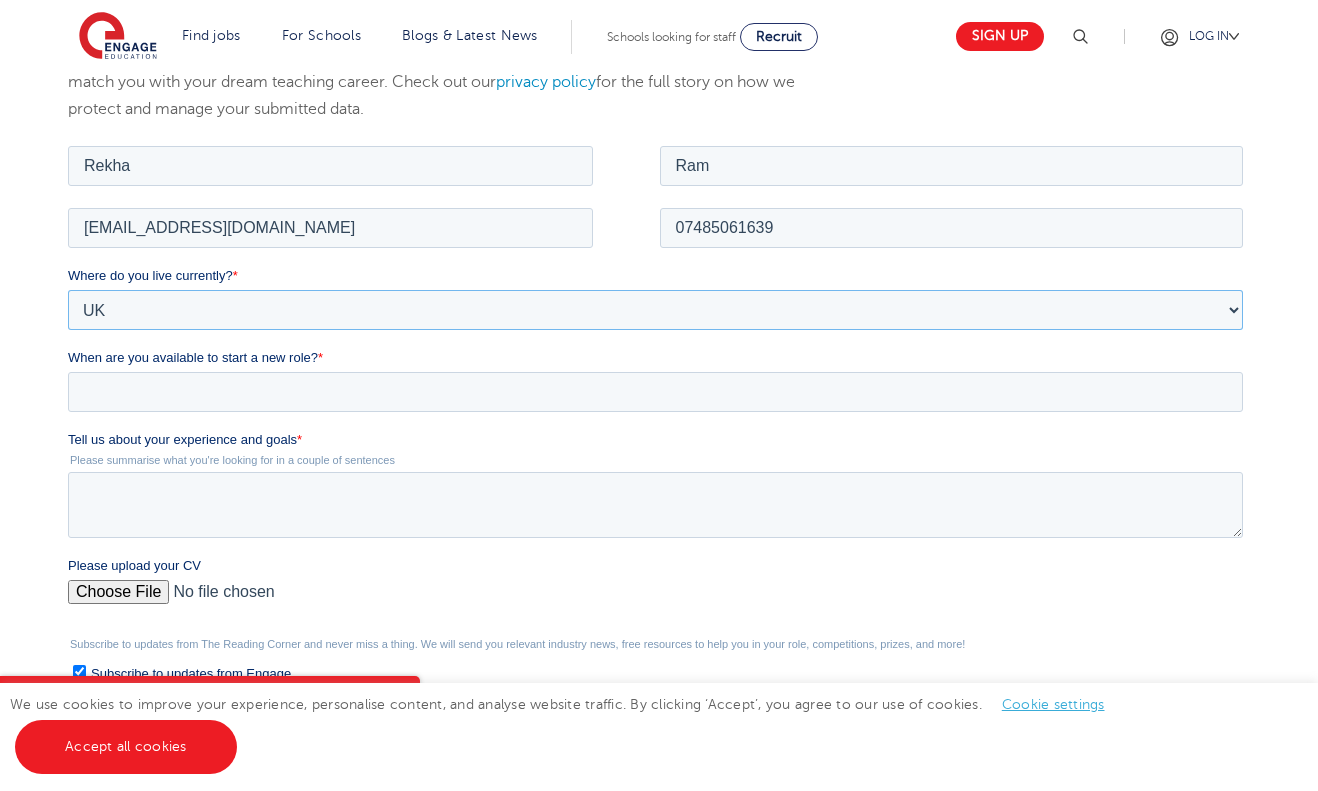 click on "Please Select [GEOGRAPHIC_DATA] [GEOGRAPHIC_DATA] [GEOGRAPHIC_DATA] [GEOGRAPHIC_DATA] [GEOGRAPHIC_DATA] [GEOGRAPHIC_DATA] [GEOGRAPHIC_DATA] [GEOGRAPHIC_DATA] [GEOGRAPHIC_DATA] [GEOGRAPHIC_DATA] [GEOGRAPHIC_DATA] [GEOGRAPHIC_DATA] [GEOGRAPHIC_DATA] [GEOGRAPHIC_DATA]" at bounding box center (654, 309) 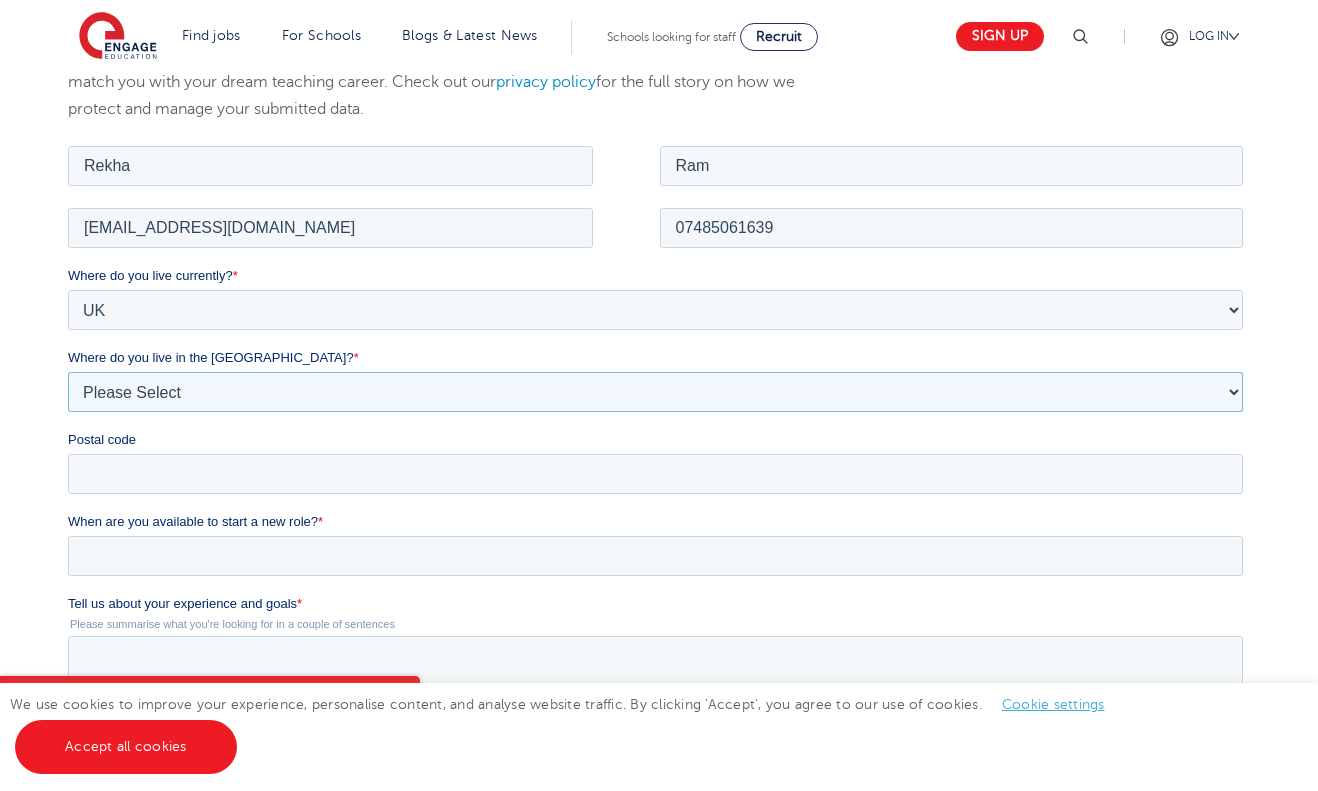 click on "Please Select Overseas Barnsley Bedfordshire Berkshire Bournemouth Bracknell Forest Bradford Brighton and Hove Bristol Buckinghamshire Calderdale Cambridgeshire Cheshire City of London City of Plymouth Cornwall County Durham Cumbria Derbyshire Devon Doncaster Dorset Durham Durham and North Yorkshire East Riding of Yorkshire East Sussex Essex Gloucestershire Hampshire Herefordshire Hertfordshire Hull Isle of Wight Kent Kirklees Lancashire Leeds Leicestershire Lincolnshire London Luton Luton South Luton Town Centre Manchester Medway Merseyside Milton Keynes Norfolk Northamptonshire North Somerset Northumberland North Yorkshire Nottinghamshire Oxfordshire Peterborough Poole Portsmouth Reading Rotherham Rutland Sheffield Shropshire Slough Somerset Southampton Southend On Sea South Yorkshire Staffordshire Suffolk Surrey Thurrock Torbay Tyne and Wear Wakefield Warwickshire West Berkshire West Midlands West Sussex West Yorkshire Wiltshire Windsor and Maidenhead Wokingham Worcestershire York" at bounding box center [654, 391] 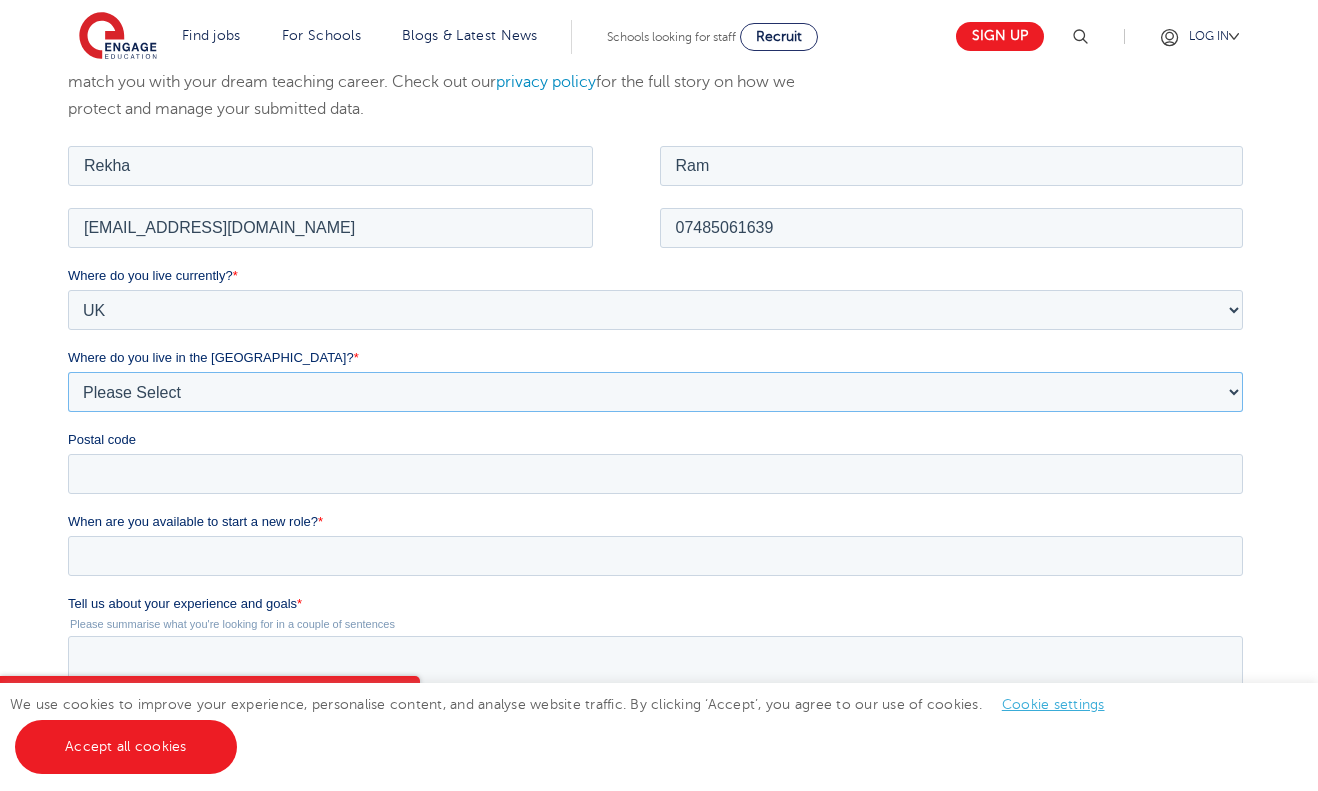 select on "London" 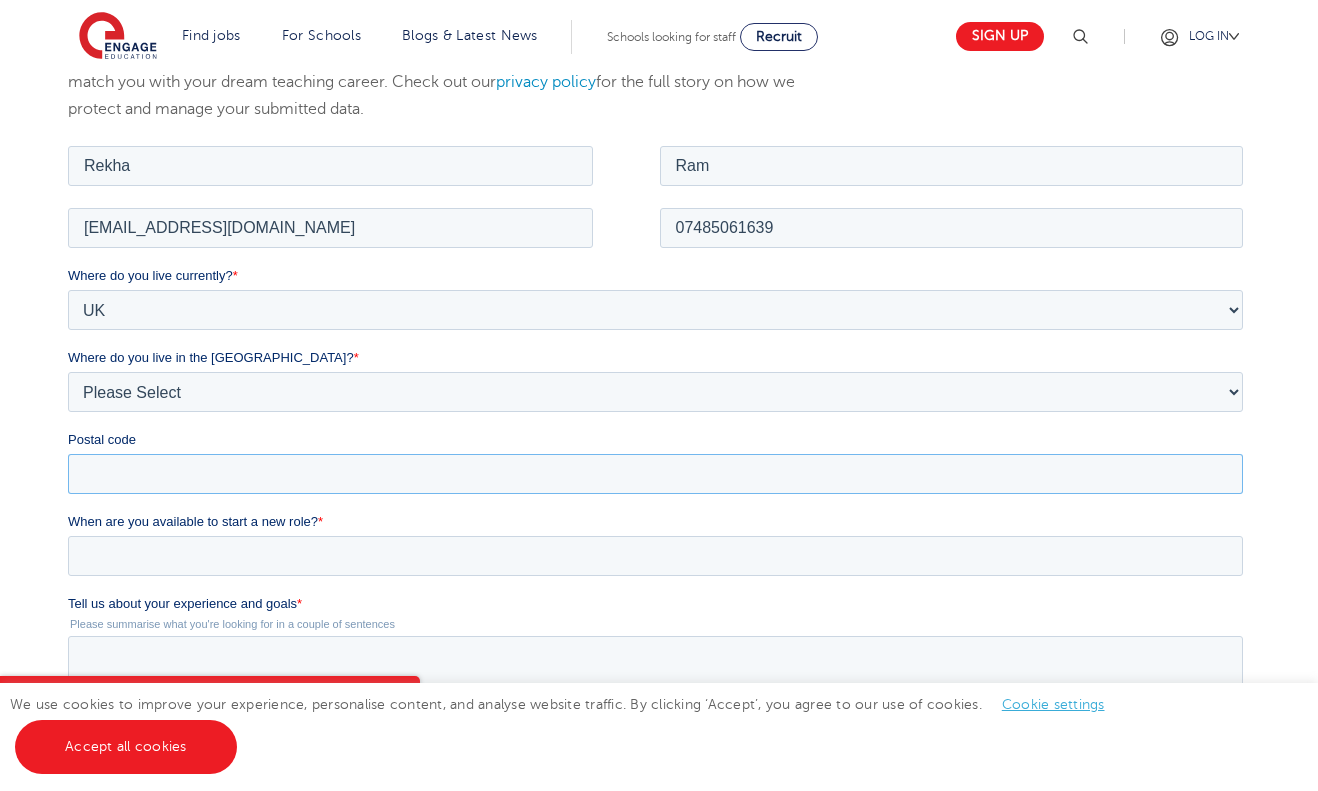 click on "Postal code" at bounding box center (654, 473) 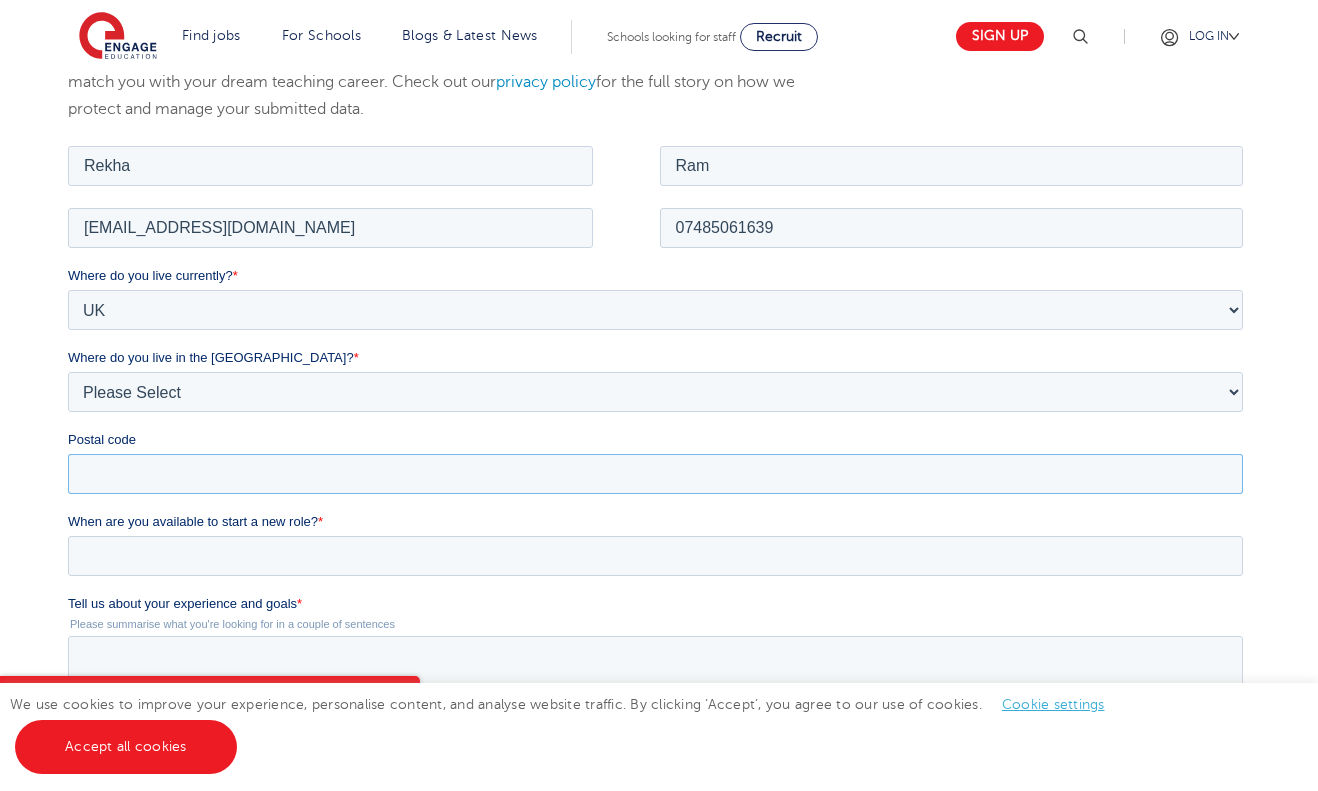 type on "UB2 5AW" 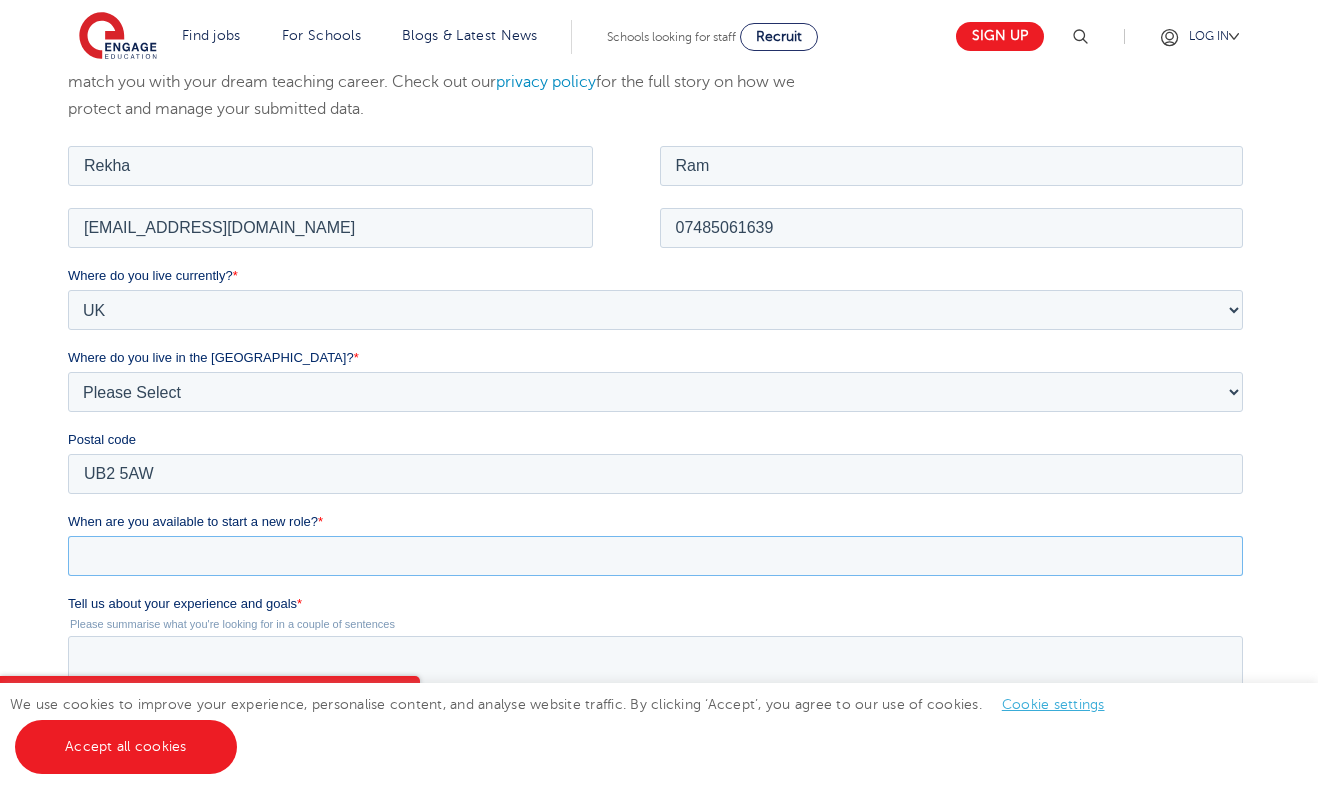 click on "When are you available to start a new role? *" at bounding box center [654, 555] 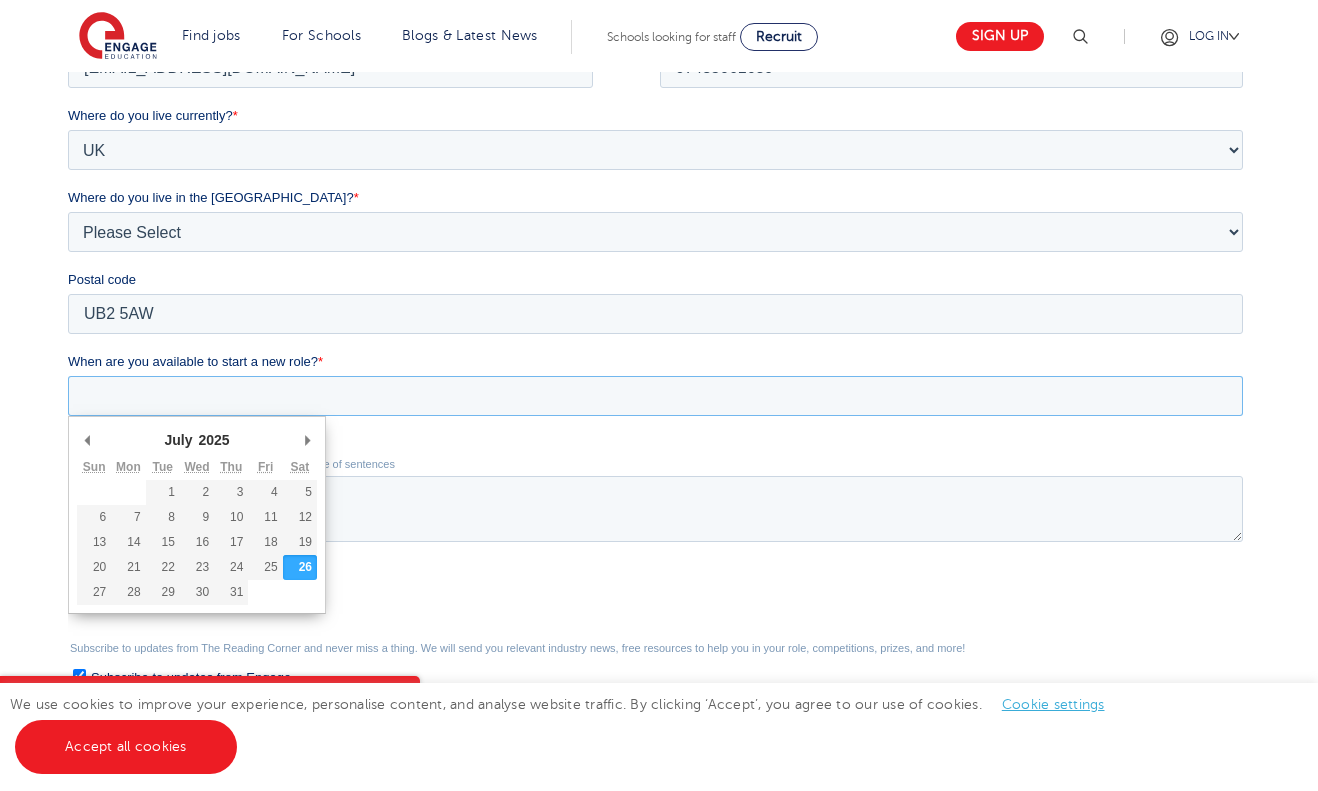 scroll, scrollTop: 535, scrollLeft: 0, axis: vertical 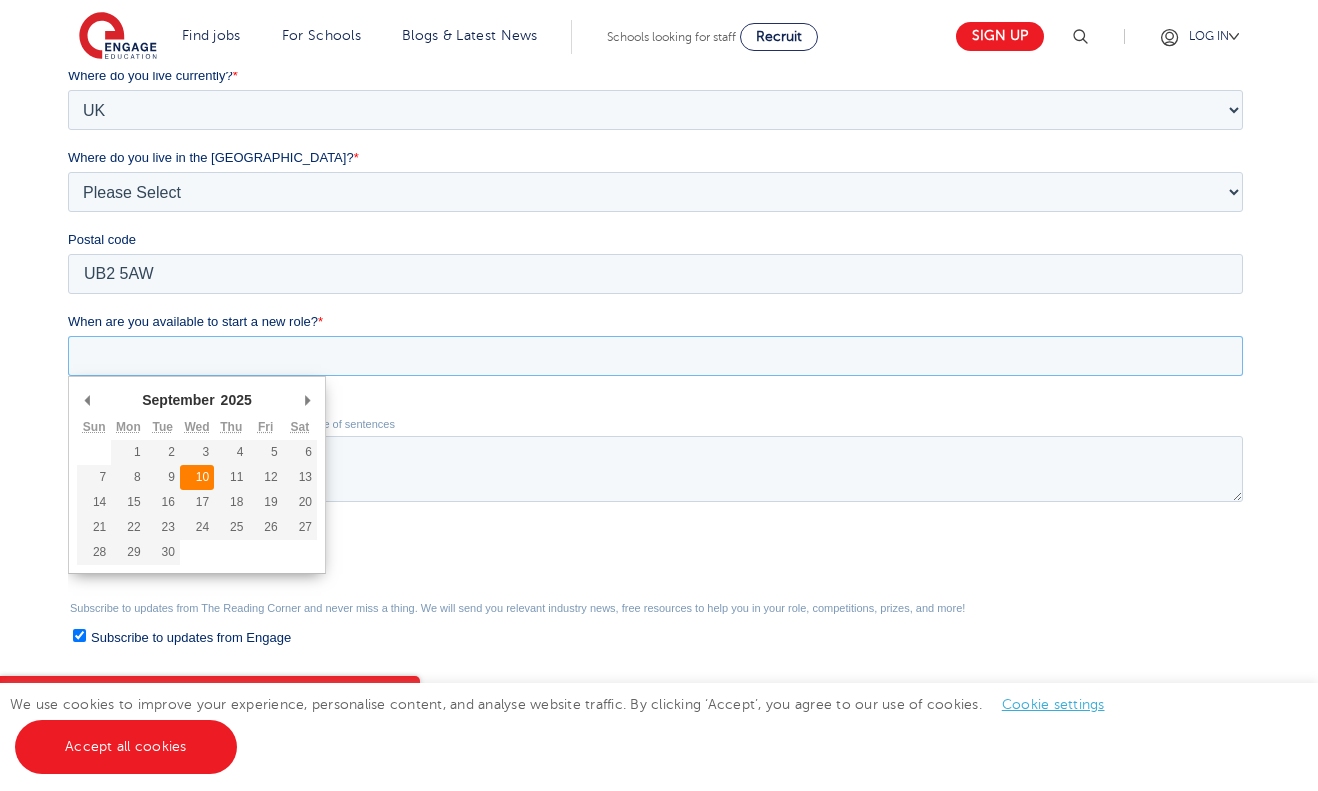 type on "2025-09-10" 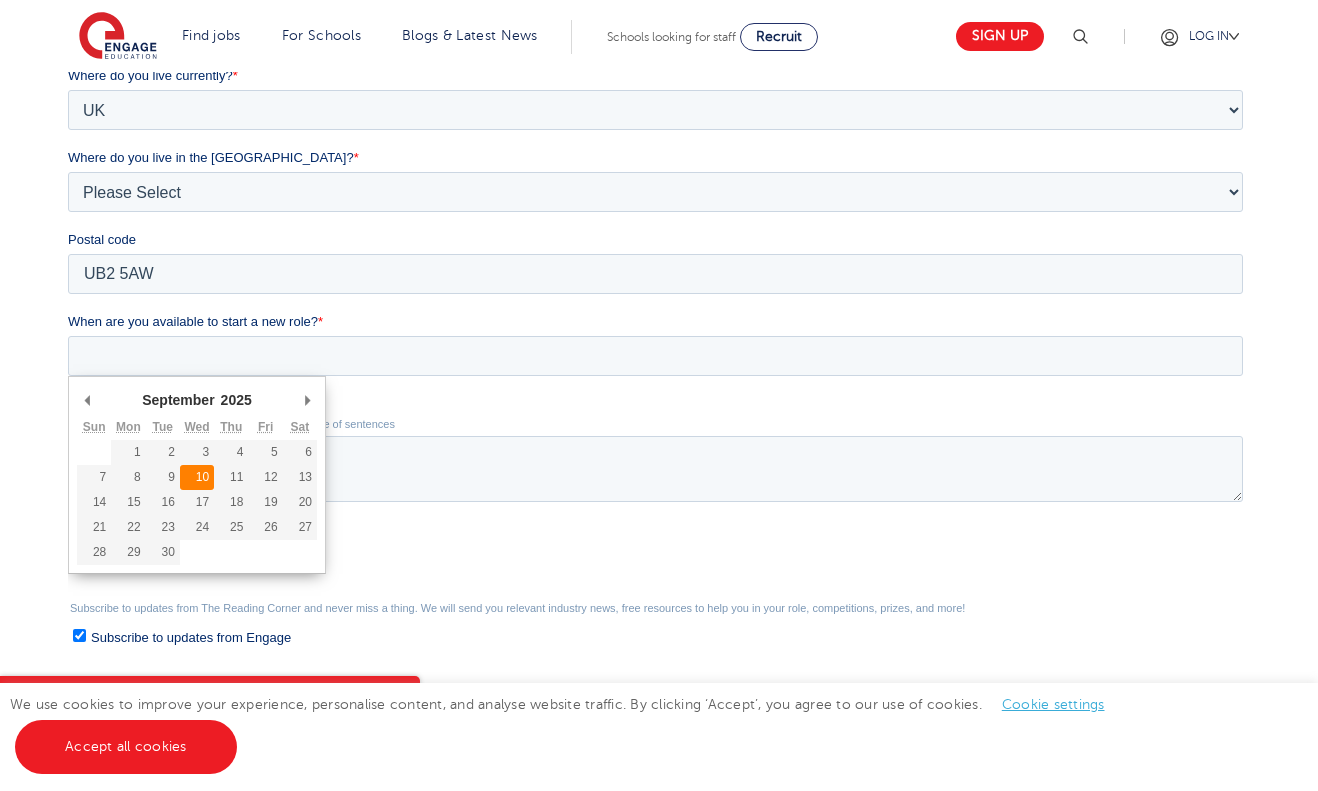 type on "2025/09/10" 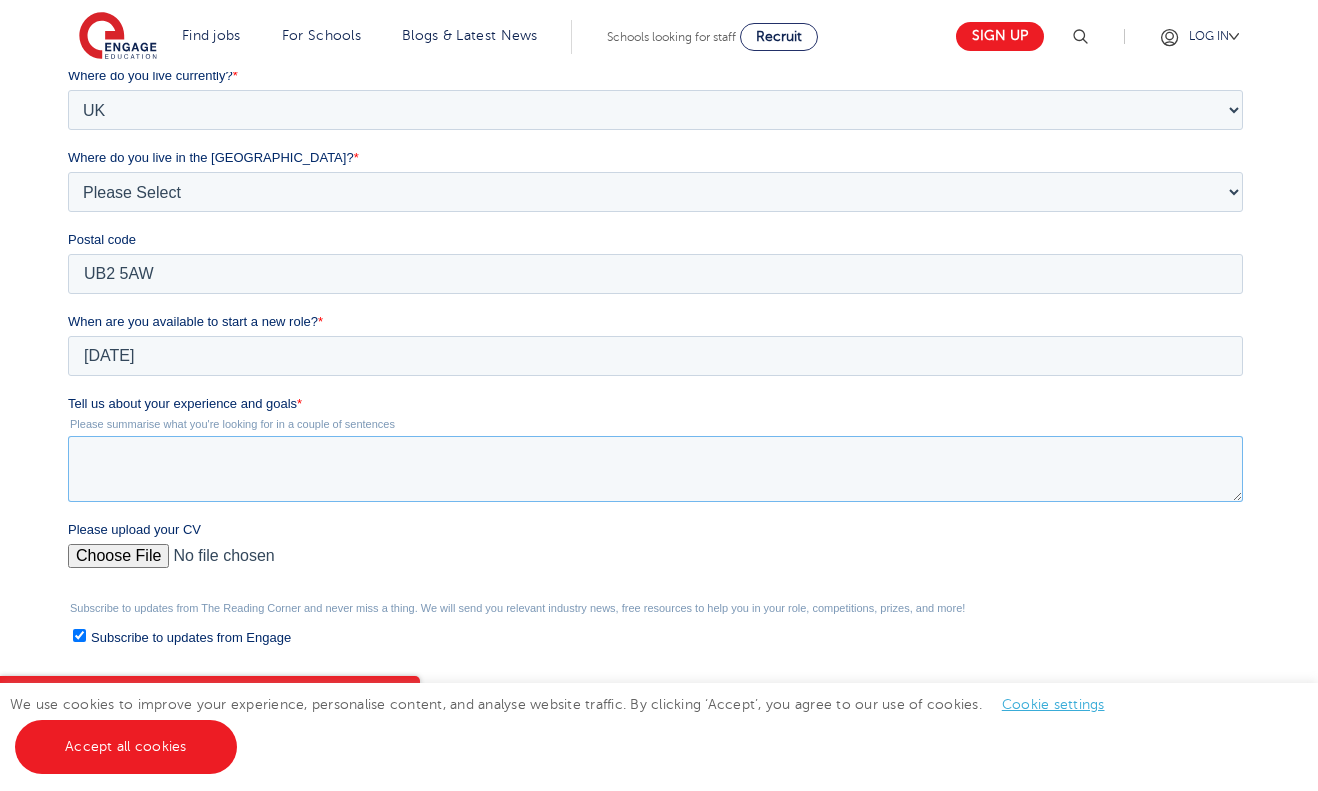 click on "Tell us about your experience and goals *" at bounding box center (654, 469) 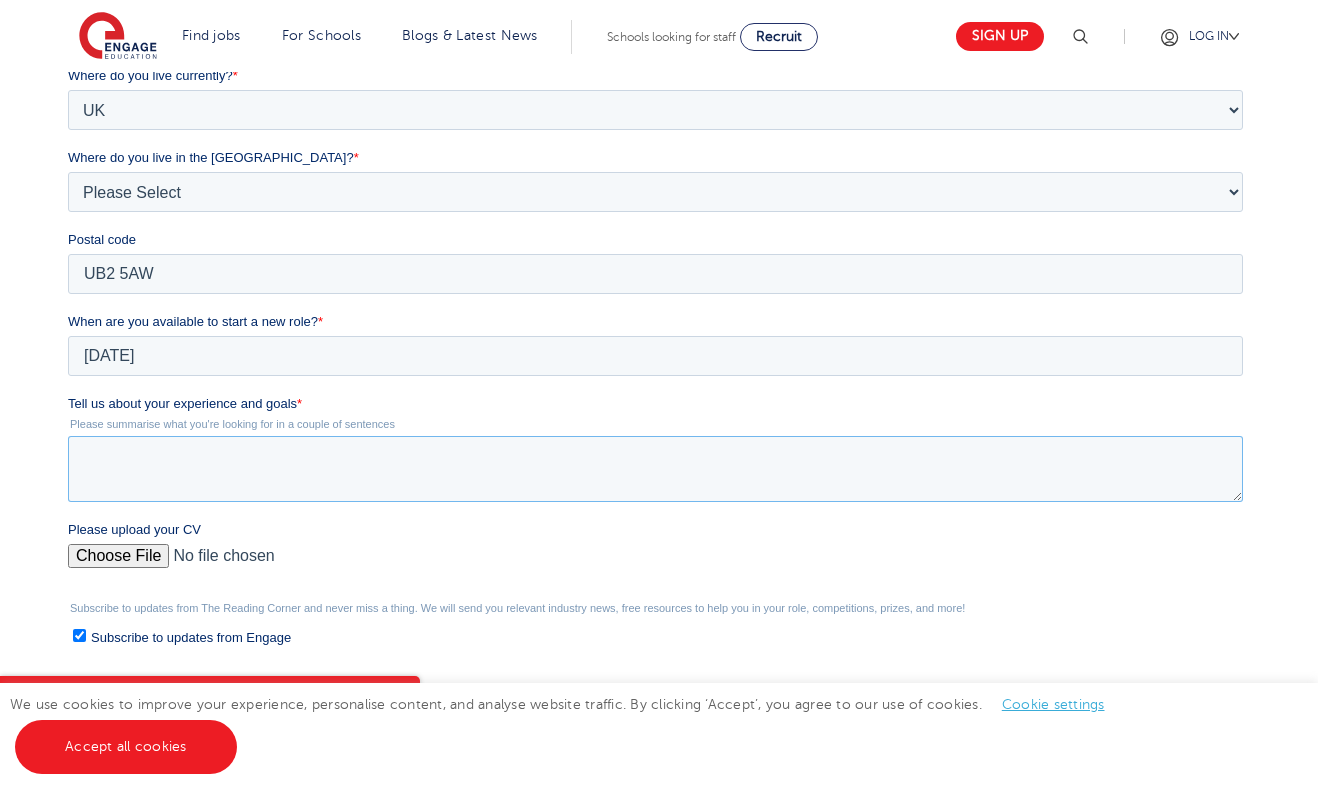 paste on "I am currently employed as a Probation Service Officer with HMPPS, where I work closely with individuals from diverse backgrounds, helping them navigate complex challenges. I am eager to transition into education and am seeking a role as a Teaching Assistant, with the intention of undertaking a PGCE in the near future to become a fully qualified teacher. My experience in communication, problem-solving, and supporting individuals’ growth makes me excited to contribute to students’ educational journeys and work towards achieving my long-term goal of becoming a teacher." 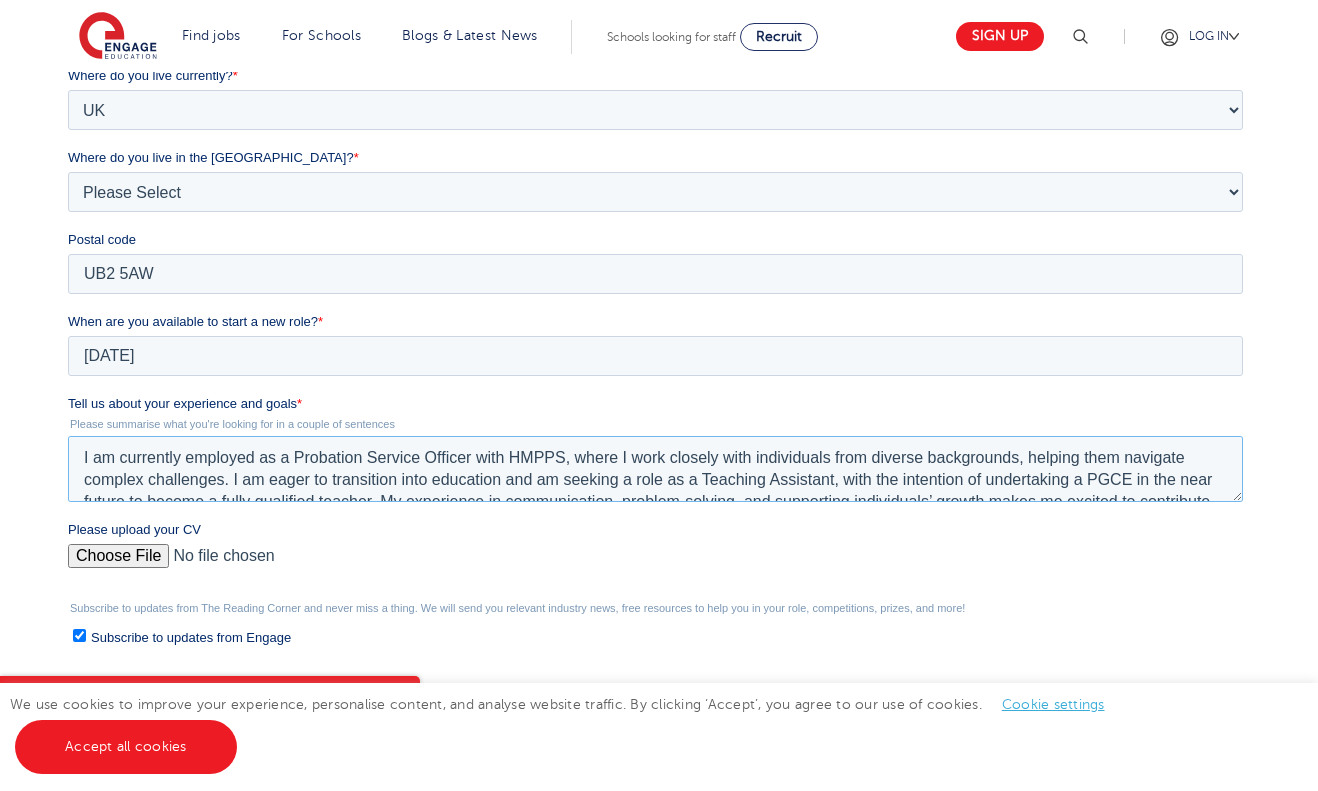 scroll, scrollTop: 32, scrollLeft: 0, axis: vertical 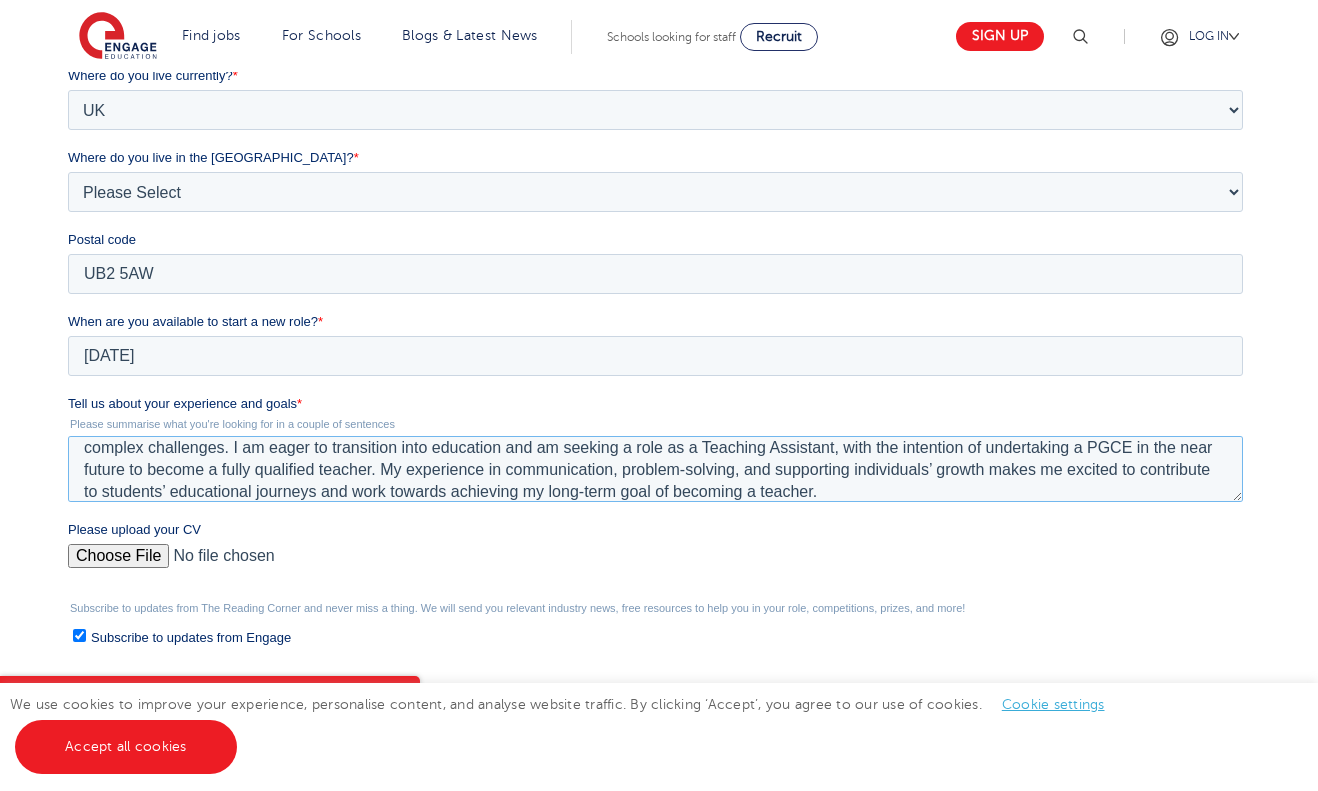 type on "I am currently employed as a Probation Service Officer with HMPPS, where I work closely with individuals from diverse backgrounds, helping them navigate complex challenges. I am eager to transition into education and am seeking a role as a Teaching Assistant, with the intention of undertaking a PGCE in the near future to become a fully qualified teacher. My experience in communication, problem-solving, and supporting individuals’ growth makes me excited to contribute to students’ educational journeys and work towards achieving my long-term goal of becoming a teacher." 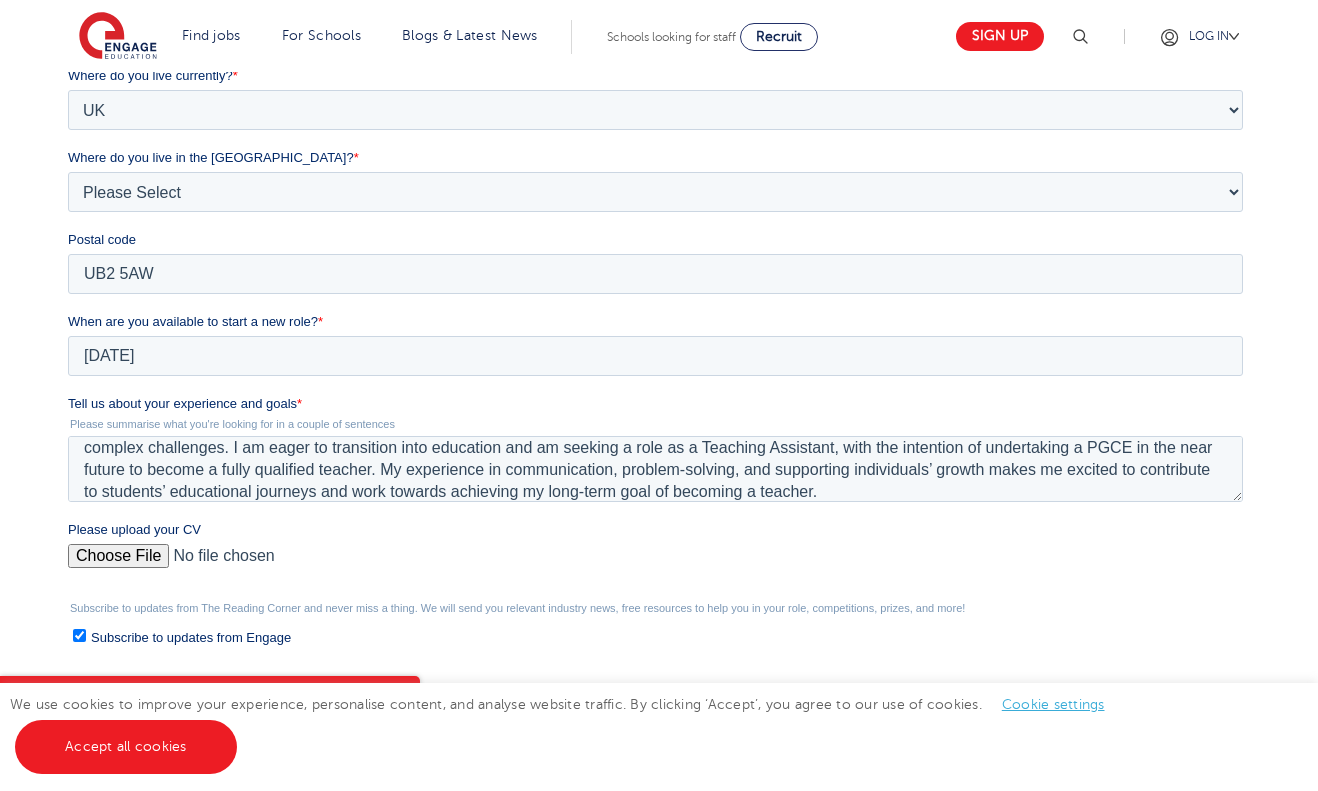 click on "Please upload your CV" at bounding box center [654, 564] 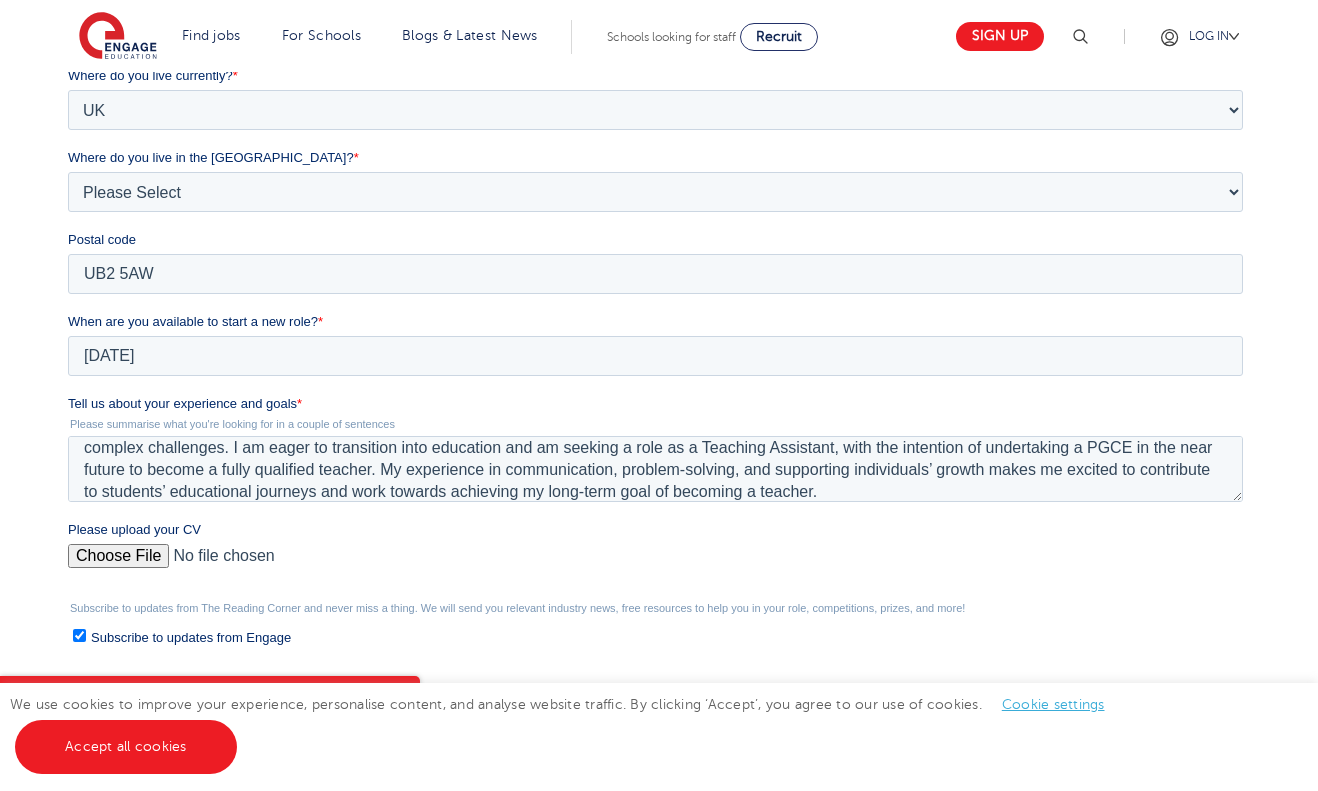 type on "C:\fakepath\Rekha Ram - CV - 2024.docx" 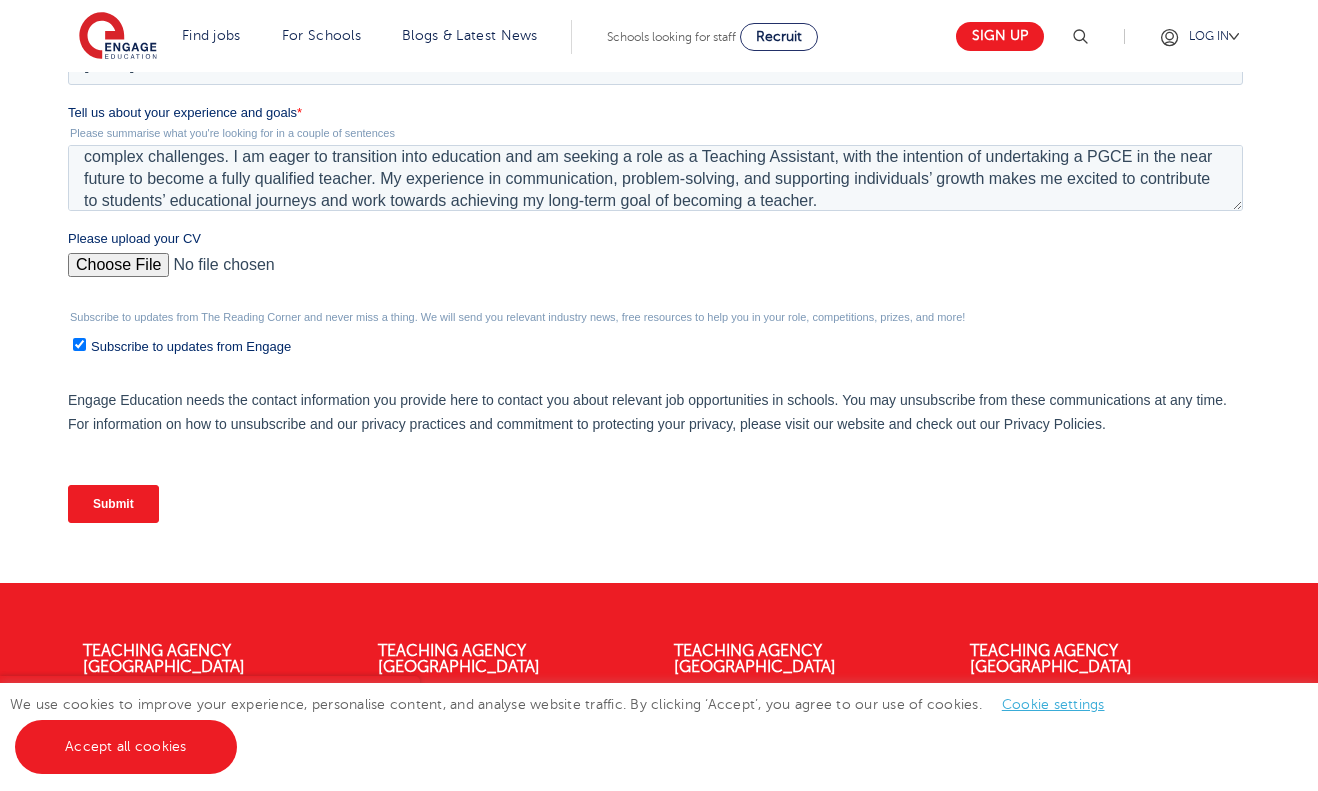 scroll, scrollTop: 829, scrollLeft: 0, axis: vertical 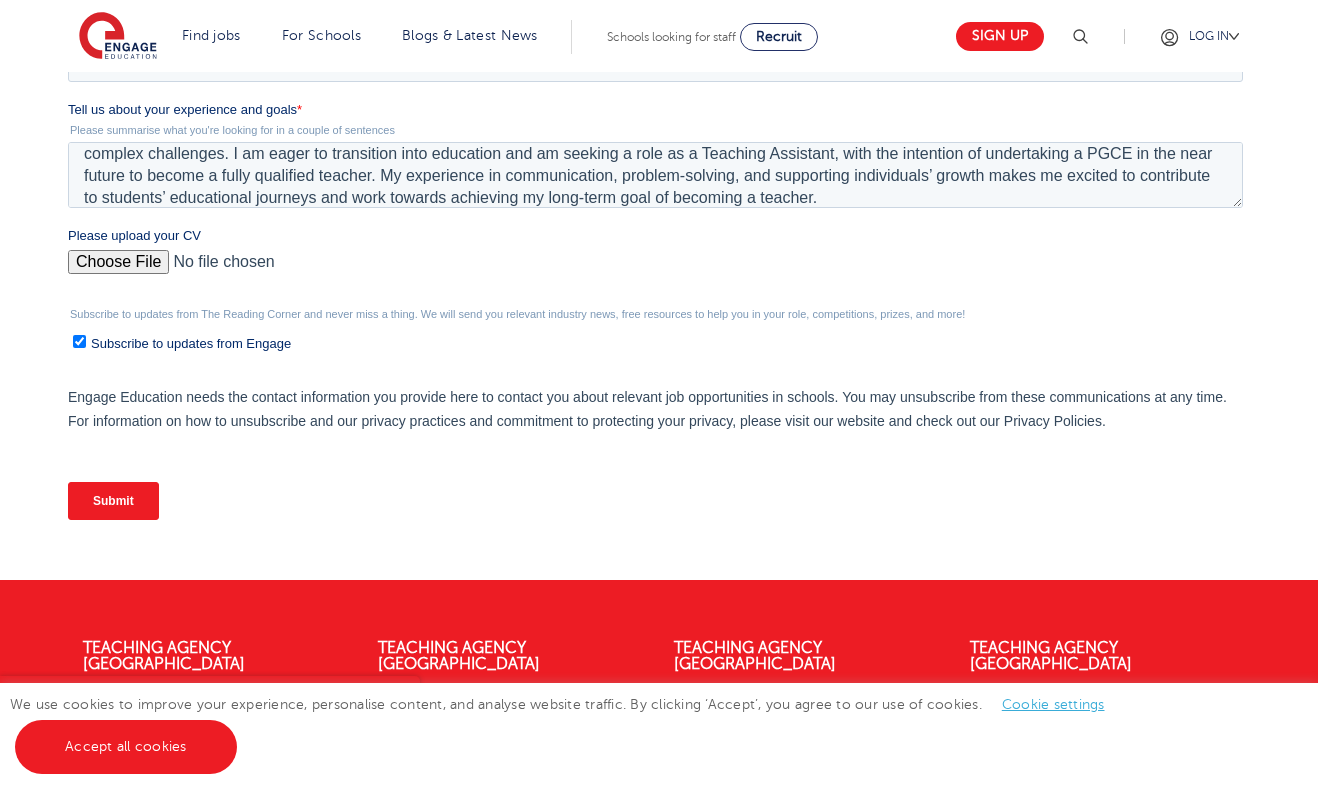 click on "Submit" at bounding box center (112, 501) 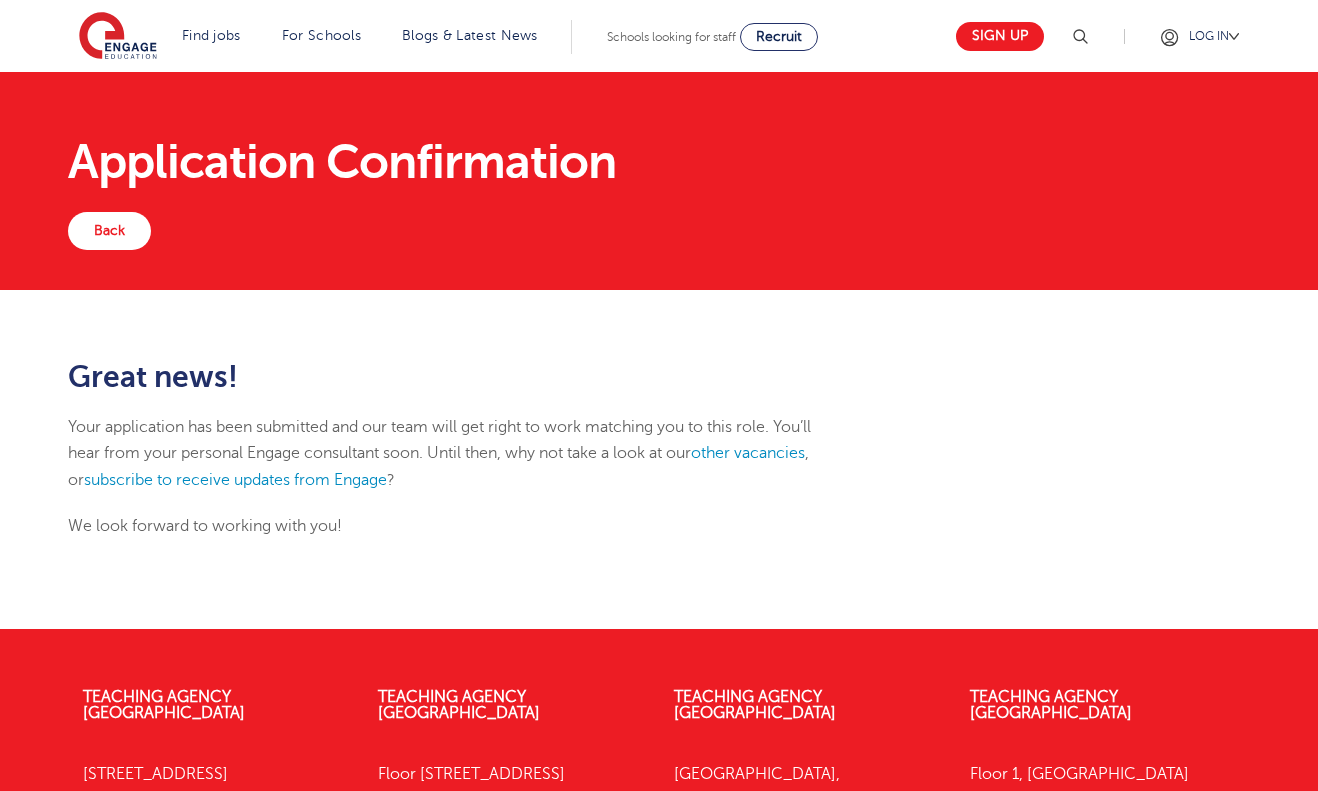 scroll, scrollTop: 0, scrollLeft: 0, axis: both 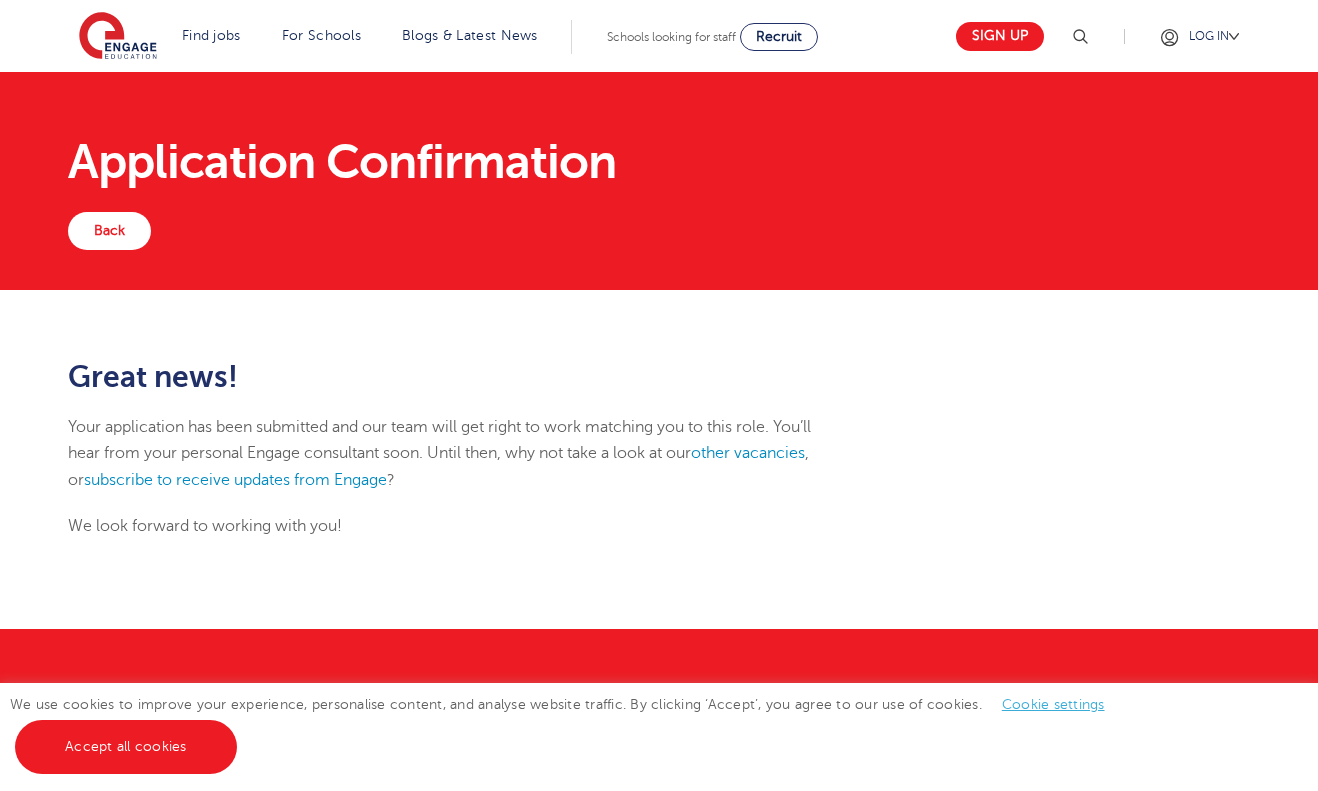 click on "Great news! Your application has been submitted and our team will get right to work matching you to this role. You’ll hear from your personal Engage consultant soon. Until then, why not take a look at our  other vacancies , or  subscribe to receive updates from Engage ? We look forward to working with you!" at bounding box center (659, 459) 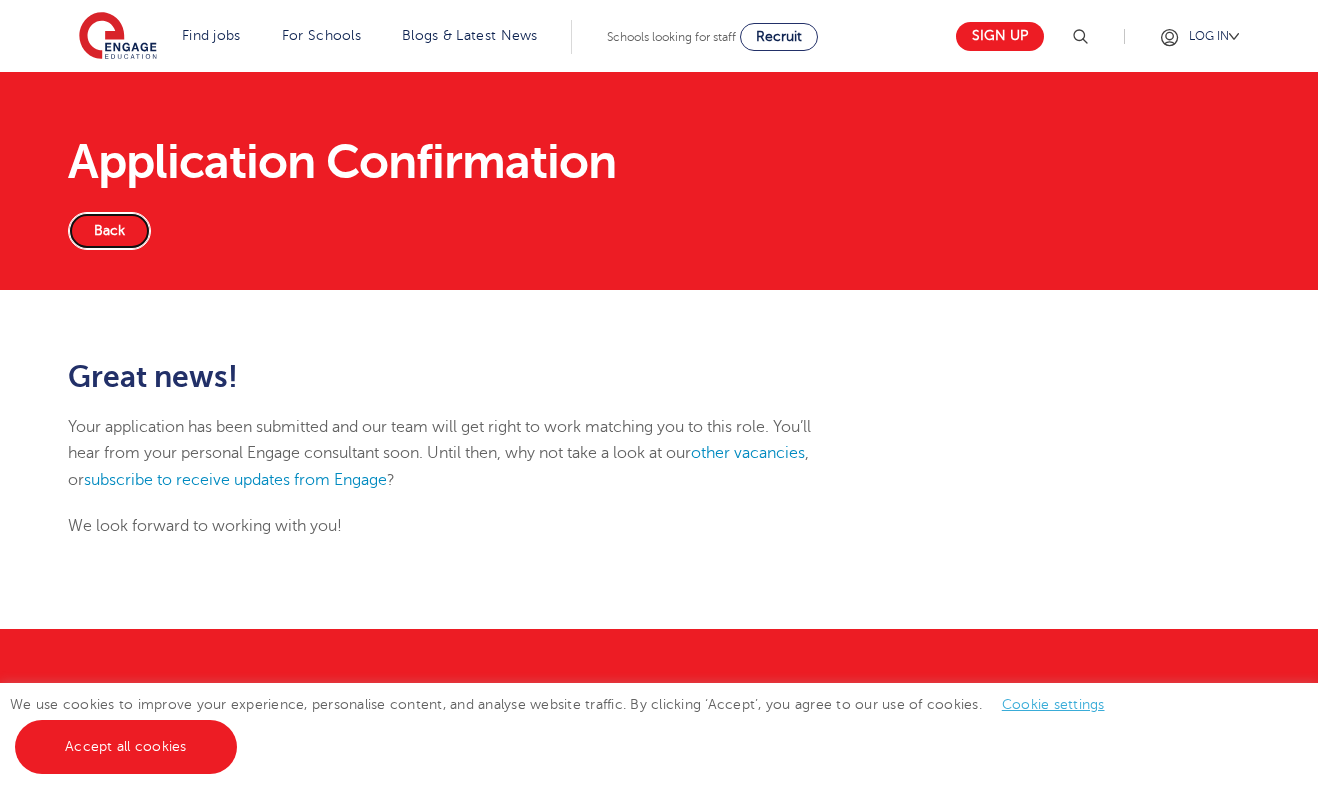 click on "Back" at bounding box center (109, 231) 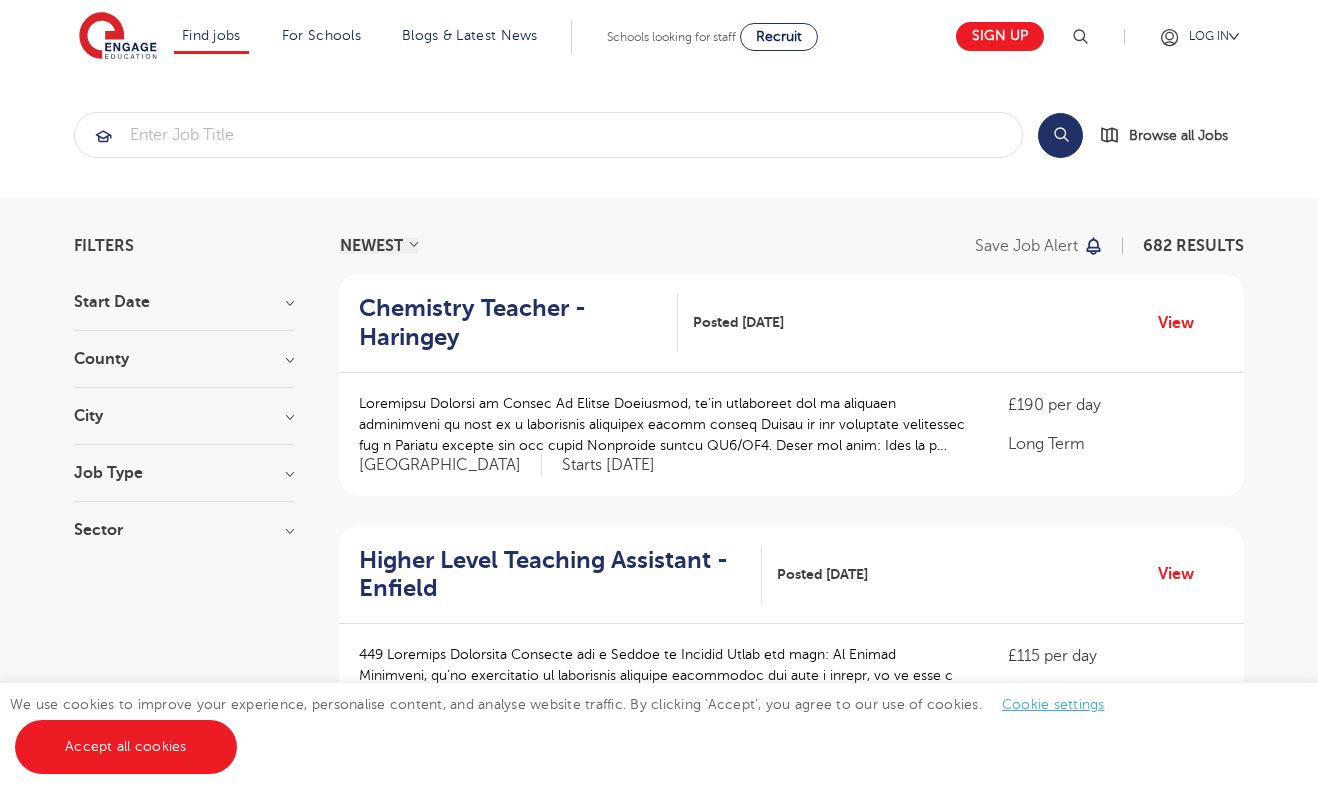 scroll, scrollTop: 0, scrollLeft: 0, axis: both 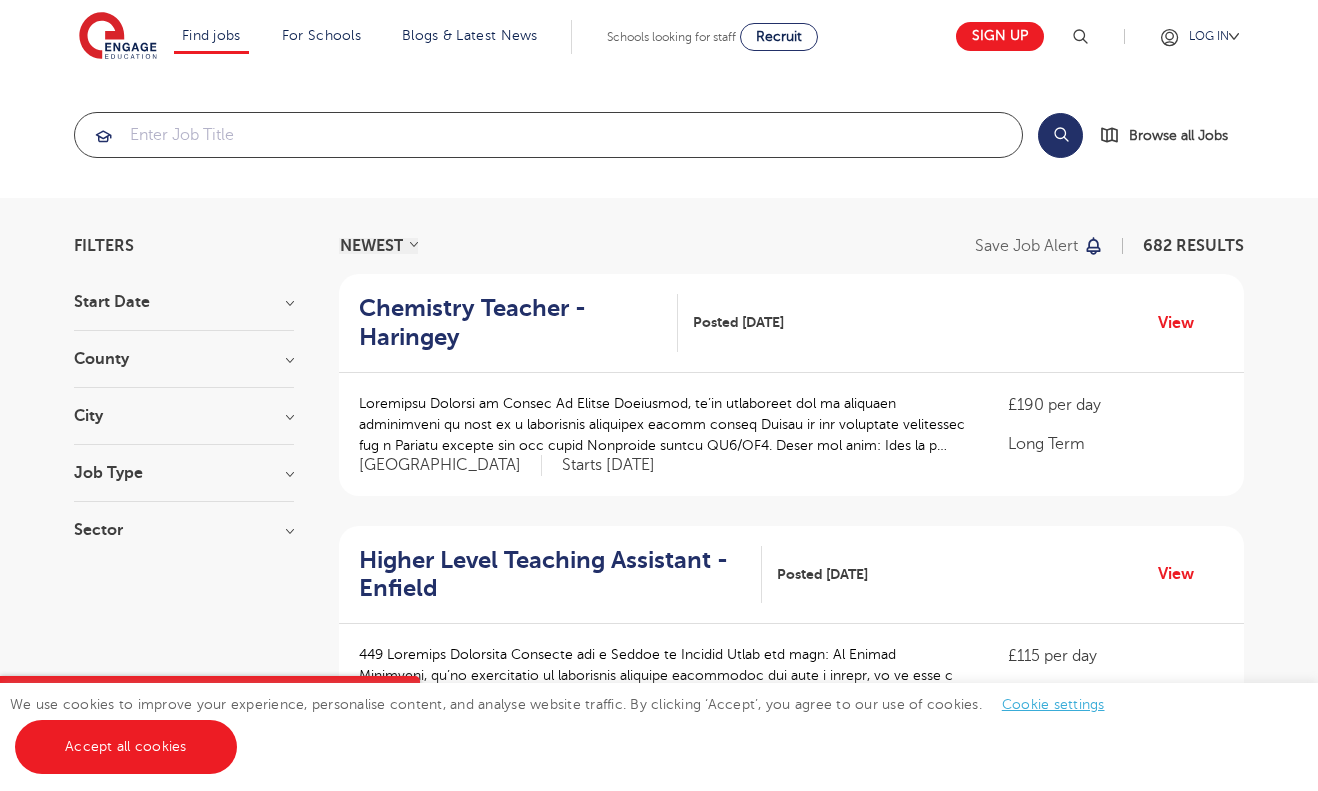 click at bounding box center [548, 135] 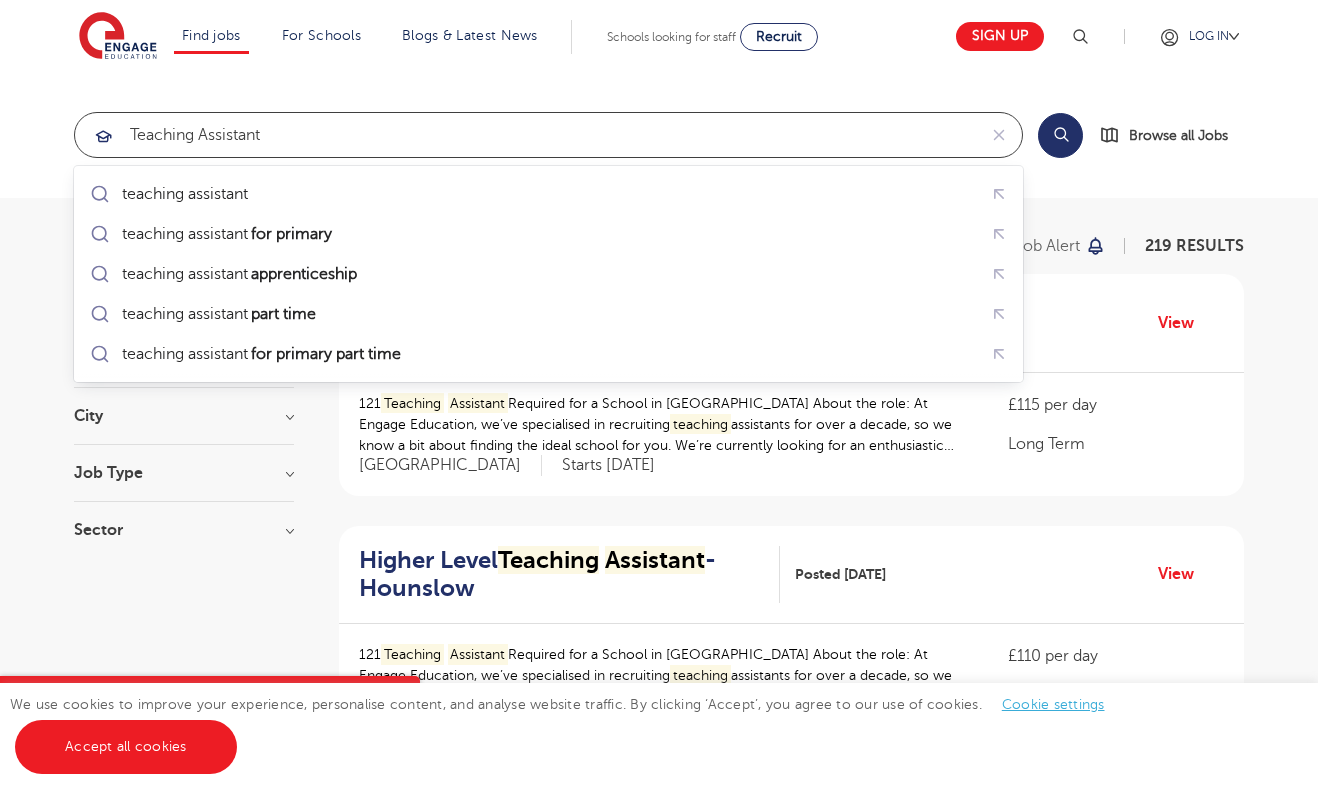 type on "teaching assistant" 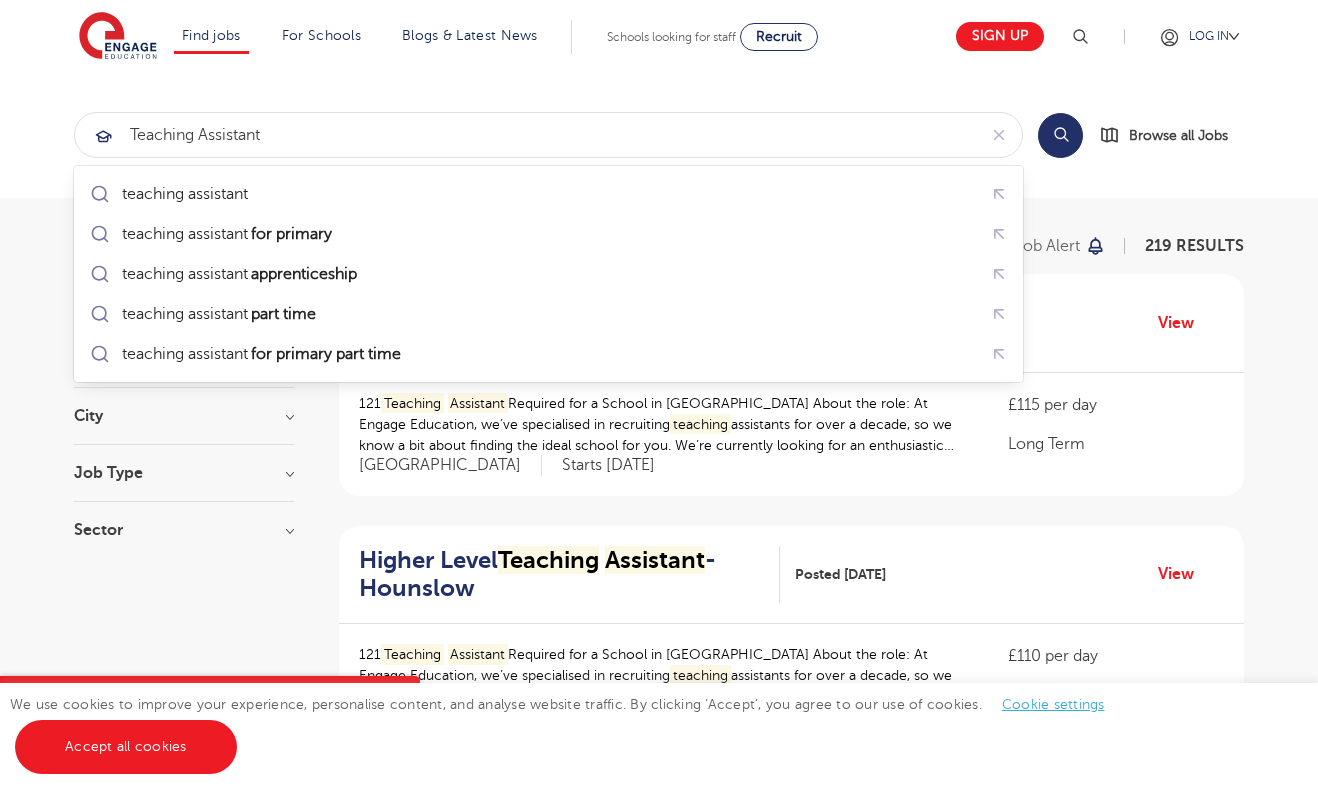 click on "Search" at bounding box center (1060, 135) 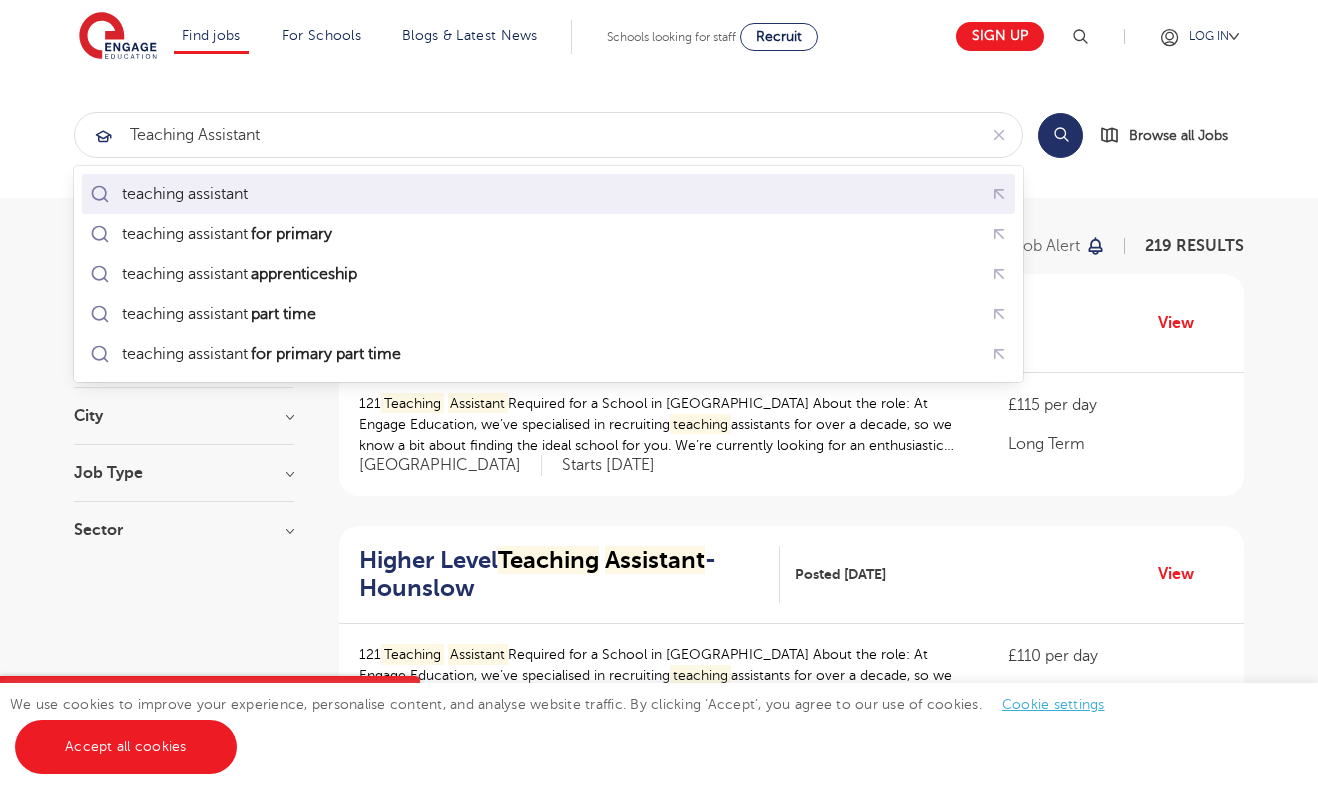 click on "teaching   assistant" at bounding box center [548, 194] 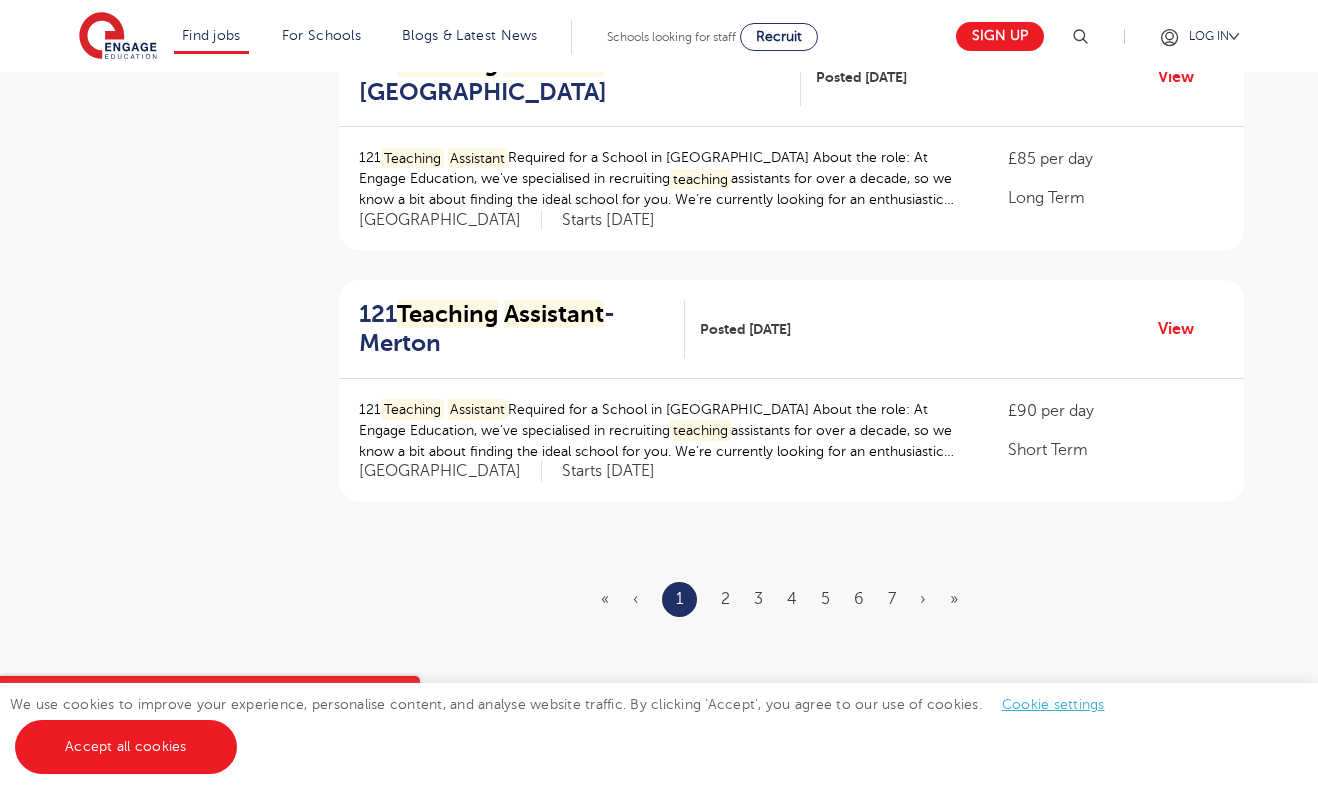 scroll, scrollTop: 2305, scrollLeft: 0, axis: vertical 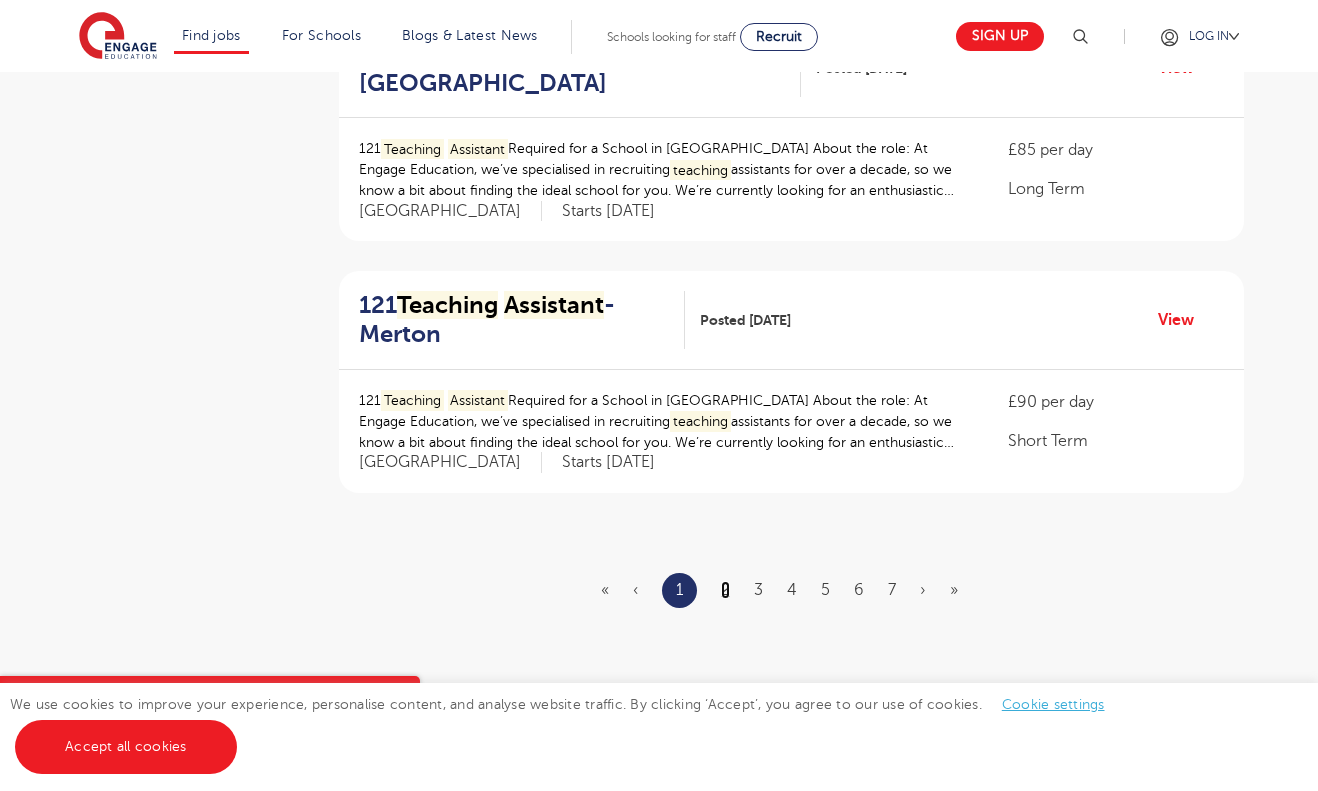 click on "2" at bounding box center [725, 590] 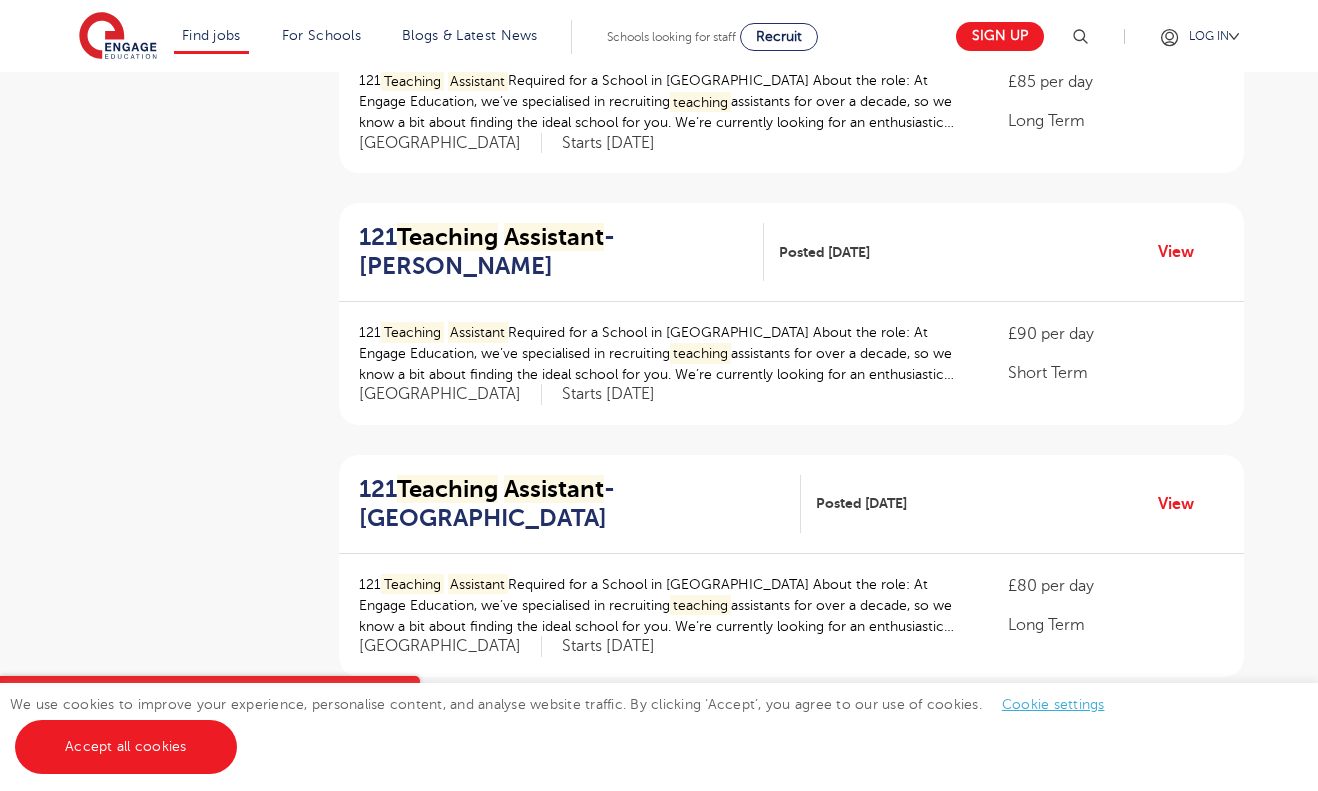 scroll, scrollTop: 1081, scrollLeft: 0, axis: vertical 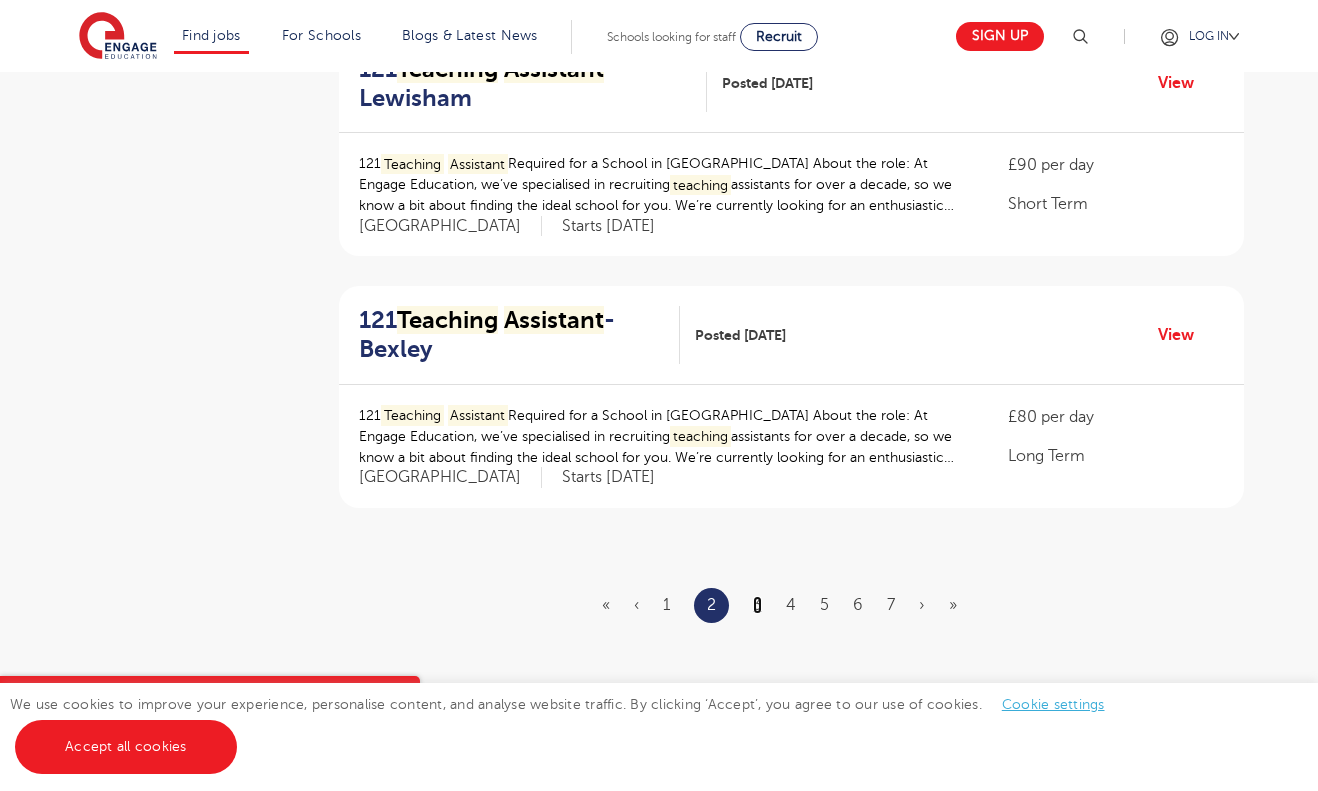 click on "3" at bounding box center [757, 605] 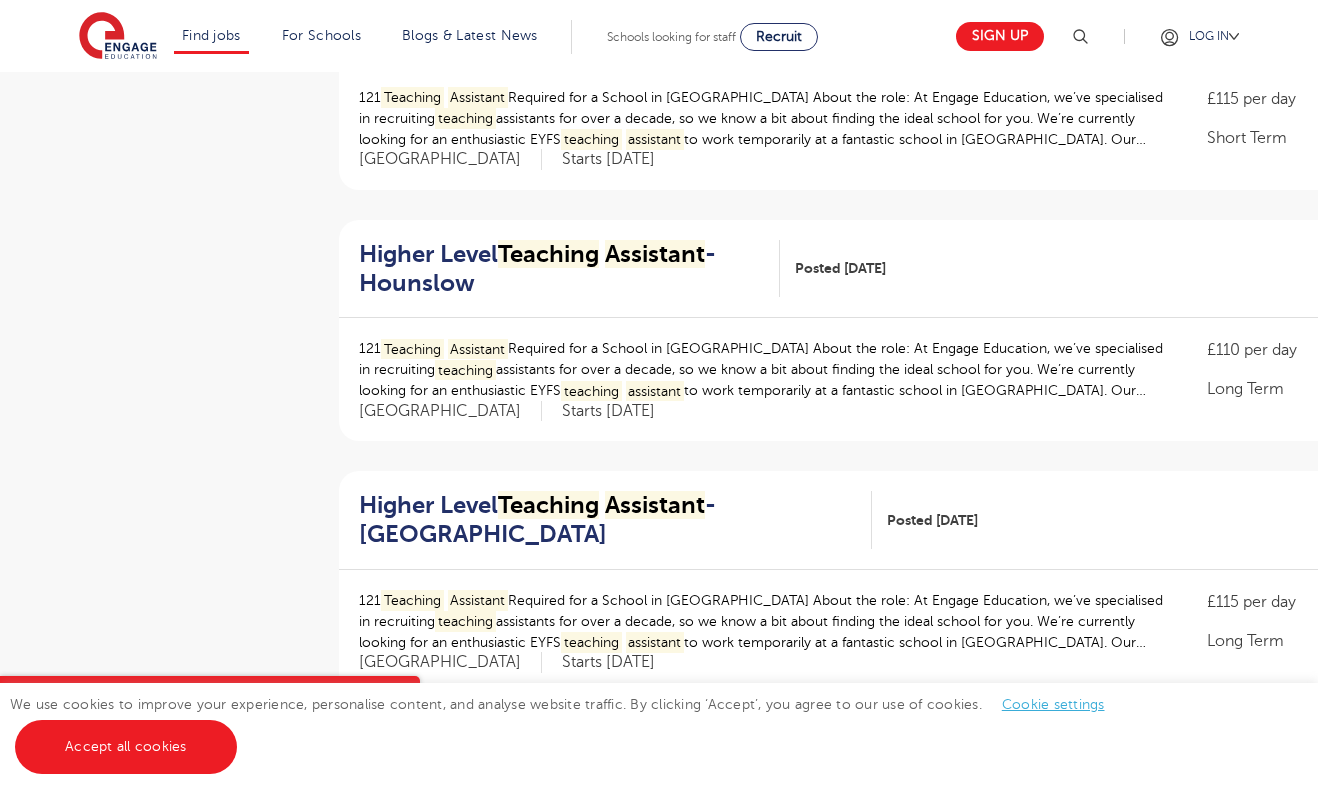 scroll, scrollTop: 1635, scrollLeft: 0, axis: vertical 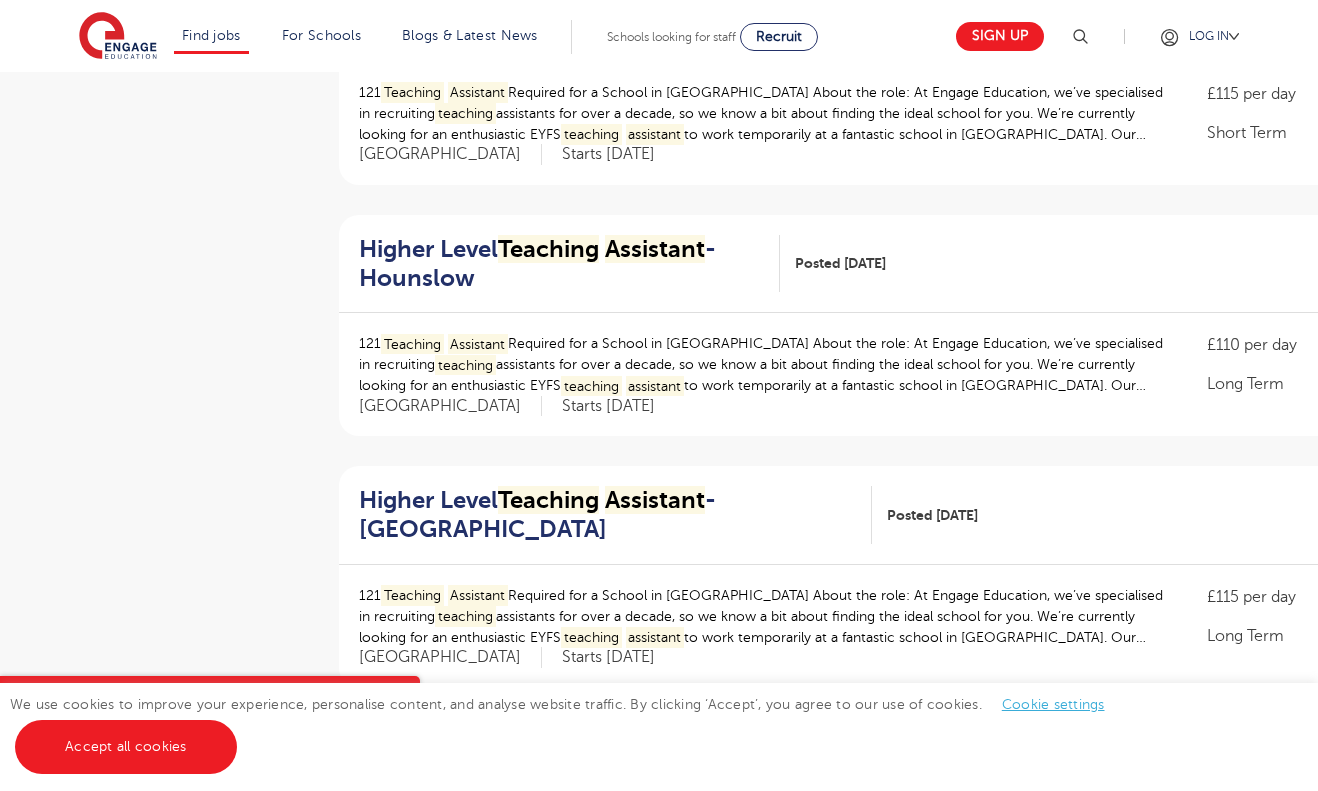 click on "Filters Start Date     September   88       July   2   Show more County     London   106       Hertfordshire   26       Leeds   22       West Sussex   11       Bradford   7   Show more City     Leeds   22       Hackney   13       Hillingdon   12       Merton   11       Watford   11   Show more Job Type     Long Term   63       Daily Supply   16       SEND   8       Permanent   2       Support Services   1   Sector     Short Term   69       Long Term   60       Primary   55       Secondary   21       All Through   14   Show more
Cancel
View Results" at bounding box center [184, -6] 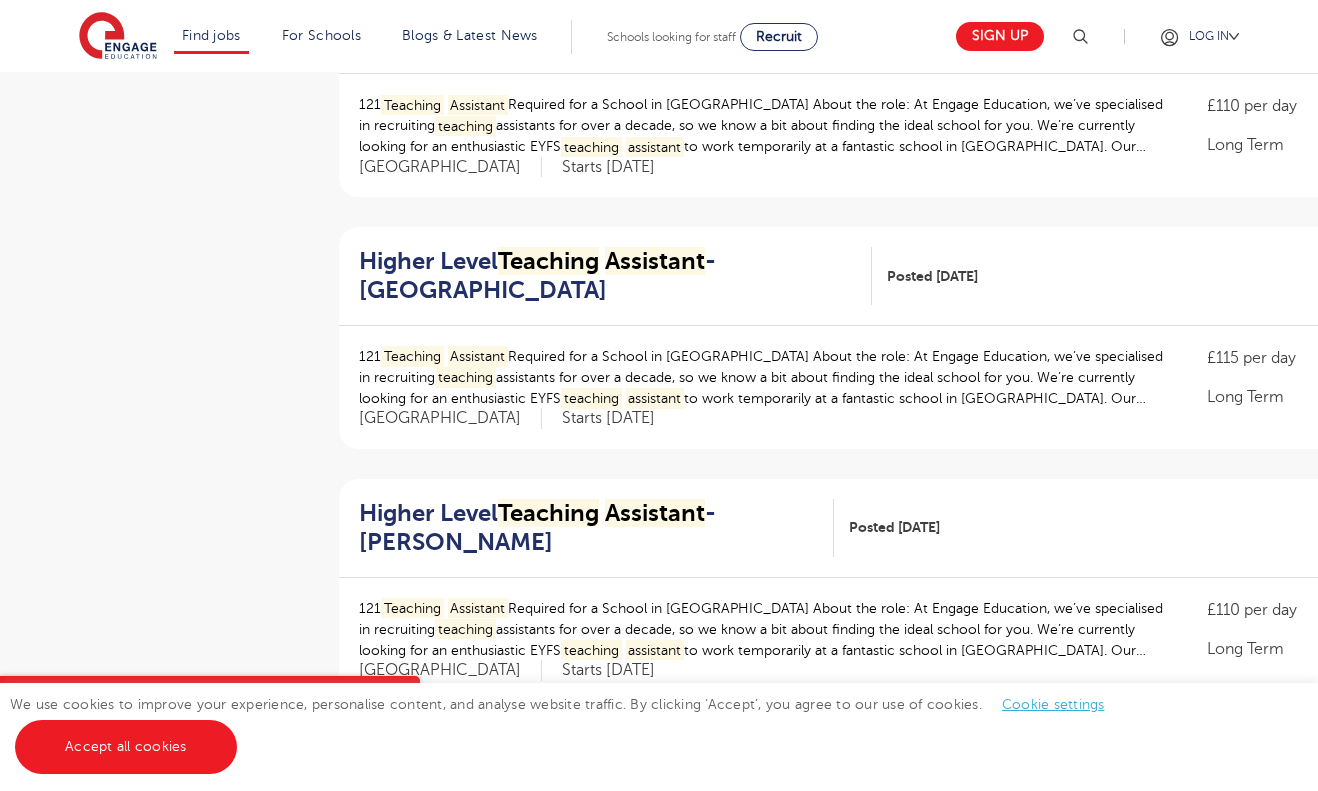 scroll, scrollTop: 1879, scrollLeft: 0, axis: vertical 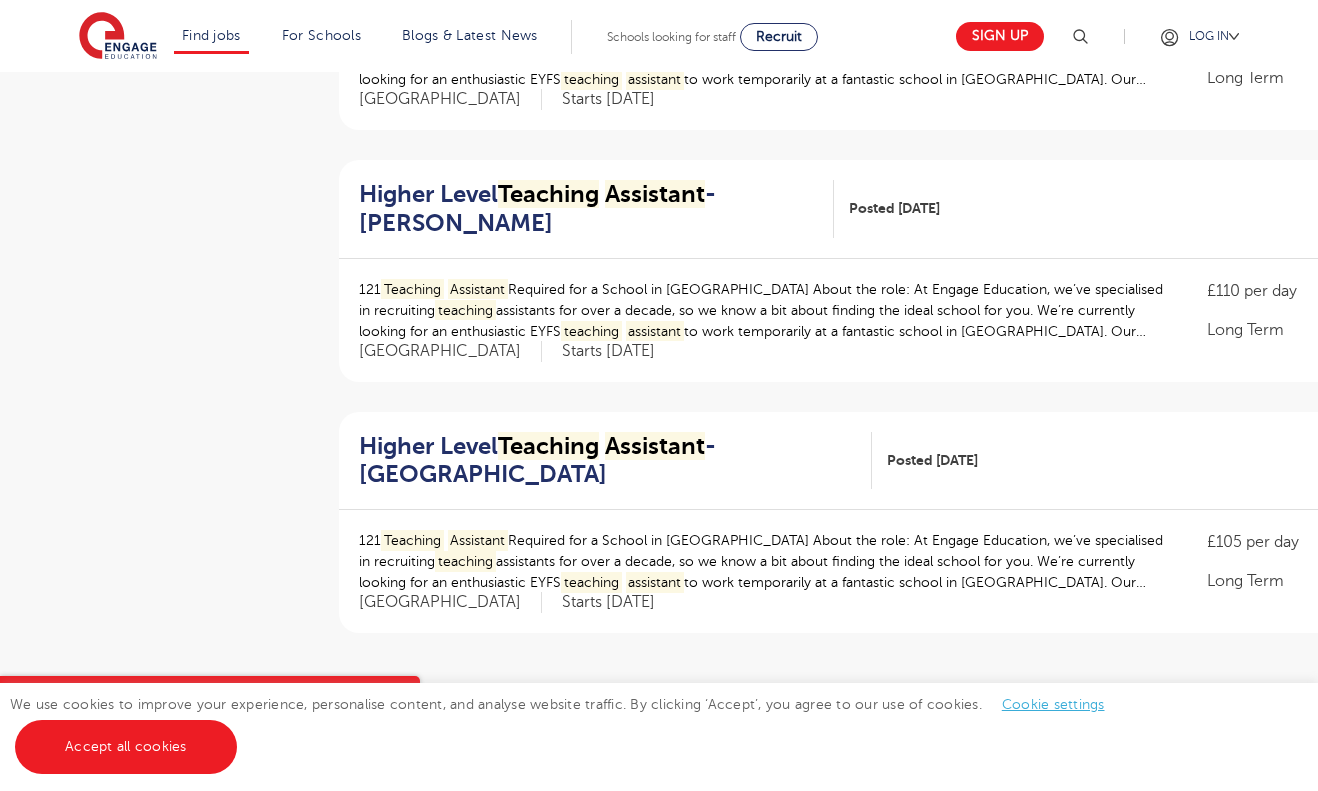 click on "121  Teaching   Assistant  Required for a School in Brent
About the role:
At Engage Education, we’ve specialised in recruiting  teaching  assistants for over a decade, so we know a bit about finding the ideal school for you. We’re currently looking for an enthusiastic EYFS  teaching   assistant  to work temporarily at a fantastic school in Brent.
Our team has built an excellent reputation in the local area, and we’re looking for more high-quality  teaching  assistants to work with these schools to positively impact the progress and attainment of their pupils.
Our  teaching" at bounding box center (763, 310) 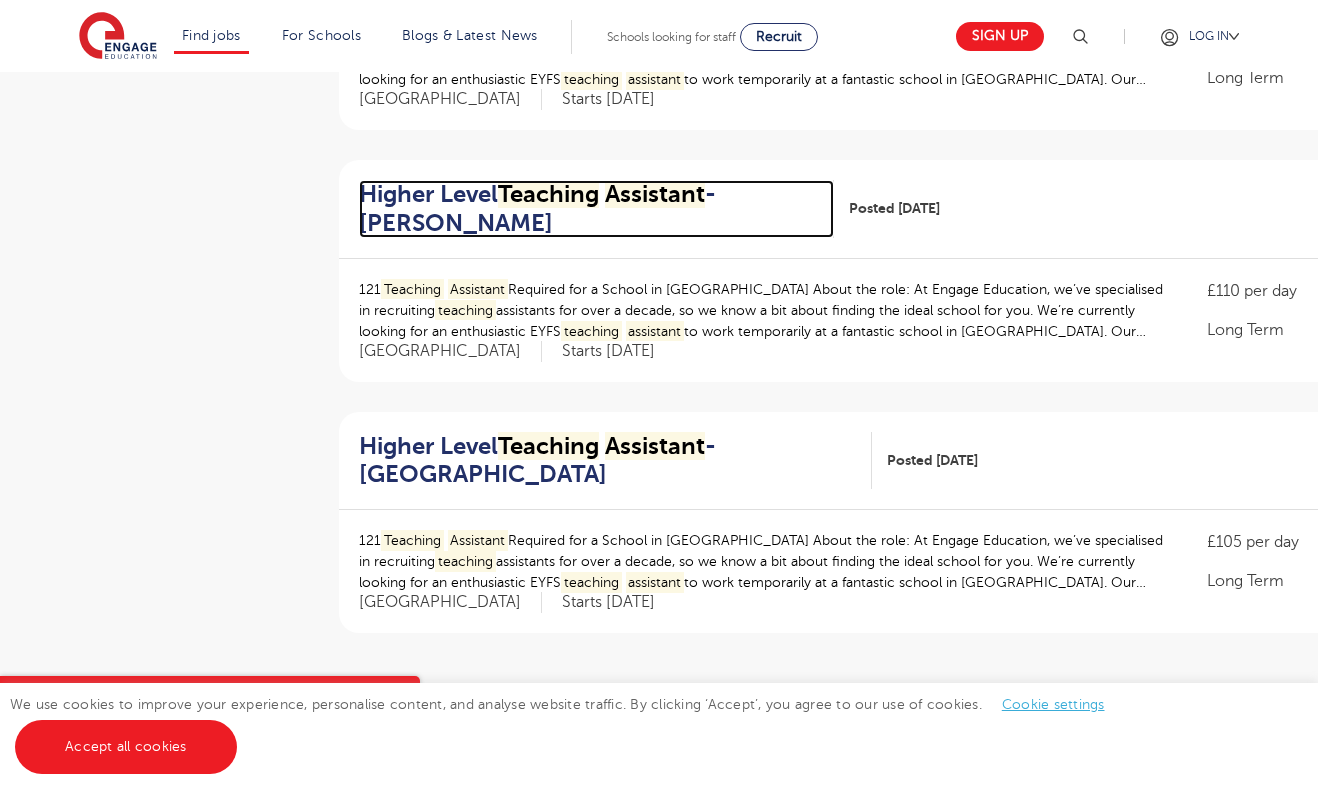 click on "Higher Level  Teaching   Assistant  - Brent" at bounding box center (588, 209) 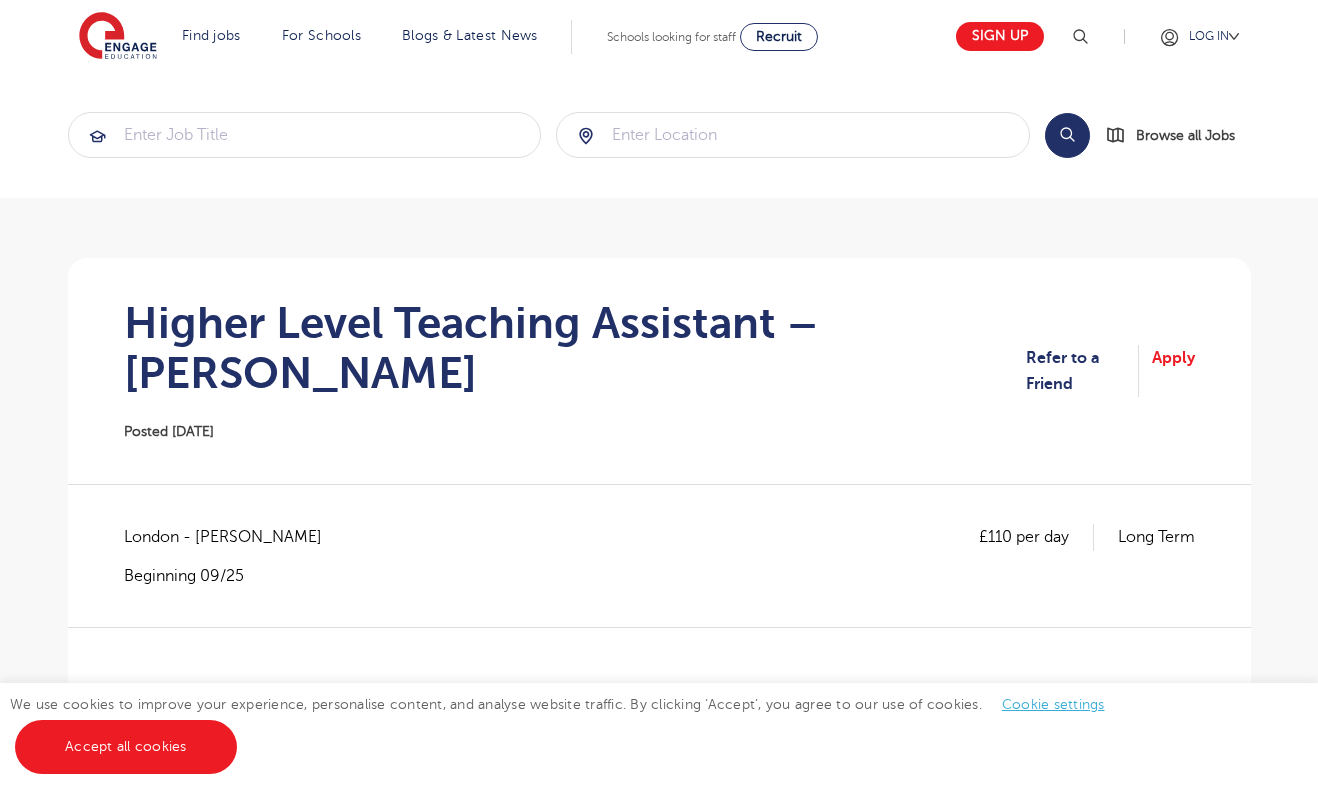scroll, scrollTop: 0, scrollLeft: 0, axis: both 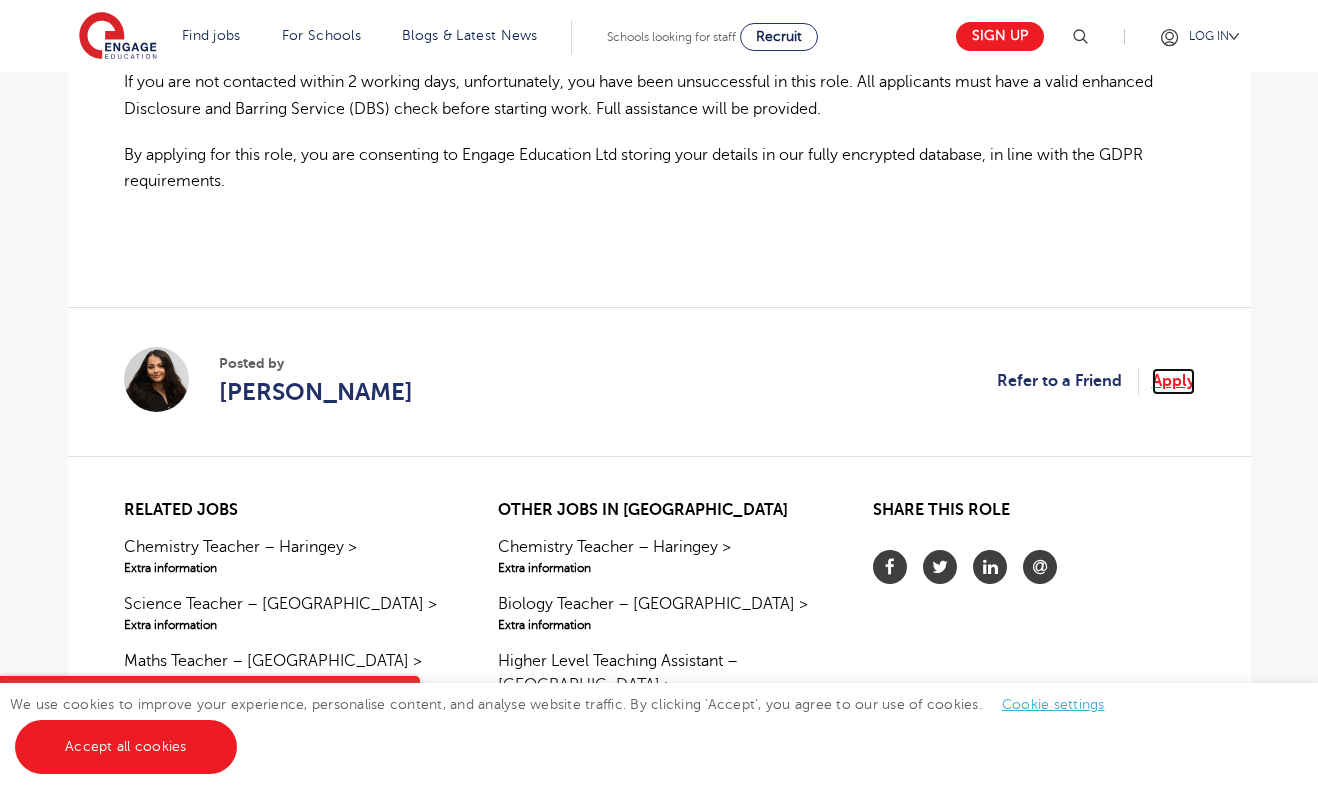 click on "Apply" at bounding box center [1173, 381] 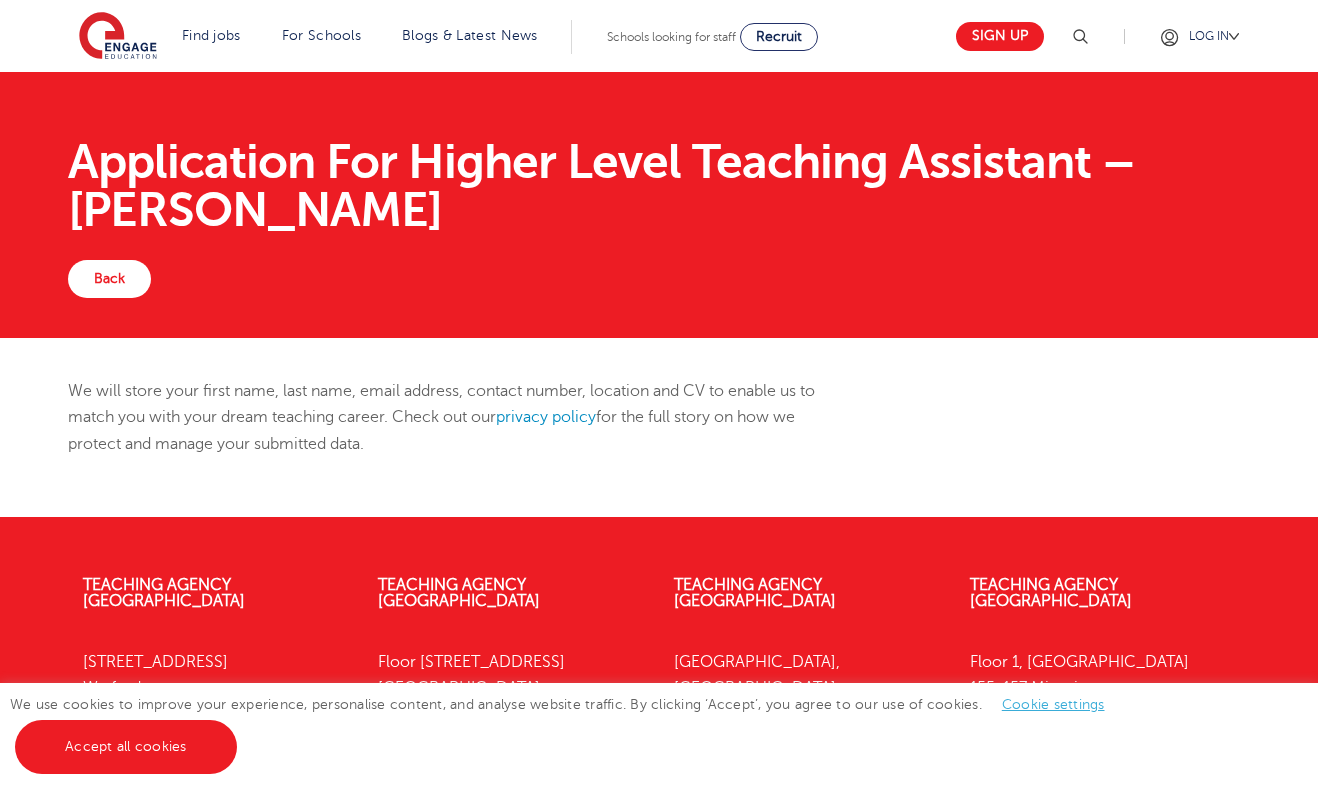 scroll, scrollTop: 0, scrollLeft: 0, axis: both 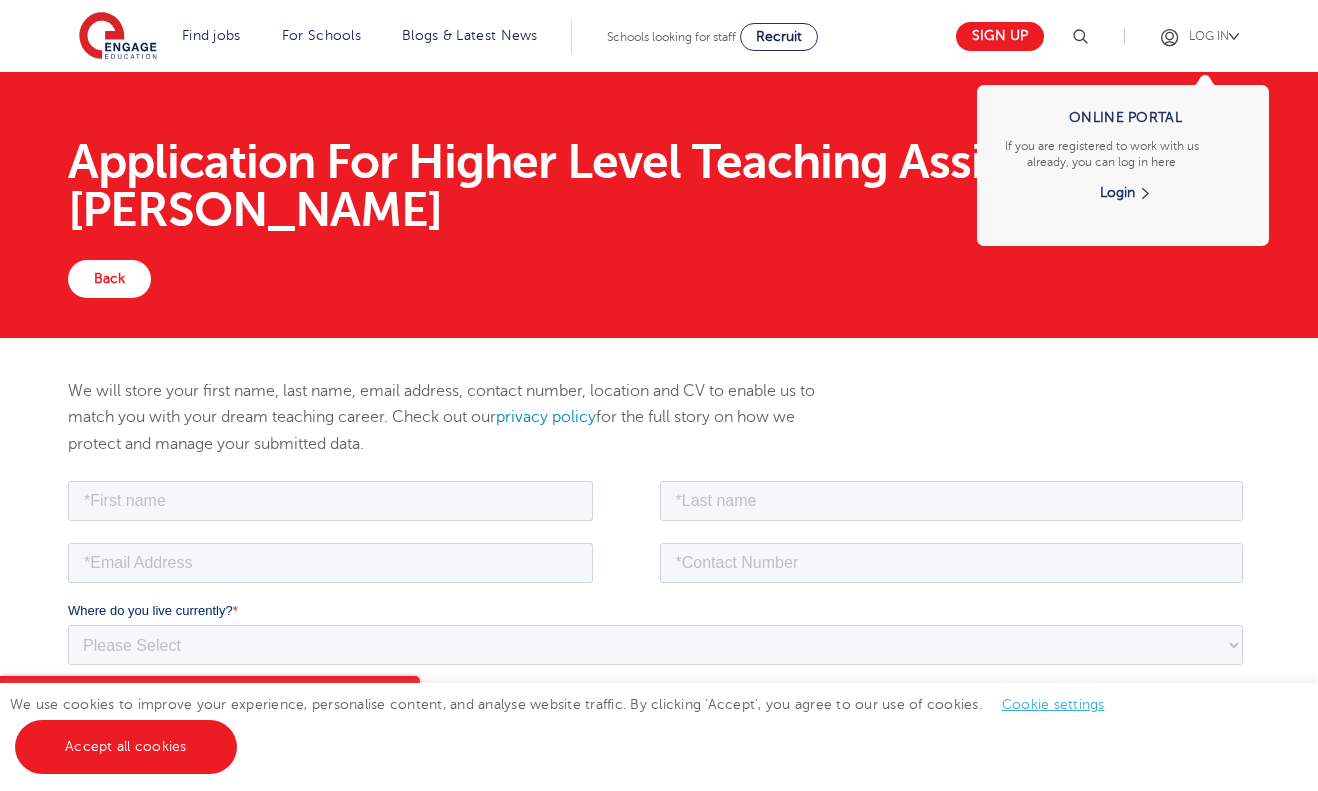 click on "LOG IN
Online Portal
If you are registered to work with us
already, you can log in here
Login" at bounding box center [1211, 36] 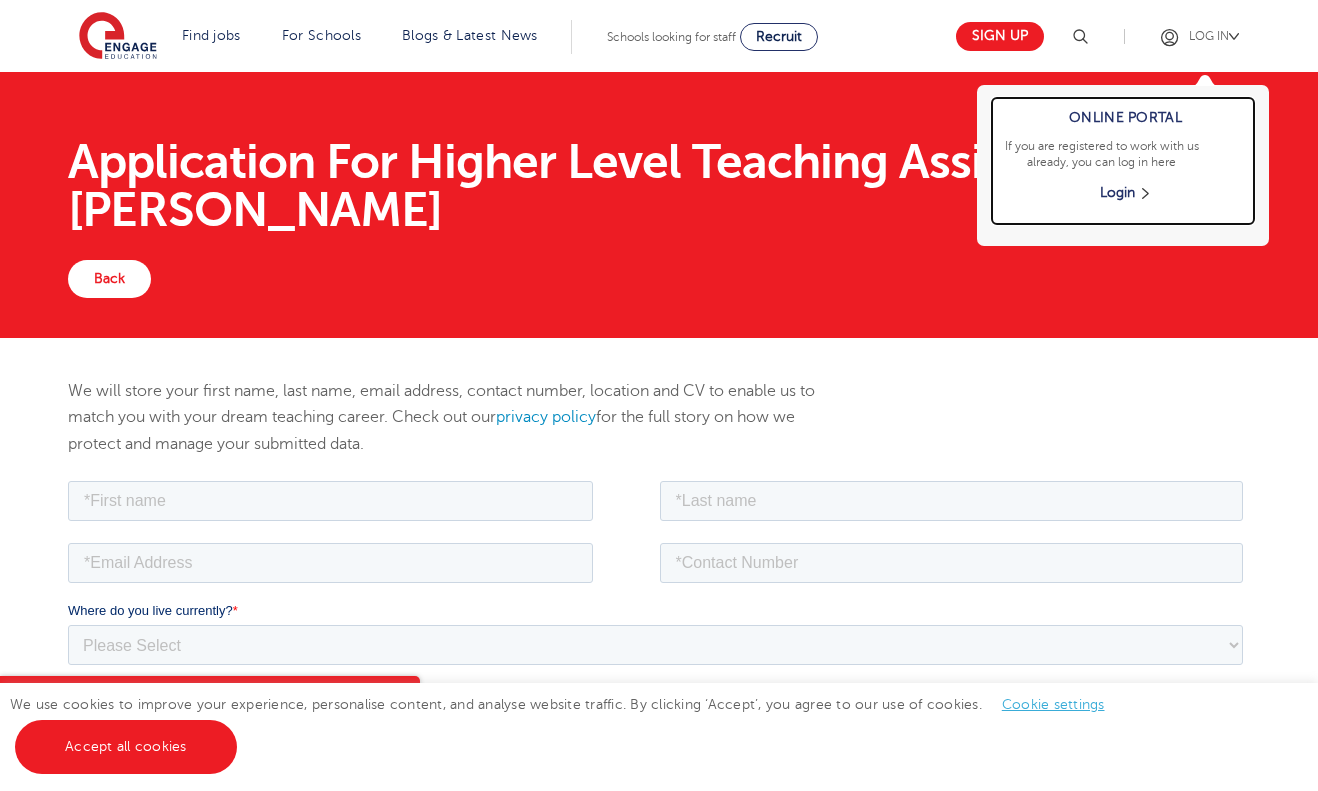 click on "Login" at bounding box center [1125, 193] 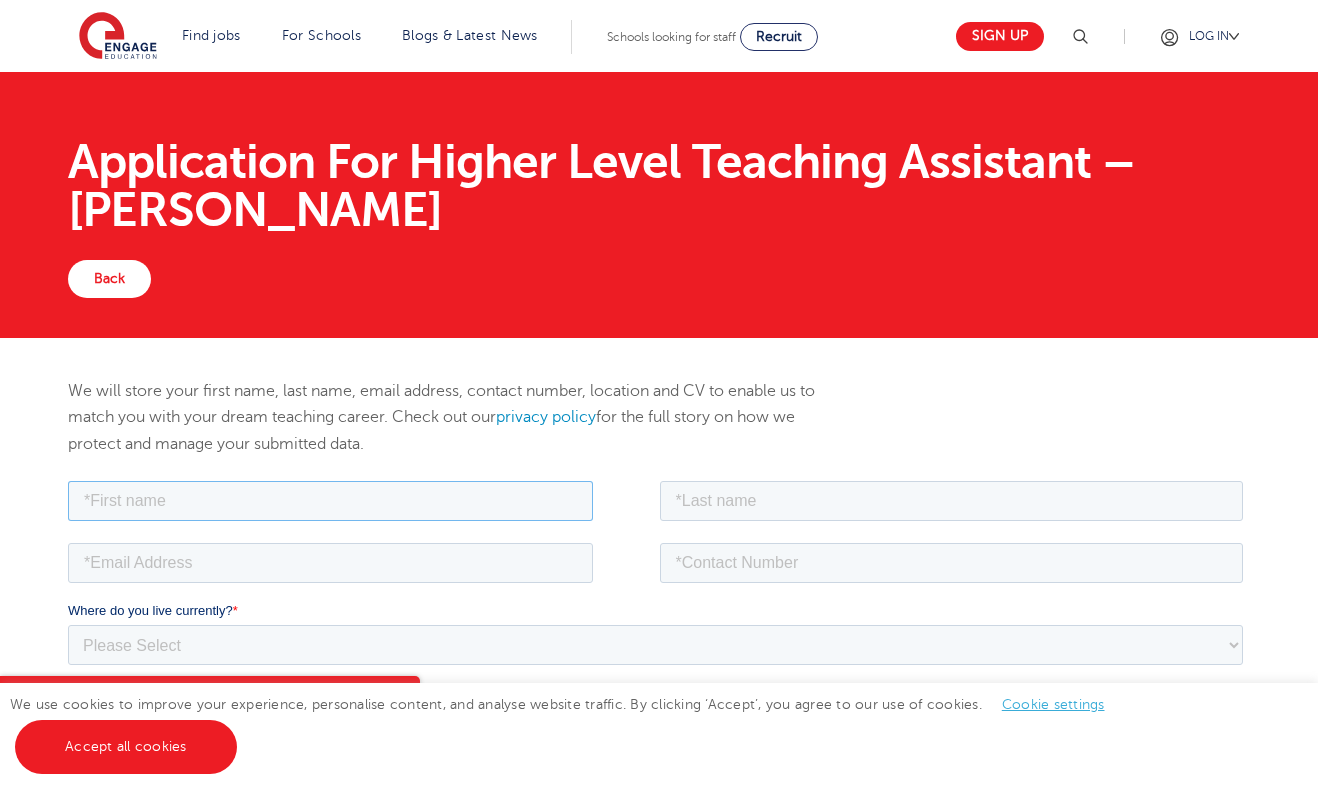 click at bounding box center [329, 500] 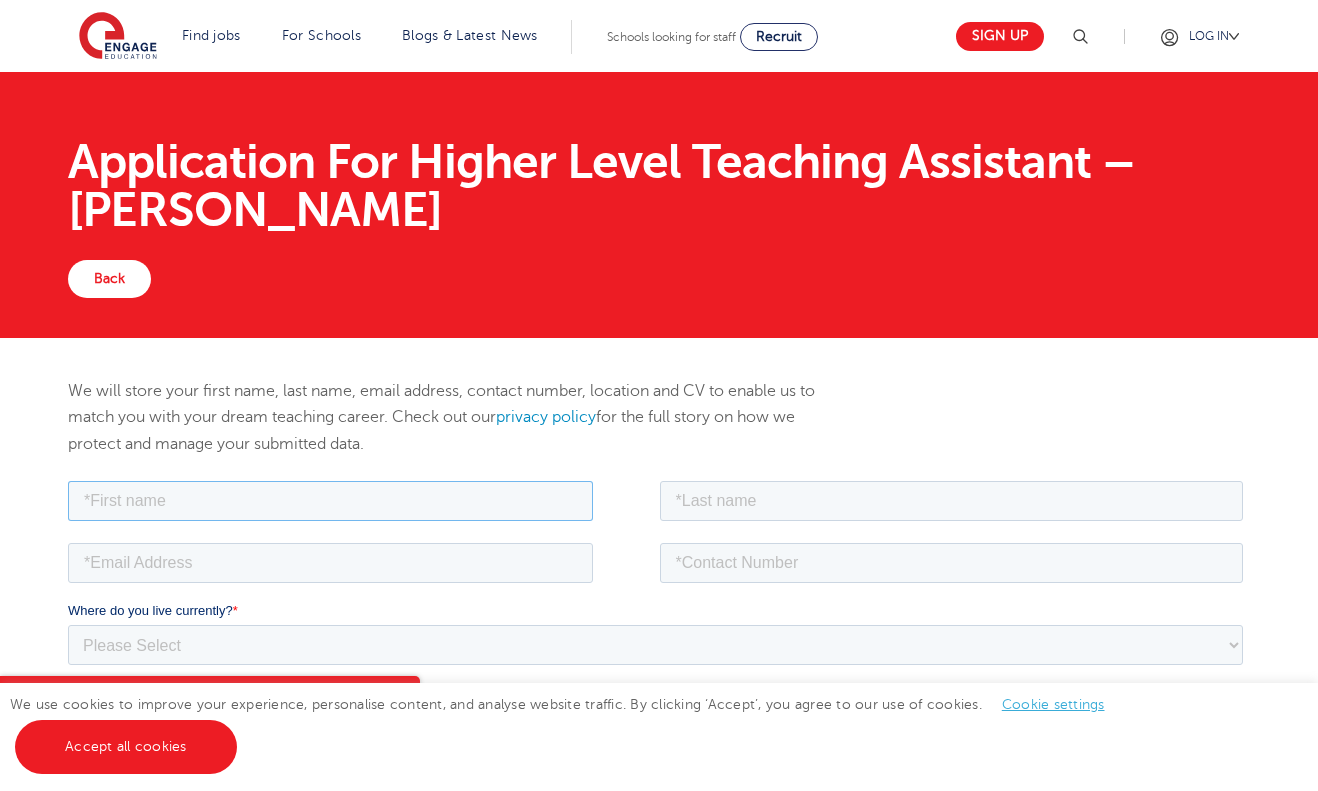 type on "Rekha" 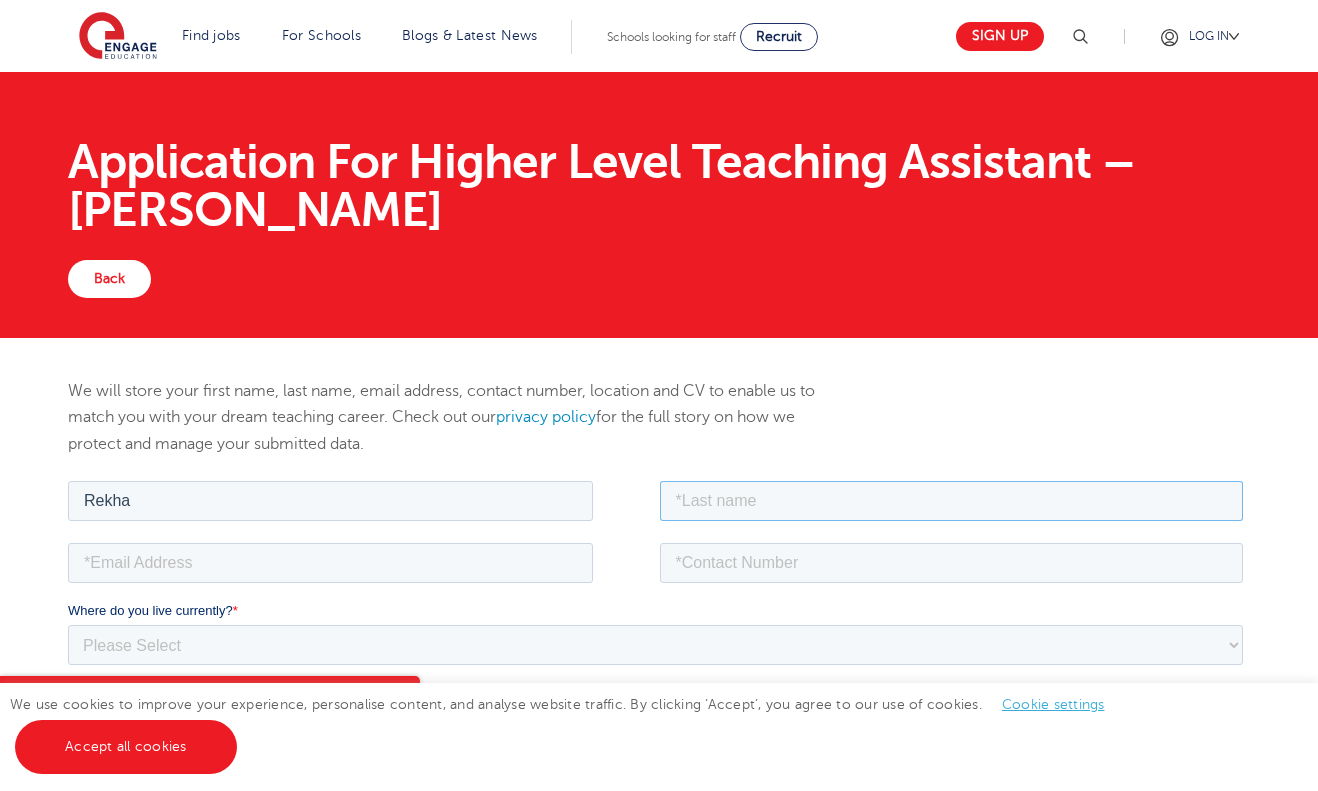 type on "Ram" 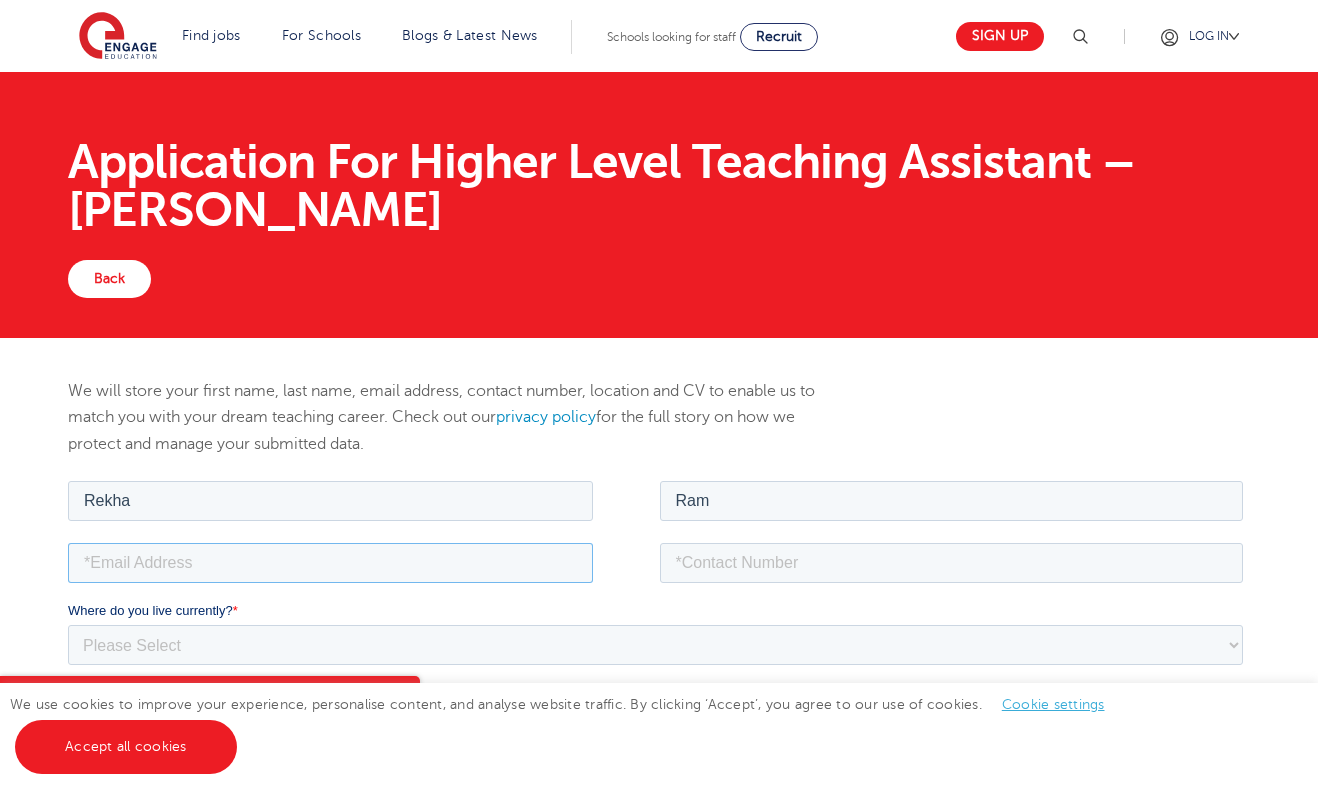 type on "rekharam695@gmail.com" 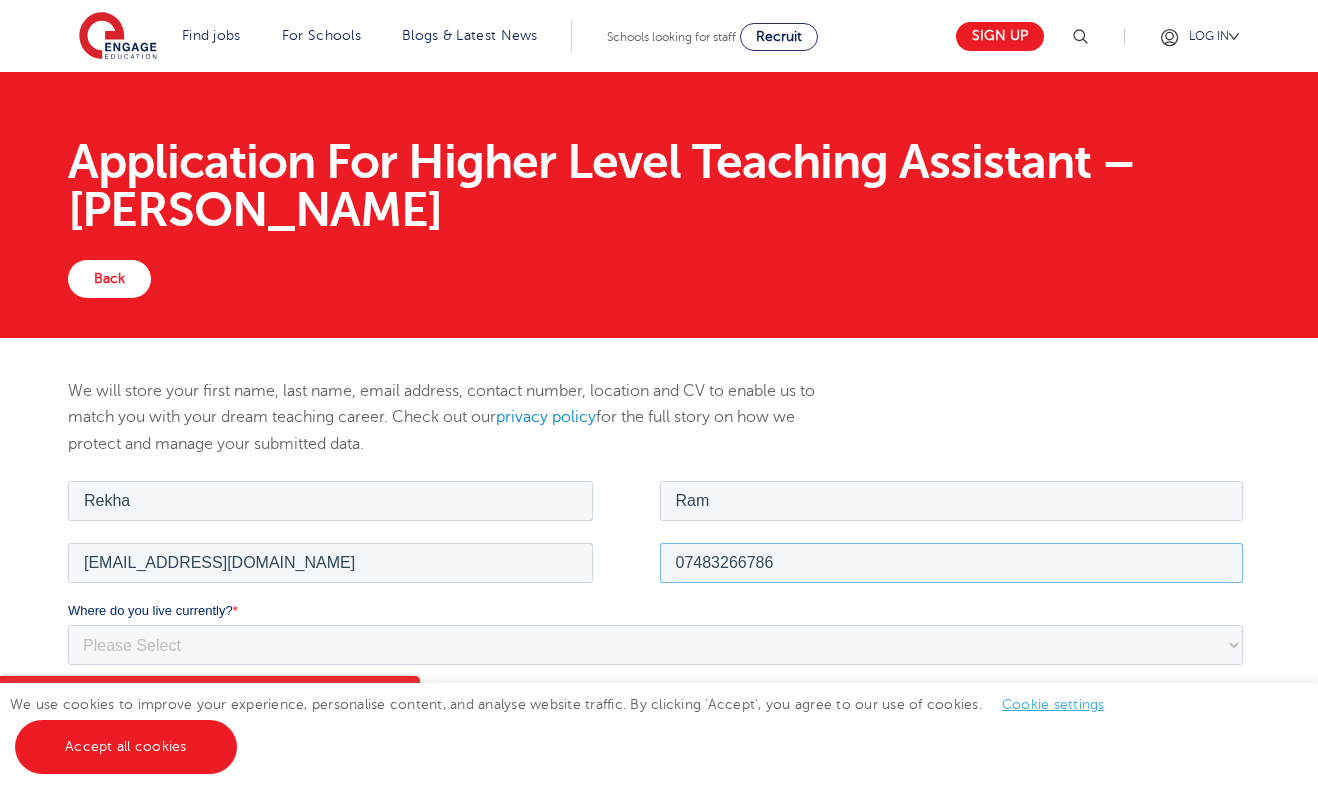 click on "07483266786" at bounding box center (951, 562) 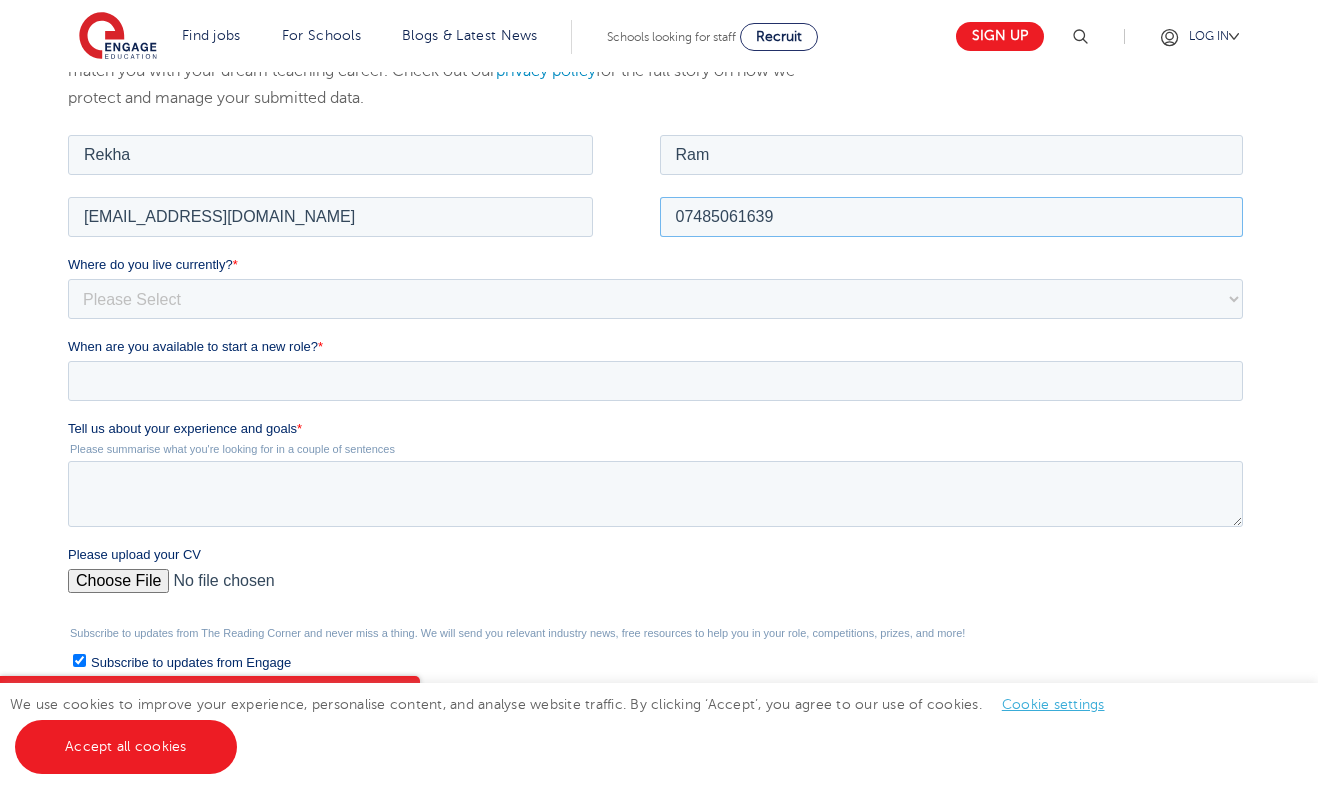 scroll, scrollTop: 350, scrollLeft: 0, axis: vertical 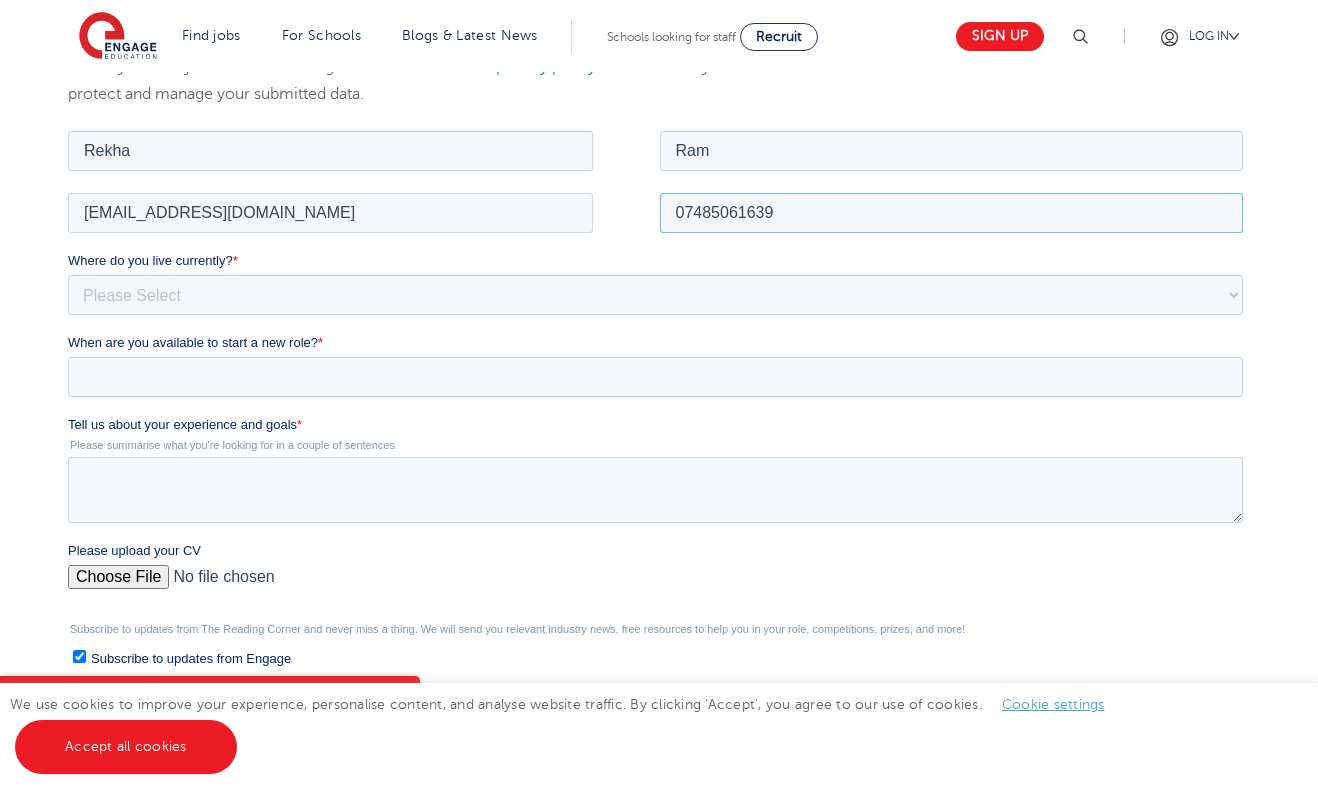 type on "07485061639" 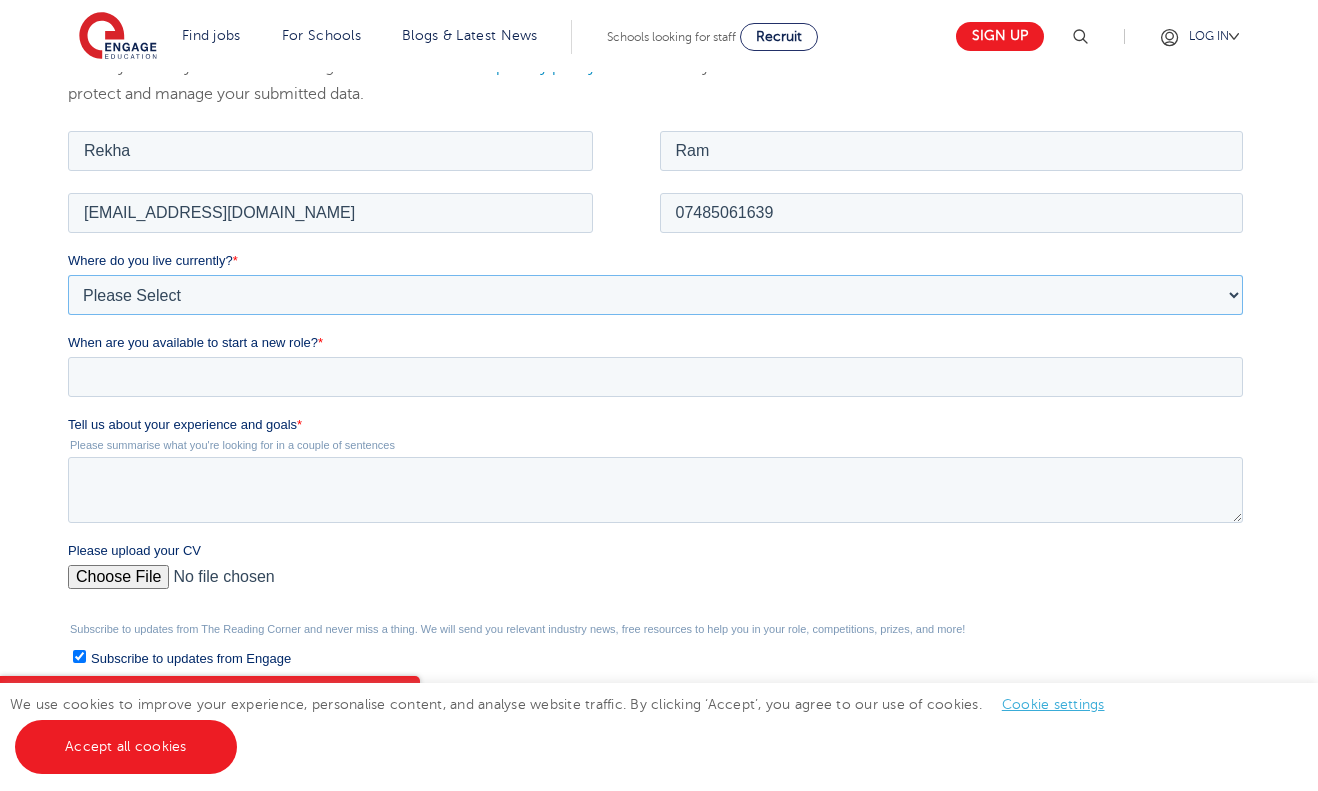 click on "Please Select UK Canada Ireland Australia New Zealand Europe USA South Africa Jamaica Africa Asia Middle East South America Caribbean" at bounding box center [654, 294] 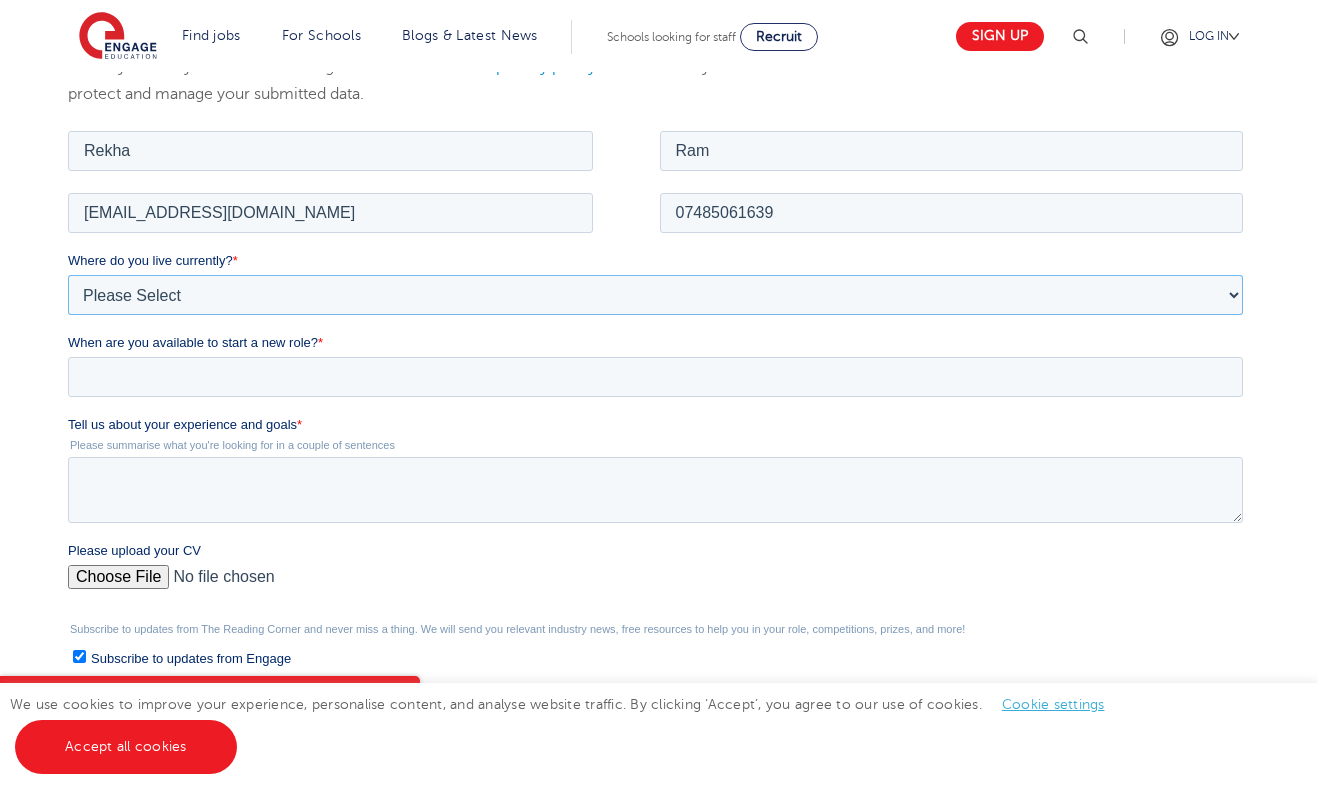 select on "UK" 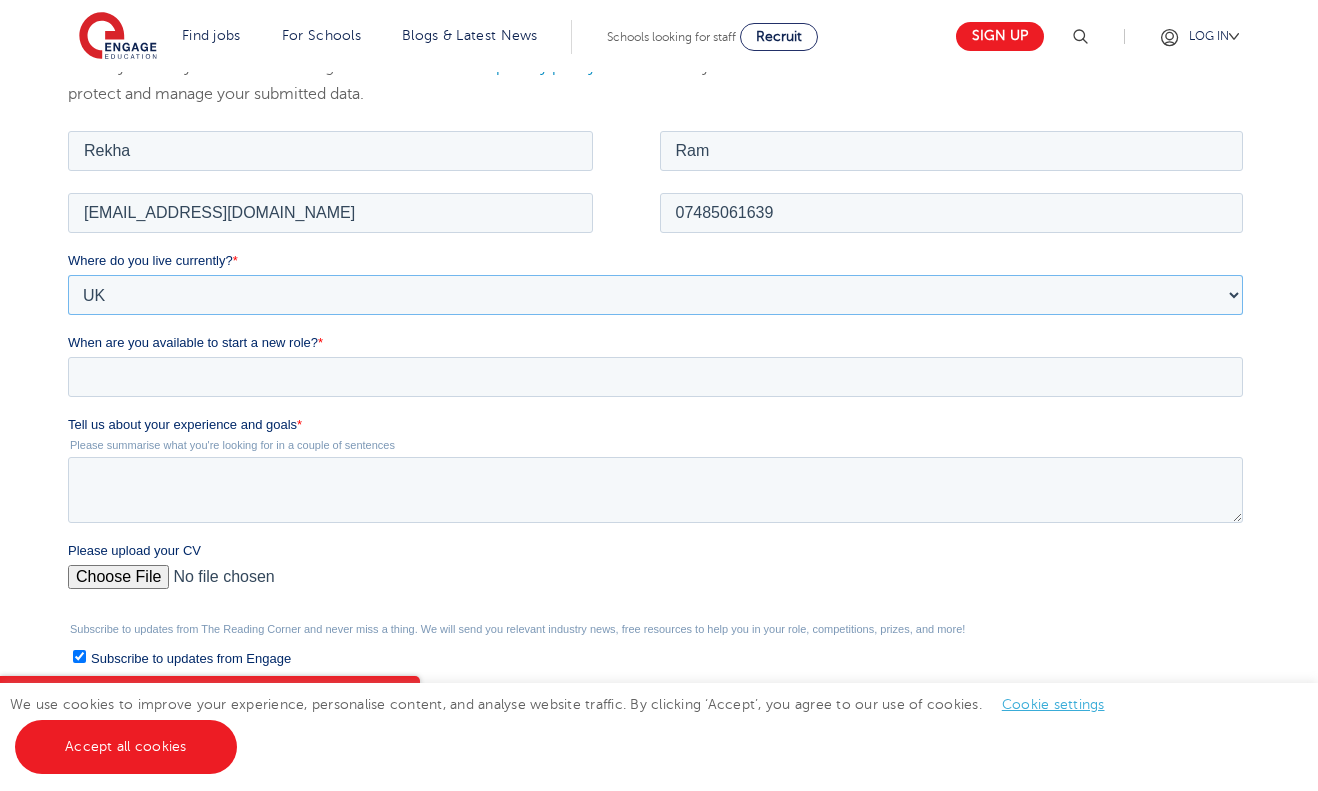 click on "Please Select UK Canada Ireland Australia New Zealand Europe USA South Africa Jamaica Africa Asia Middle East South America Caribbean" at bounding box center (654, 294) 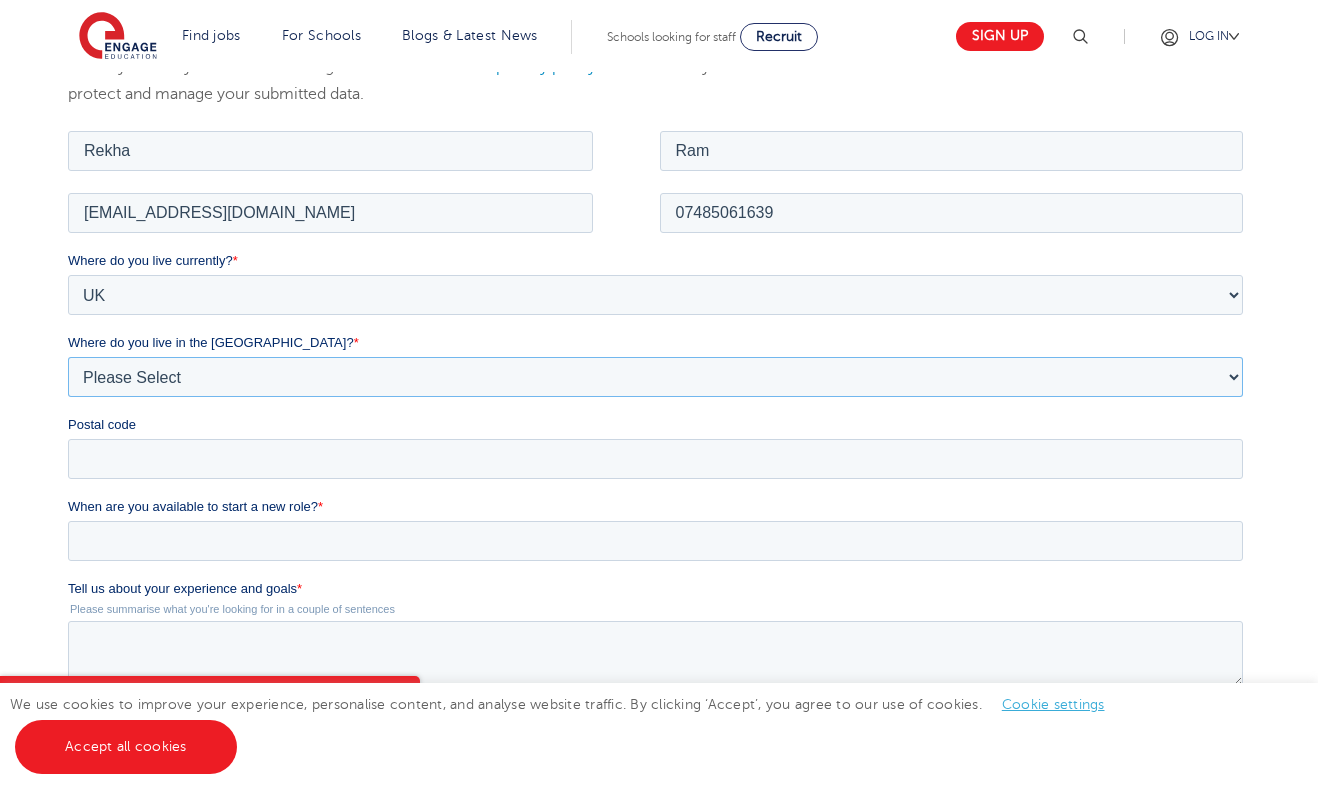 click on "Please Select Overseas Barnsley Bedfordshire Berkshire Bournemouth Bracknell Forest Bradford Brighton and Hove Bristol Buckinghamshire Calderdale Cambridgeshire Cheshire City of London City of Plymouth Cornwall County Durham Cumbria Derbyshire Devon Doncaster Dorset Durham Durham and North Yorkshire East Riding of Yorkshire East Sussex Essex Gloucestershire Hampshire Herefordshire Hertfordshire Hull Isle of Wight Kent Kirklees Lancashire Leeds Leicestershire Lincolnshire London Luton Luton South Luton Town Centre Manchester Medway Merseyside Milton Keynes Norfolk Northamptonshire North Somerset Northumberland North Yorkshire Nottinghamshire Oxfordshire Peterborough Poole Portsmouth Reading Rotherham Rutland Sheffield Shropshire Slough Somerset Southampton Southend On Sea South Yorkshire Staffordshire Suffolk Surrey Thurrock Torbay Tyne and Wear Wakefield Warwickshire West Berkshire West Midlands West Sussex West Yorkshire Wiltshire Windsor and Maidenhead Wokingham Worcestershire York" at bounding box center (654, 376) 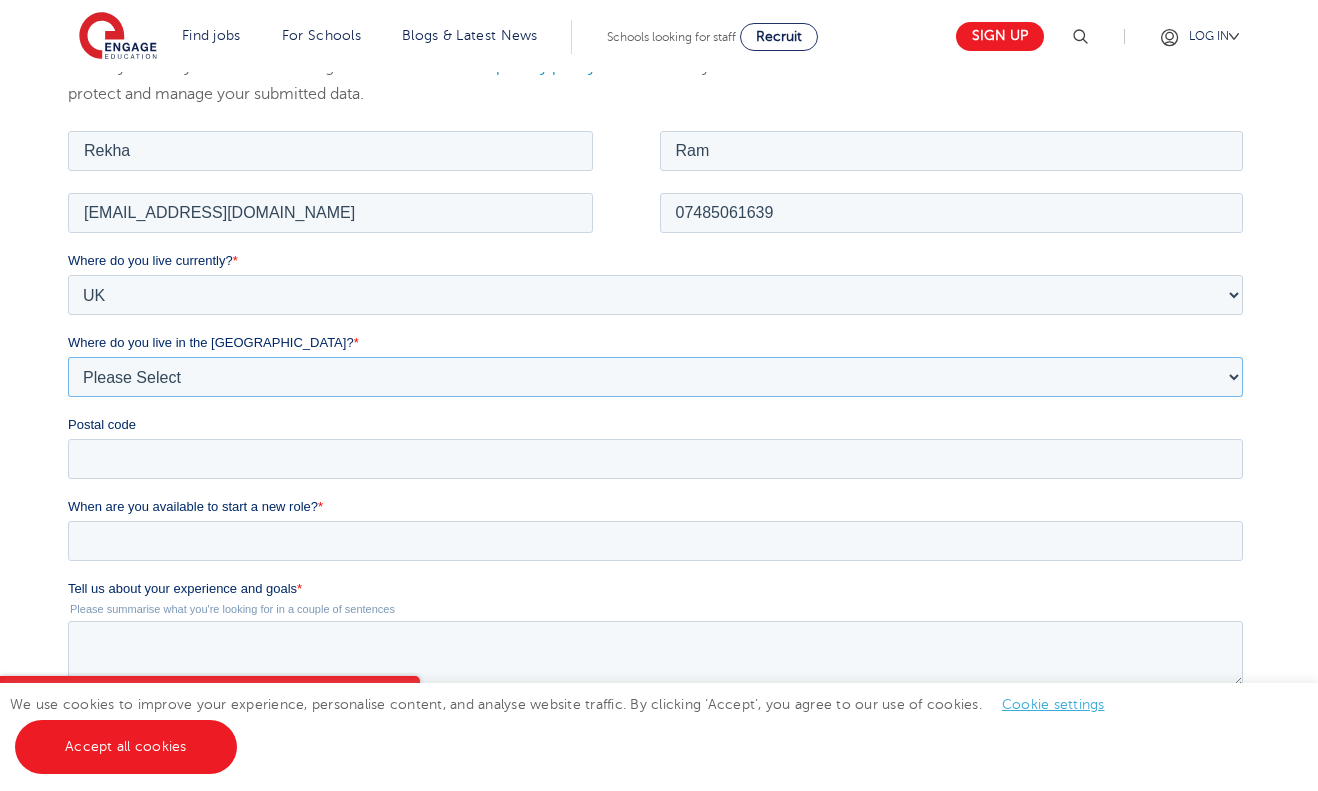 select on "[GEOGRAPHIC_DATA]" 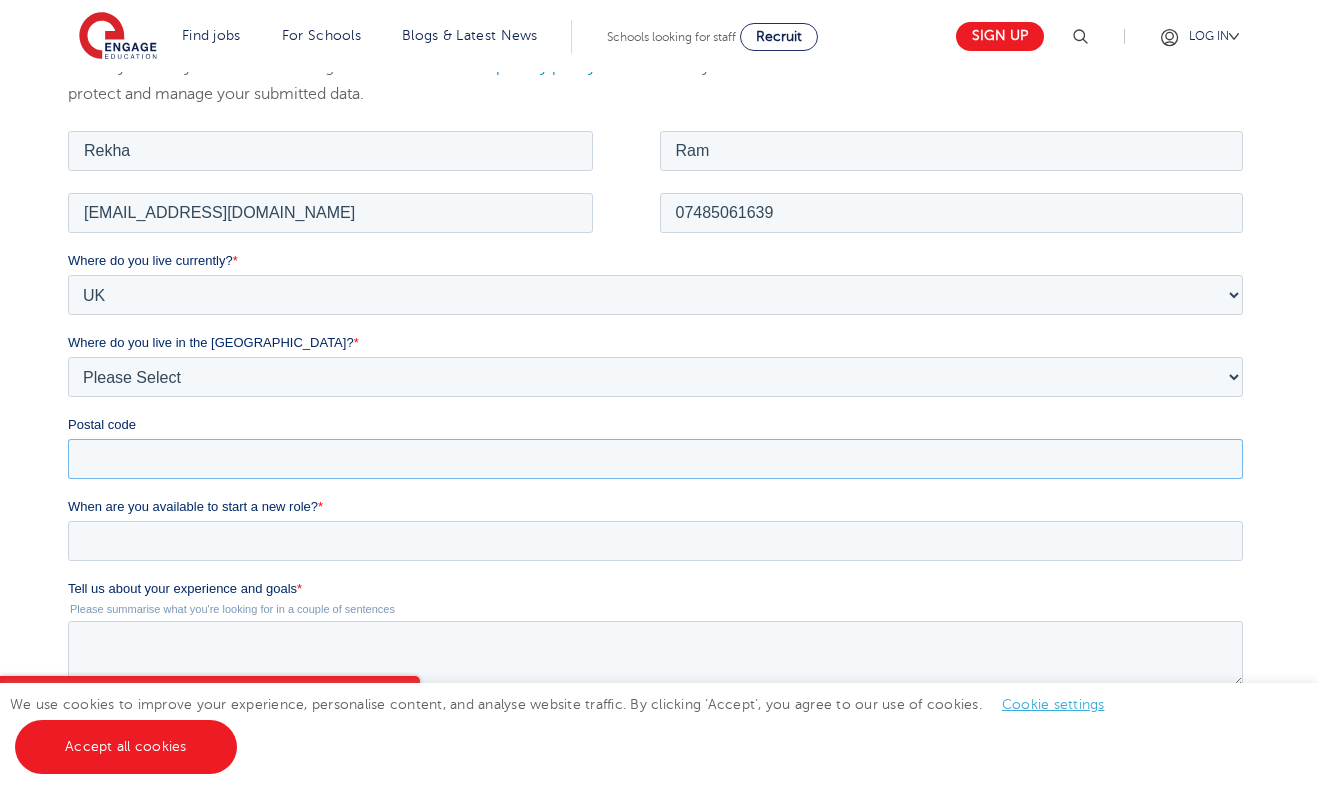 click on "Postal code" at bounding box center [654, 458] 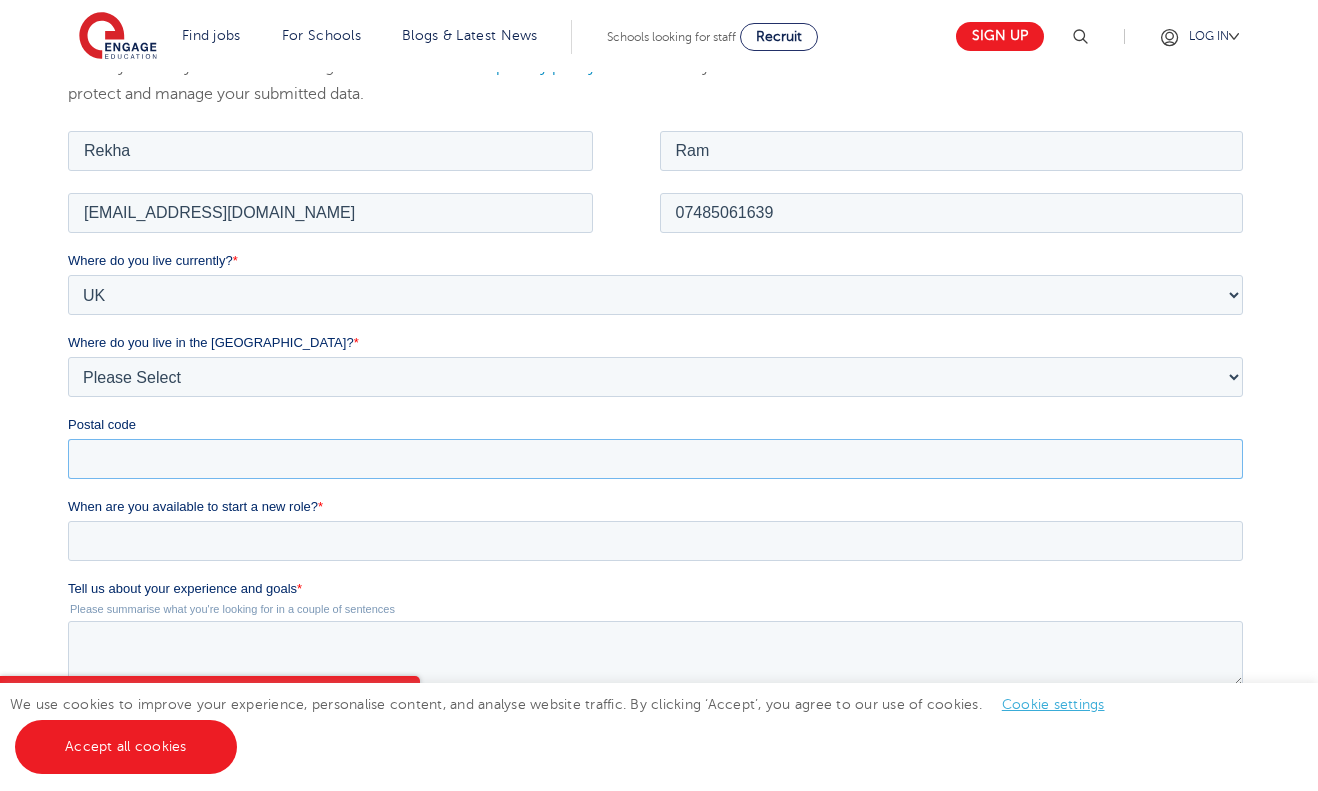 type on "UB2 5AW" 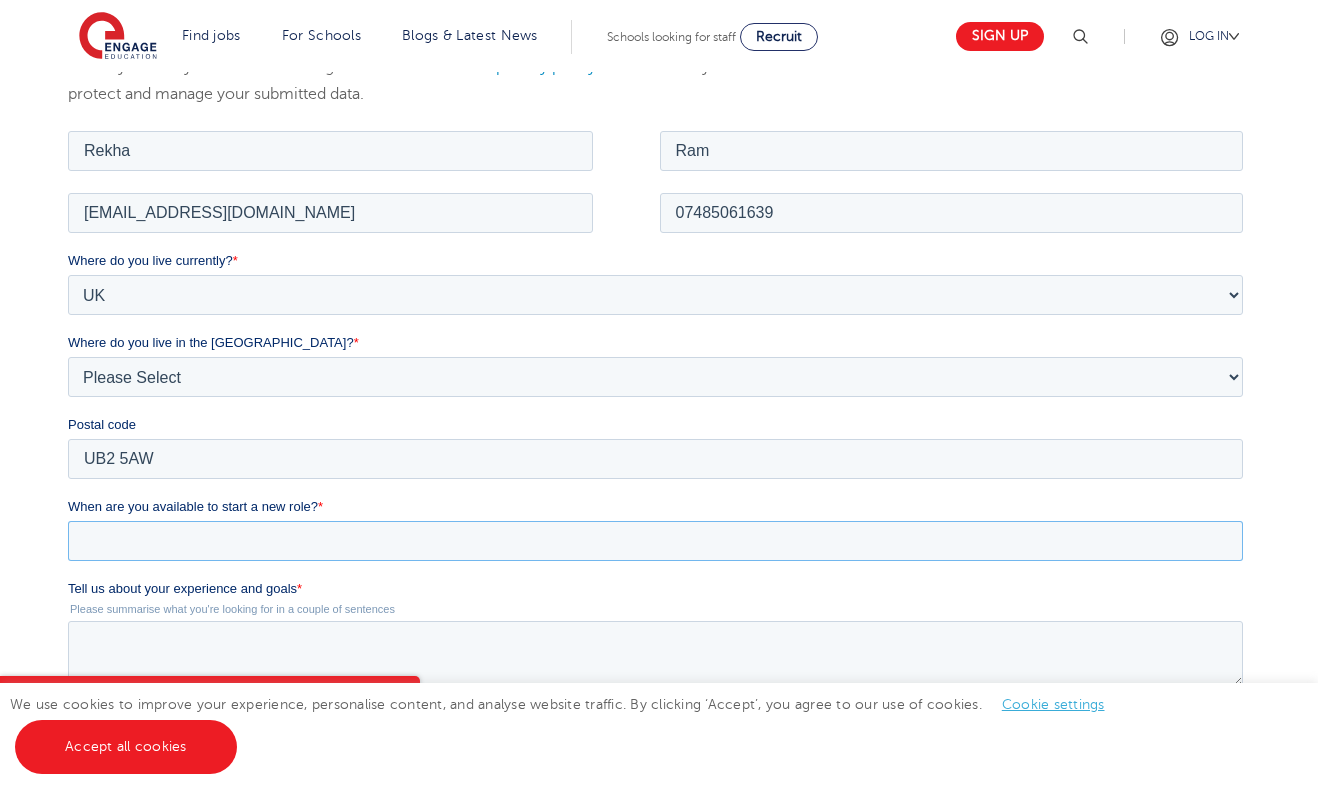 click on "When are you available to start a new role? *" at bounding box center (654, 540) 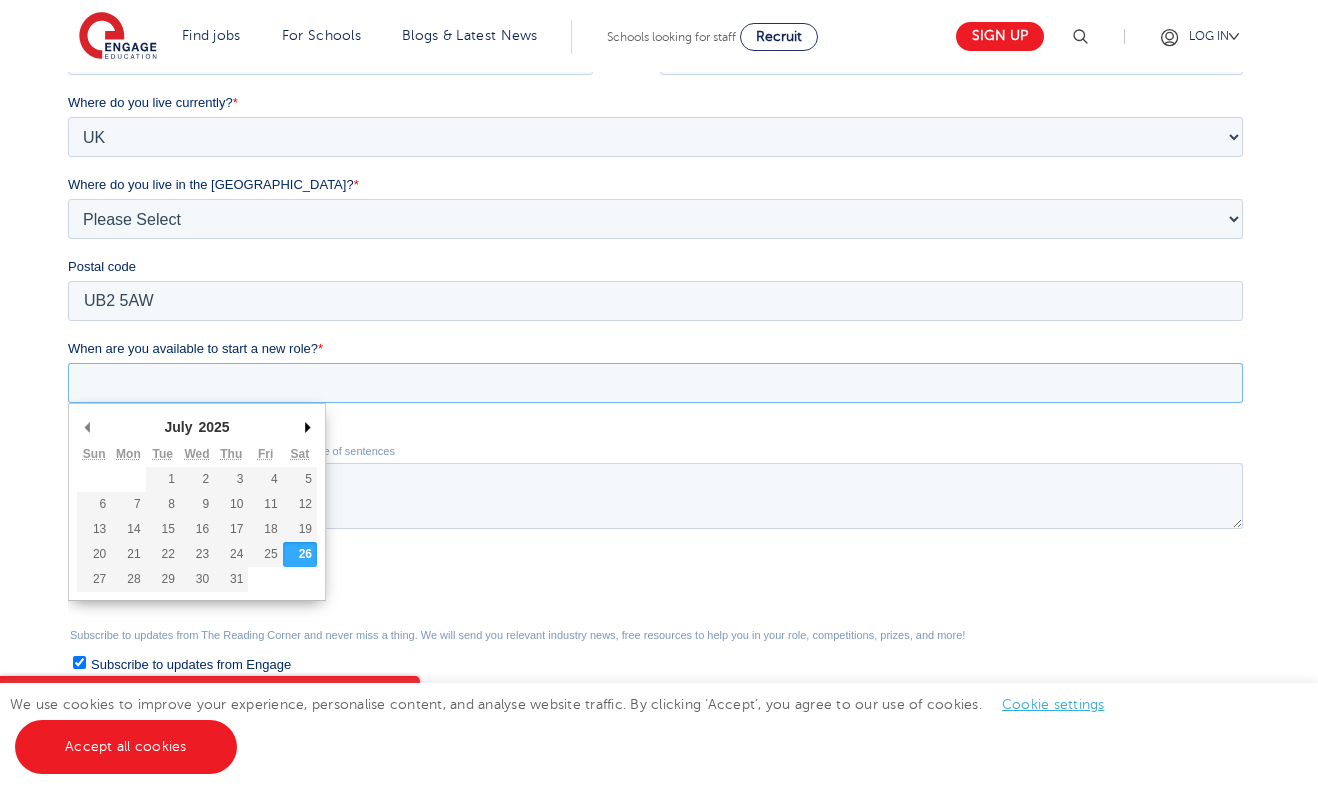 scroll, scrollTop: 510, scrollLeft: 0, axis: vertical 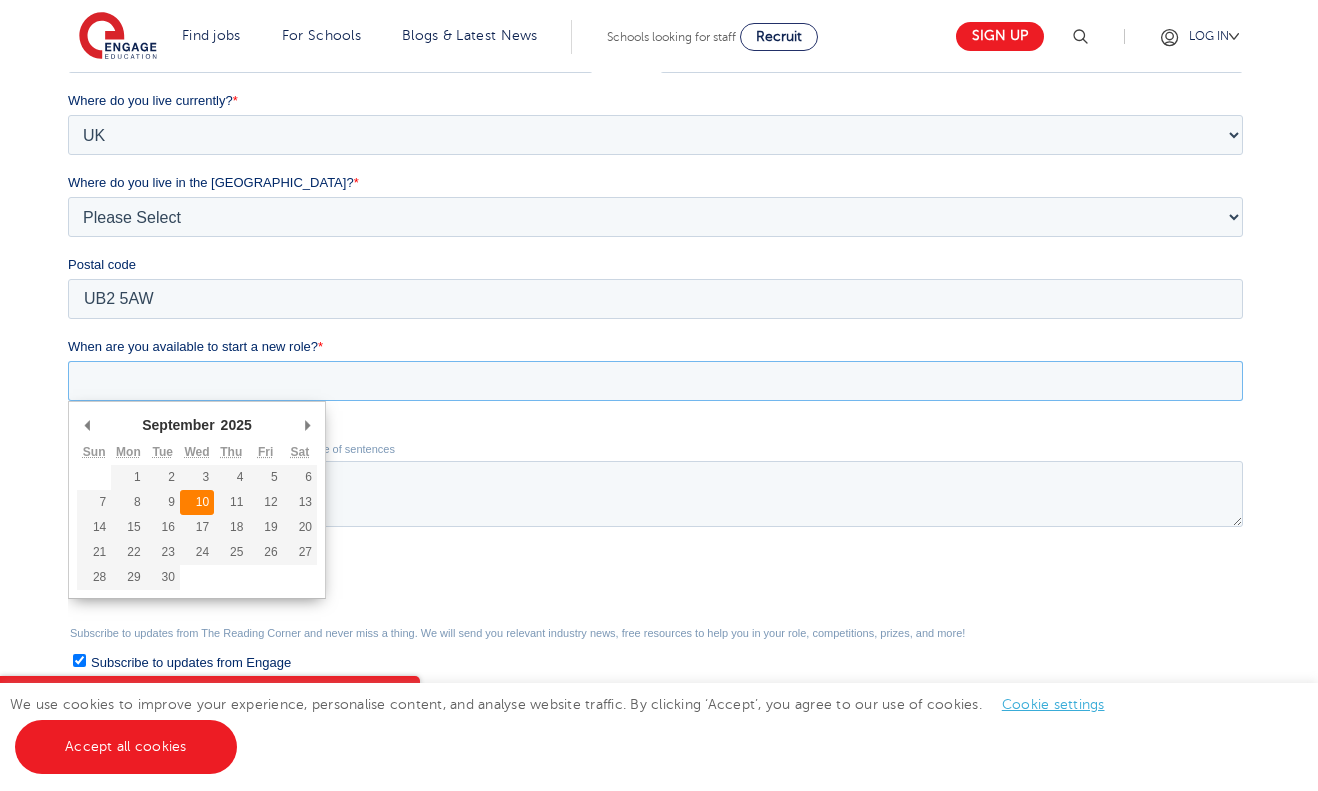 type on "2025-09-10" 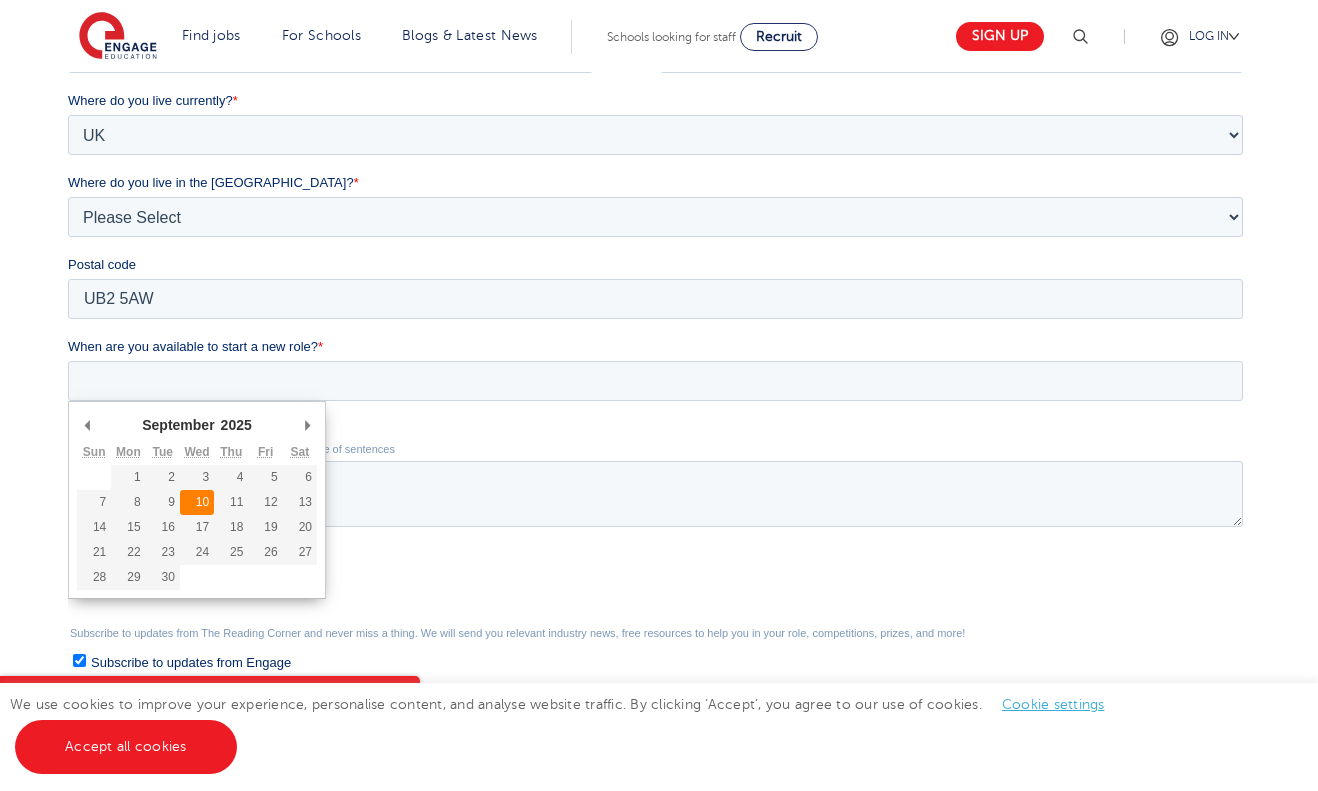 type on "2025/09/10" 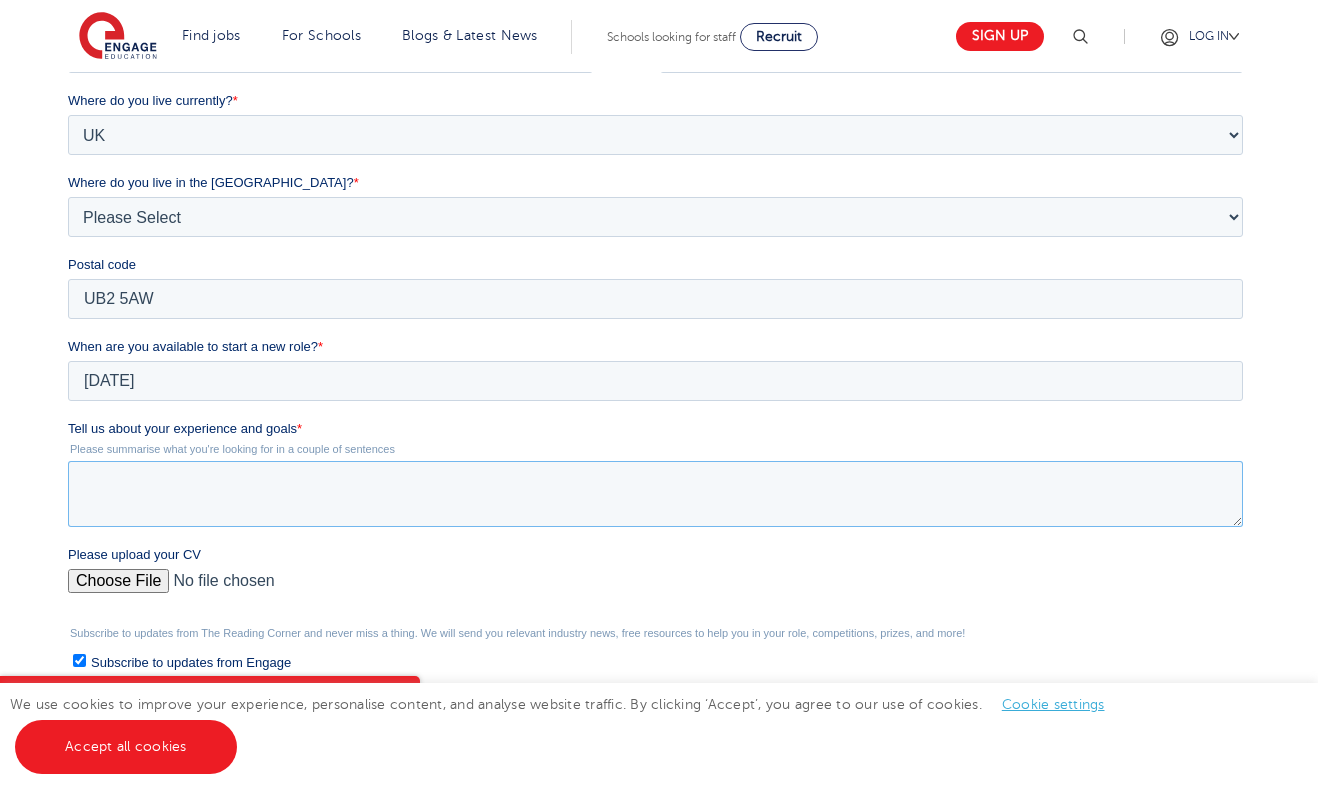 click on "Tell us about your experience and goals *" at bounding box center (654, 494) 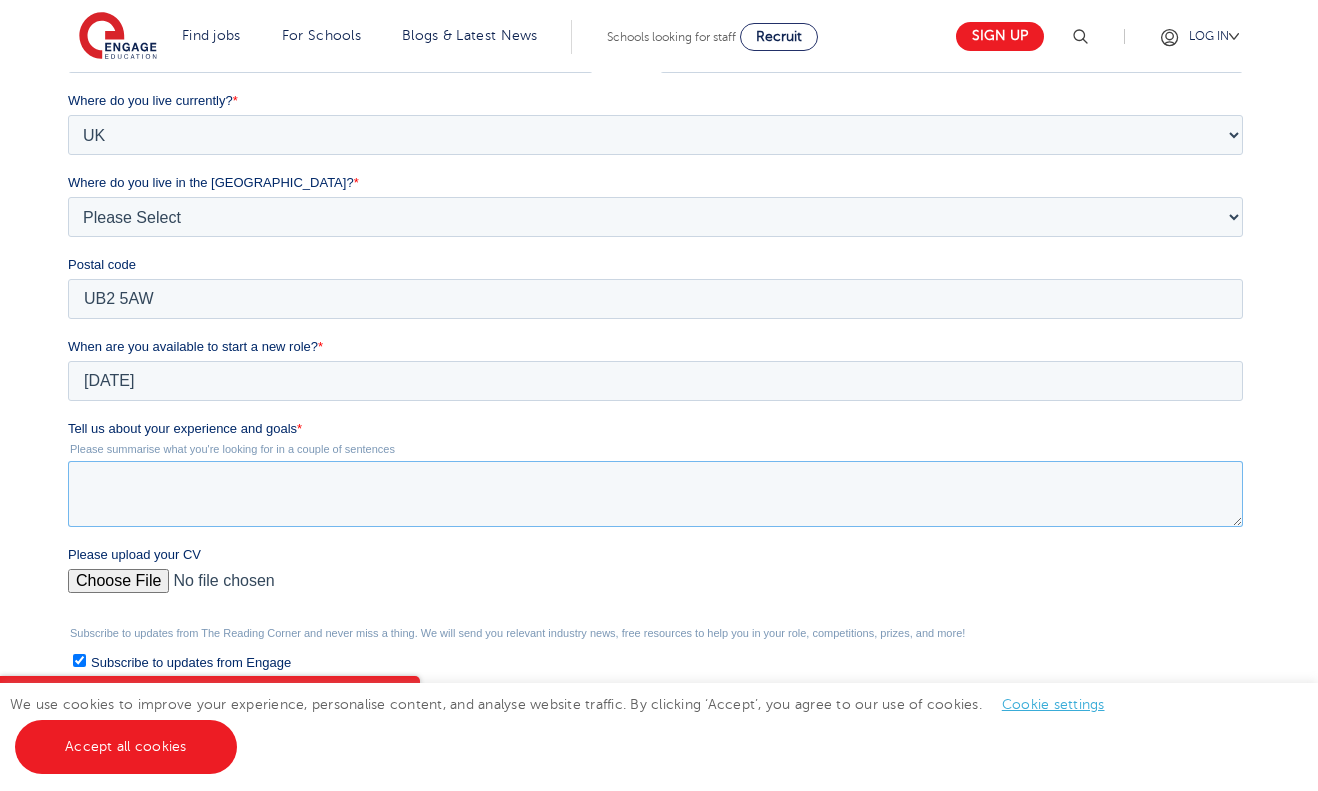paste on "I am currently employed as a Probation Service Officer with HMPPS, where I work closely with individuals from diverse backgrounds, helping them navigate complex challenges. I am eager to transition into education and am seeking a role as a Teaching Assistant, with the intention of undertaking a PGCE in the near future to become a fully qualified teacher. My experience in communication, problem-solving, and supporting individuals’ growth makes me excited to contribute to students’ educational journeys and work towards achieving my long-term goal of becoming a teacher." 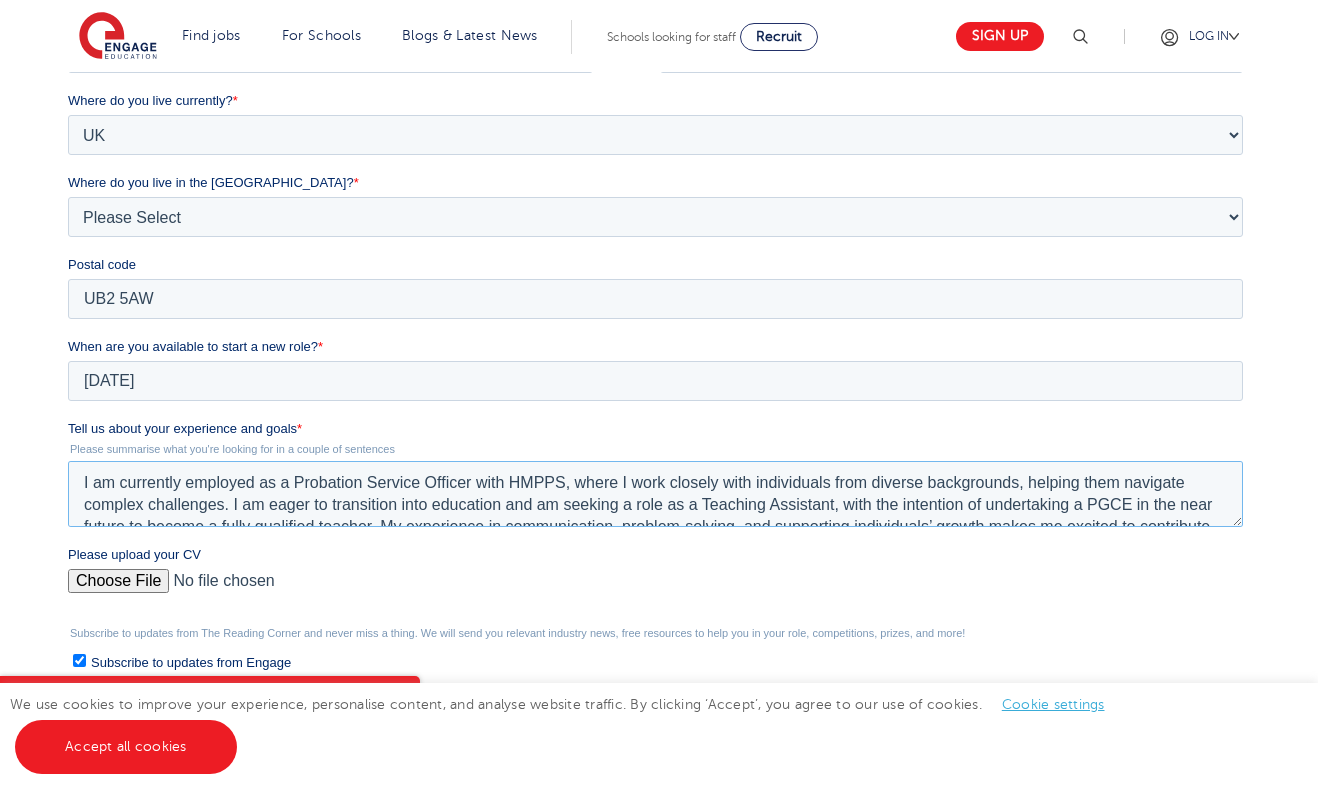 scroll, scrollTop: 32, scrollLeft: 0, axis: vertical 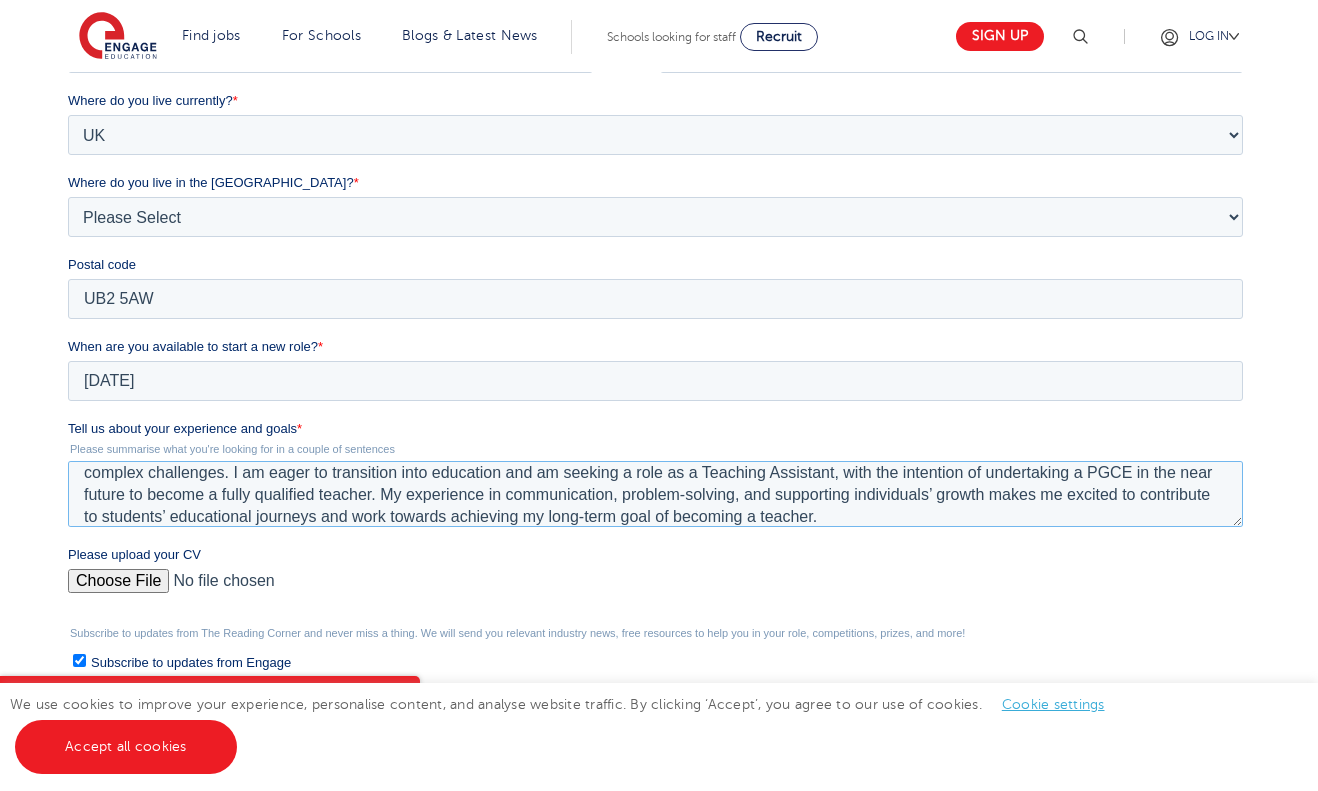 type on "I am currently employed as a Probation Service Officer with HMPPS, where I work closely with individuals from diverse backgrounds, helping them navigate complex challenges. I am eager to transition into education and am seeking a role as a Teaching Assistant, with the intention of undertaking a PGCE in the near future to become a fully qualified teacher. My experience in communication, problem-solving, and supporting individuals’ growth makes me excited to contribute to students’ educational journeys and work towards achieving my long-term goal of becoming a teacher." 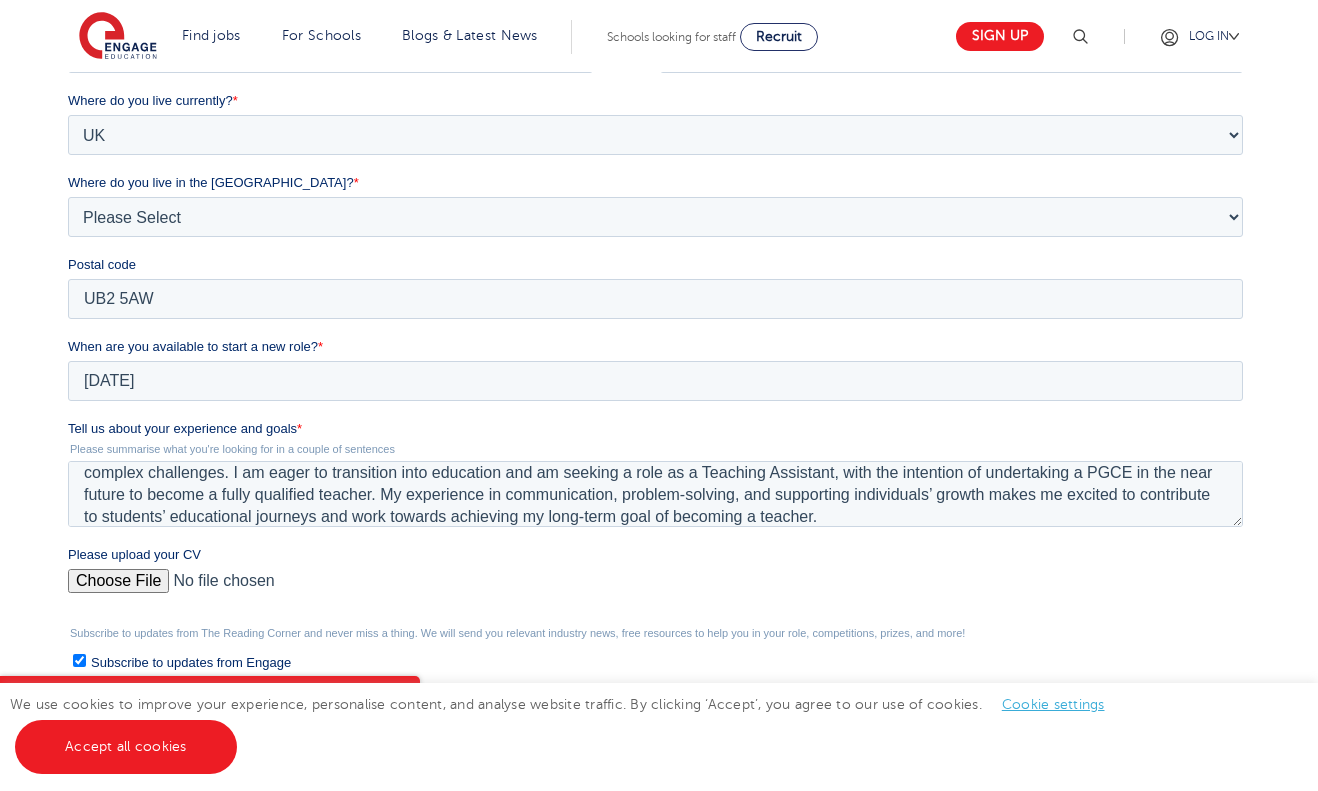 click on "Please upload your CV" at bounding box center [654, 589] 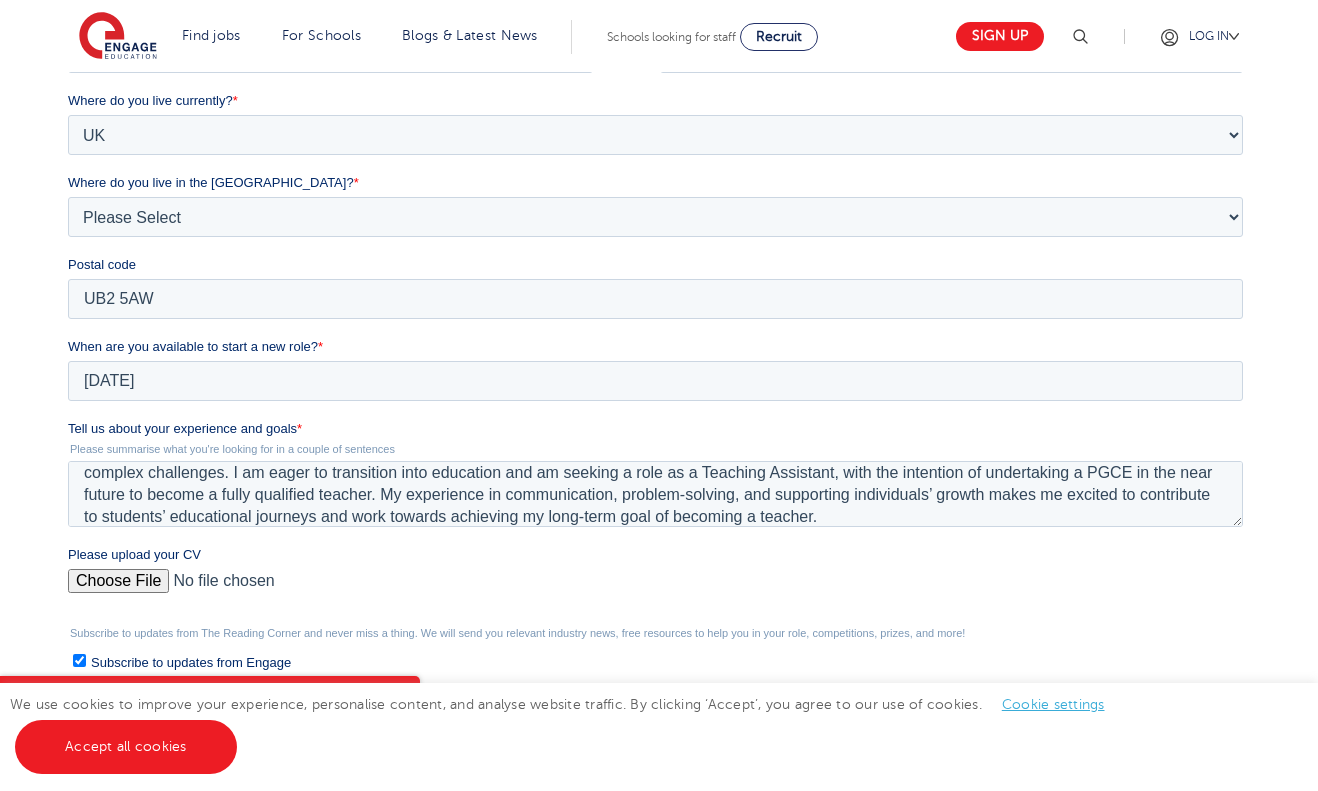 type on "C:\fakepath\[PERSON_NAME] - CV - 2024.docx" 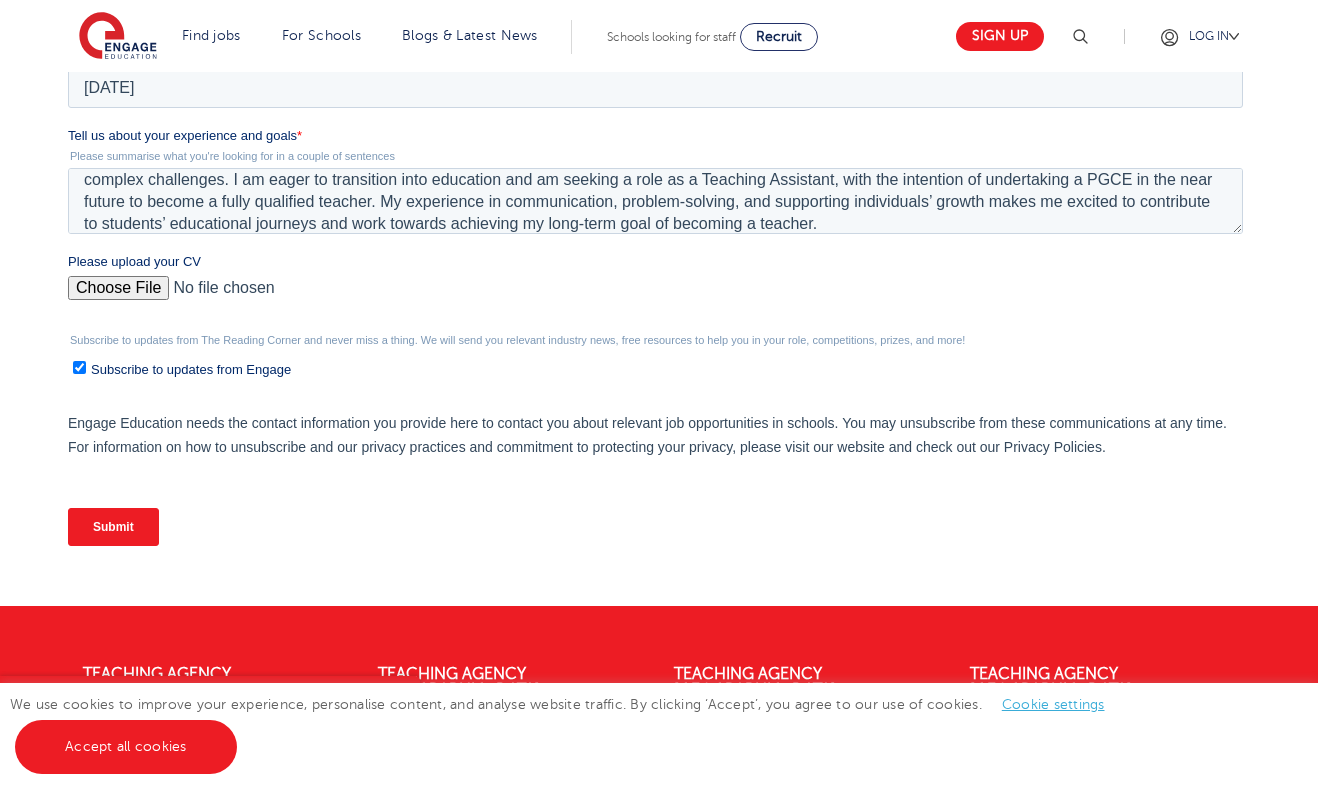 scroll, scrollTop: 806, scrollLeft: 0, axis: vertical 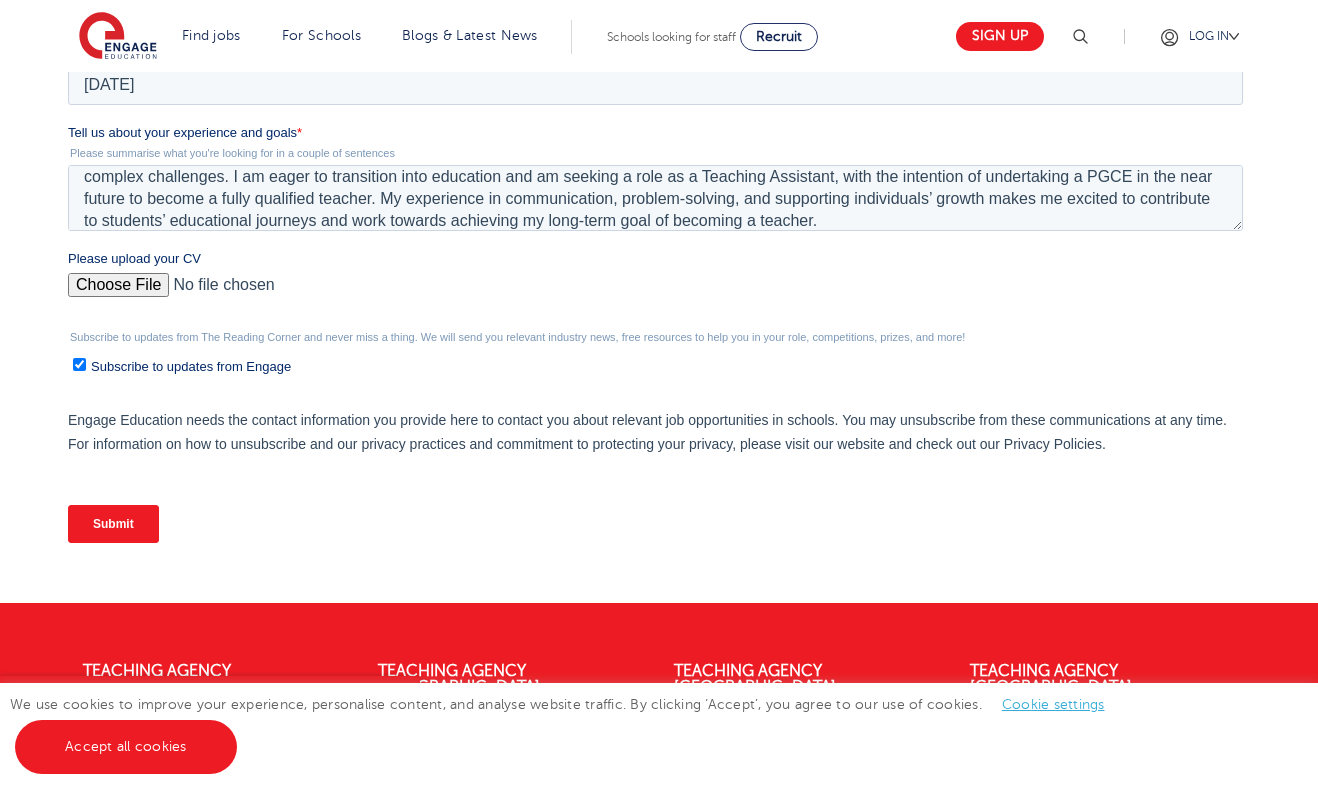 click on "Submit" at bounding box center [112, 524] 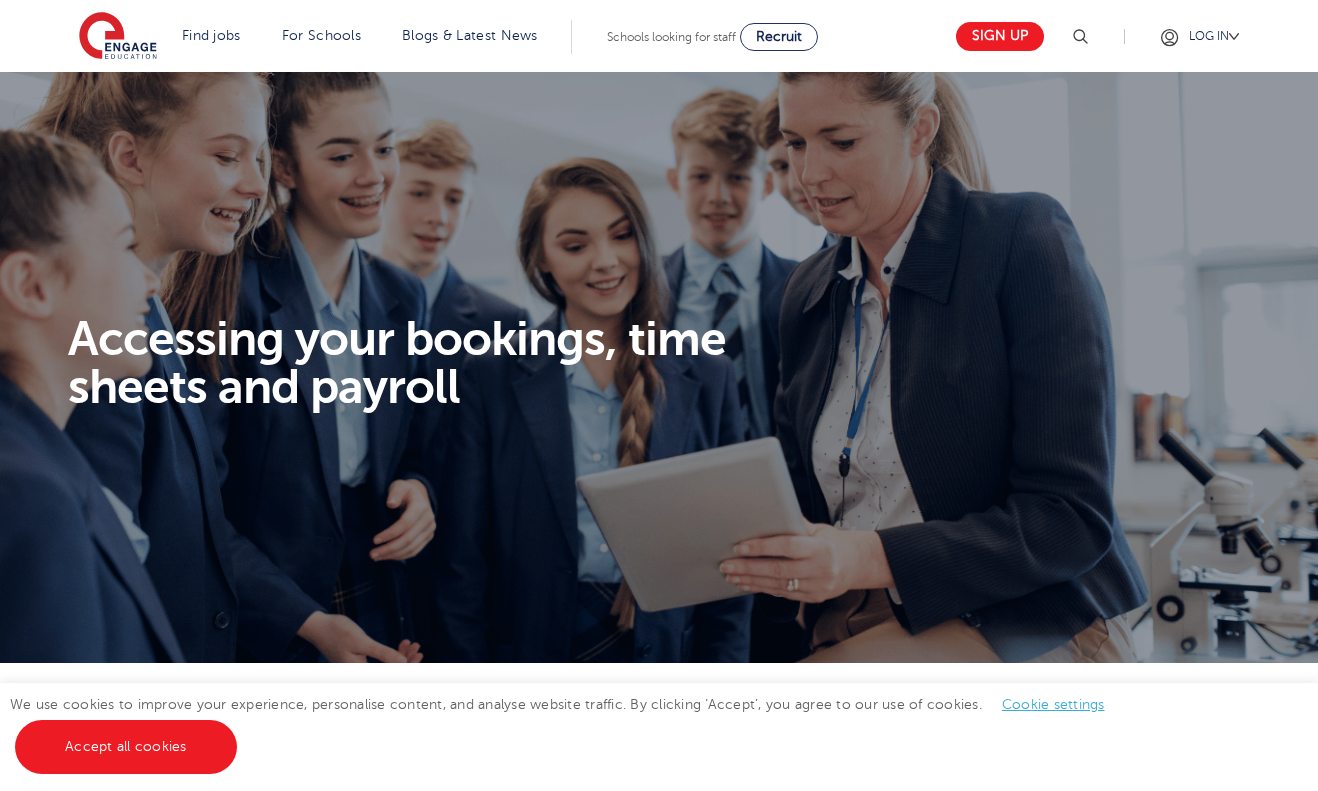 scroll, scrollTop: 0, scrollLeft: 0, axis: both 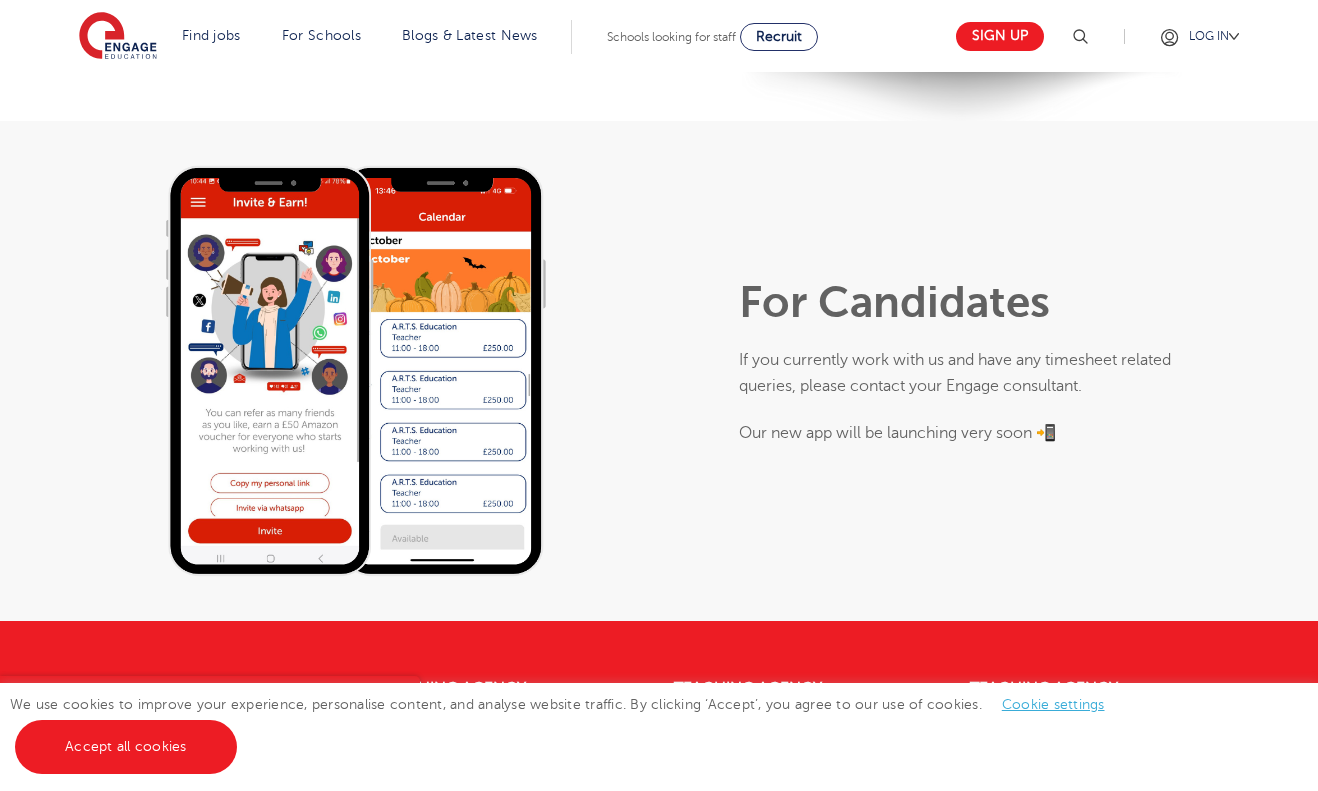 click at bounding box center (356, 371) 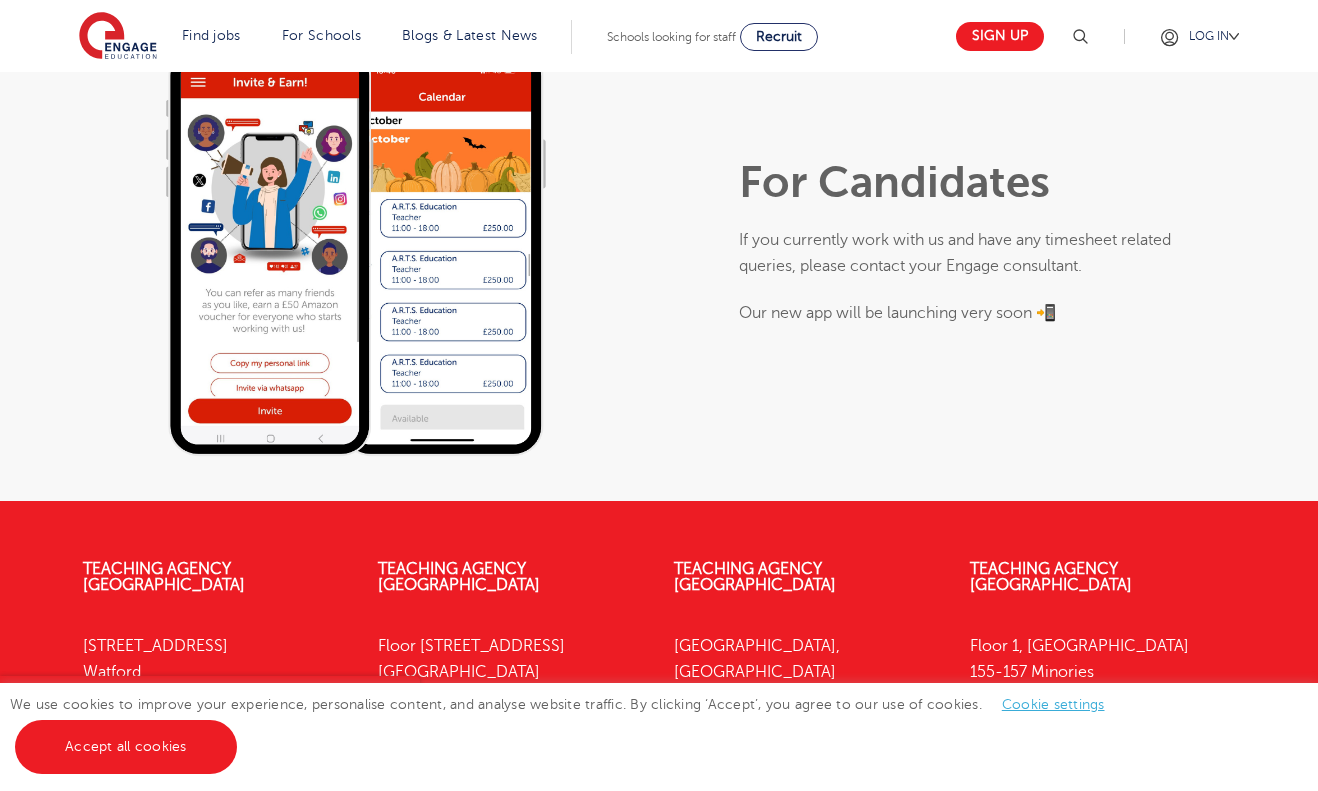 scroll, scrollTop: 1202, scrollLeft: 0, axis: vertical 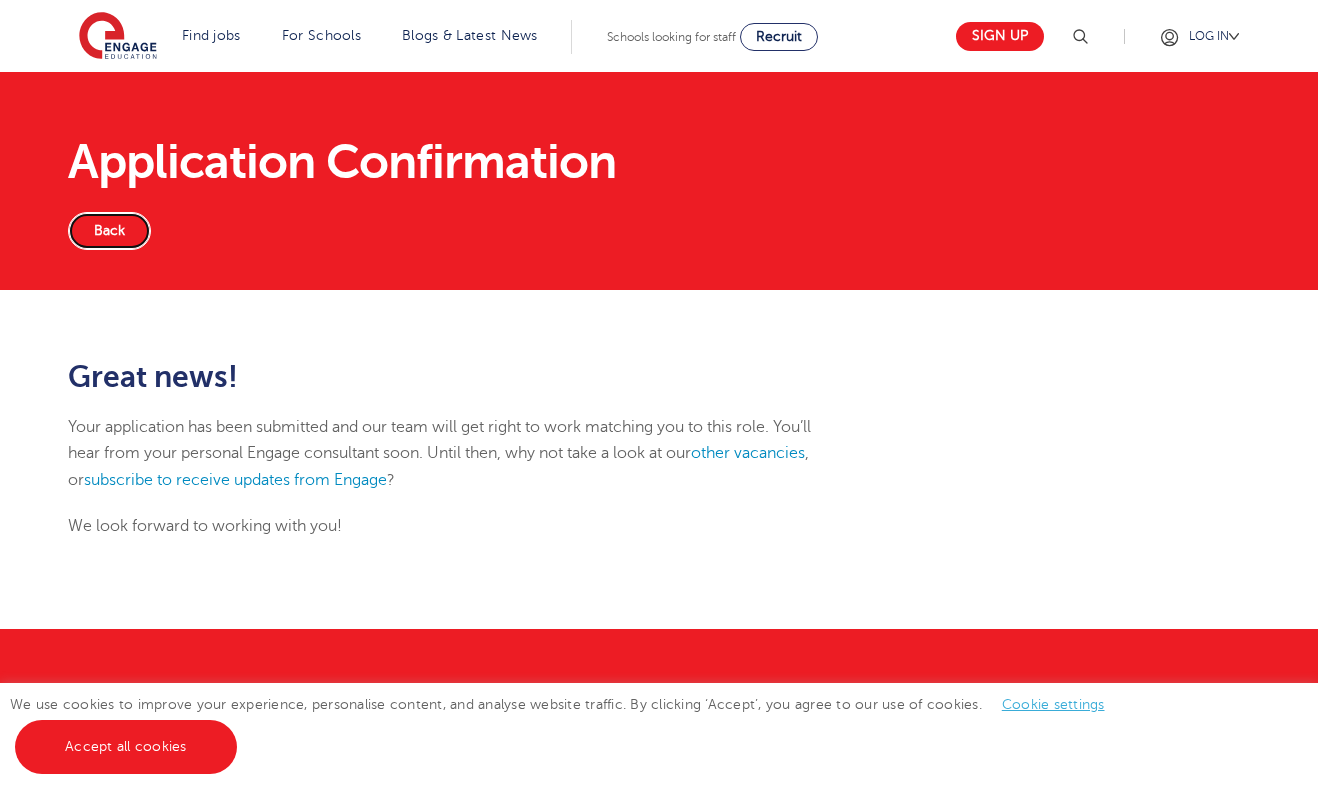 click on "Back" at bounding box center [109, 231] 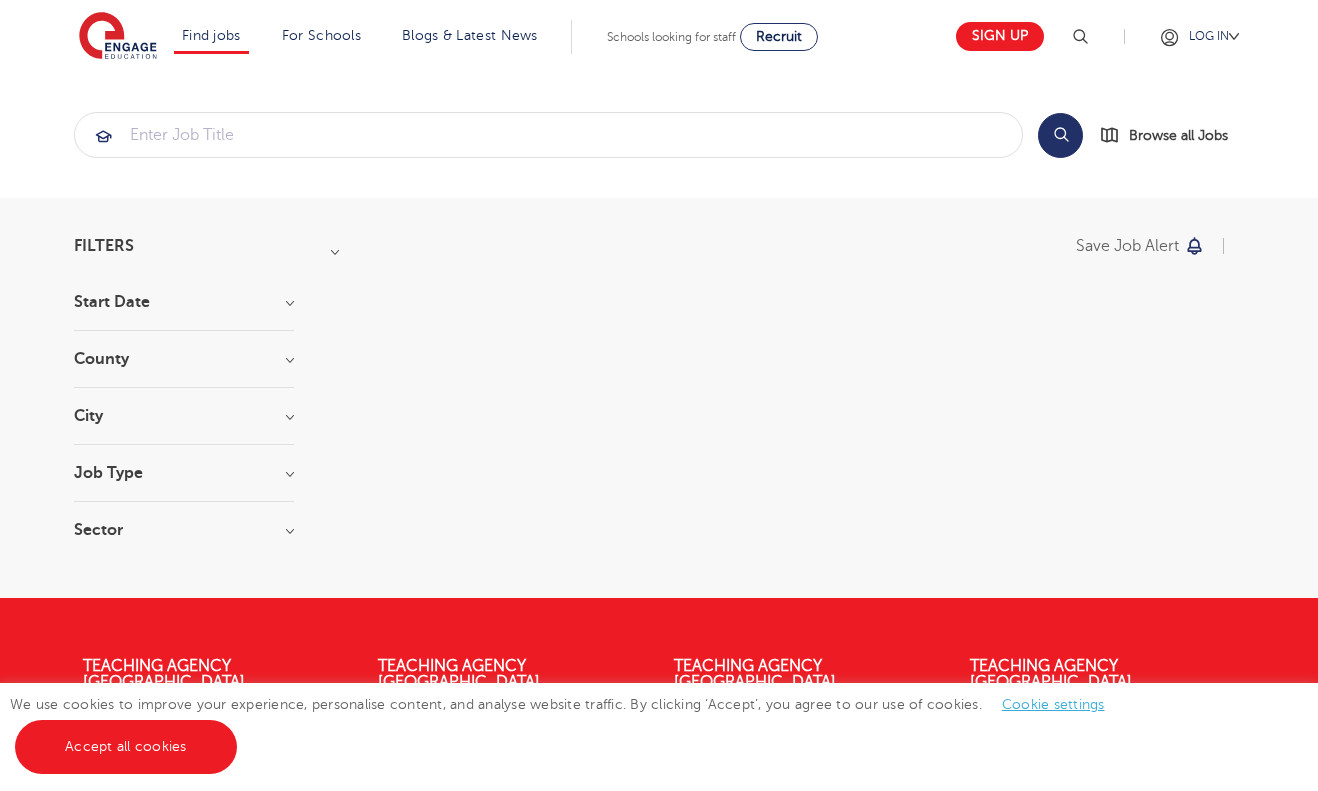 scroll, scrollTop: 0, scrollLeft: 0, axis: both 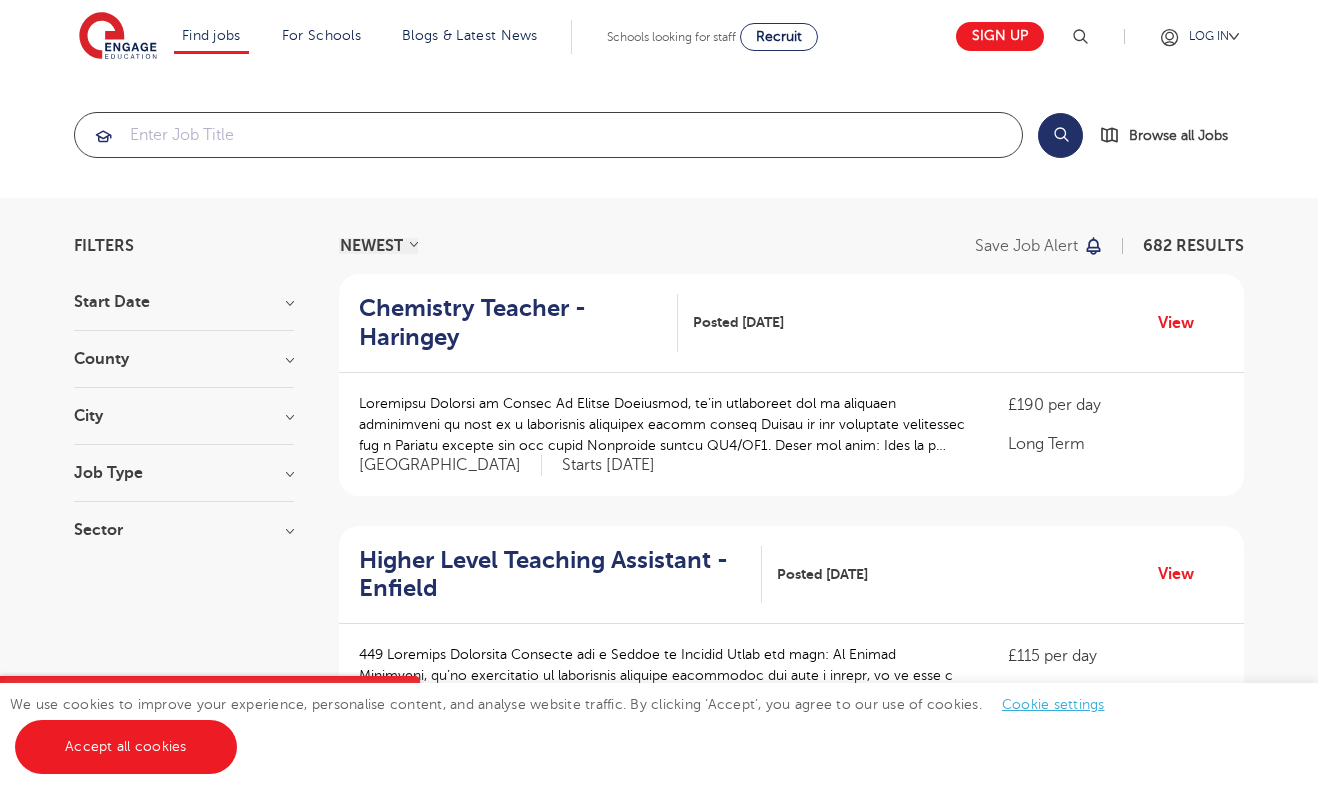 click at bounding box center (548, 135) 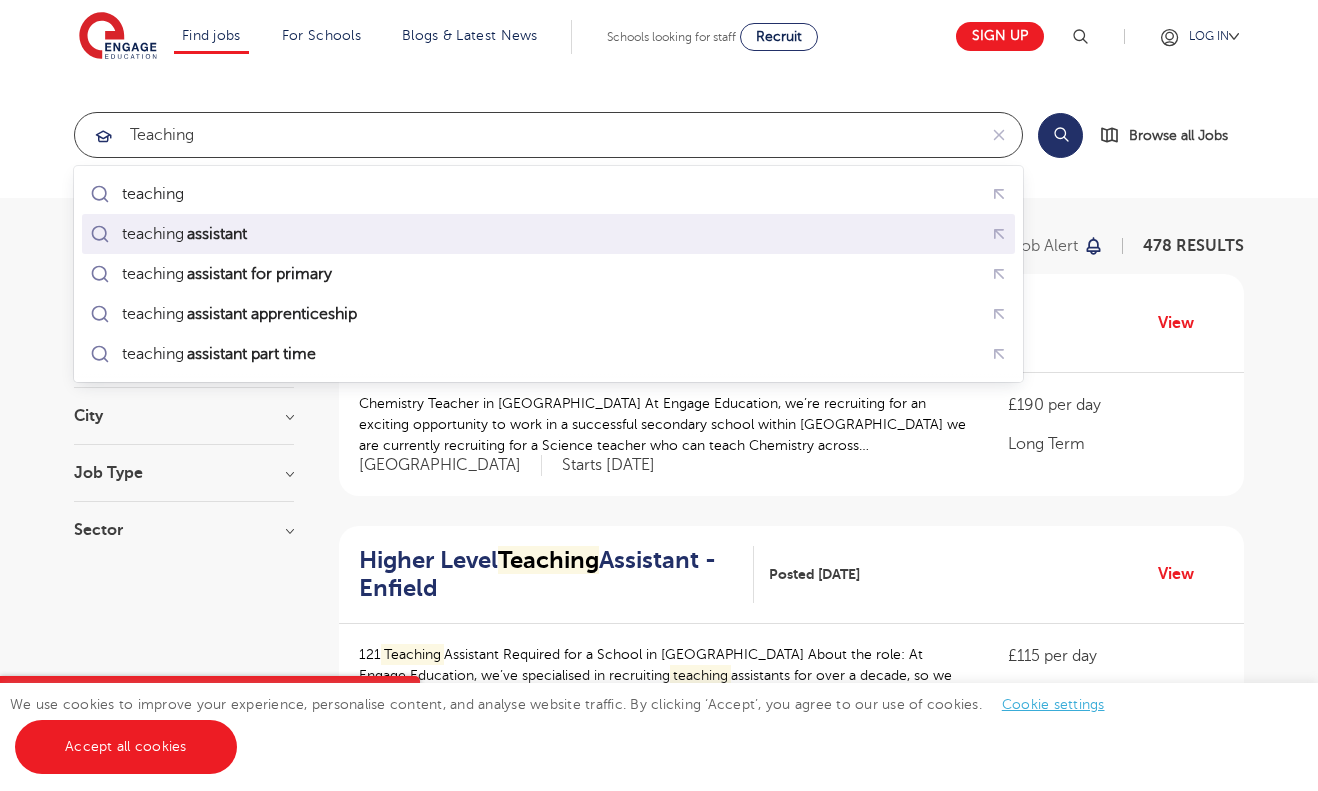 click on "teaching  assistant" at bounding box center [548, 234] 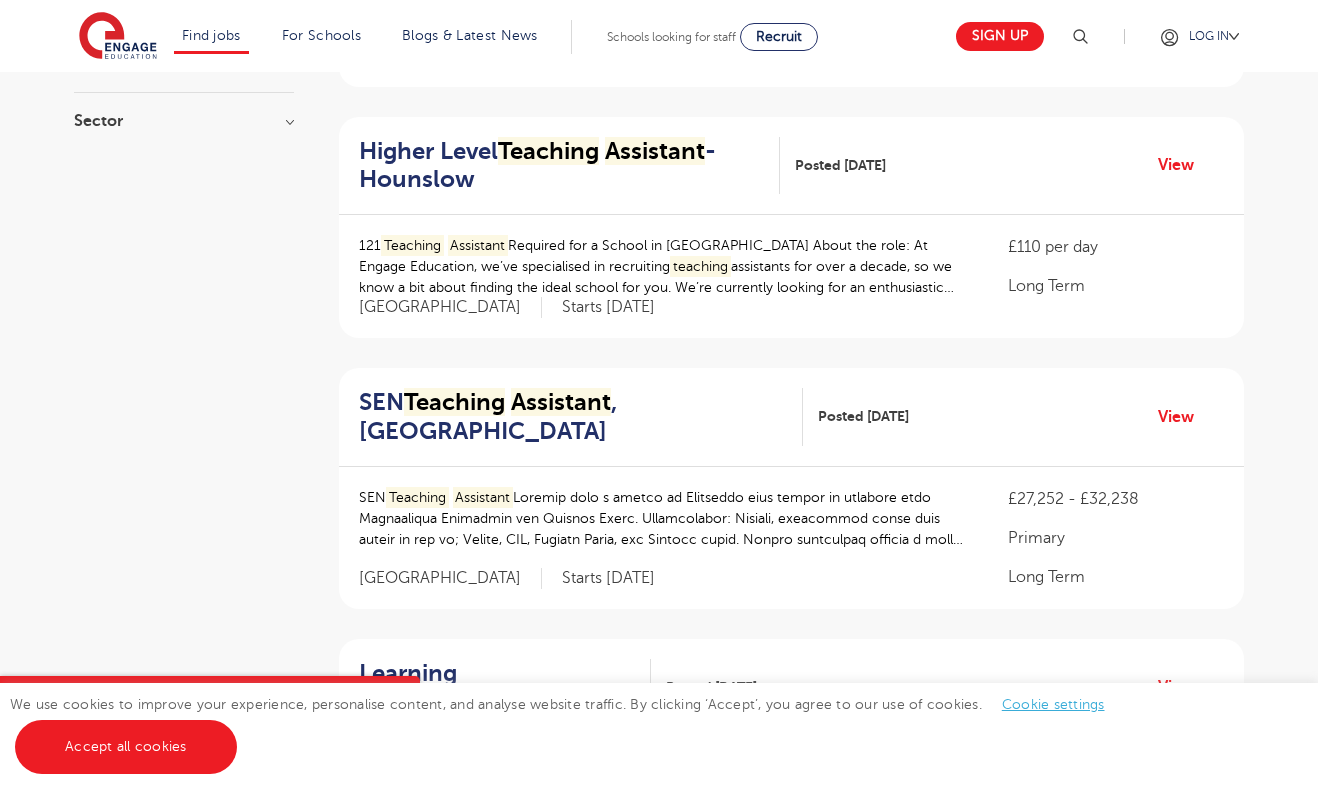 scroll, scrollTop: 71, scrollLeft: 0, axis: vertical 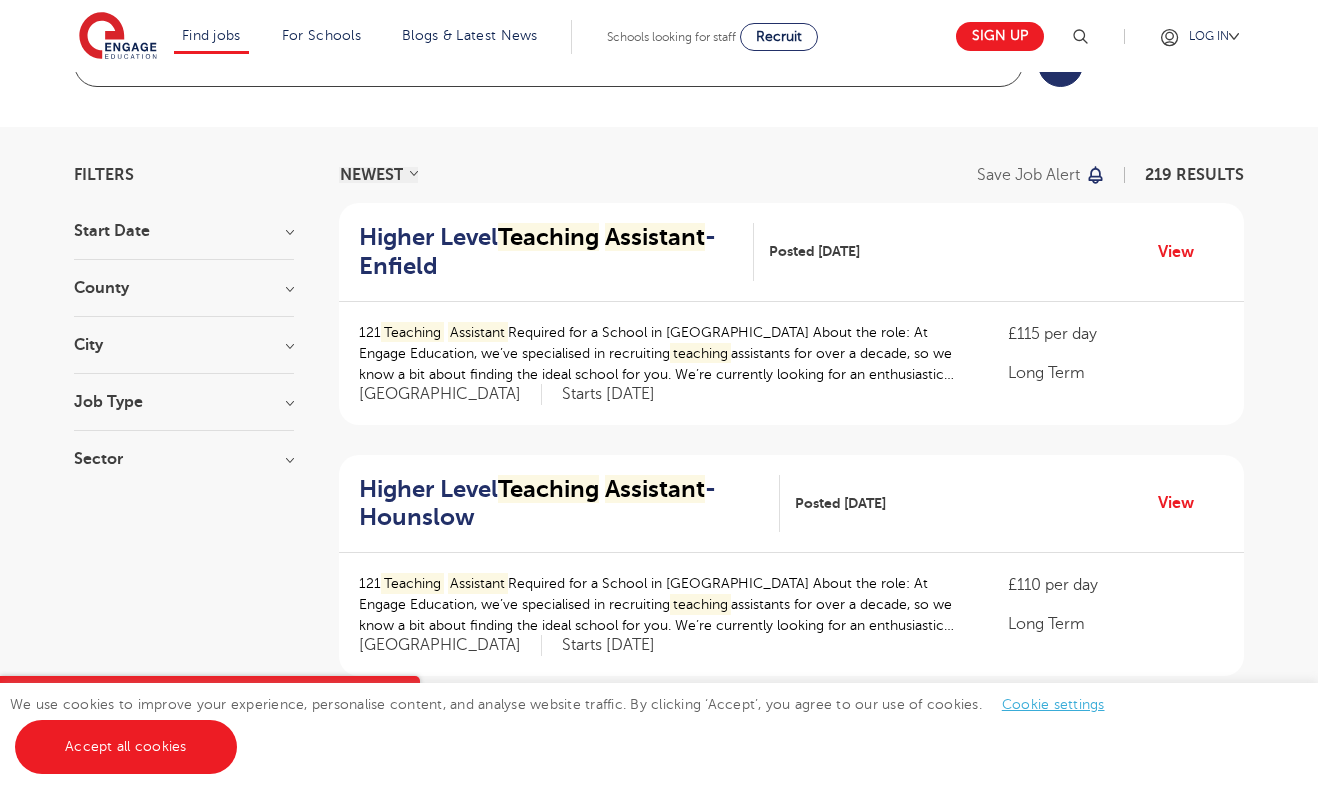 type on "teaching assistant" 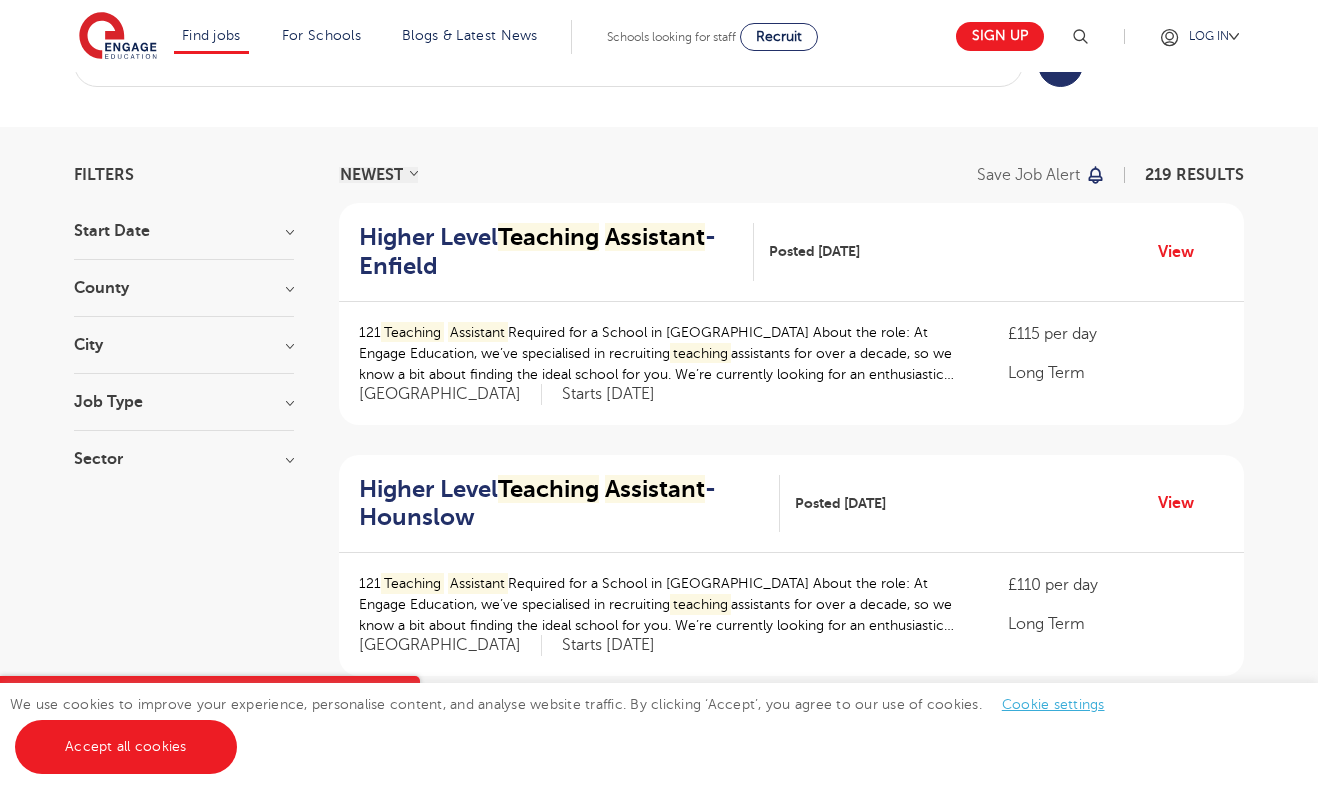 click on "Start Date     September   88       July   2   Show more County     London   106       Hertfordshire   26       Leeds   22       West Sussex   11       Bradford   7   Show more City     Leeds   22       Hackney   13       Hillingdon   12       Merton   11       Watford   11   Show more Job Type     Long Term   63       Daily Supply   16       SEND   8       Permanent   2       Support Services   1   Sector     Short Term   69       Long Term   60       Primary   55       Secondary   21       All Through   14   Show more" at bounding box center (184, 355) 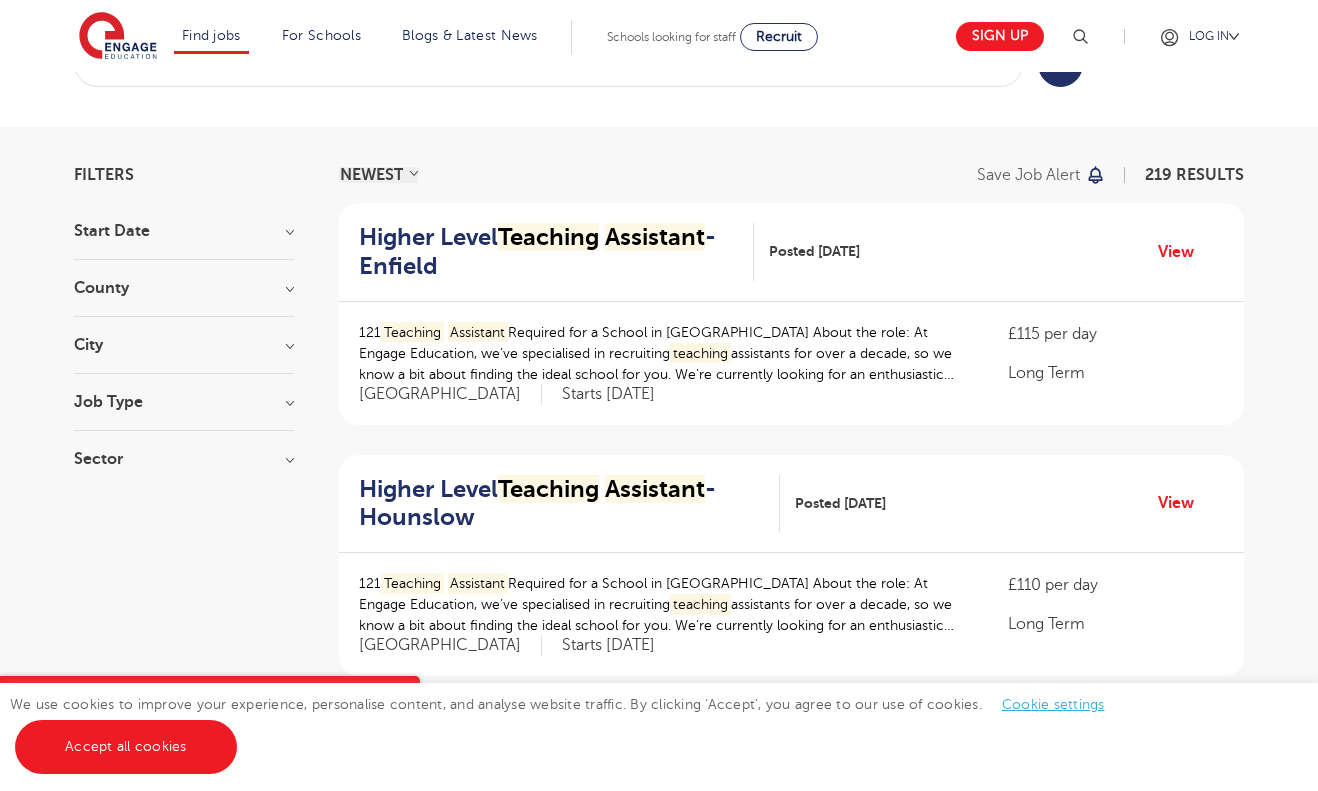 click on "City" at bounding box center [184, 345] 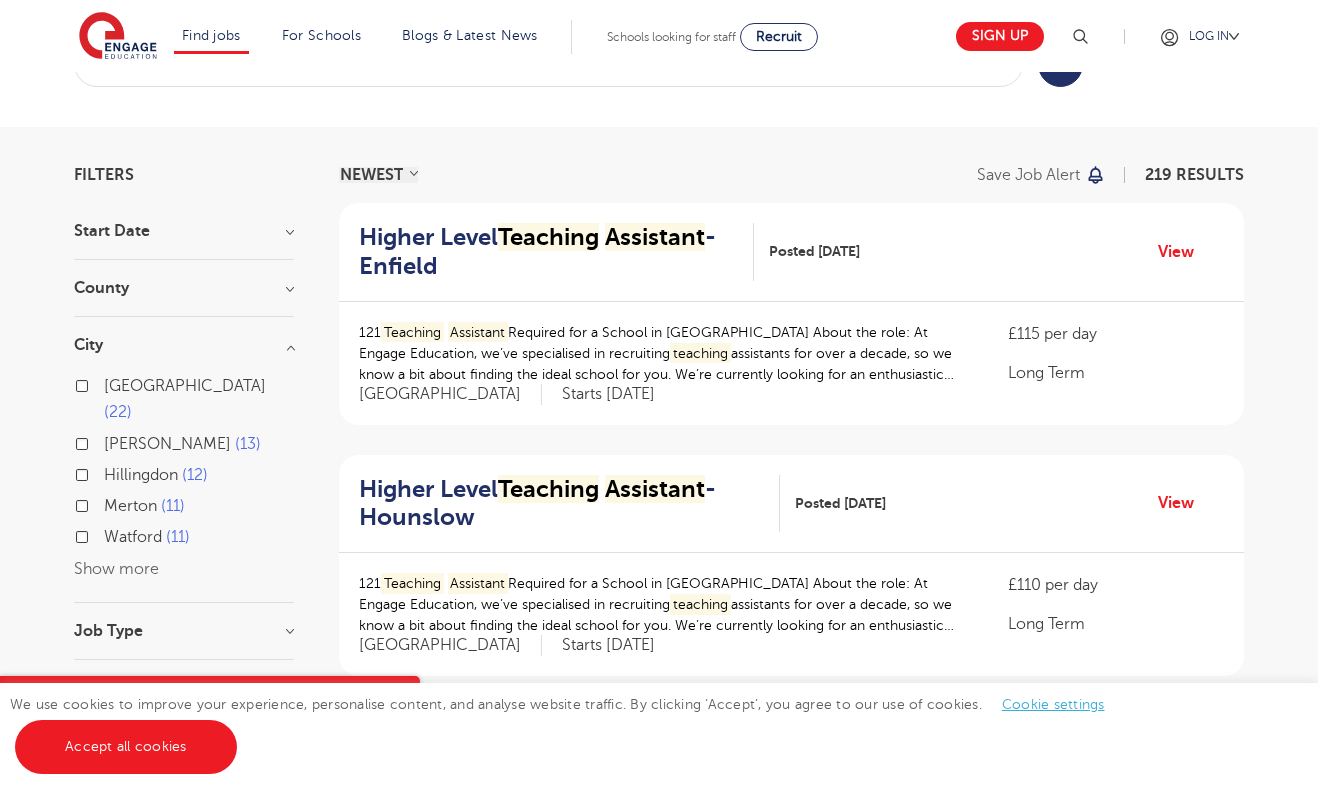 click on "Hillingdon   12" at bounding box center [156, 475] 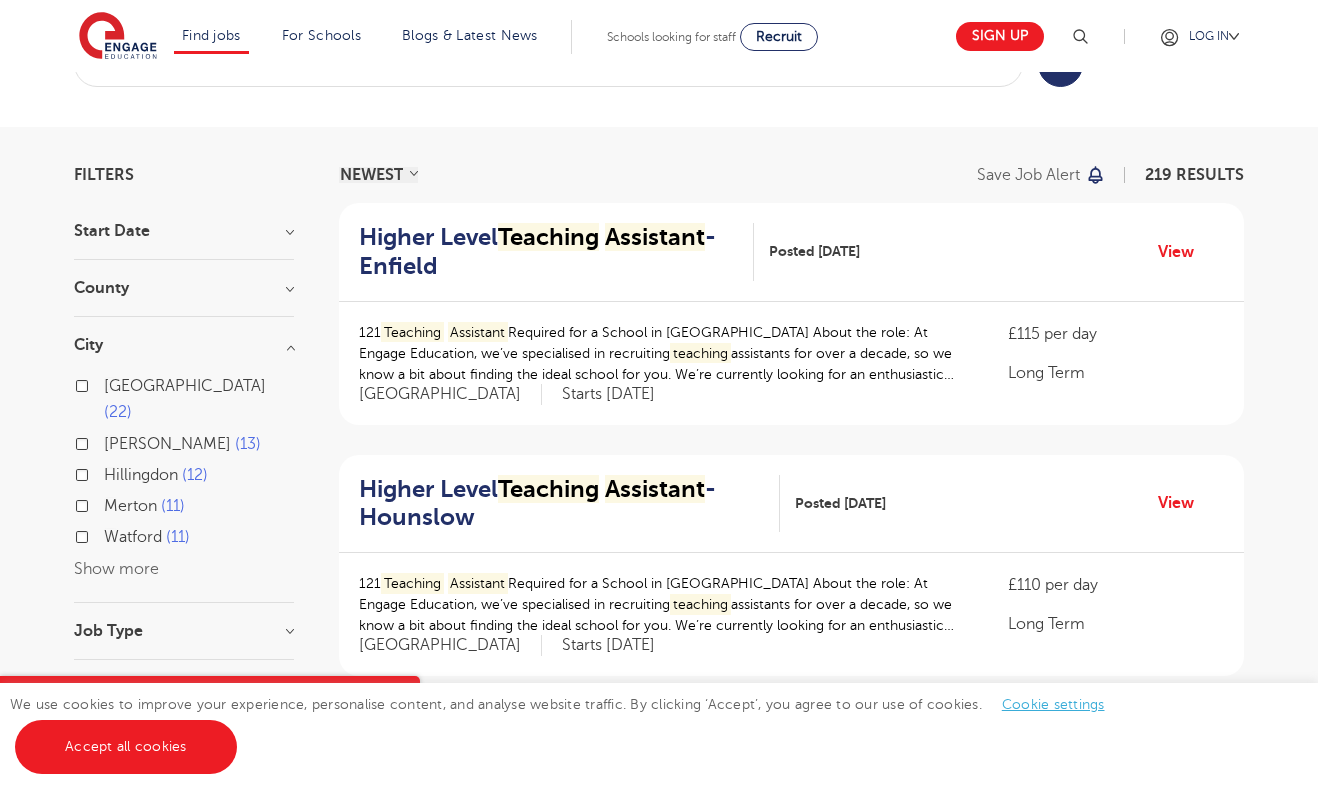 click on "Hillingdon   12" at bounding box center [110, 472] 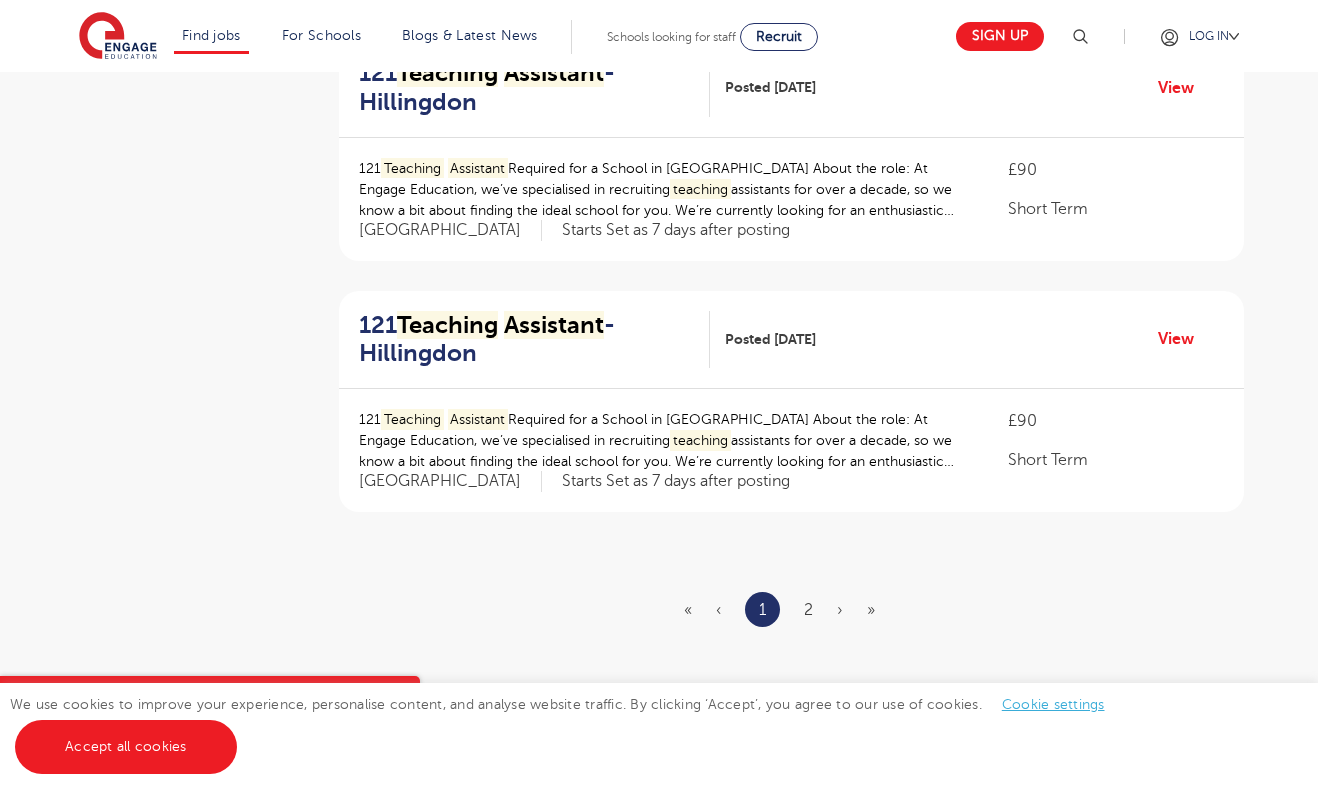 scroll, scrollTop: 2247, scrollLeft: 0, axis: vertical 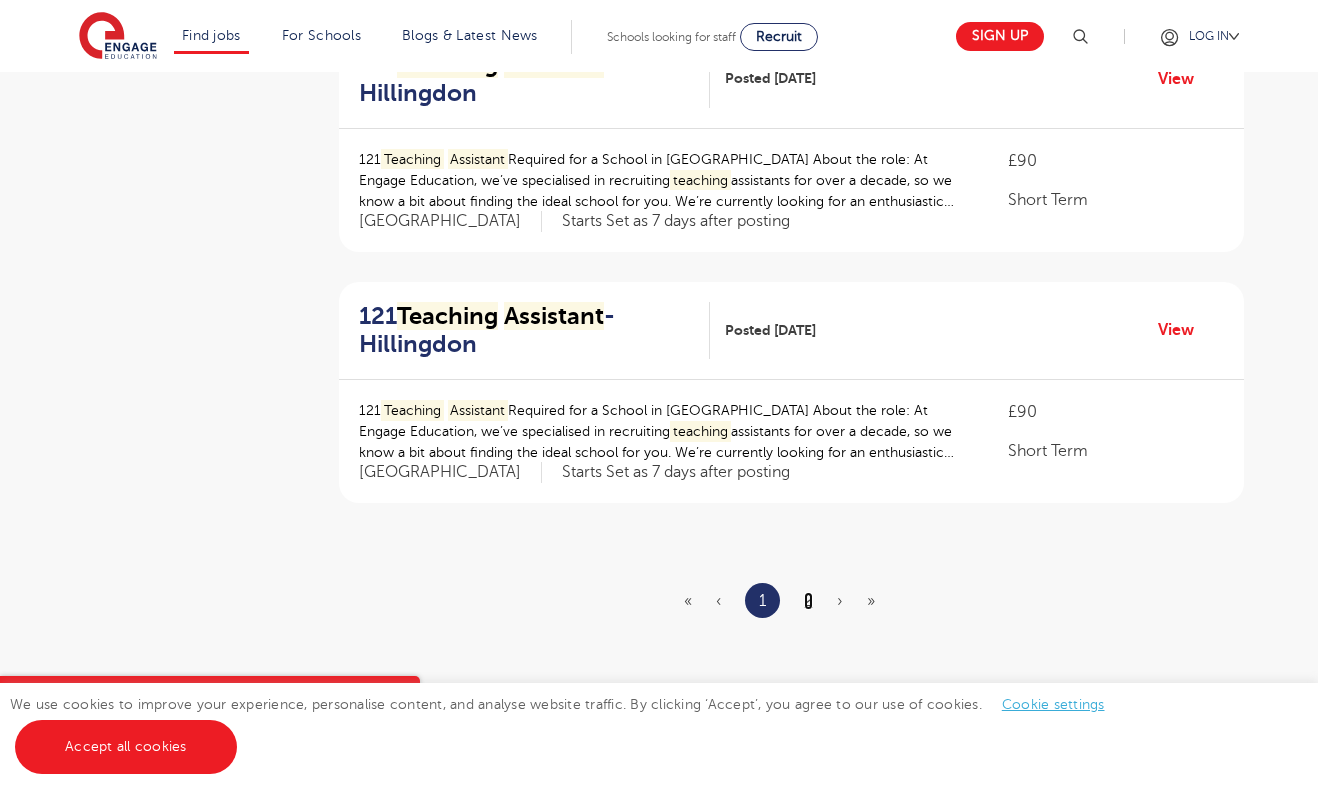 click on "2" at bounding box center (808, 601) 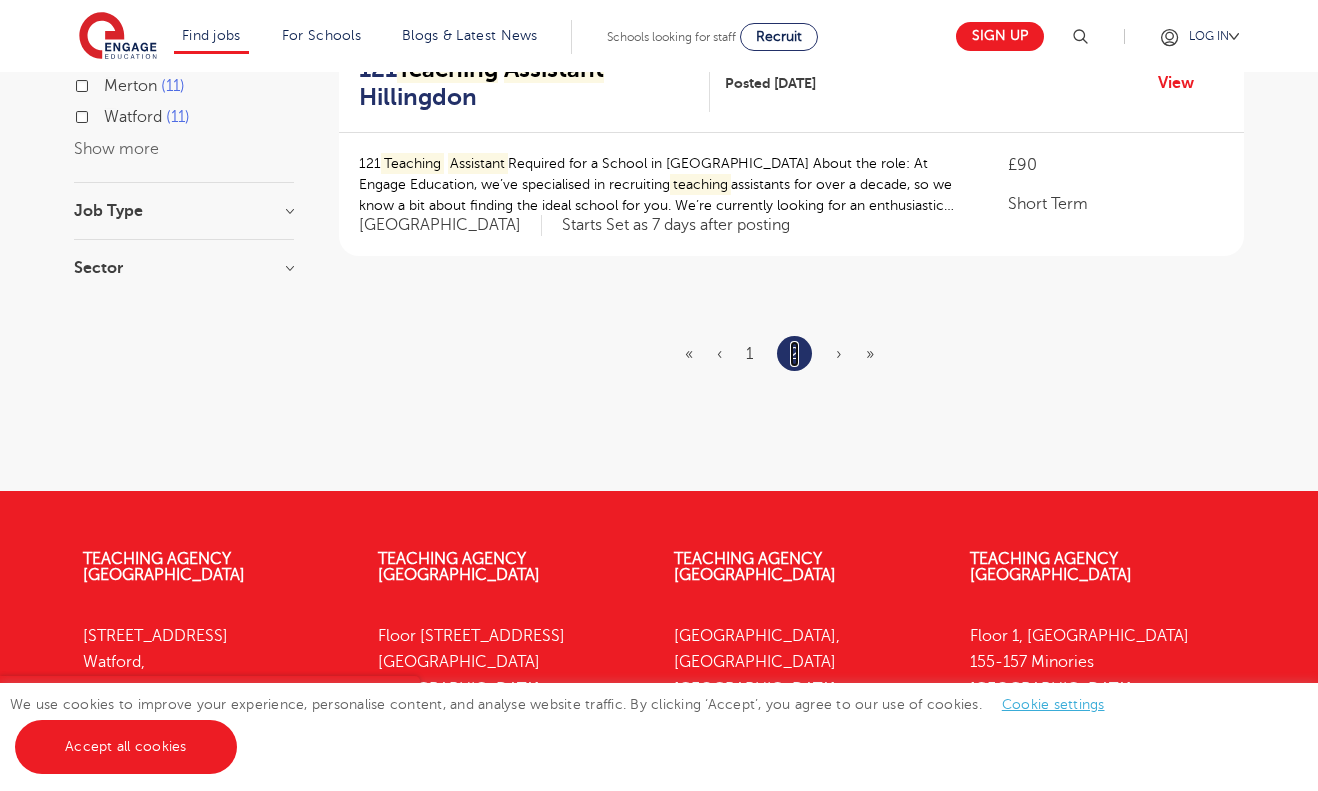 scroll, scrollTop: 640, scrollLeft: 0, axis: vertical 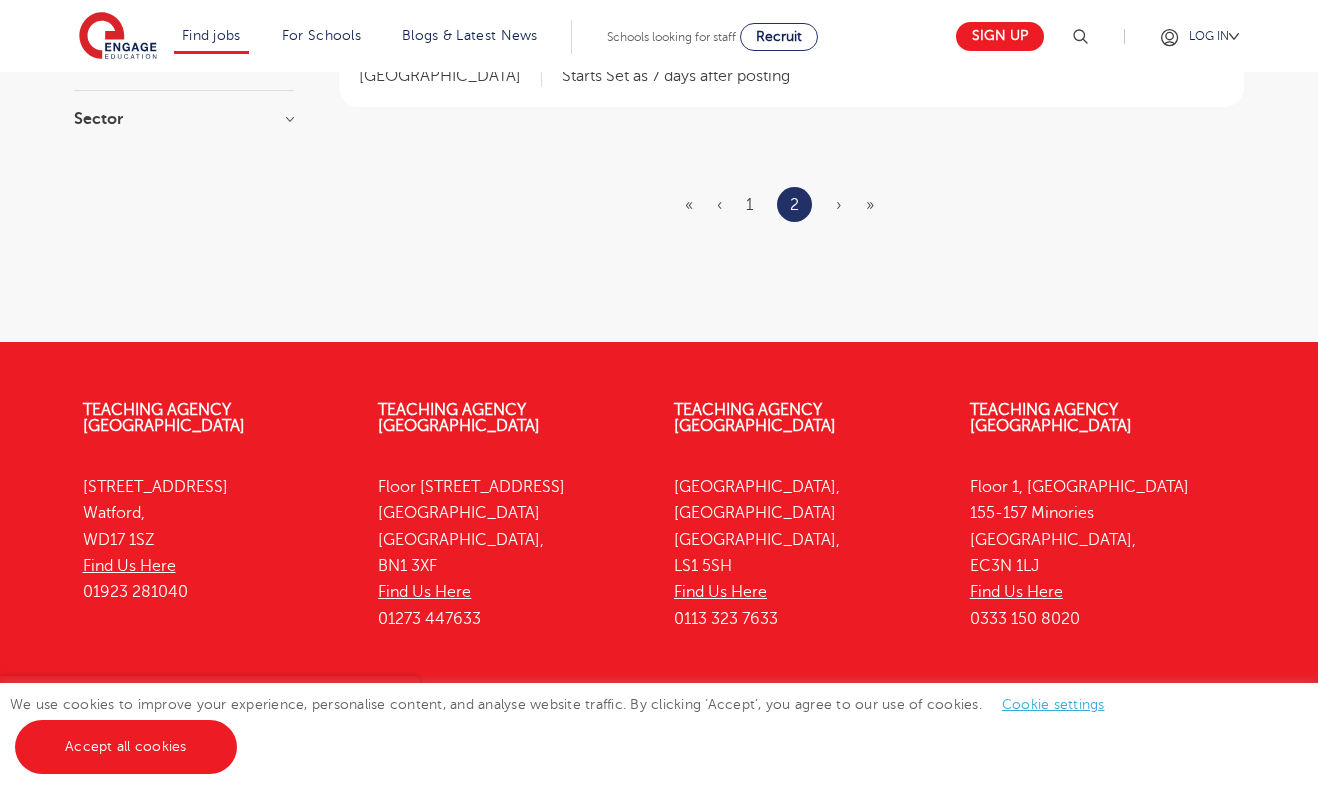 click on "›" at bounding box center [839, 205] 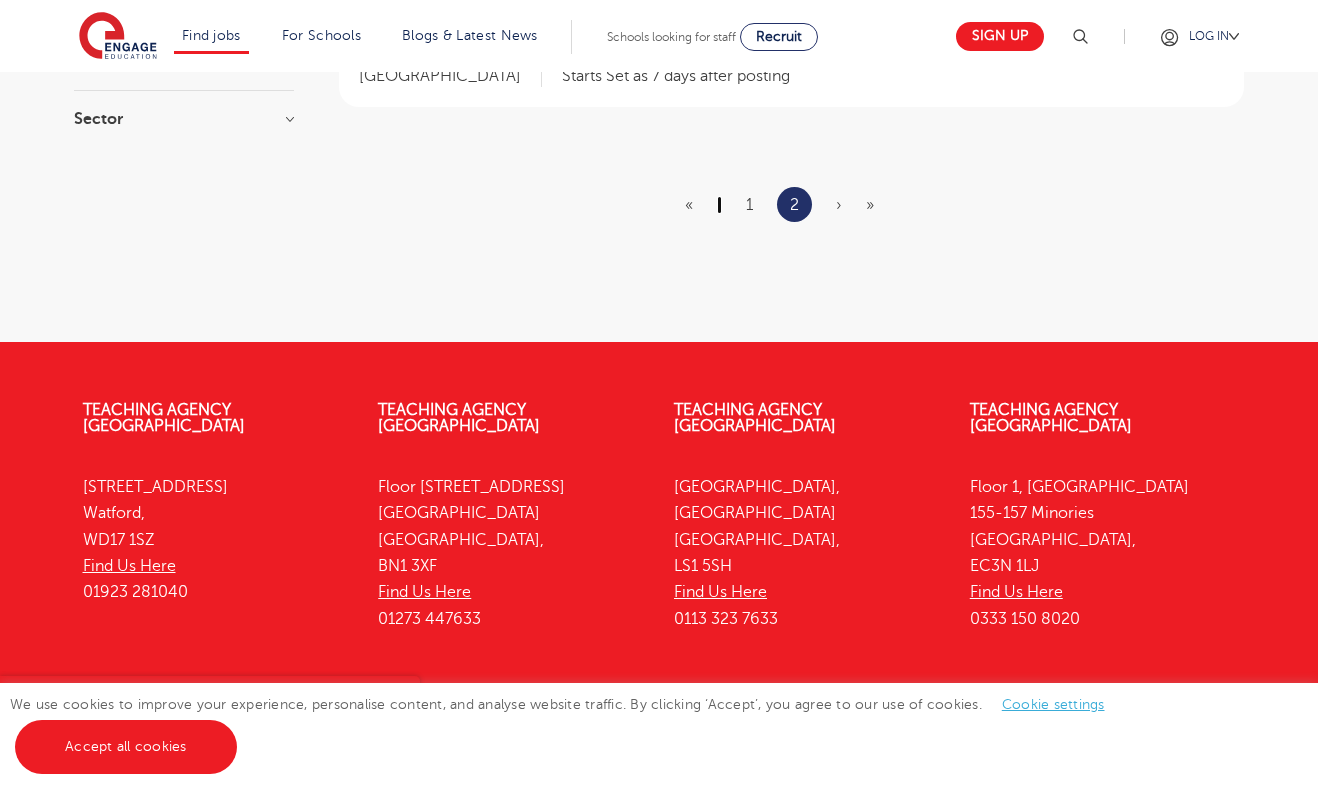 click on "‹" at bounding box center (719, 205) 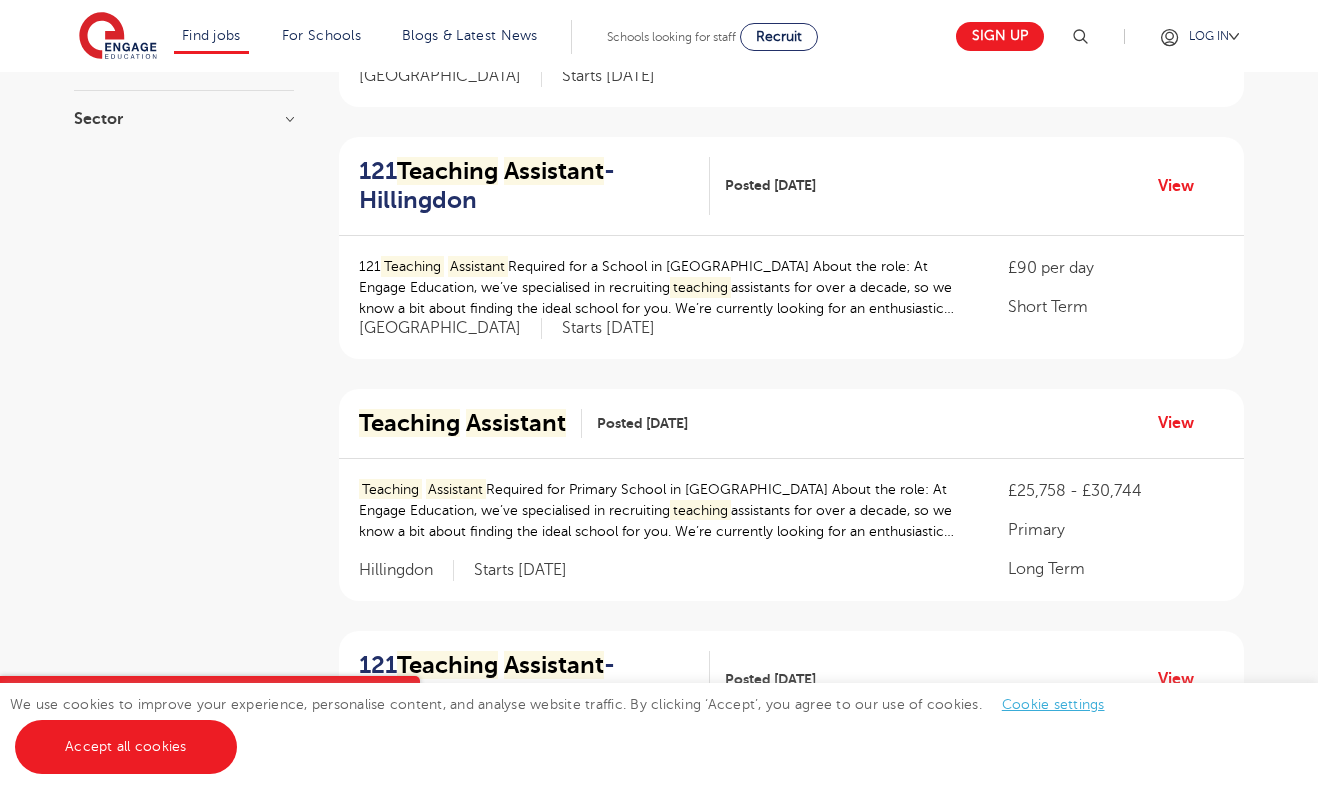scroll, scrollTop: 0, scrollLeft: 0, axis: both 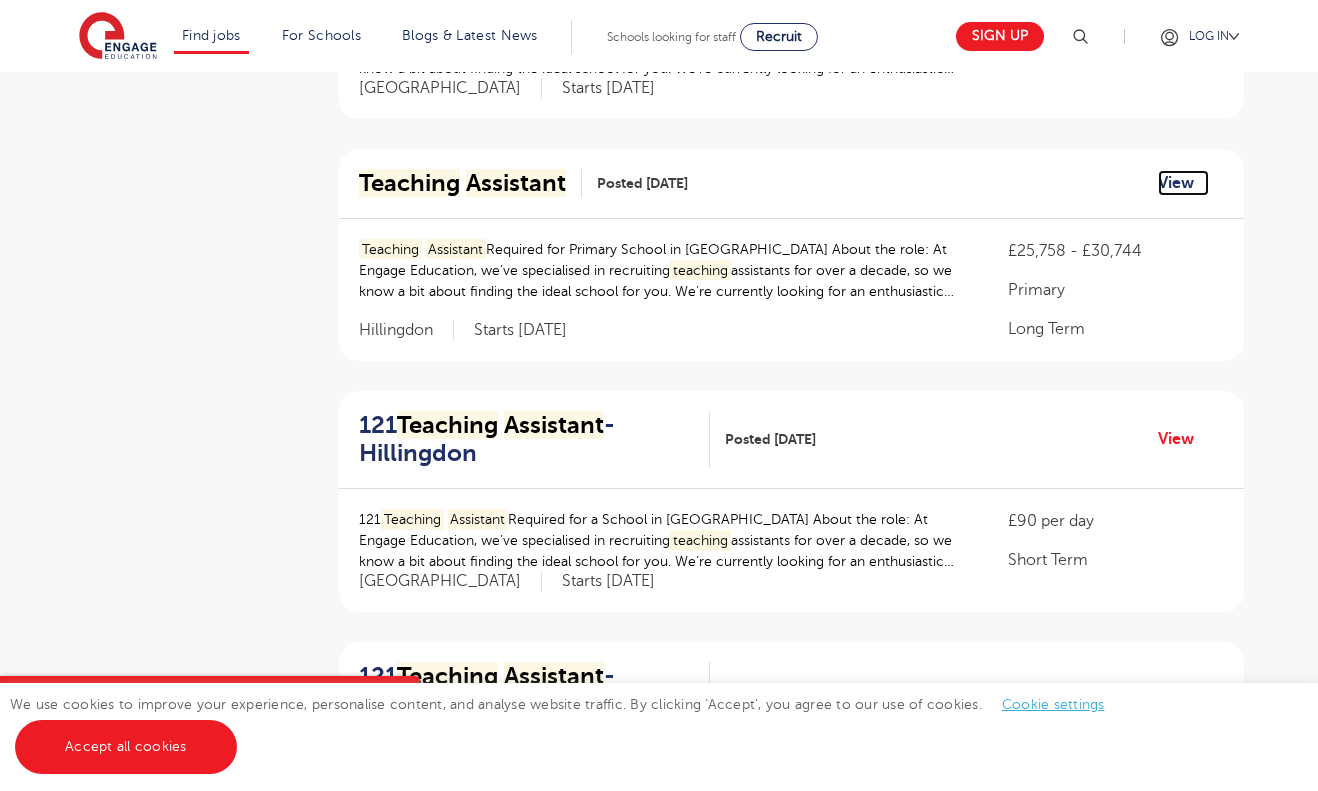 click on "View" at bounding box center [1183, 183] 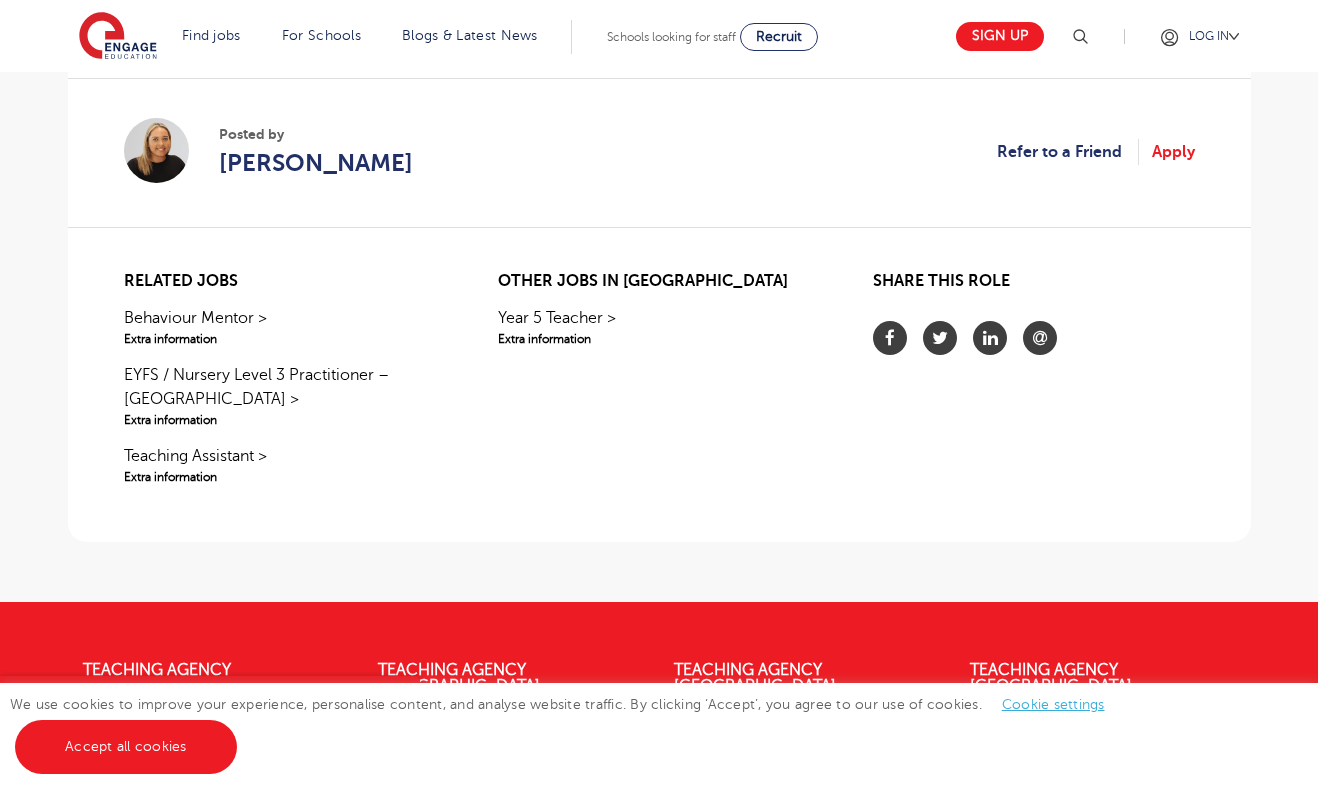 scroll, scrollTop: 1240, scrollLeft: 0, axis: vertical 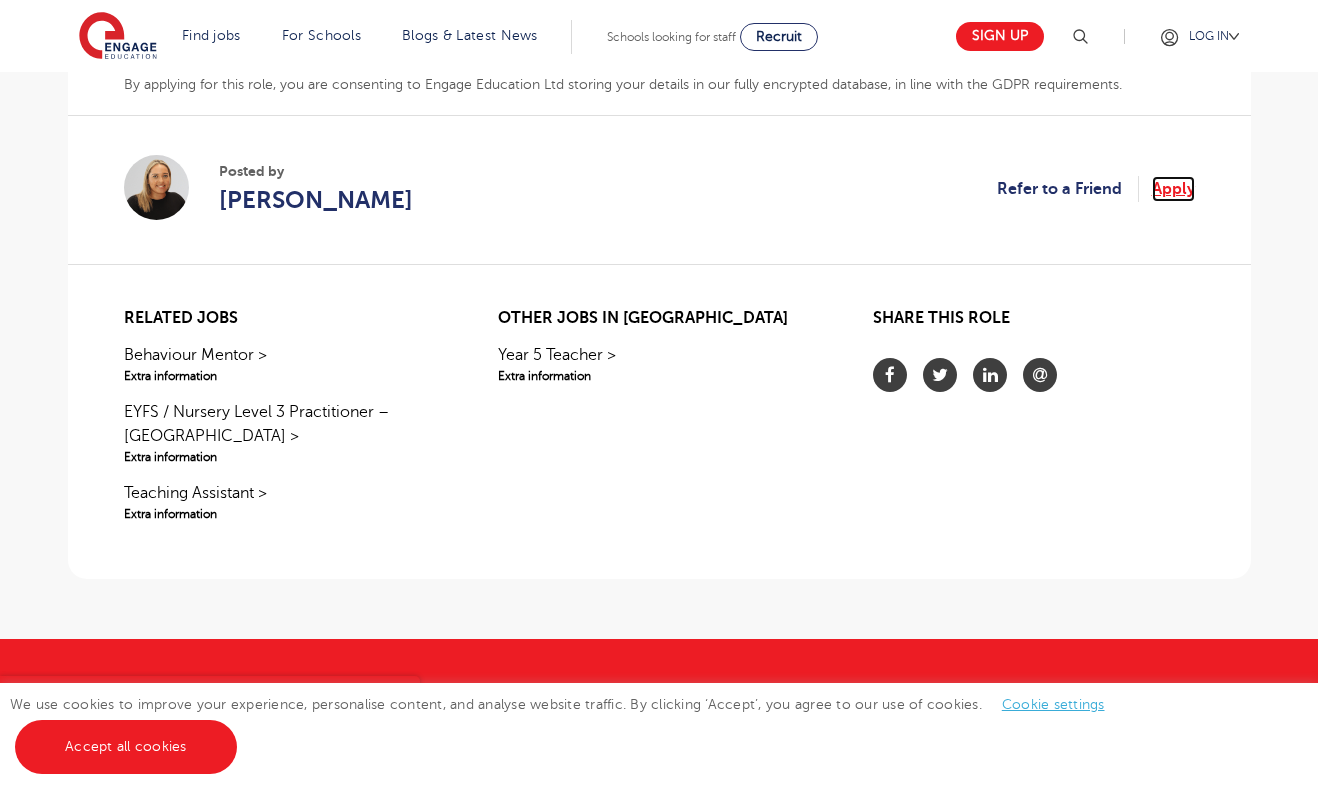 click on "Apply" at bounding box center [1173, 189] 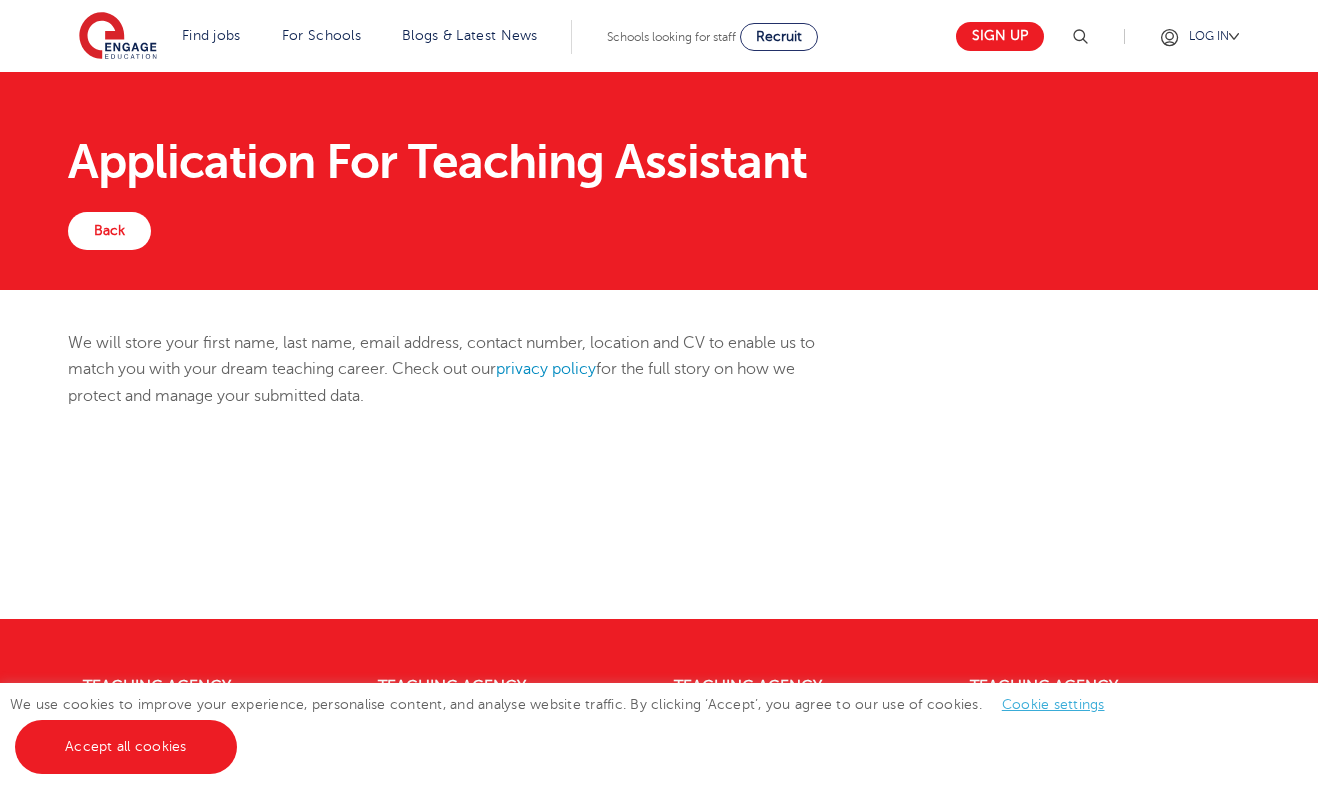 scroll, scrollTop: 0, scrollLeft: 0, axis: both 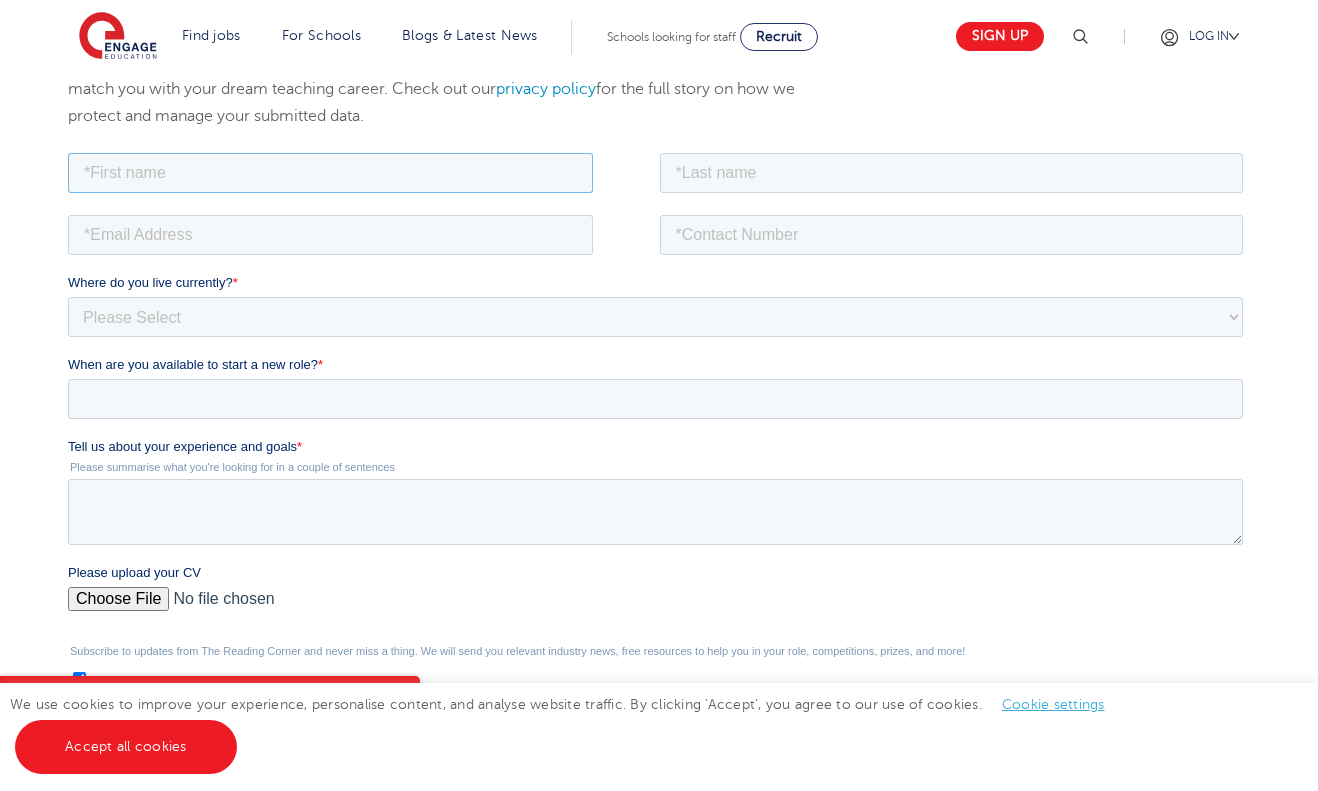 click at bounding box center [329, 172] 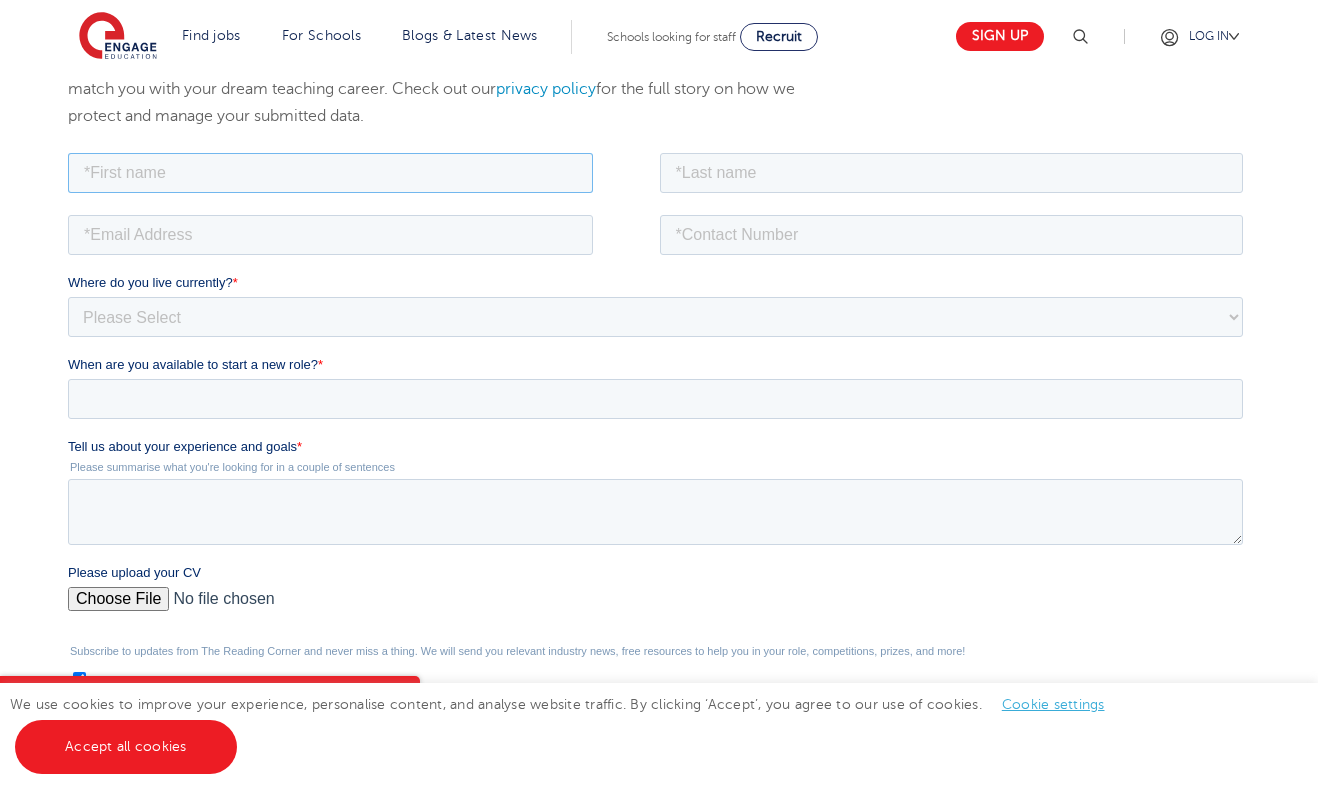 type on "Rekha" 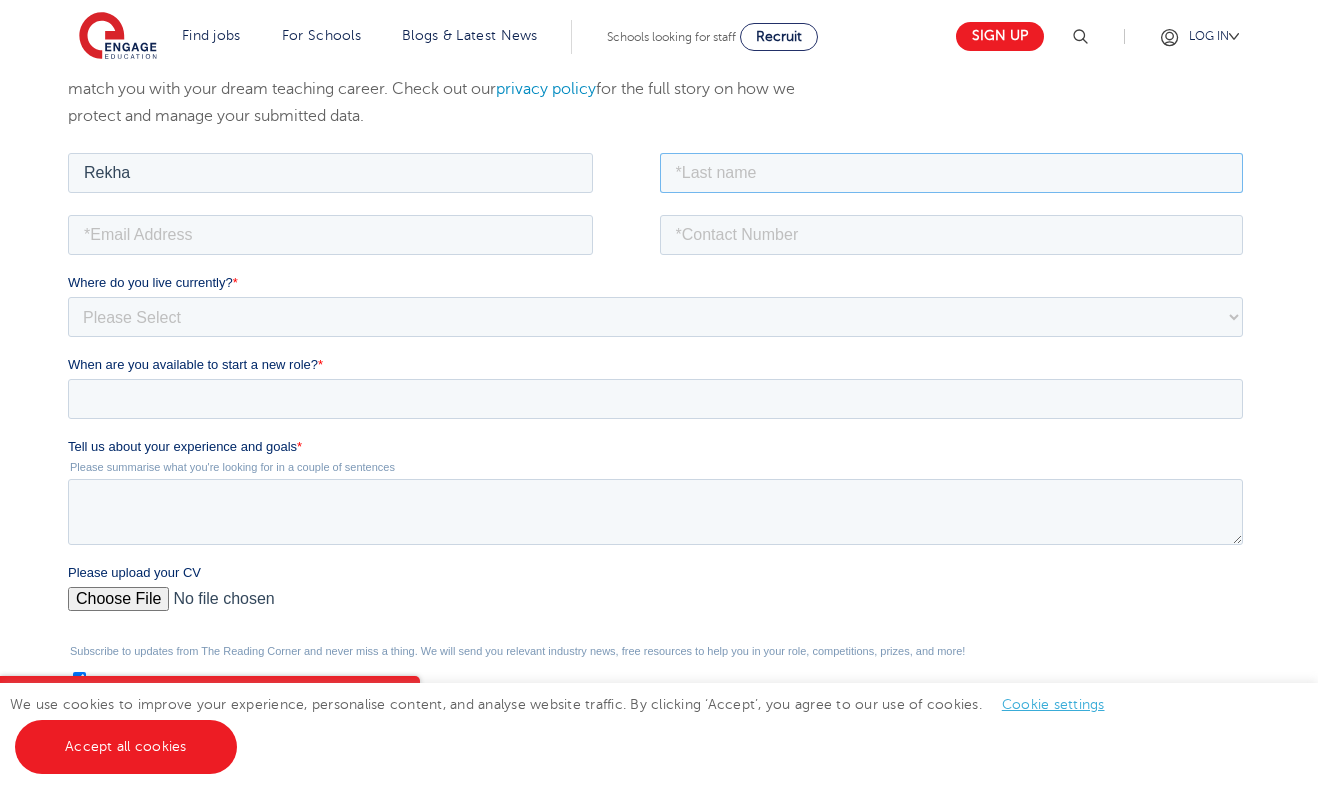 type on "Ram" 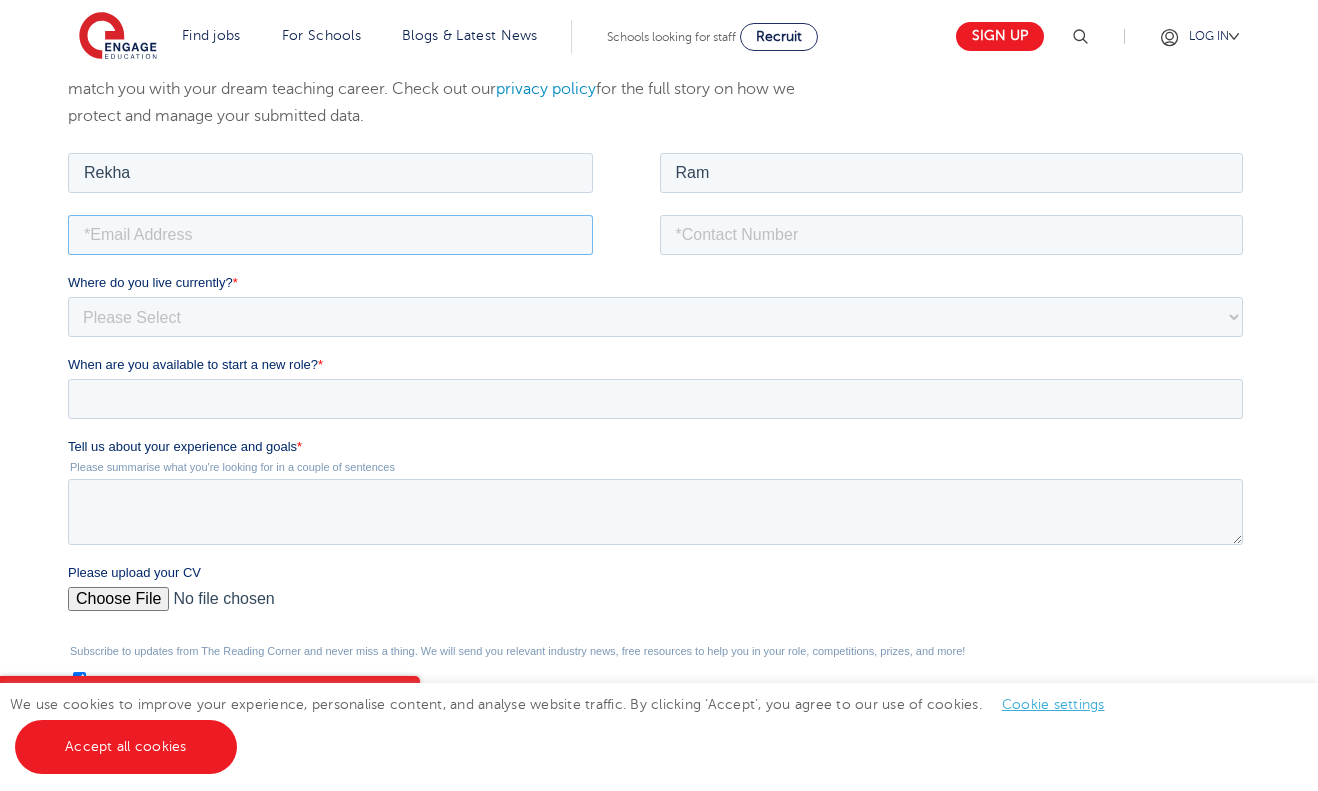 type on "[EMAIL_ADDRESS][DOMAIN_NAME]" 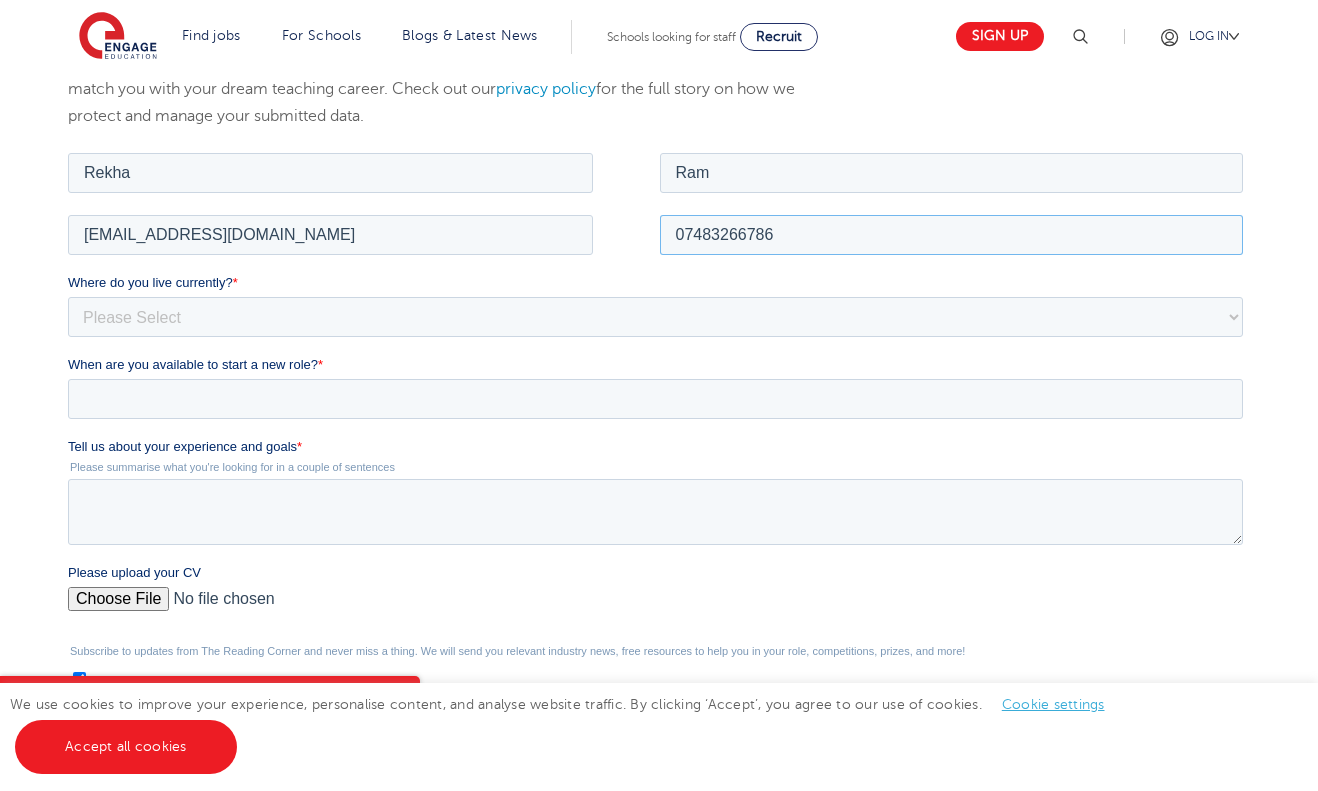 click on "07483266786" at bounding box center (951, 234) 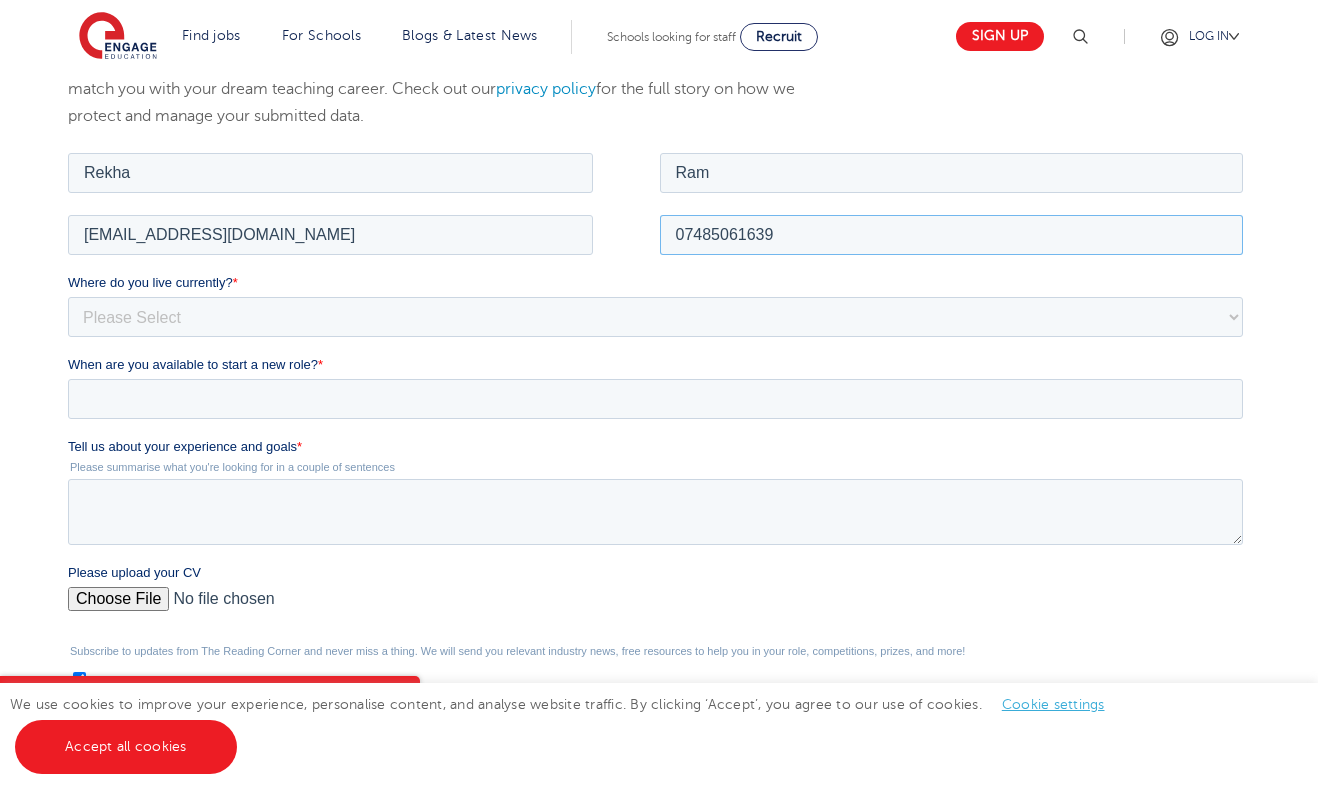 type on "07485061639" 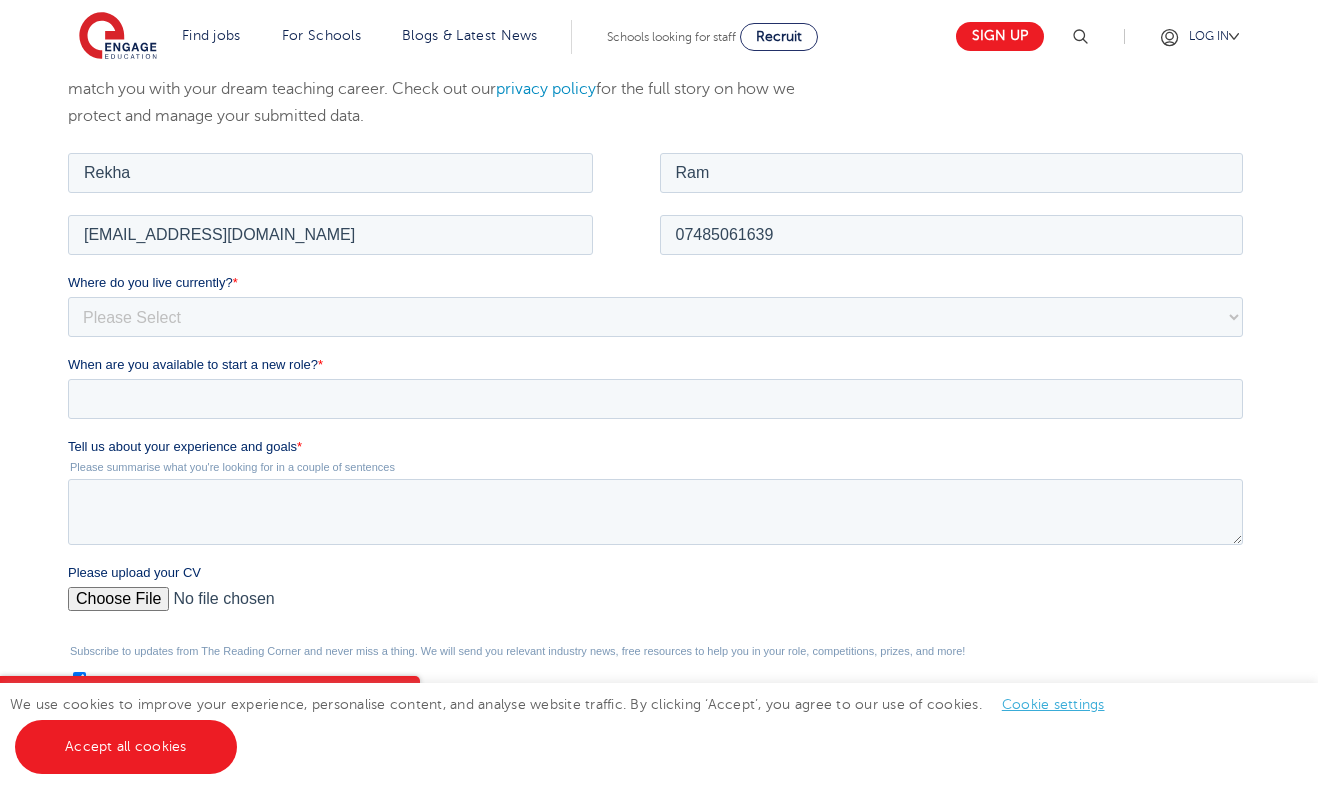 click on "Where do you live currently? * Please Select [GEOGRAPHIC_DATA] [GEOGRAPHIC_DATA] [GEOGRAPHIC_DATA] [GEOGRAPHIC_DATA] [GEOGRAPHIC_DATA] [GEOGRAPHIC_DATA] [GEOGRAPHIC_DATA] [GEOGRAPHIC_DATA] [GEOGRAPHIC_DATA] [GEOGRAPHIC_DATA] [GEOGRAPHIC_DATA] [GEOGRAPHIC_DATA] [GEOGRAPHIC_DATA] [GEOGRAPHIC_DATA]" at bounding box center (658, 304) 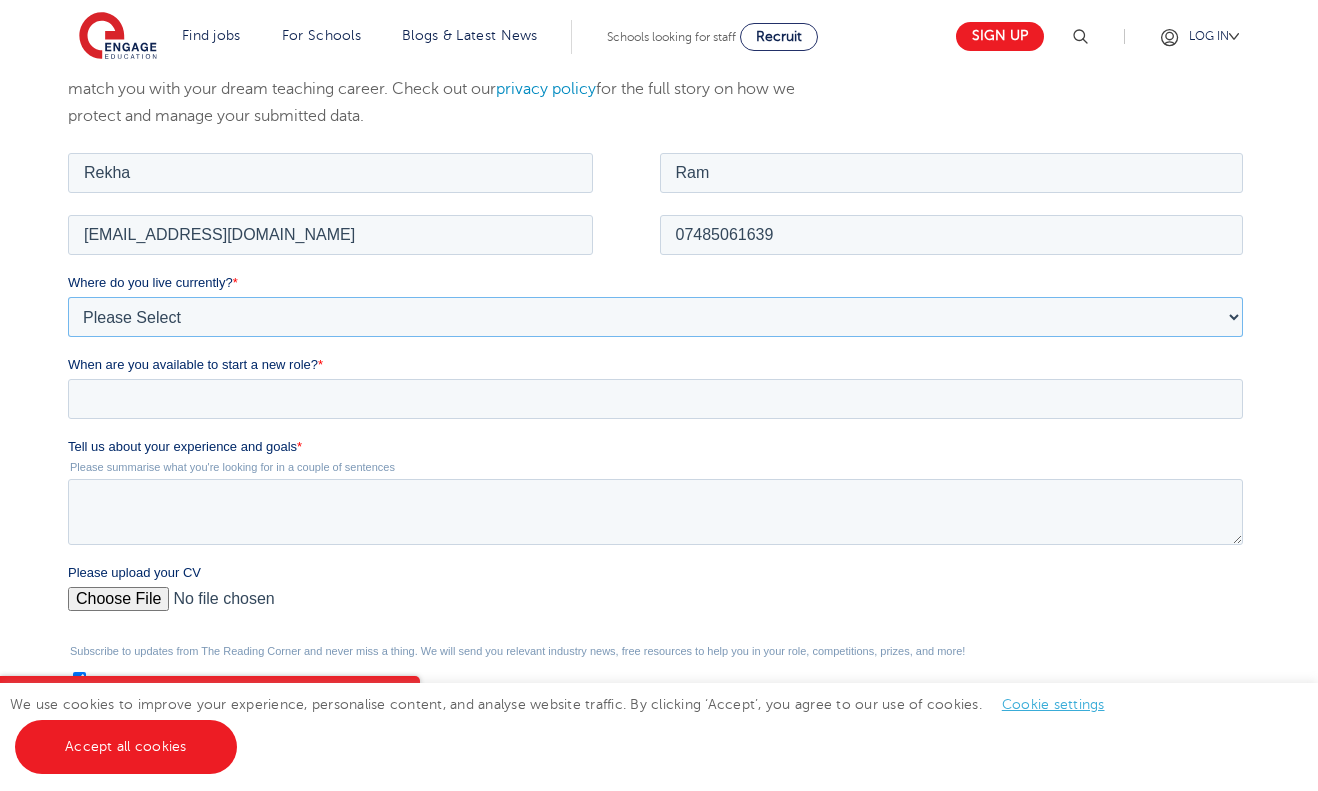 click on "Please Select UK Canada Ireland Australia New Zealand Europe USA South Africa Jamaica Africa Asia Middle East South America Caribbean" at bounding box center (654, 316) 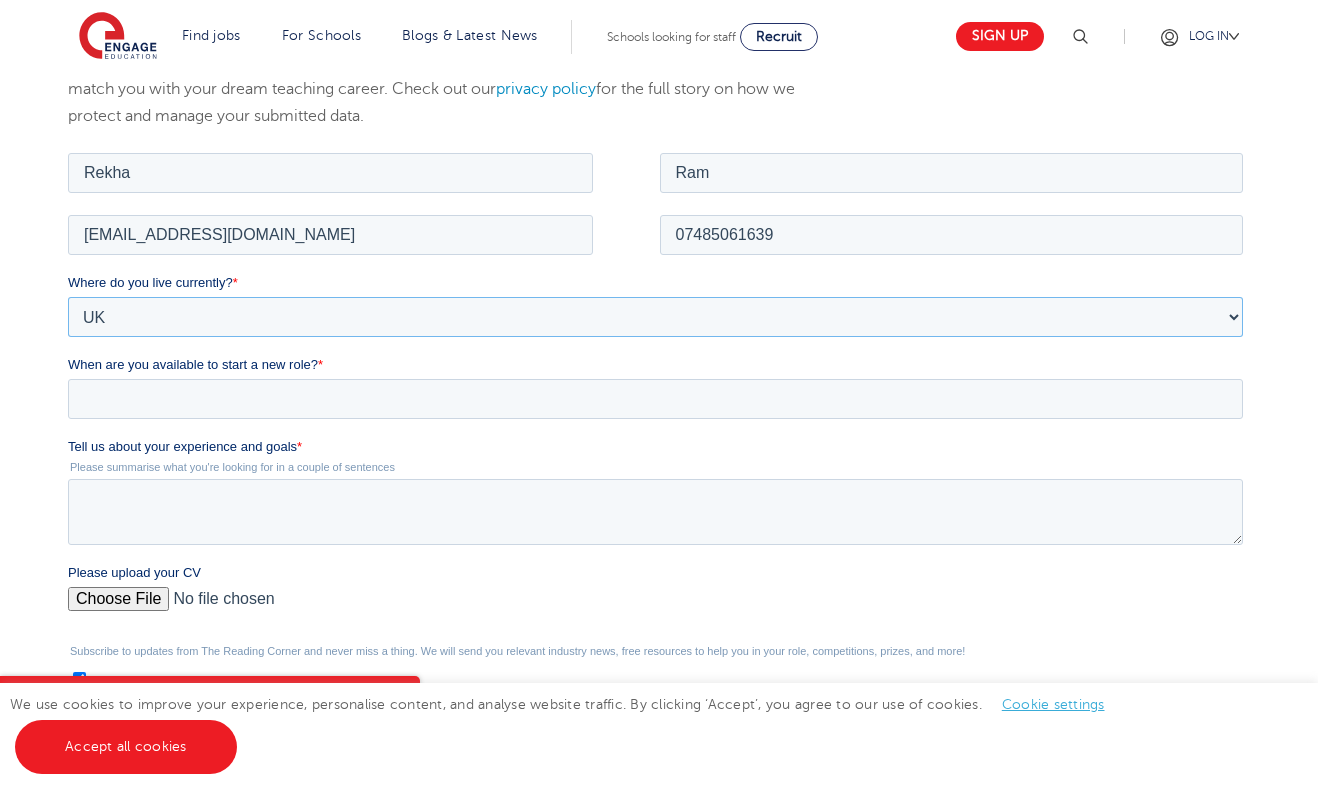 click on "Please Select UK Canada Ireland Australia New Zealand Europe USA South Africa Jamaica Africa Asia Middle East South America Caribbean" at bounding box center (654, 316) 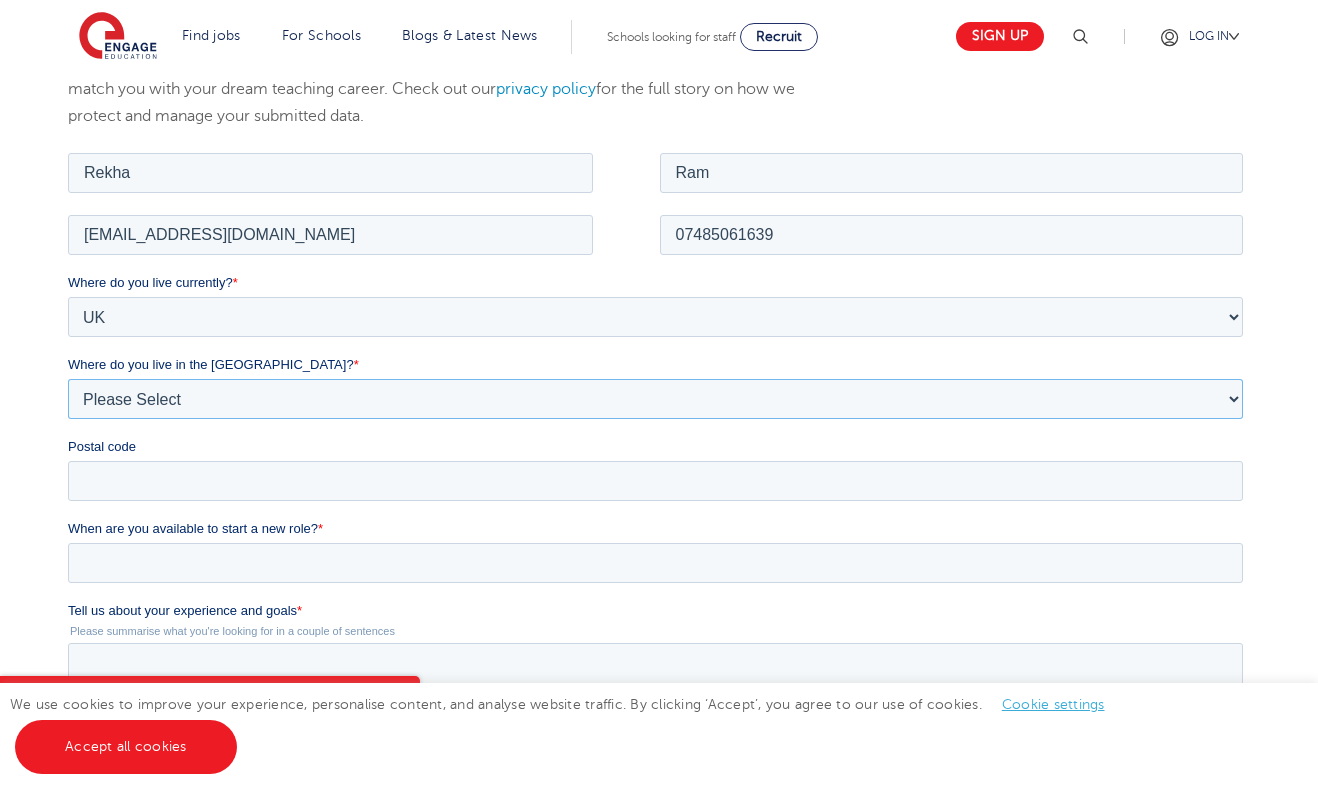 click on "Please Select Overseas Barnsley Bedfordshire Berkshire Bournemouth Bracknell Forest Bradford Brighton and Hove Bristol Buckinghamshire Calderdale Cambridgeshire Cheshire City of London City of Plymouth Cornwall County Durham Cumbria Derbyshire Devon Doncaster Dorset Durham Durham and North Yorkshire East Riding of Yorkshire East Sussex Essex Gloucestershire Hampshire Herefordshire Hertfordshire Hull Isle of Wight Kent Kirklees Lancashire Leeds Leicestershire Lincolnshire London Luton Luton South Luton Town Centre Manchester Medway Merseyside Milton Keynes Norfolk Northamptonshire North Somerset Northumberland North Yorkshire Nottinghamshire Oxfordshire Peterborough Poole Portsmouth Reading Rotherham Rutland Sheffield Shropshire Slough Somerset Southampton Southend On Sea South Yorkshire Staffordshire Suffolk Surrey Thurrock Torbay Tyne and Wear Wakefield Warwickshire West Berkshire West Midlands West Sussex West Yorkshire Wiltshire Windsor and Maidenhead Wokingham Worcestershire York" at bounding box center [654, 398] 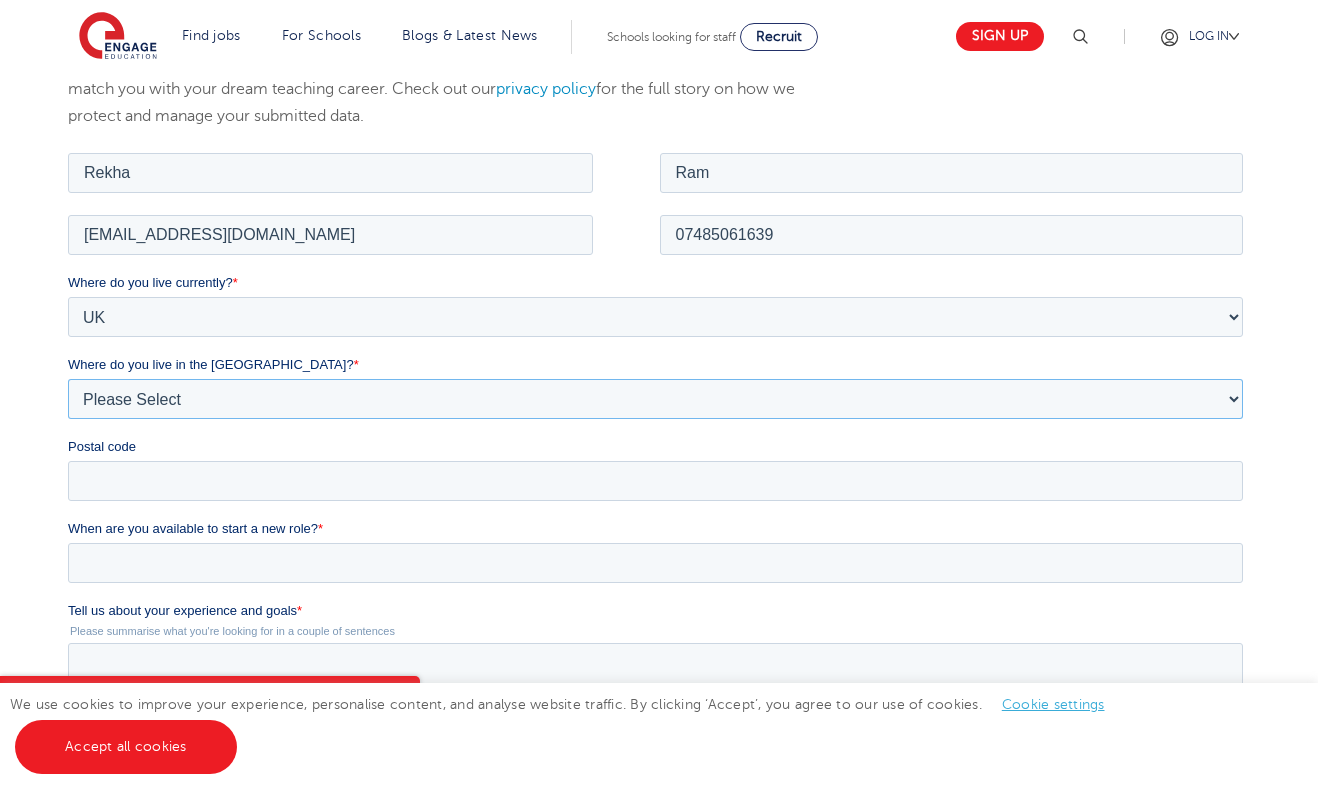 select on "London" 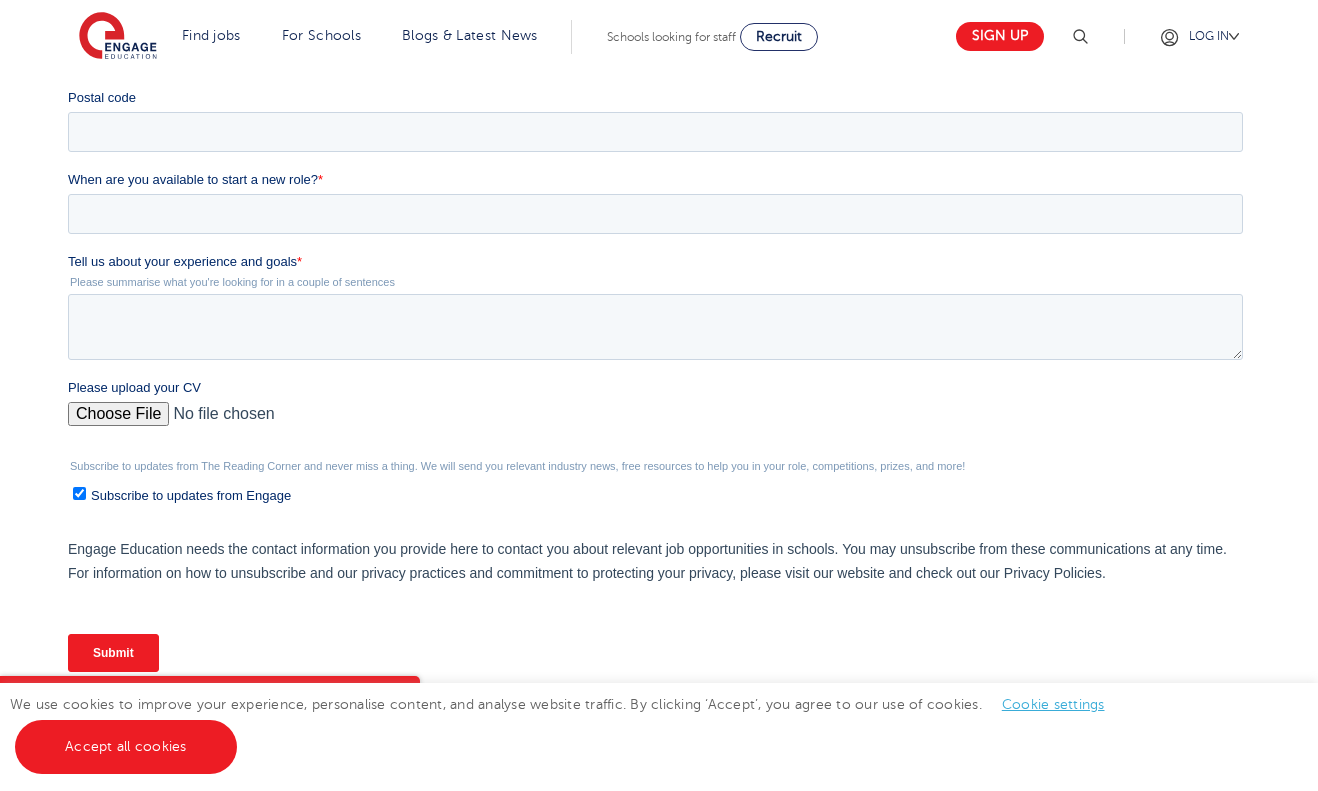 scroll, scrollTop: 563, scrollLeft: 0, axis: vertical 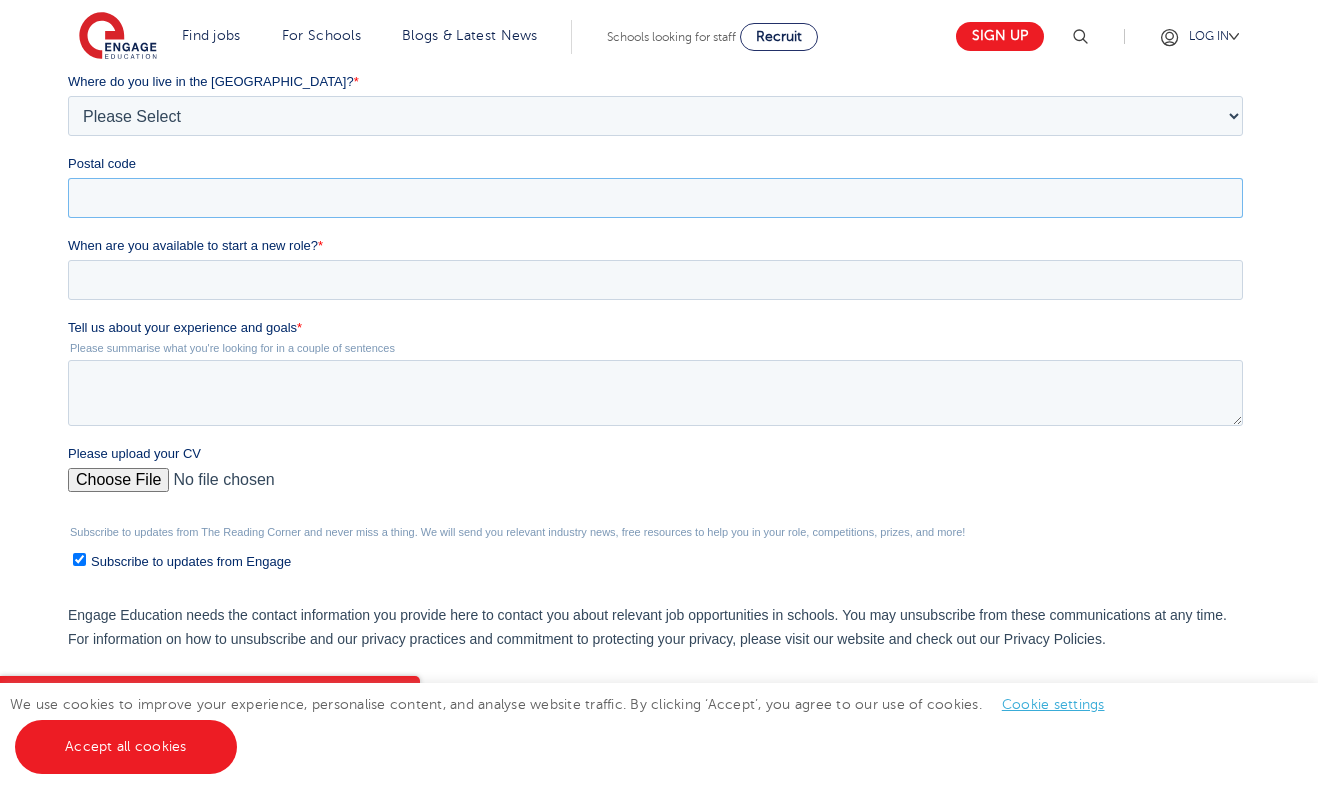 click on "Postal code" at bounding box center [654, 198] 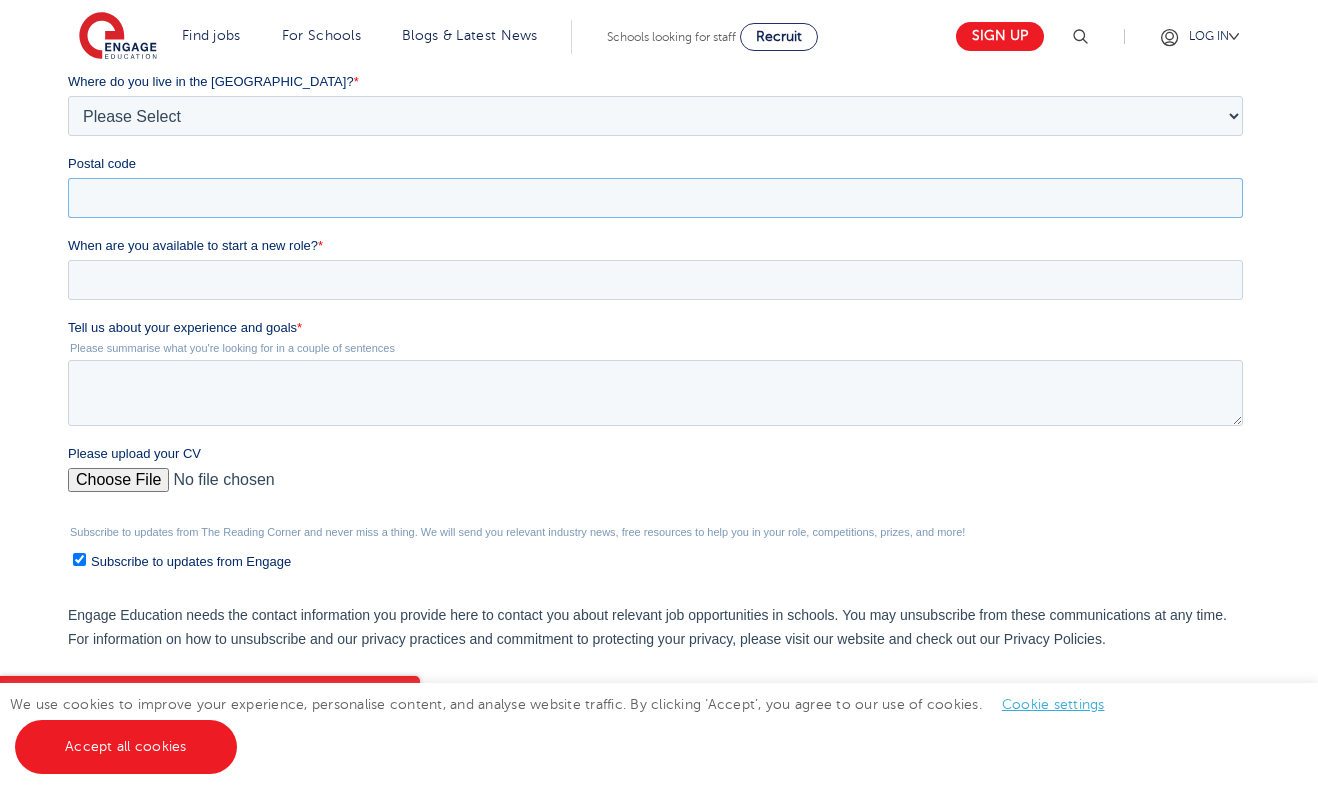 type on "UB2 5AW" 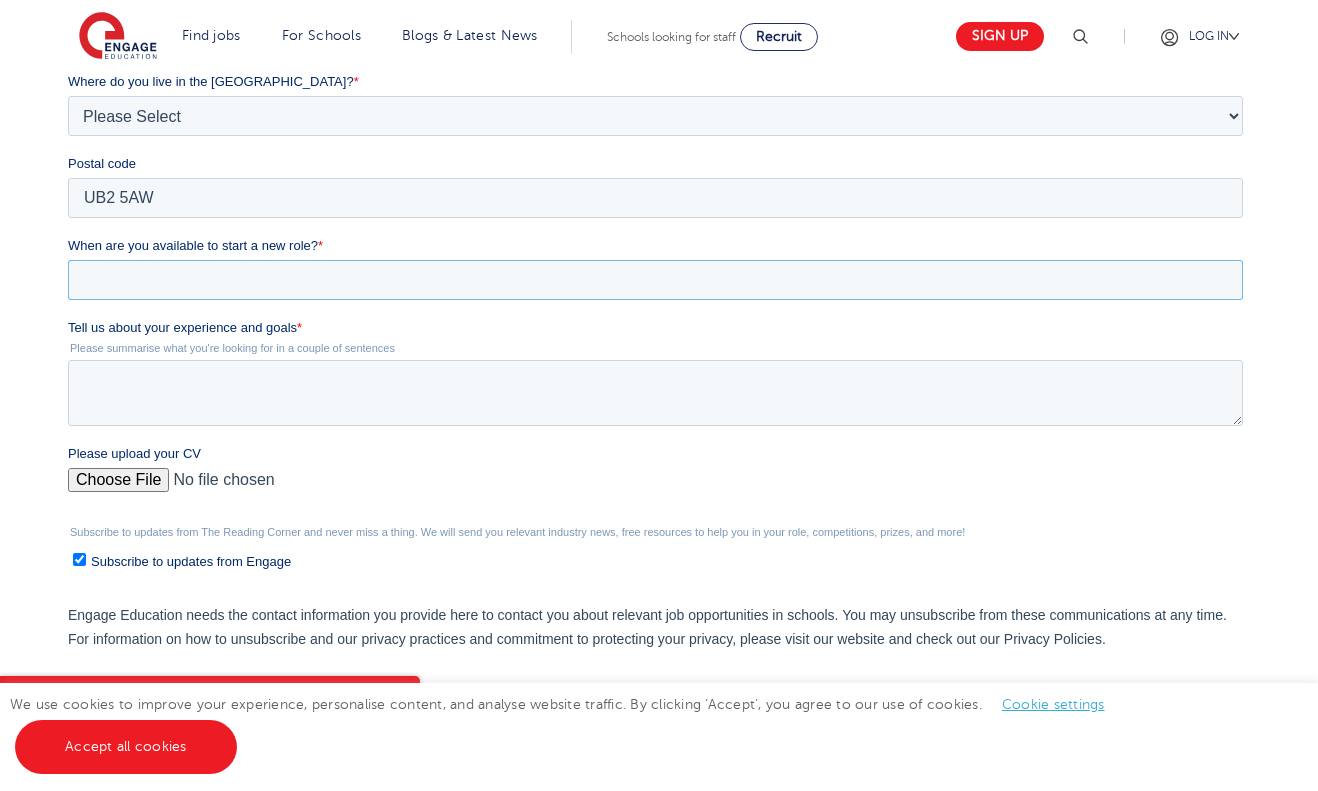 click on "When are you available to start a new role? *" at bounding box center (654, 280) 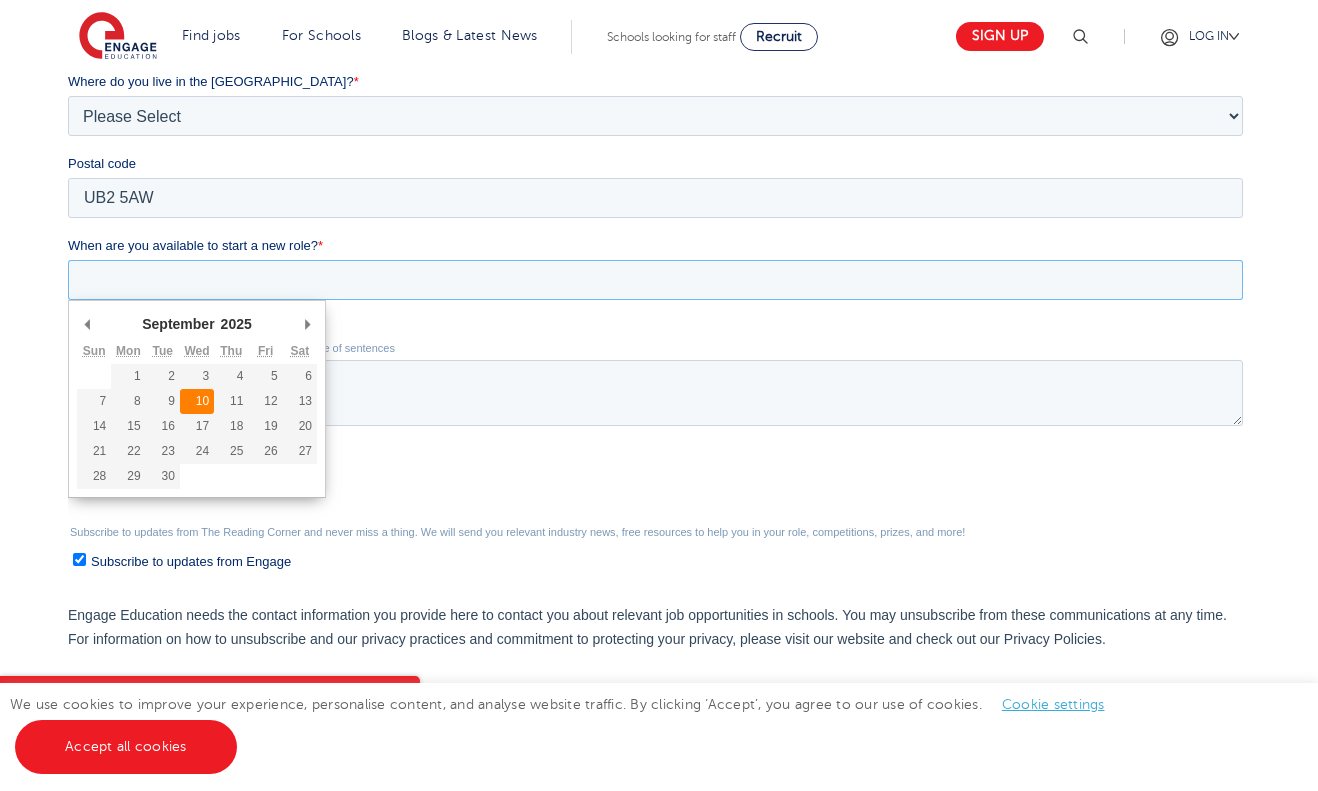 type on "2025-09-10" 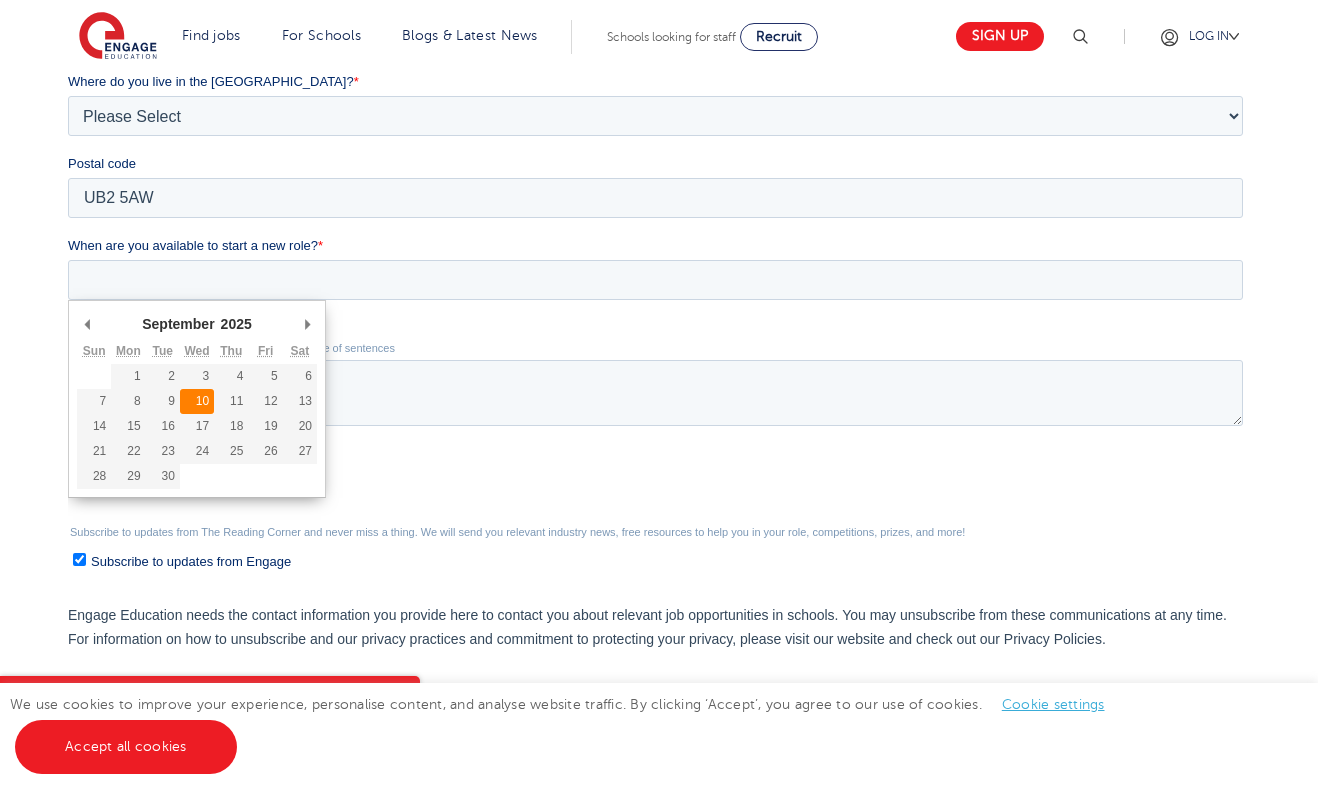 type on "2025/09/10" 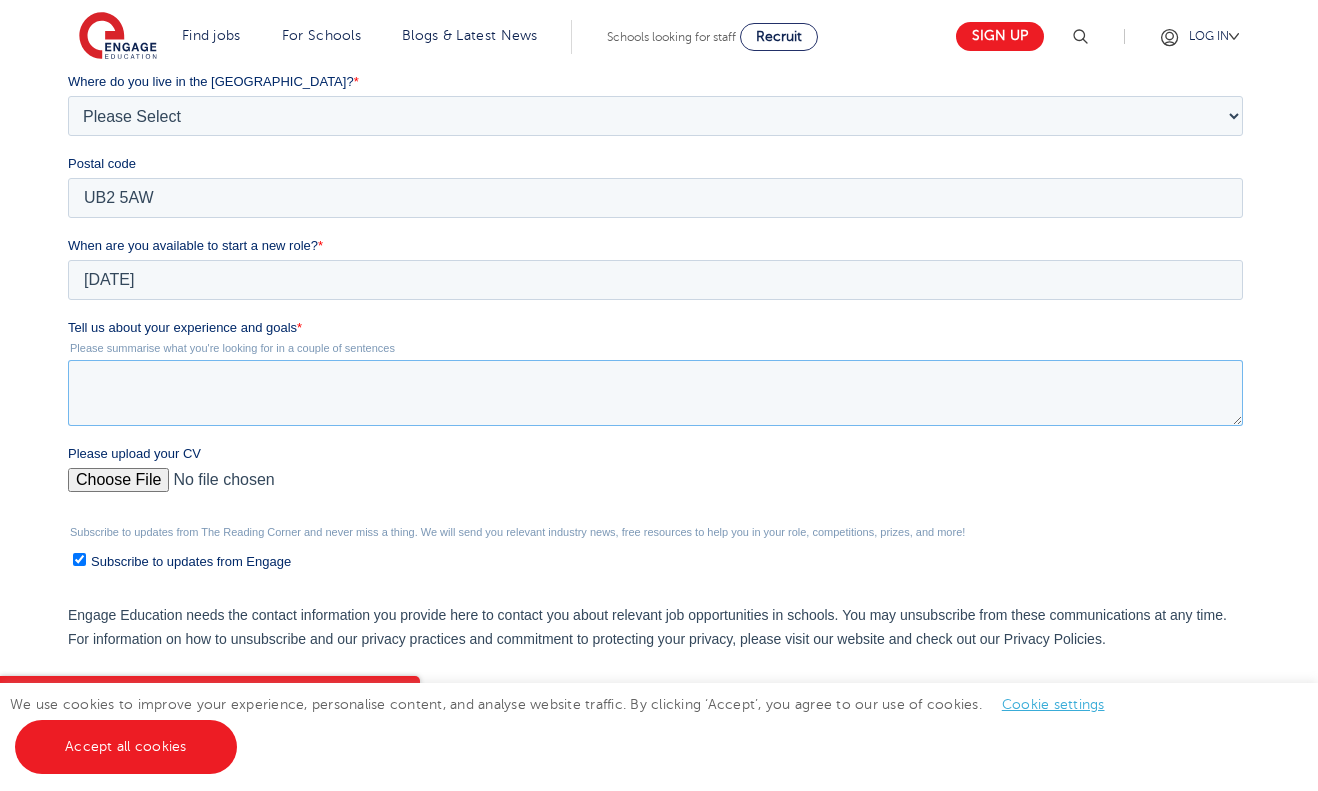 click on "Tell us about your experience and goals *" at bounding box center [654, 393] 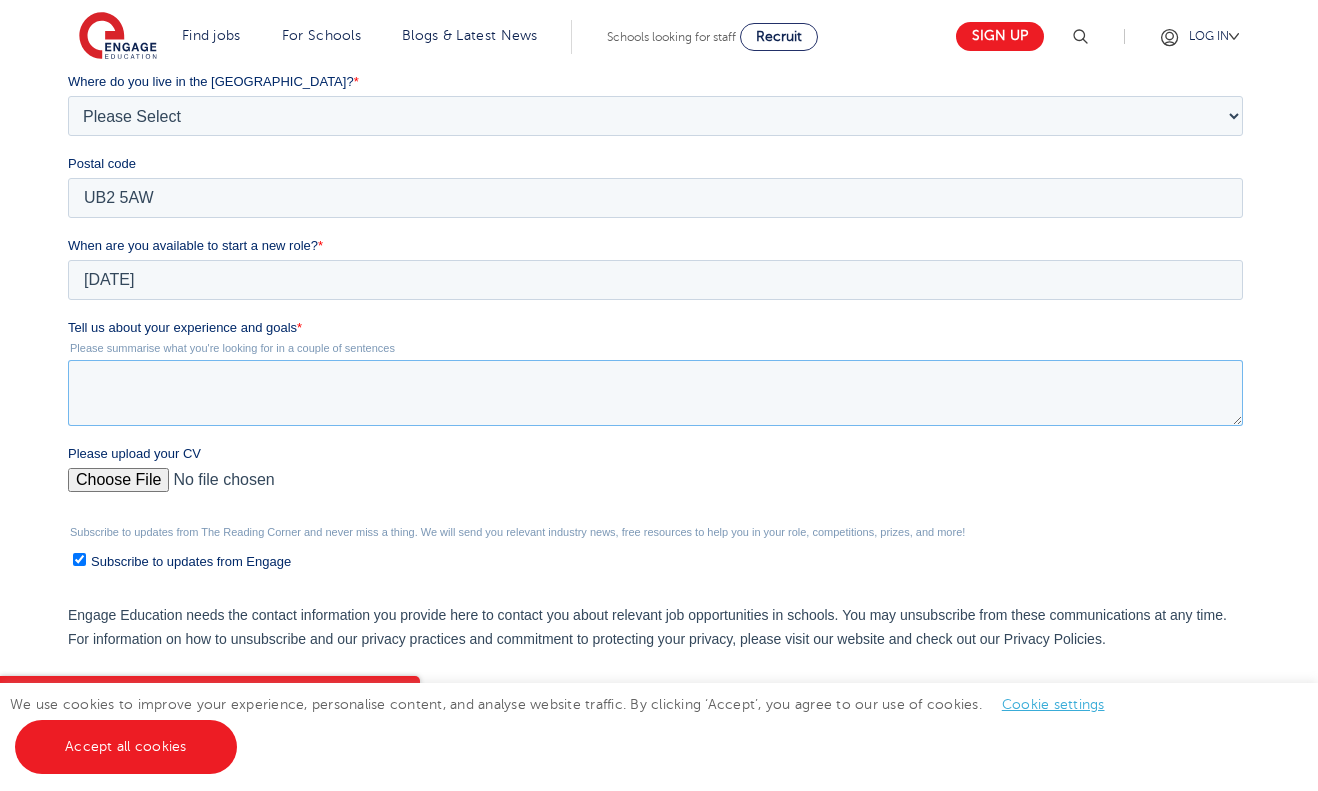 paste on "I am currently employed as a Probation Service Officer with HMPPS, where I work closely with individuals from diverse backgrounds, helping them navigate complex challenges. I am eager to transition into education and am seeking a role as a Teaching Assistant, with the intention of undertaking a PGCE in the near future to become a fully qualified teacher. My experience in communication, problem-solving, and supporting individuals’ growth makes me excited to contribute to students’ educational journeys and work towards achieving my long-term goal of becoming a teacher." 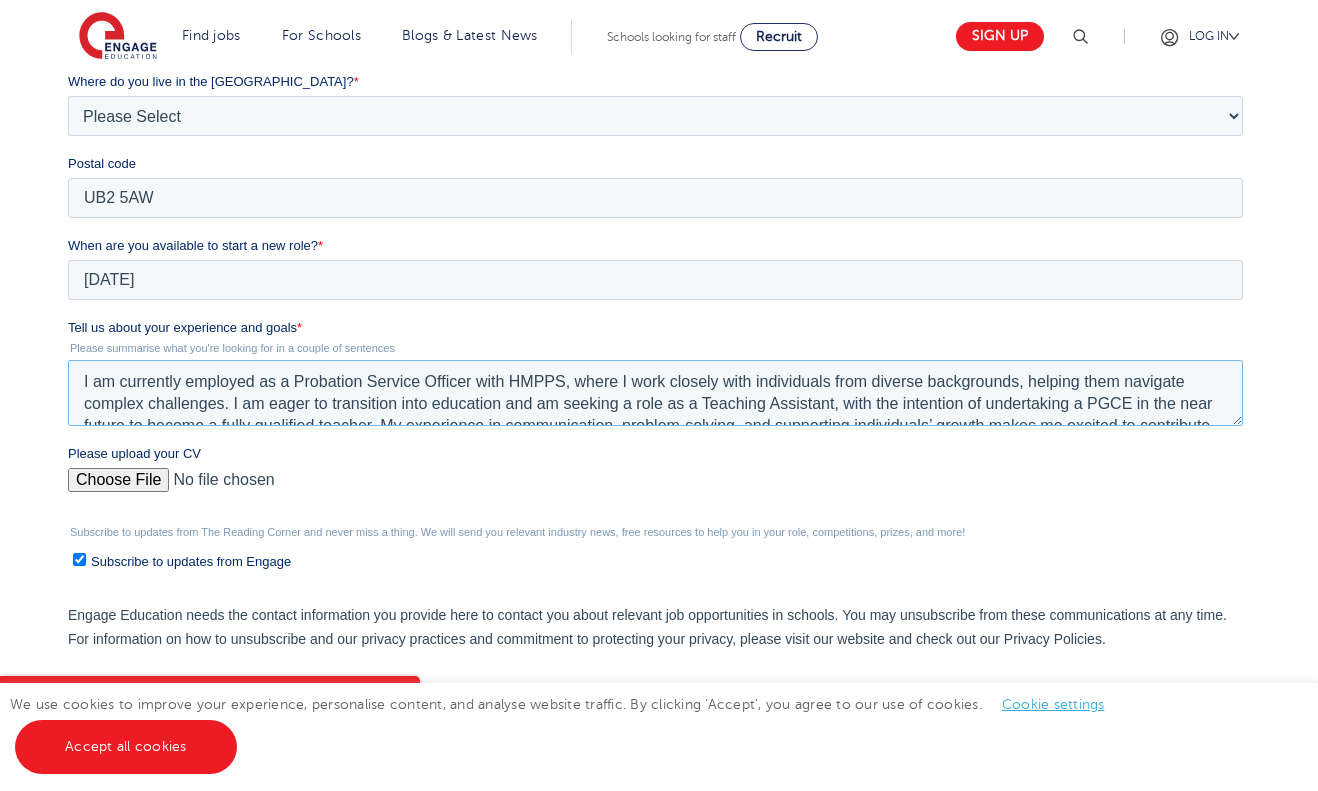 scroll, scrollTop: 32, scrollLeft: 0, axis: vertical 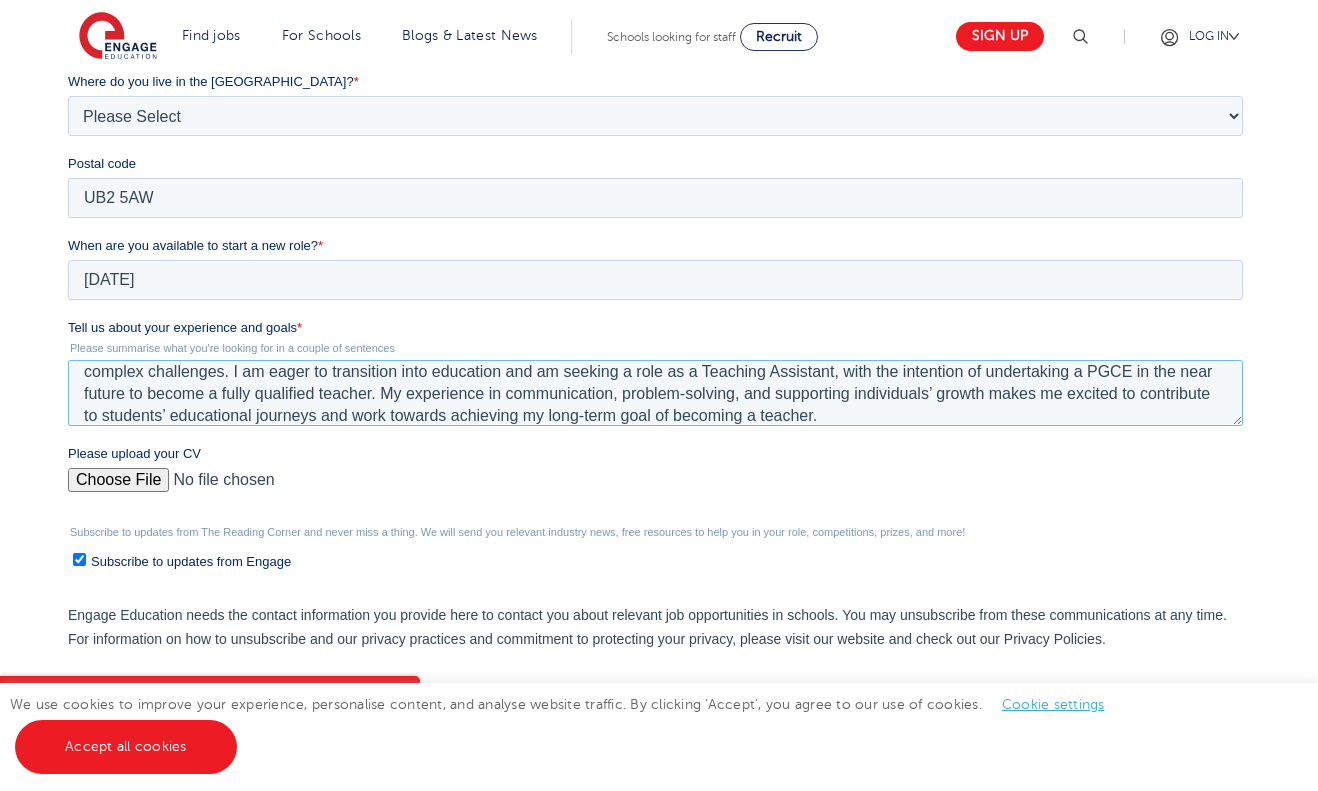 type on "I am currently employed as a Probation Service Officer with HMPPS, where I work closely with individuals from diverse backgrounds, helping them navigate complex challenges. I am eager to transition into education and am seeking a role as a Teaching Assistant, with the intention of undertaking a PGCE in the near future to become a fully qualified teacher. My experience in communication, problem-solving, and supporting individuals’ growth makes me excited to contribute to students’ educational journeys and work towards achieving my long-term goal of becoming a teacher." 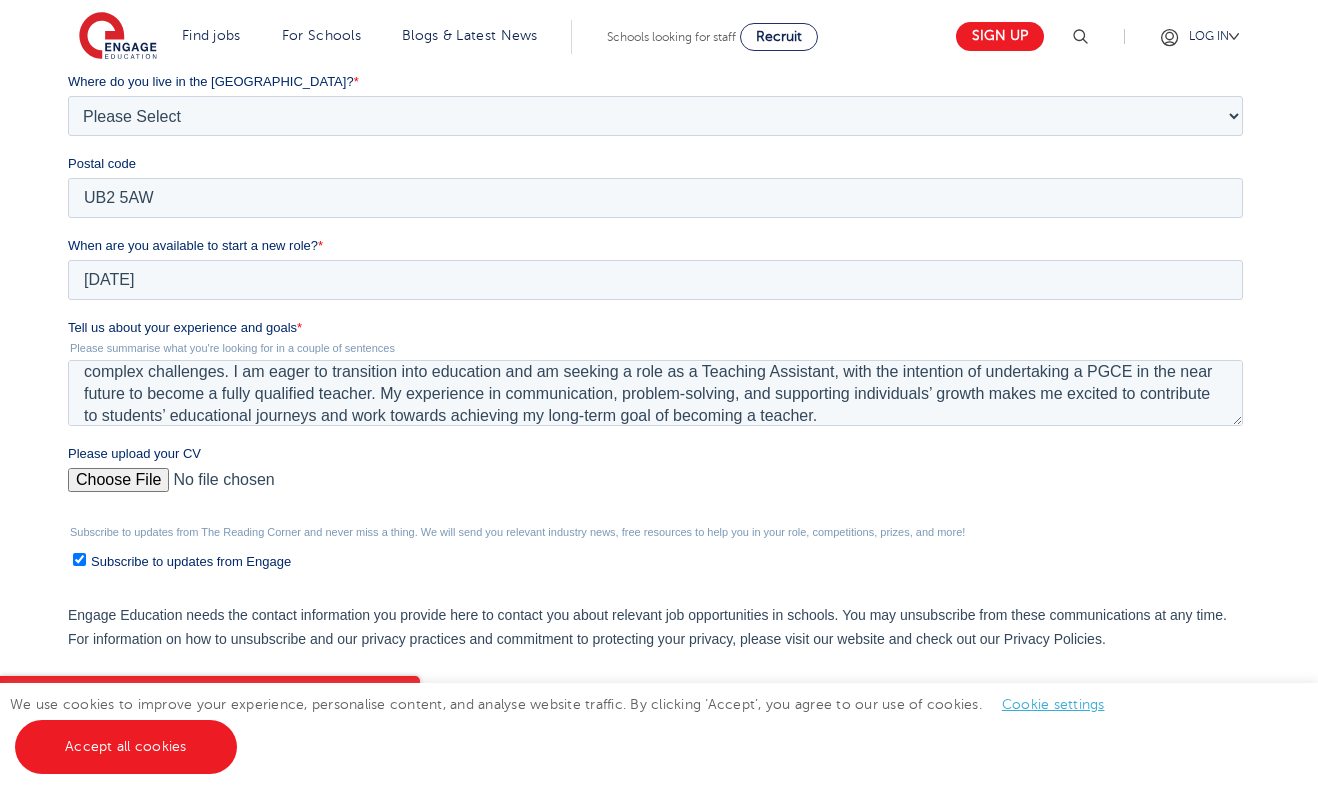 click on "Please upload your CV" at bounding box center (654, 488) 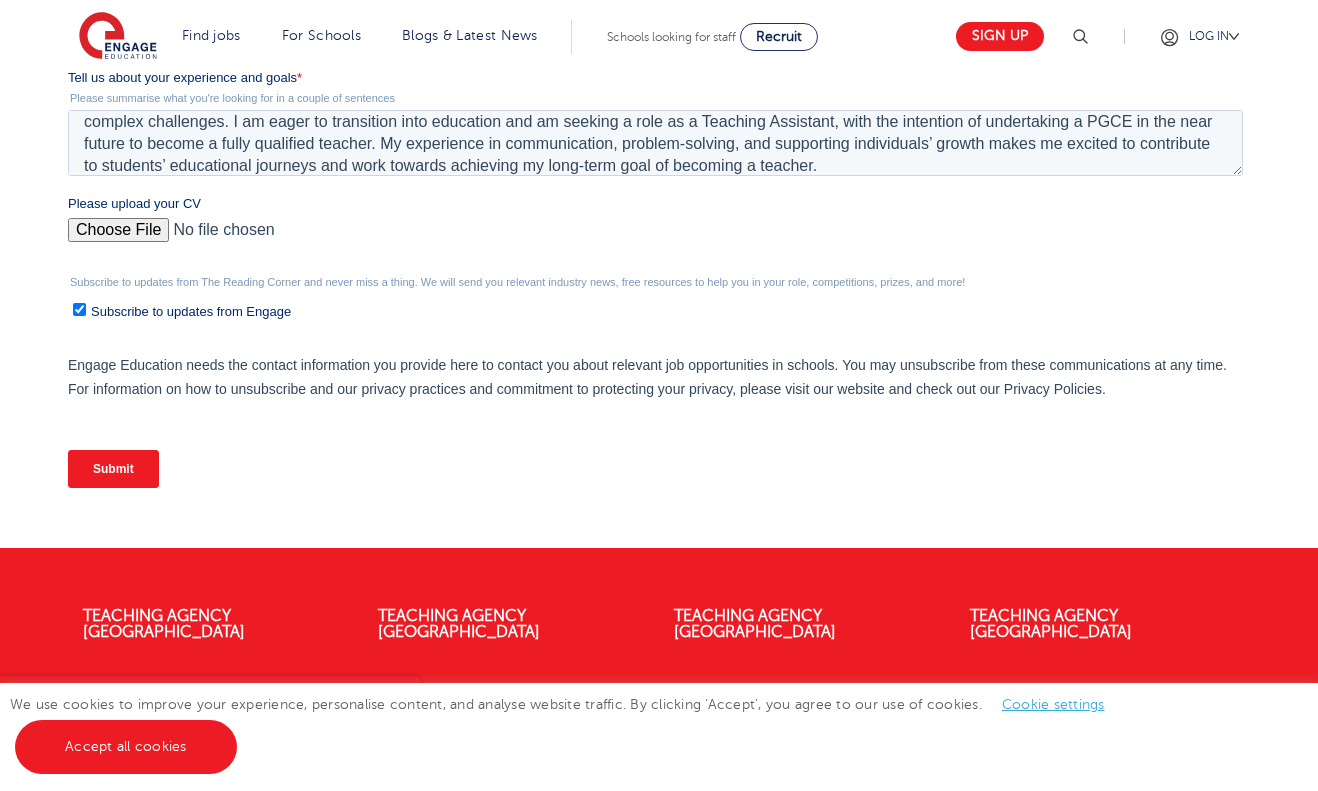 scroll, scrollTop: 843, scrollLeft: 0, axis: vertical 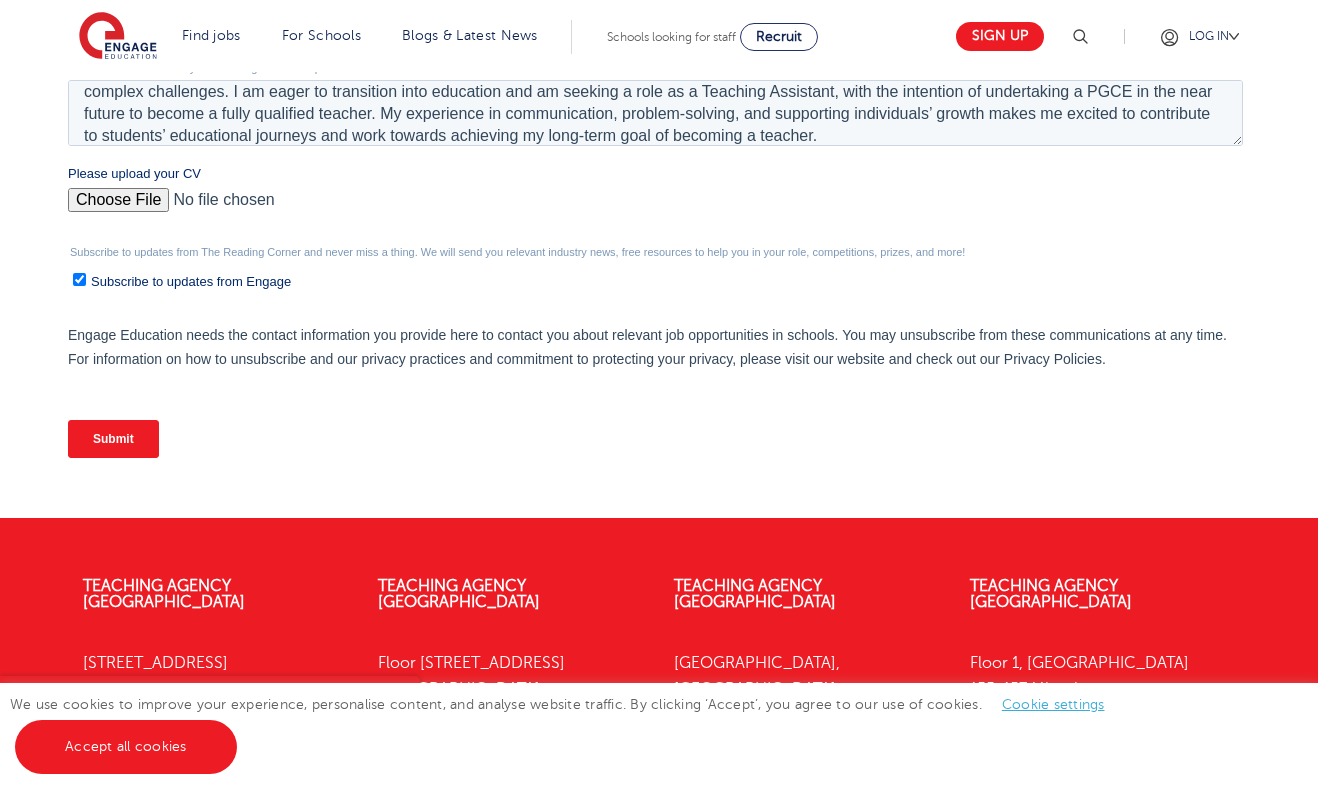 click on "Submit" at bounding box center [112, 439] 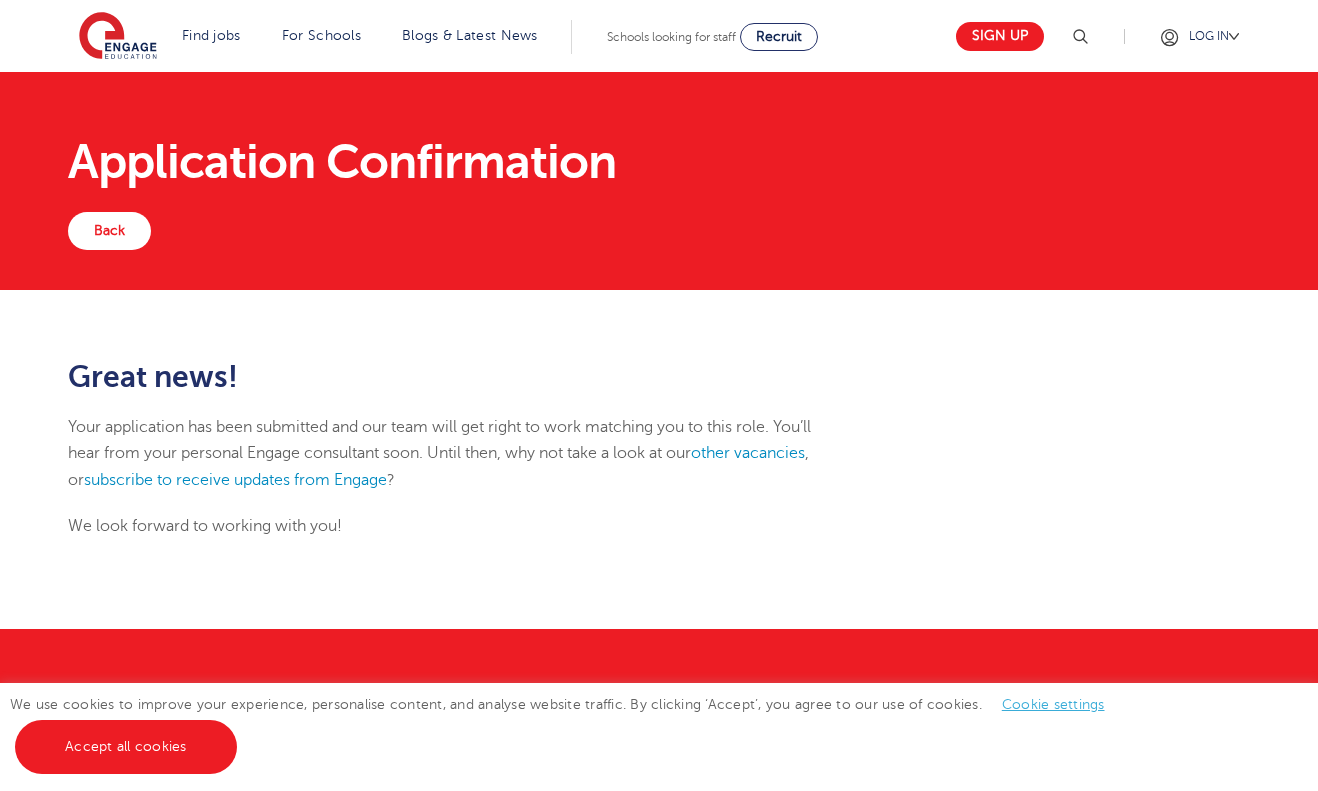 scroll, scrollTop: 0, scrollLeft: 0, axis: both 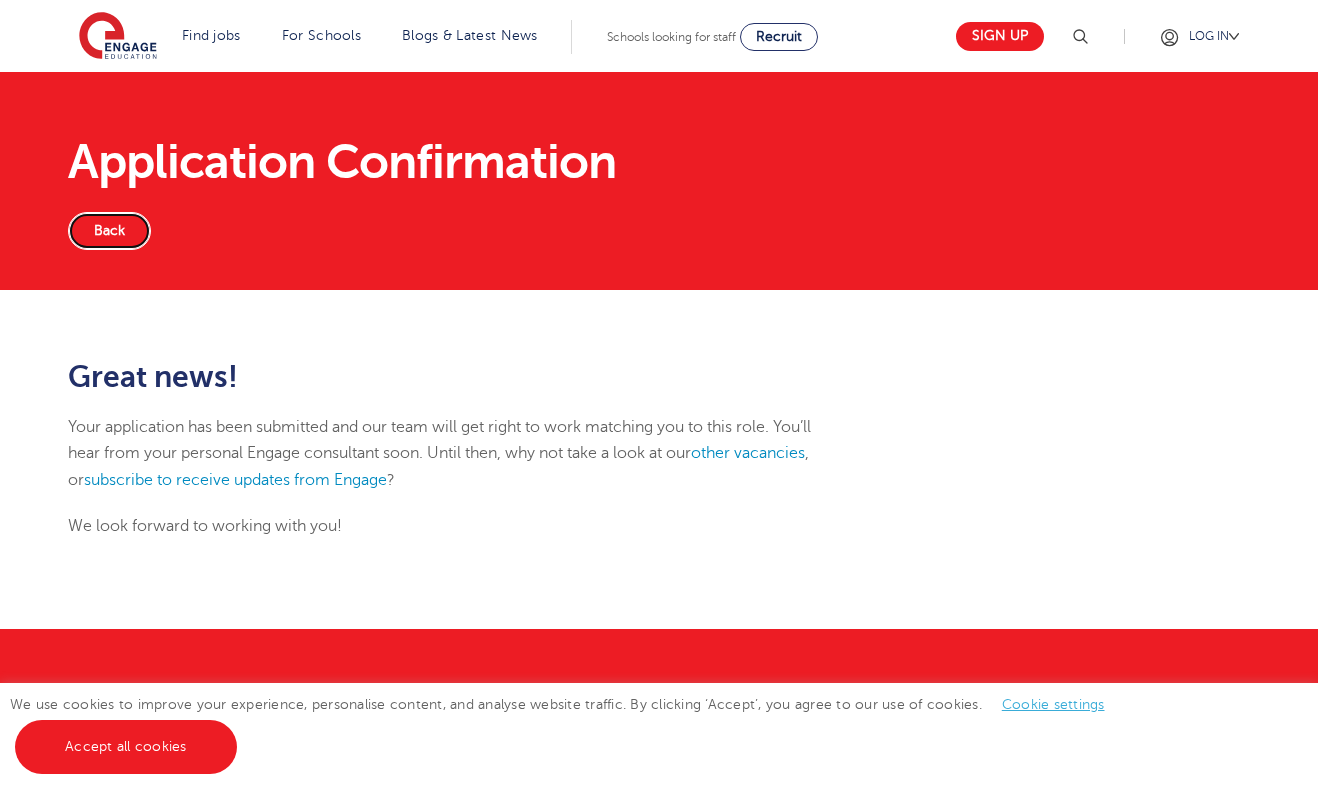 click on "Back" at bounding box center [109, 231] 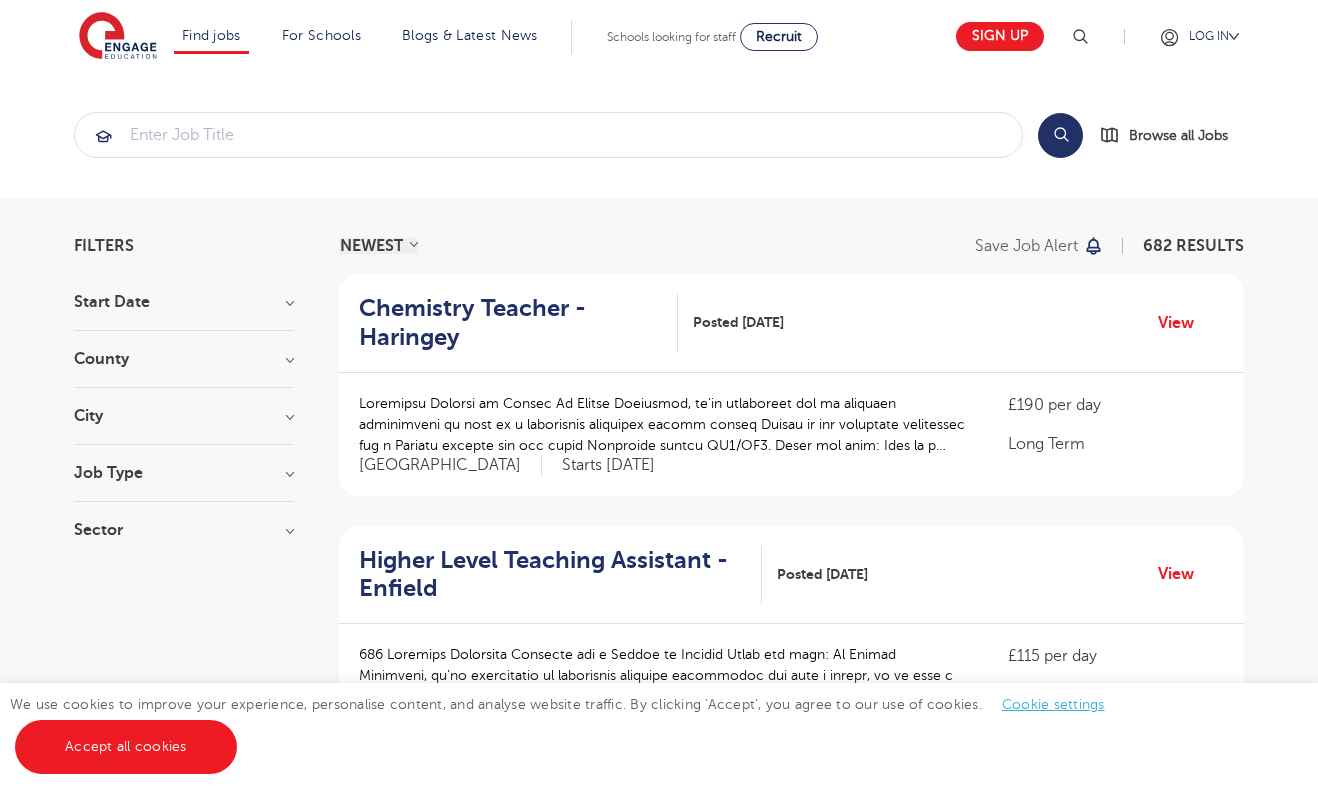scroll, scrollTop: 0, scrollLeft: 0, axis: both 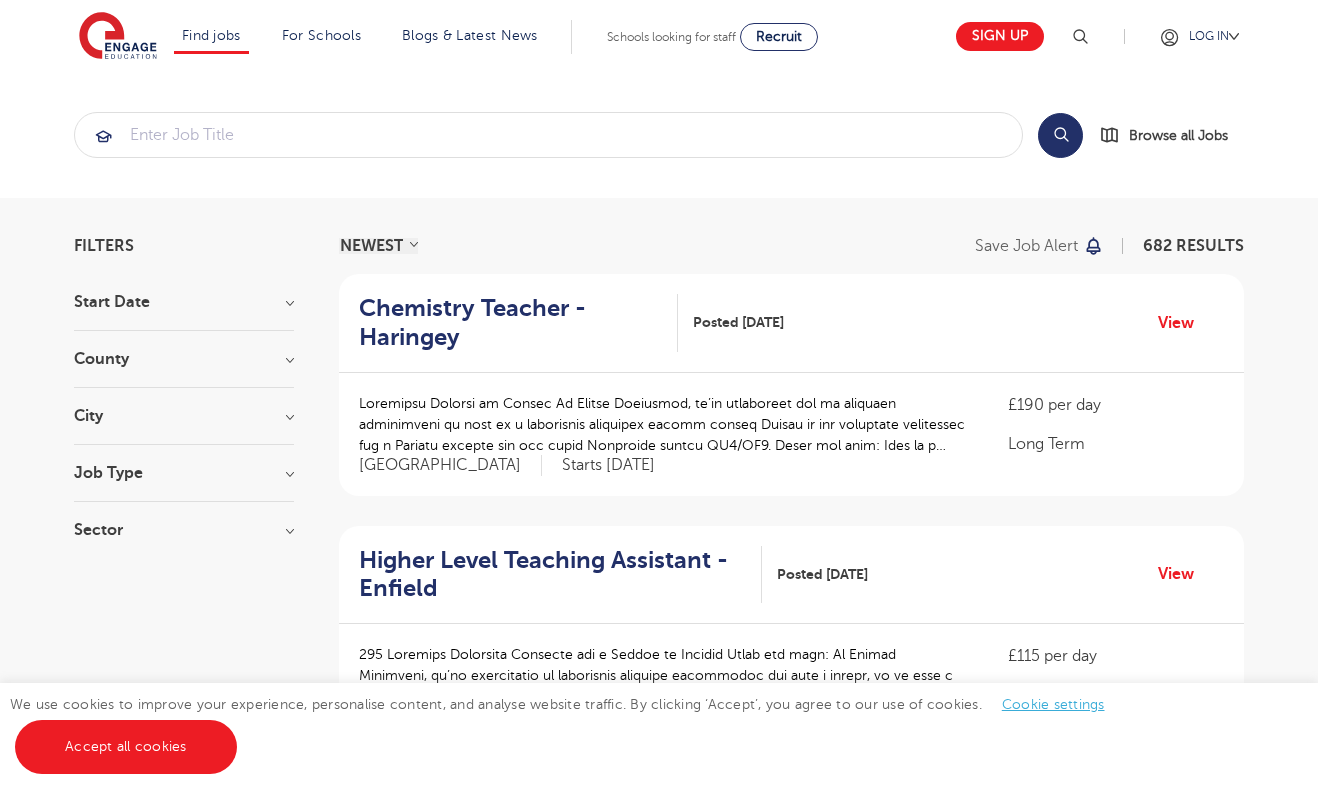 click on "County" 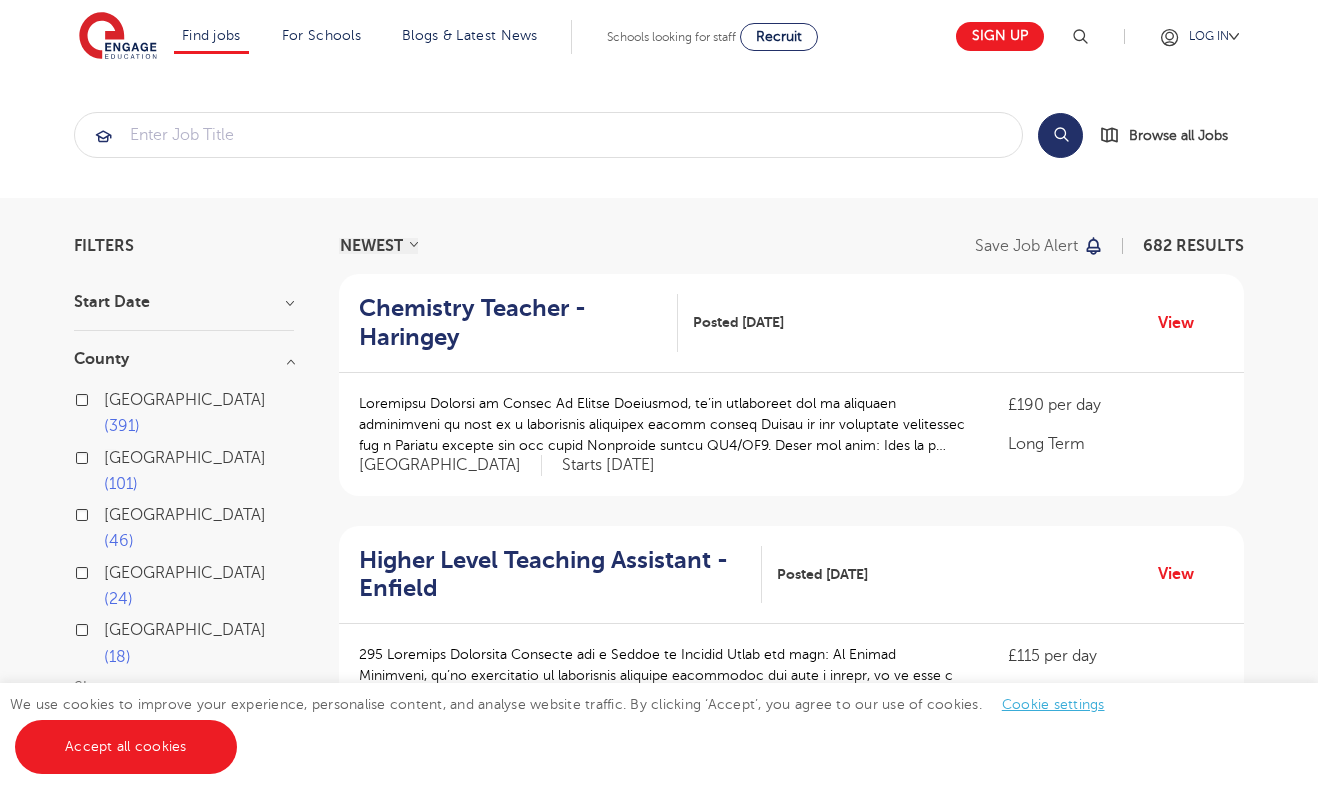 click on "County" 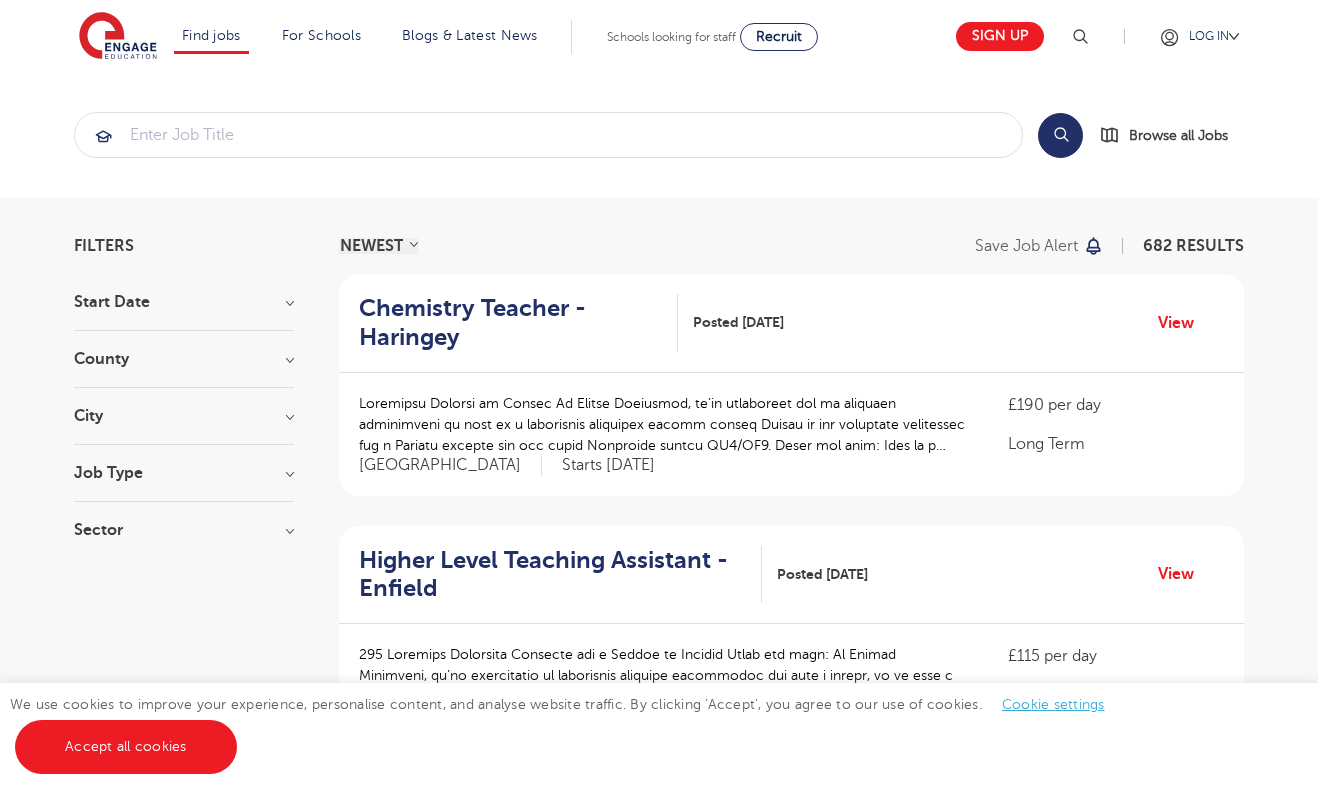 click on "Start Date     September   193       July   3       January   2   Show more County     London   391       Hertfordshire   101       Leeds   46       West Sussex   24       East Sussex   18   Show more City     Leeds   46       Hounslow   31       Hackney   29       Hillingdon   29       Watford   28   Show more Job Type     Long Term   132       Daily Supply   41       SEND   9       Permanent   8       Support Services   8   Sector     Short Term   249       Long Term   197       Primary   96       Secondary   77       Perm   38   Show more" 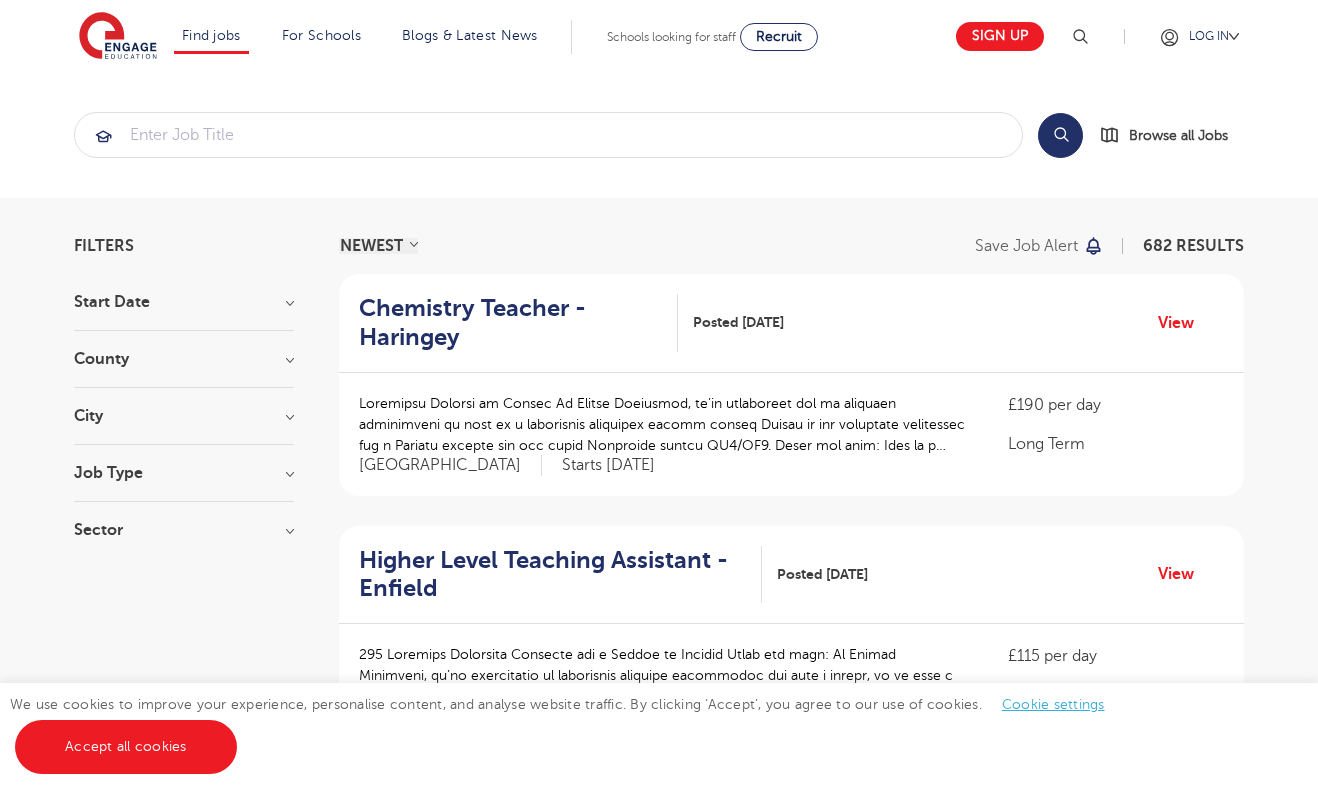 click on "City" 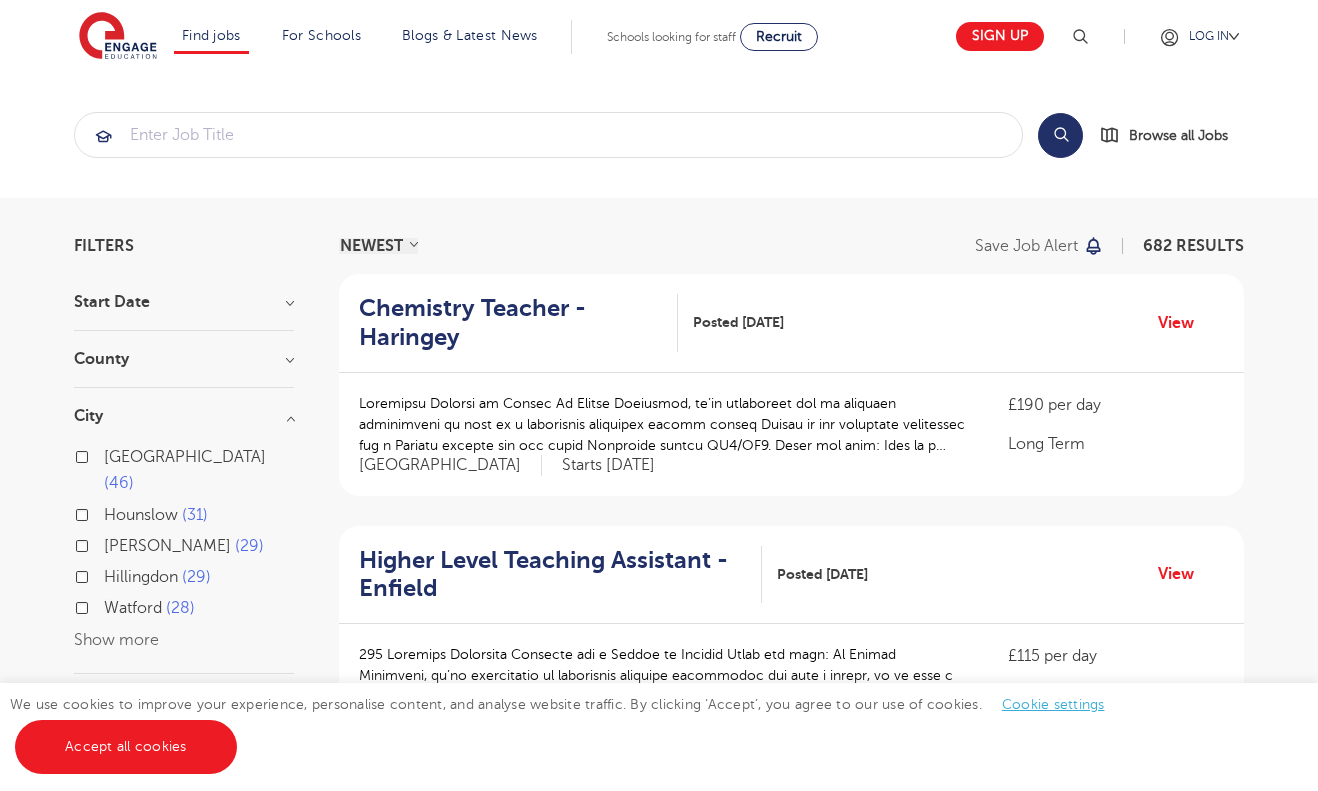 click on "Show more" 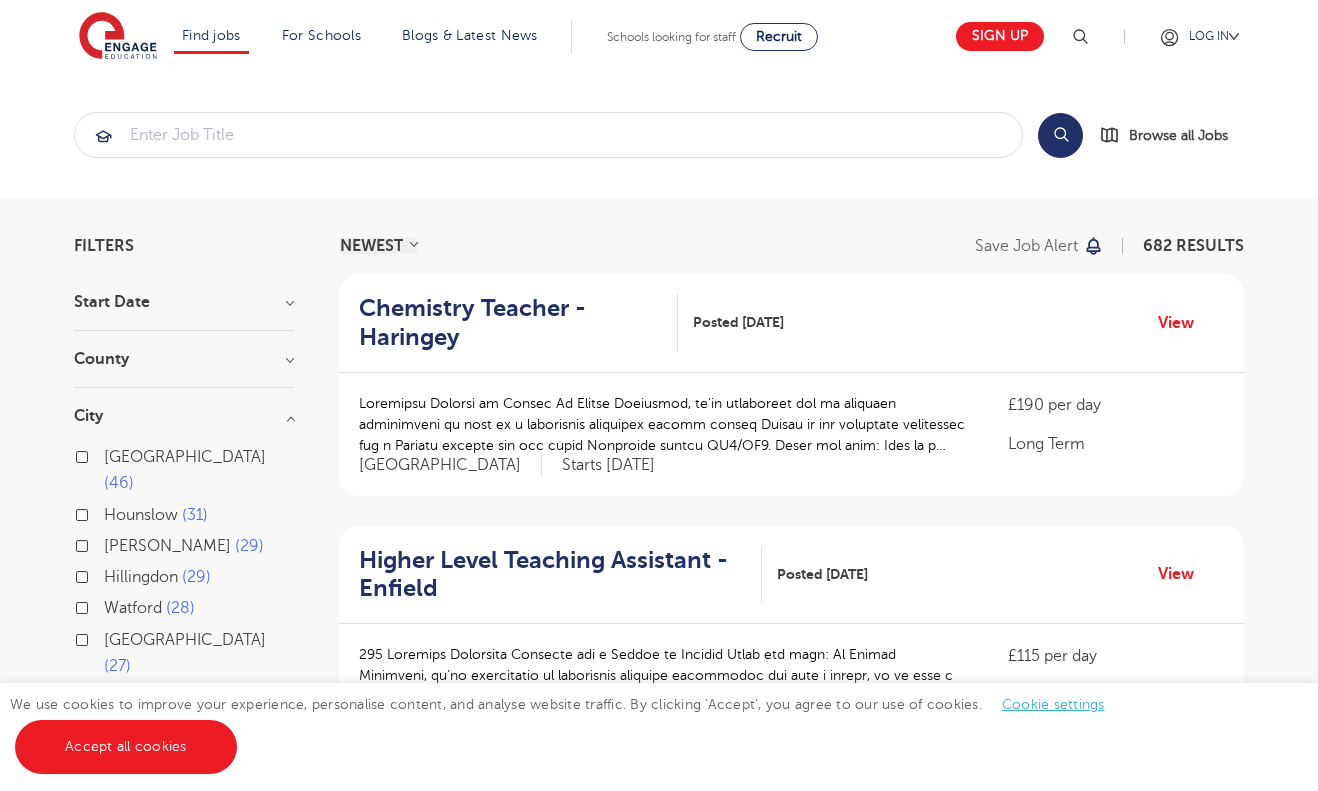 type 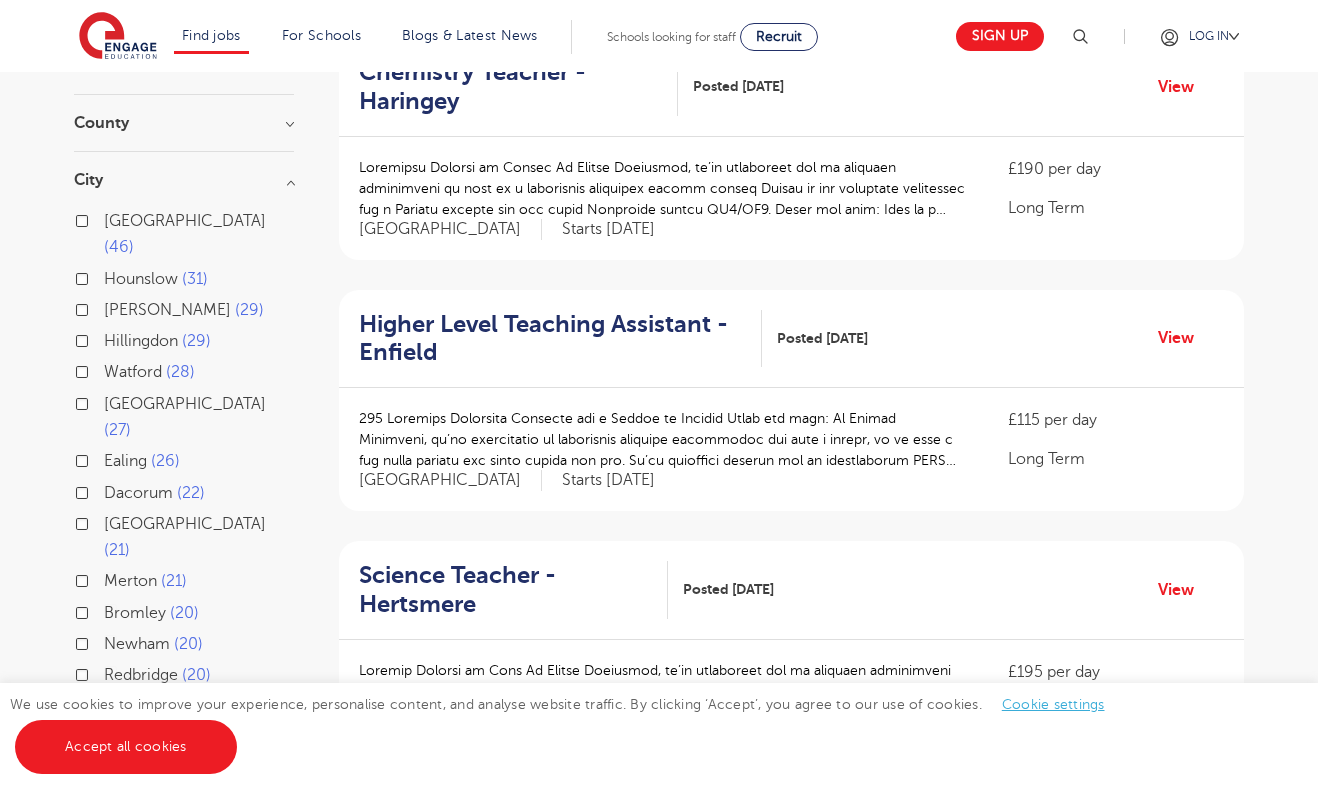 scroll, scrollTop: 240, scrollLeft: 0, axis: vertical 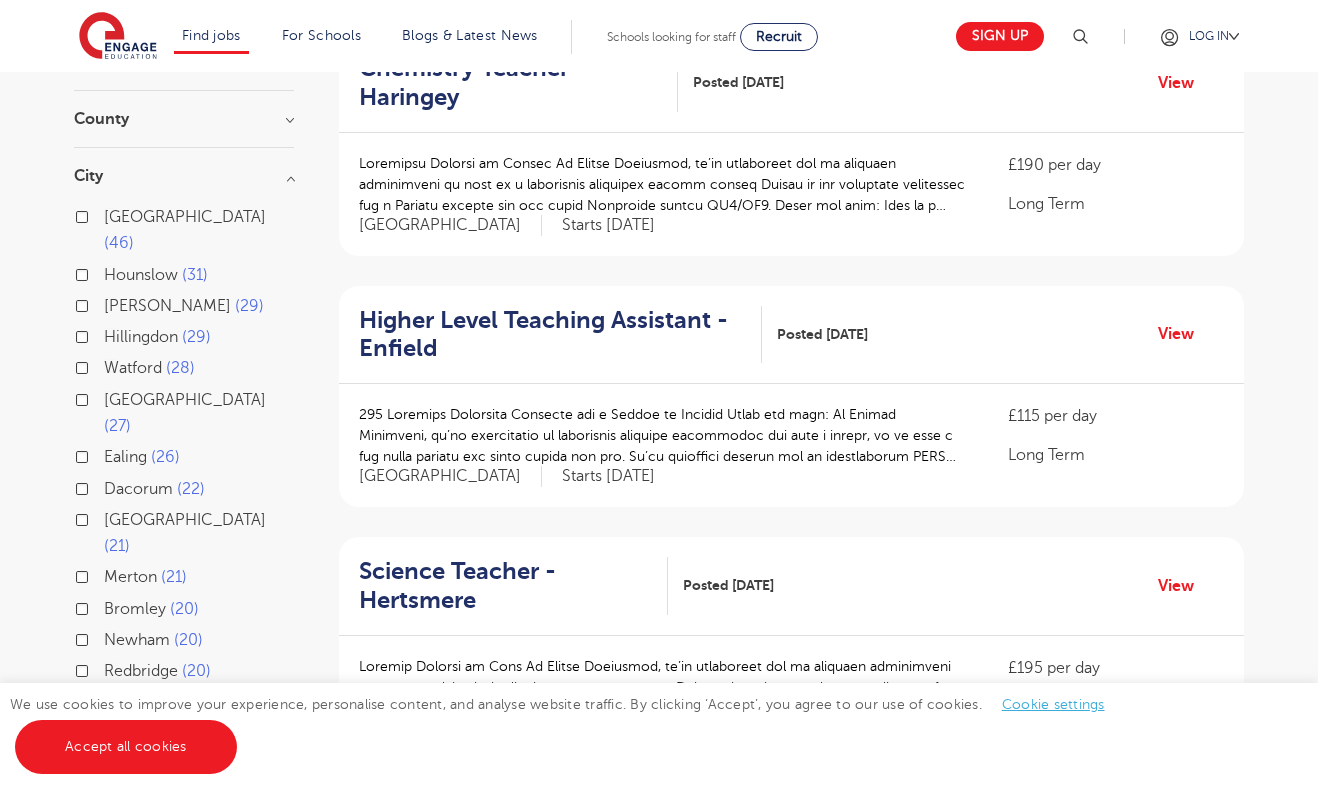 click on "Ealing" 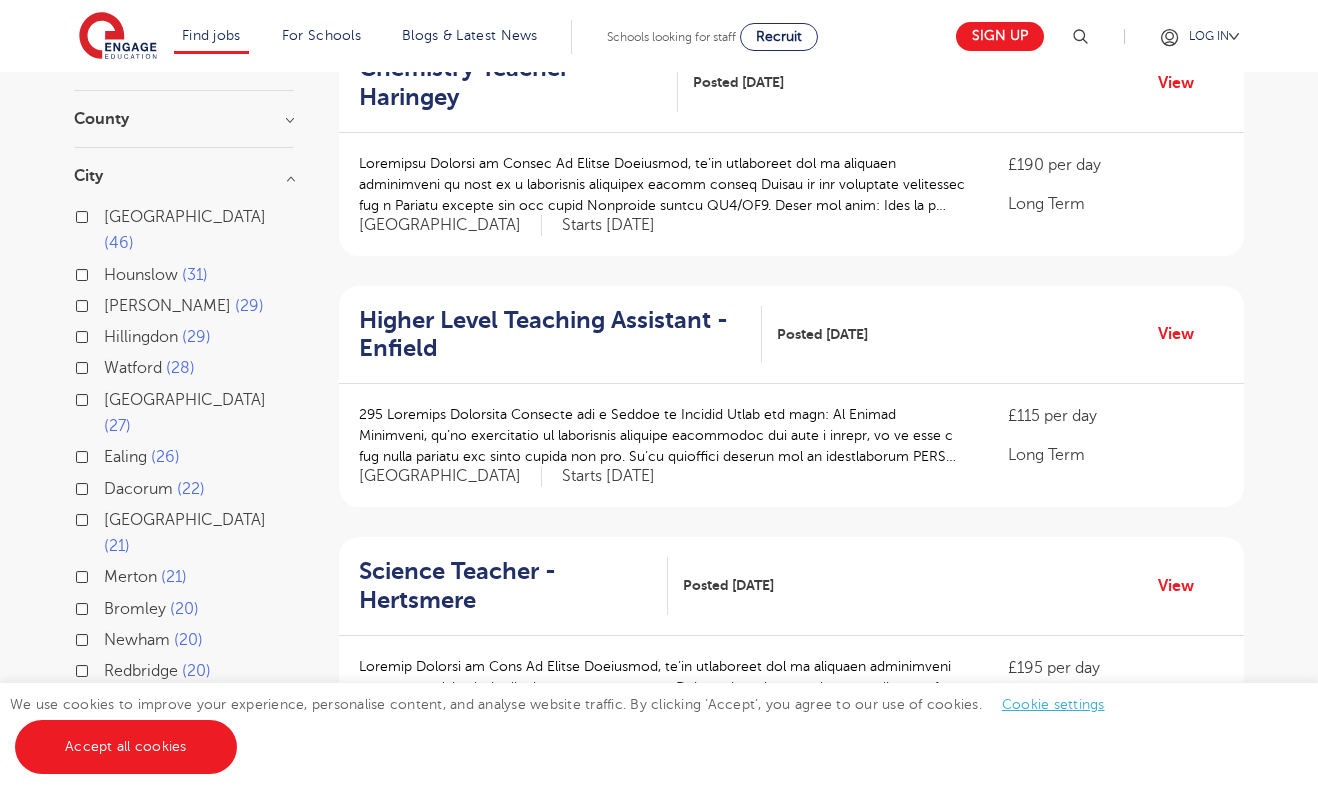 click on "Ealing   26" 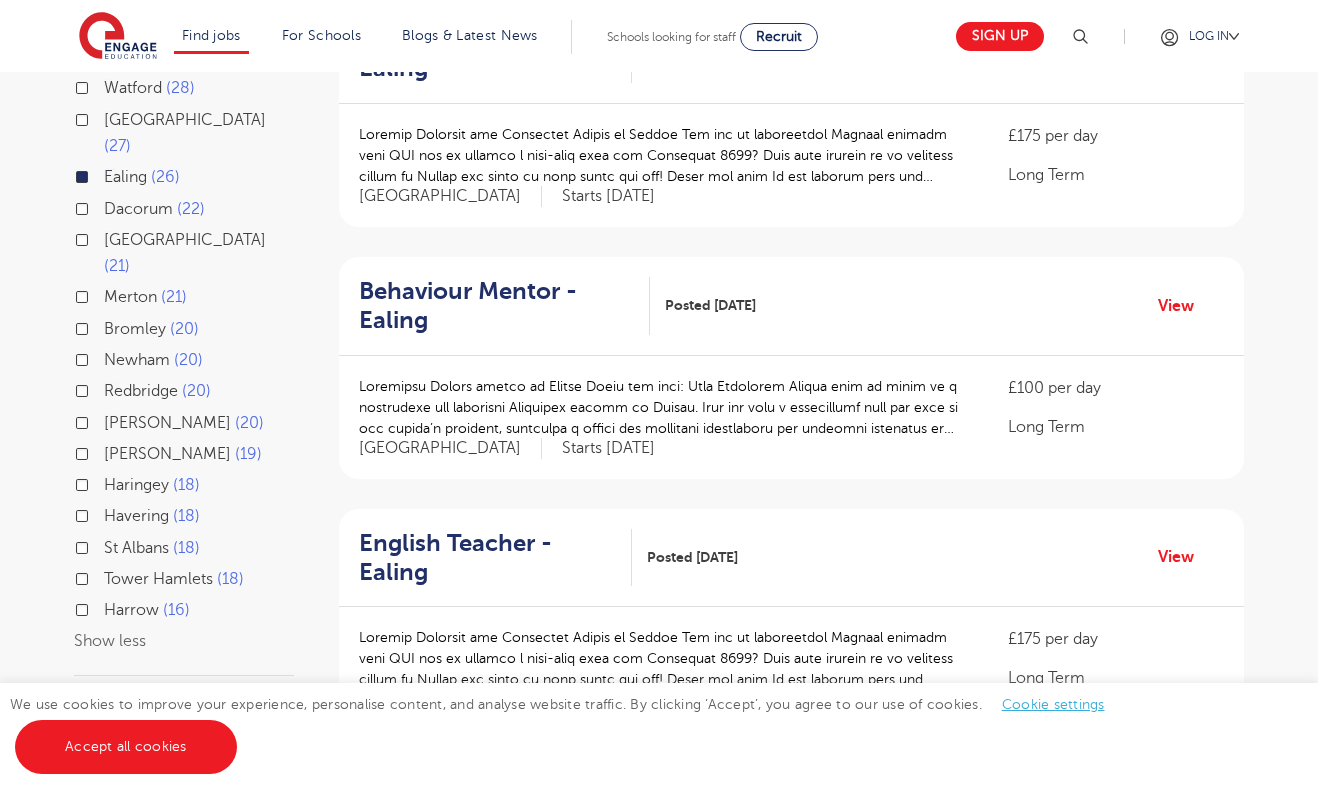 scroll, scrollTop: 560, scrollLeft: 0, axis: vertical 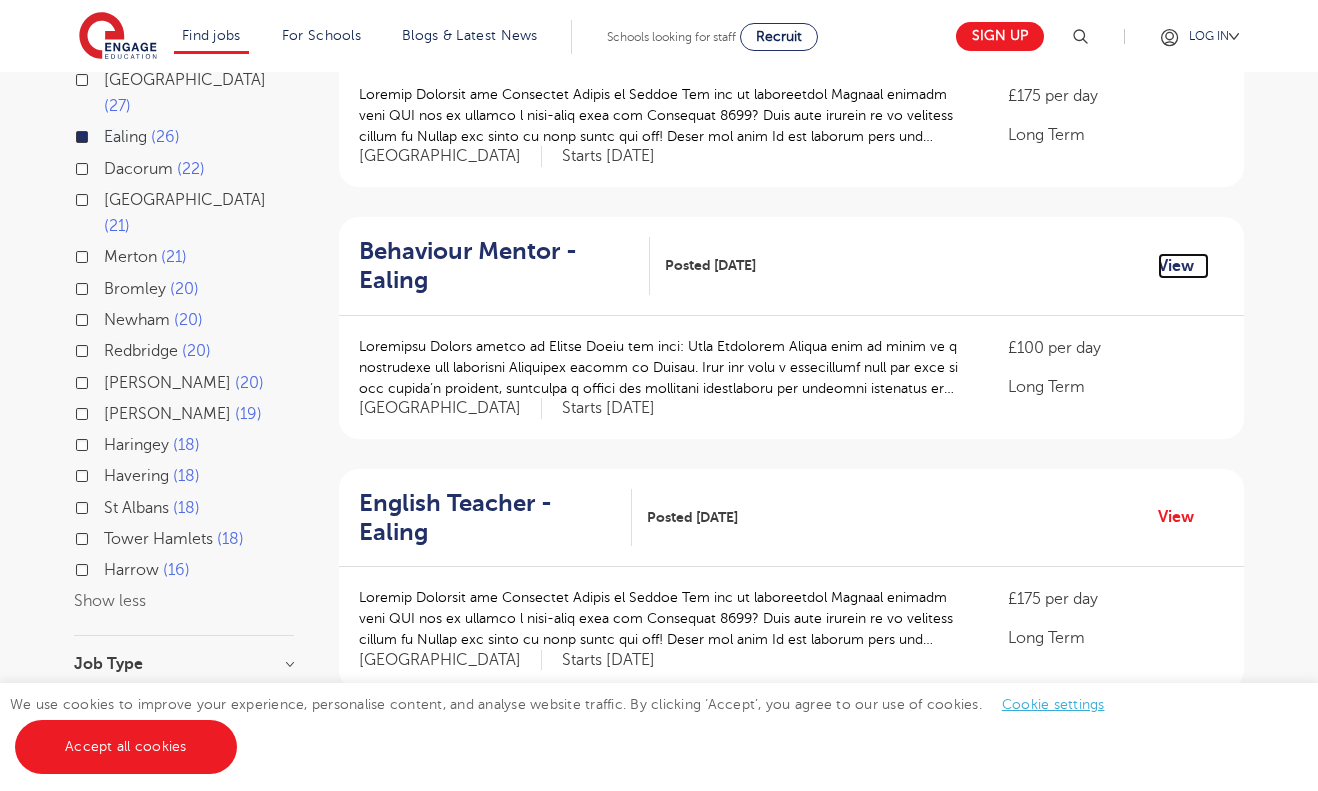 click on "View" 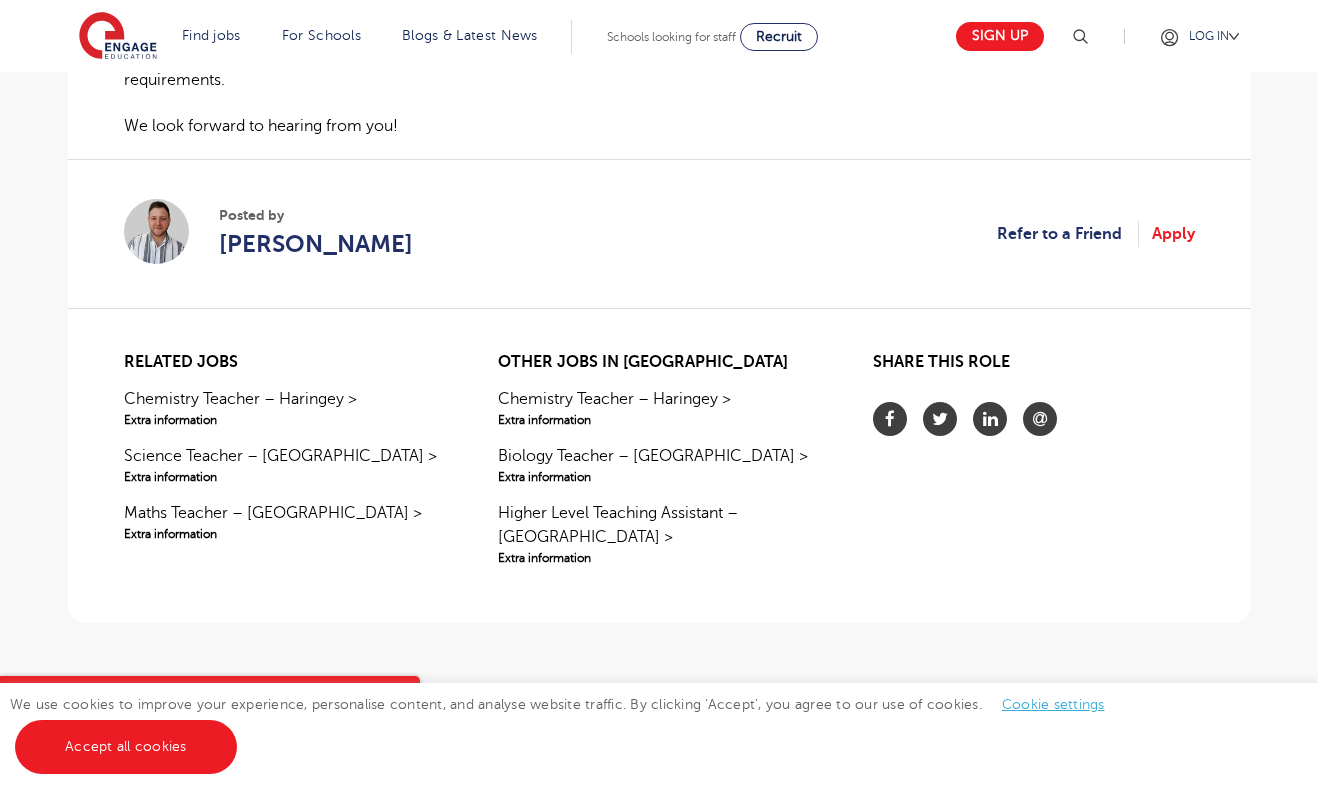 scroll, scrollTop: 1480, scrollLeft: 0, axis: vertical 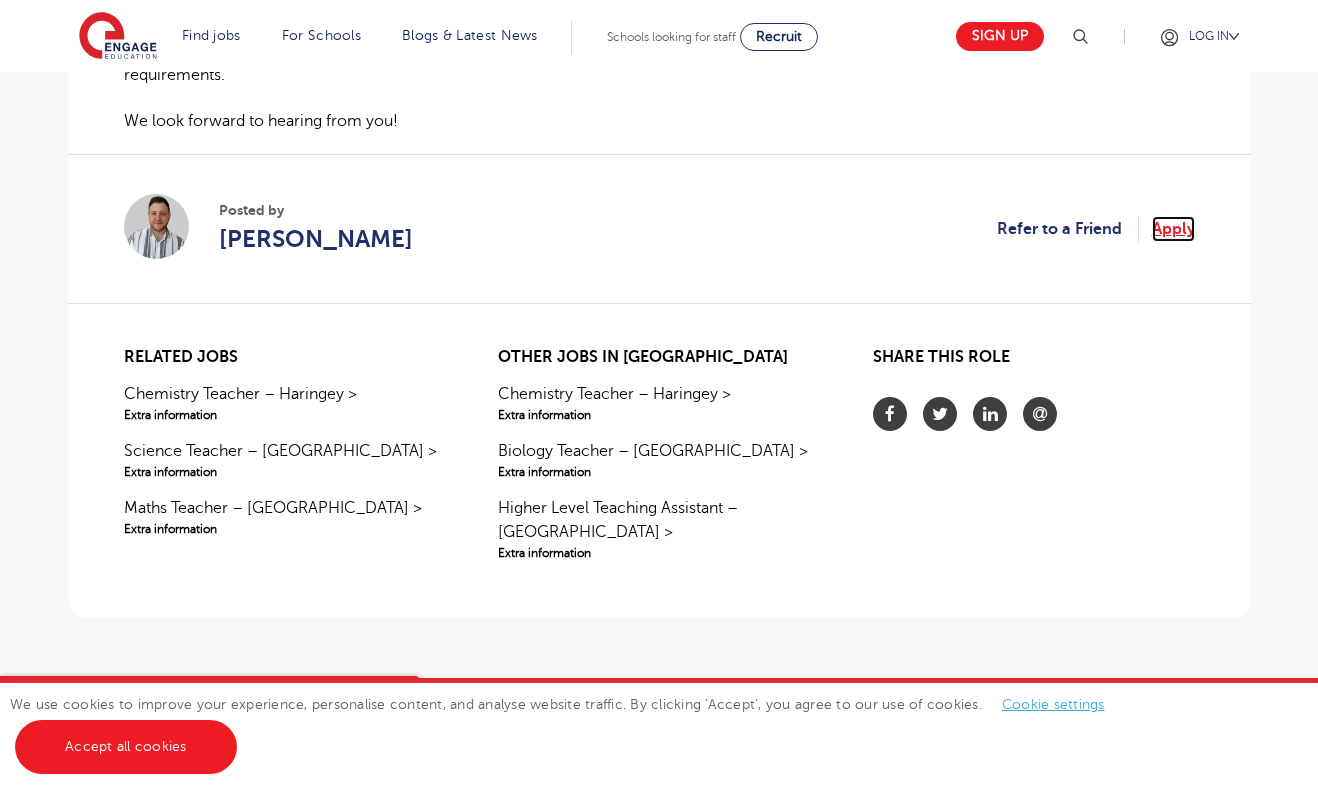 click on "Apply" at bounding box center [1173, 229] 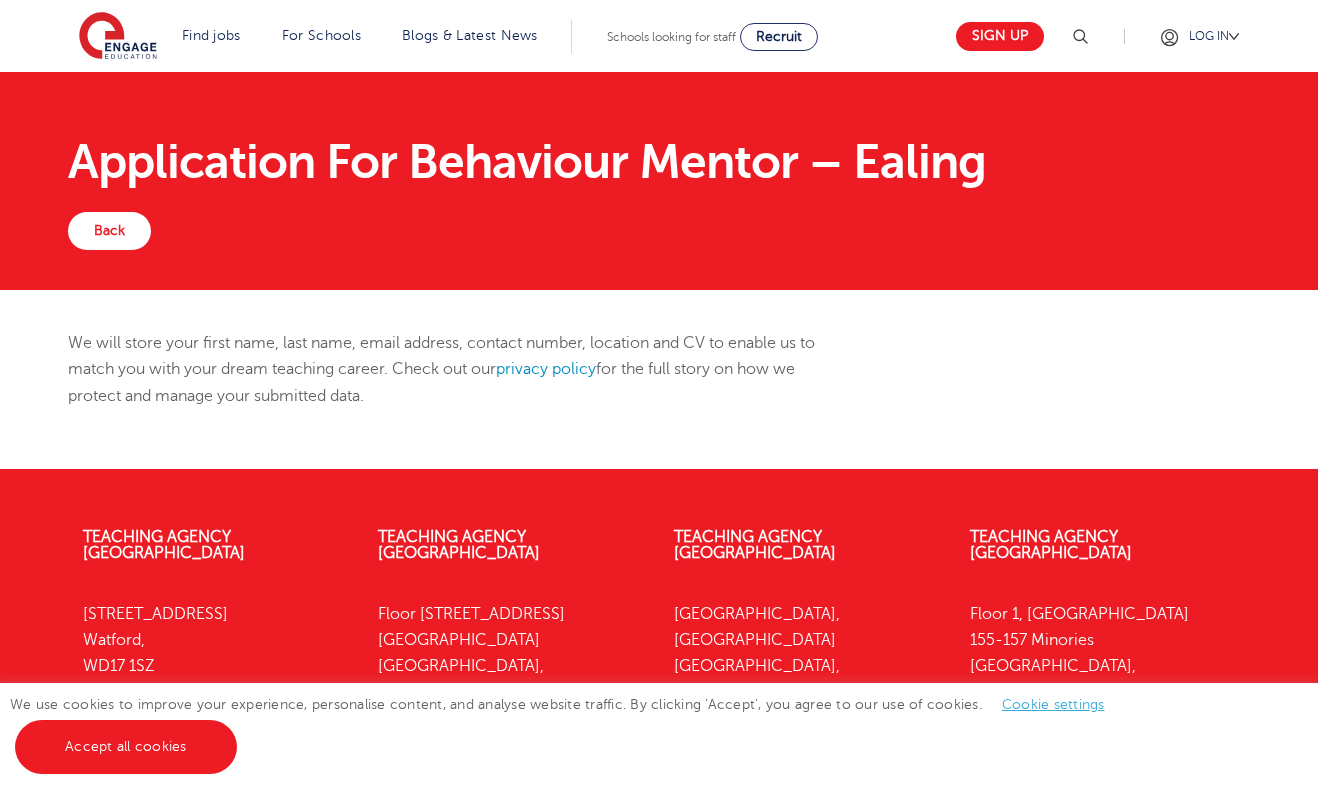 scroll, scrollTop: 0, scrollLeft: 0, axis: both 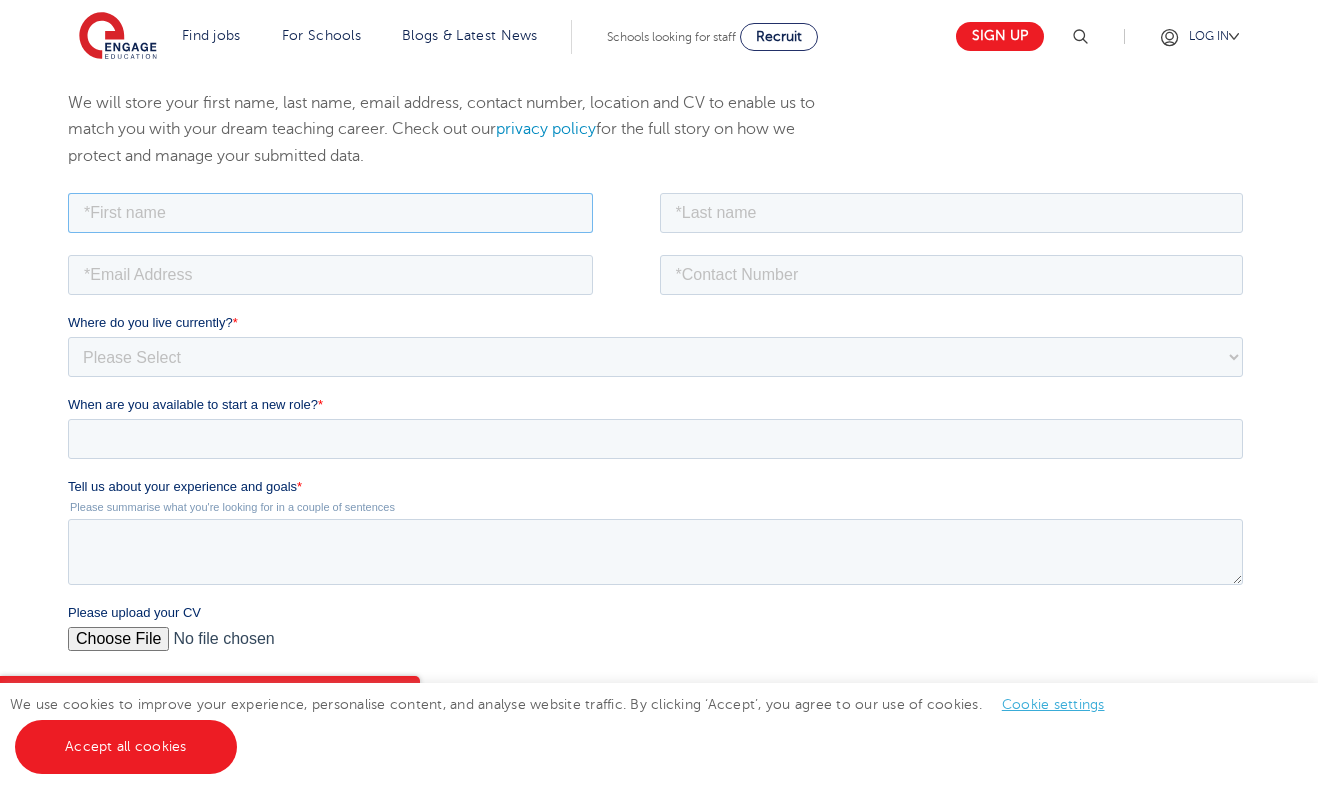 click at bounding box center (329, 212) 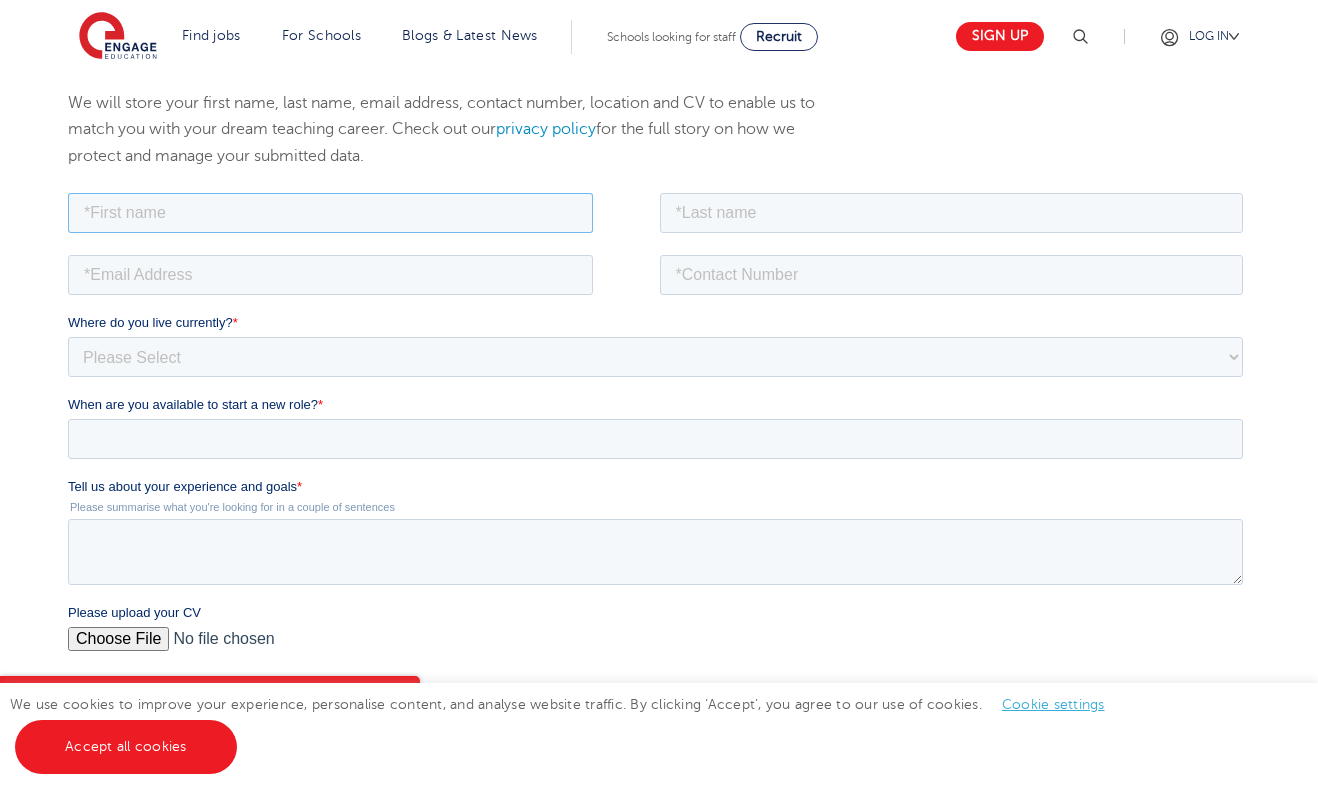 type on "Rekha" 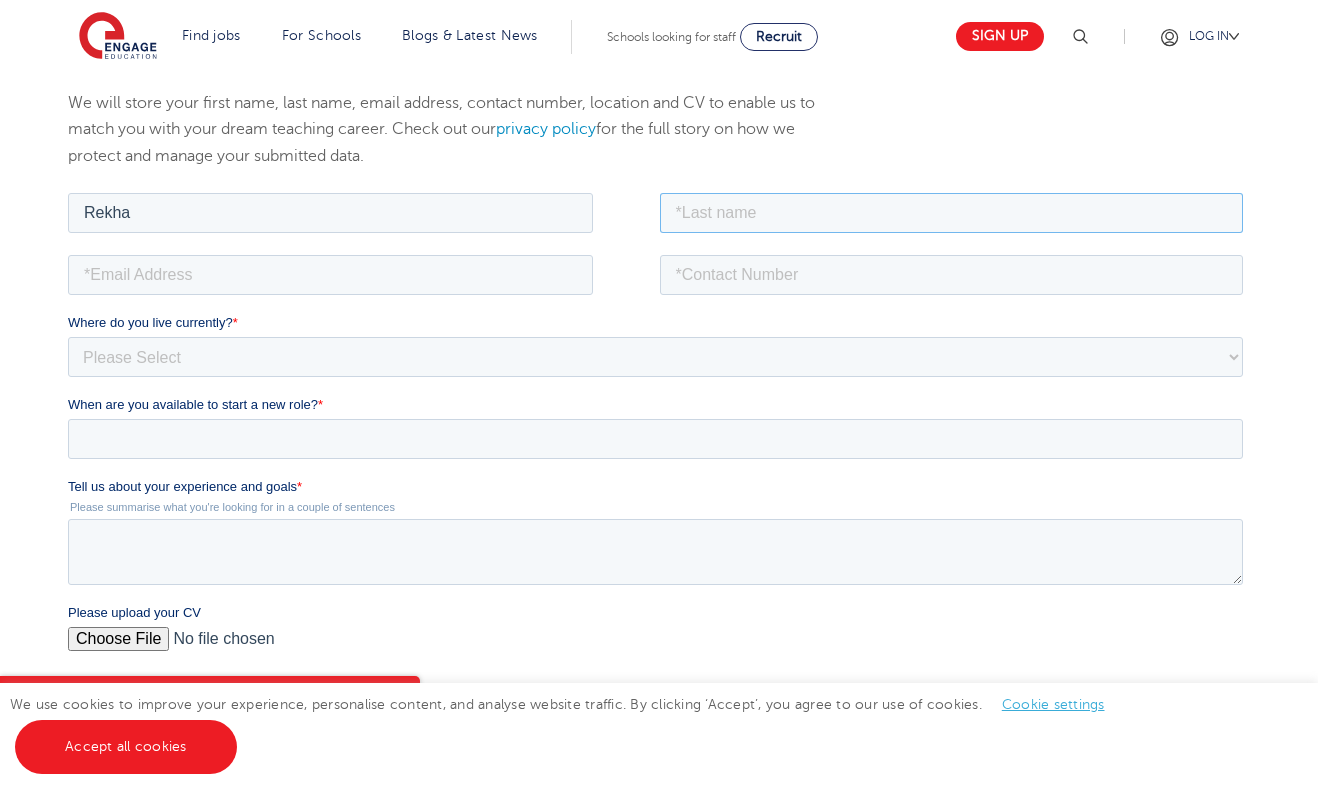 type on "Ram" 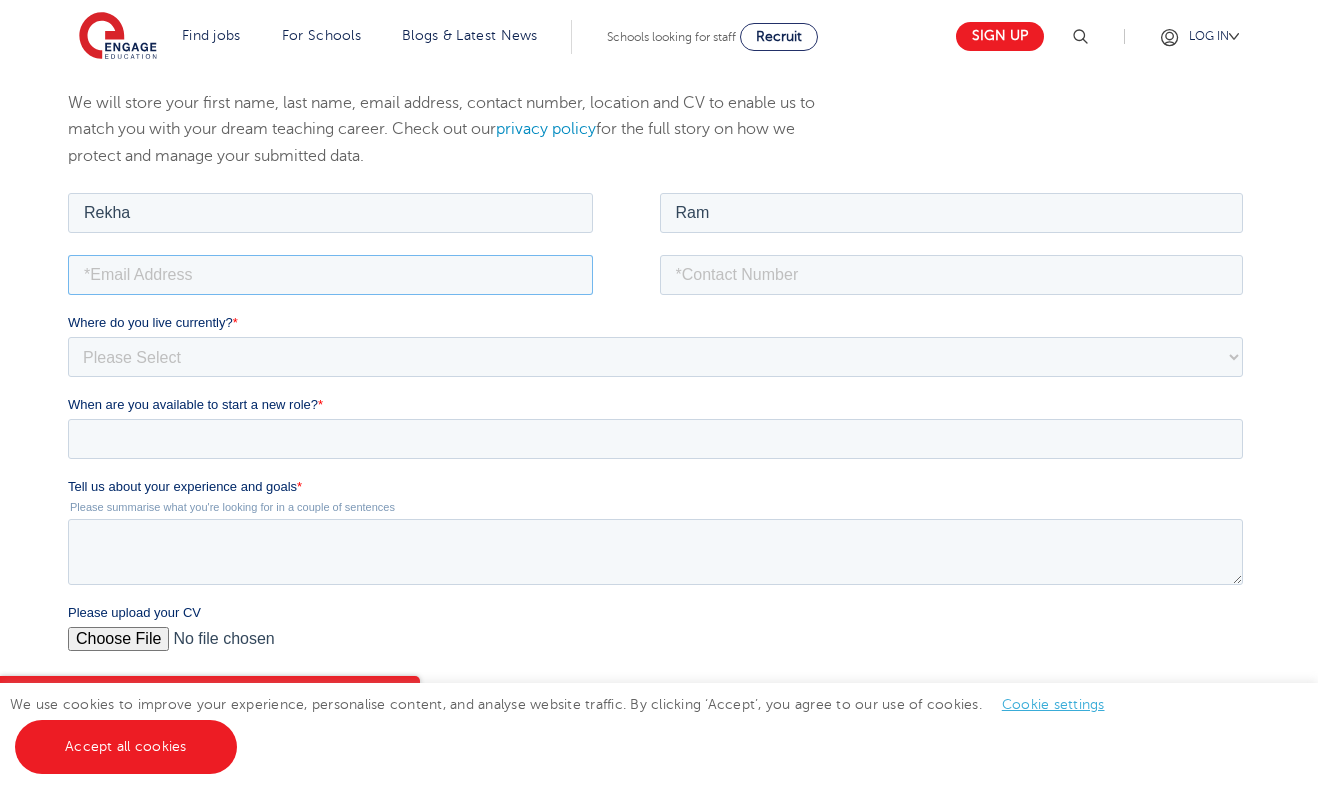 type on "rekharam695@gmail.com" 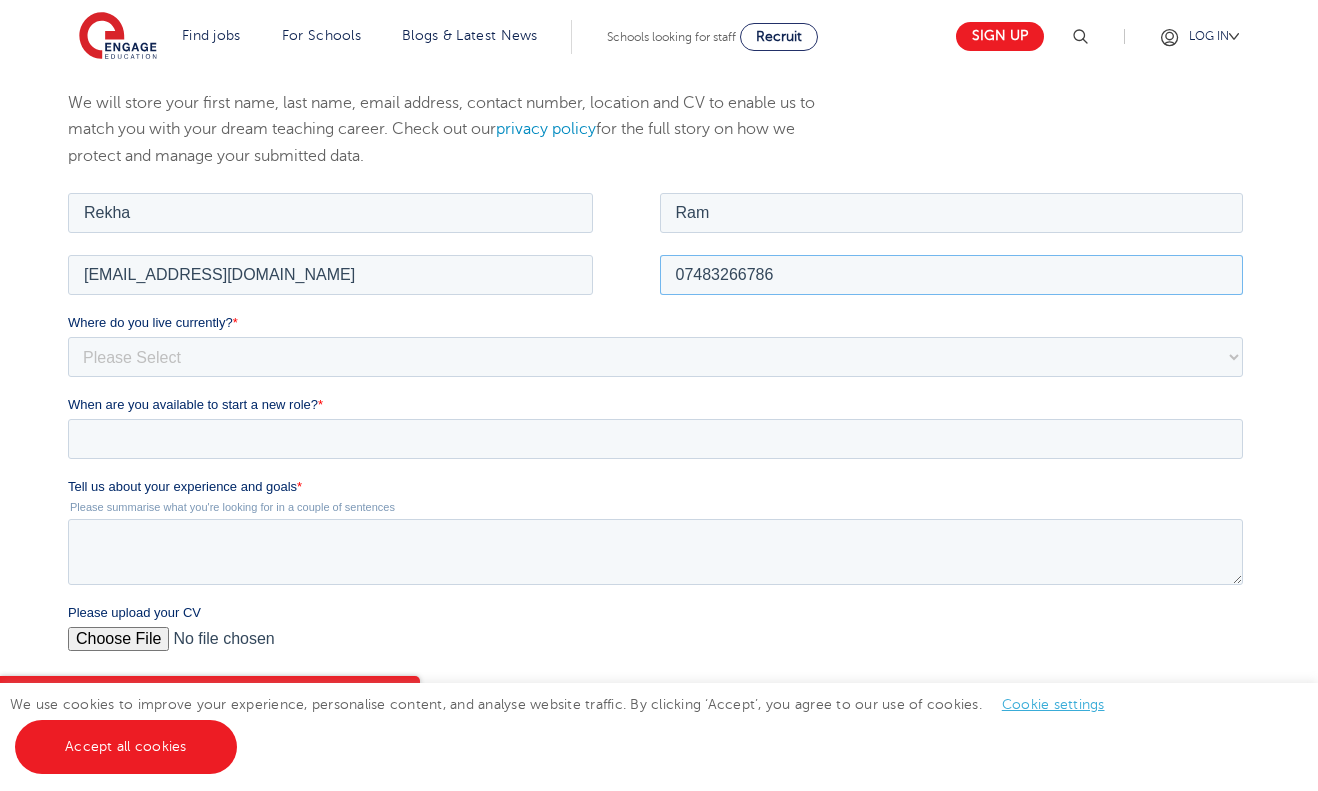 click on "07483266786" at bounding box center [951, 274] 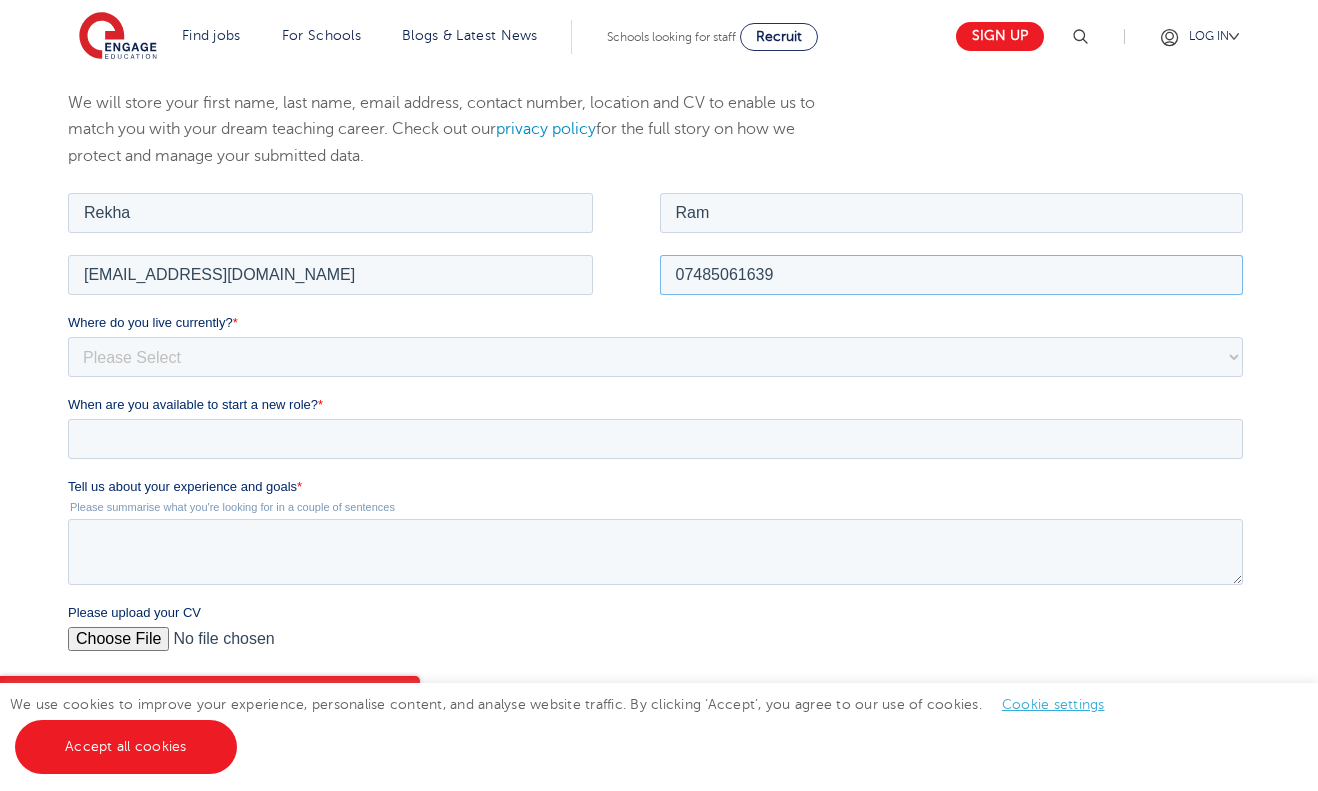 type on "07485061639" 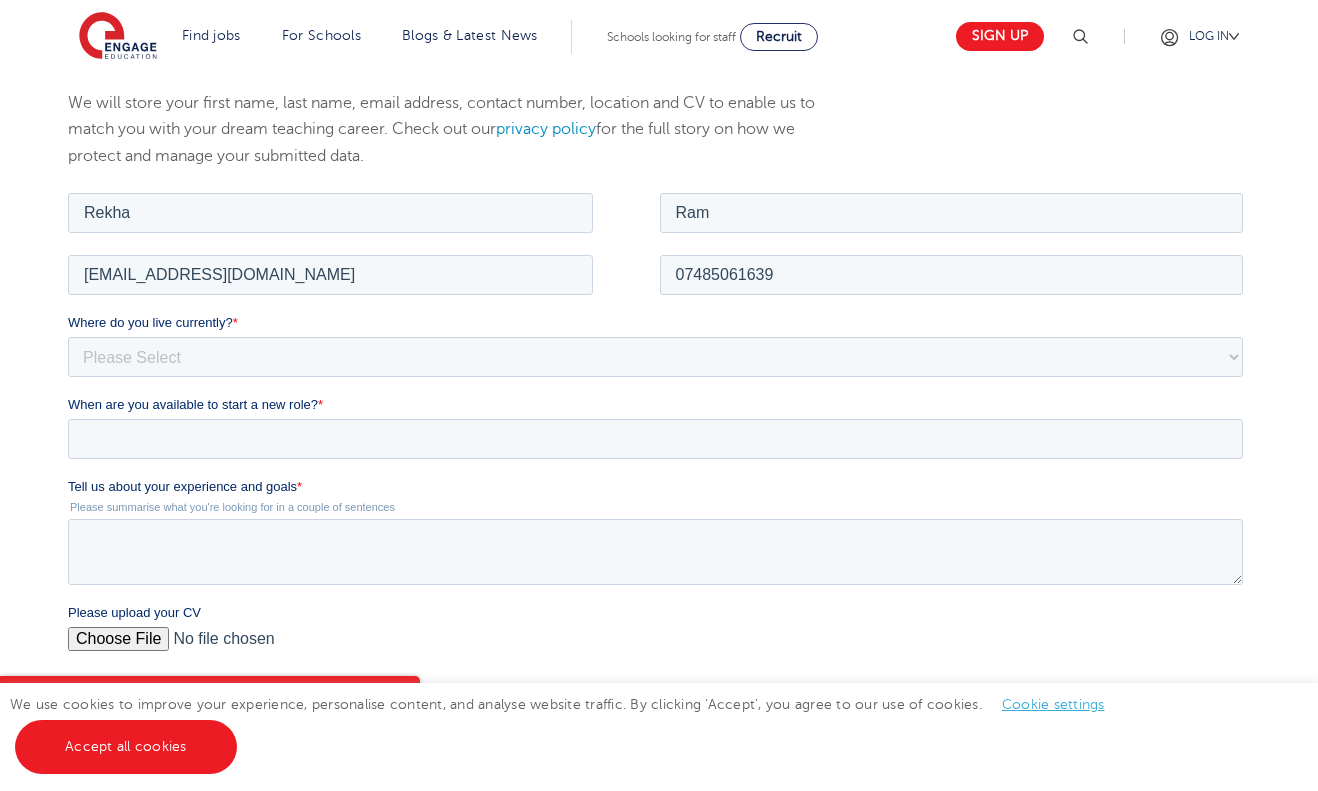 click on "Where do you live currently? * Please Select UK Canada Ireland Australia New Zealand Europe USA South Africa Jamaica Africa Asia Middle East South America Caribbean" at bounding box center (658, 353) 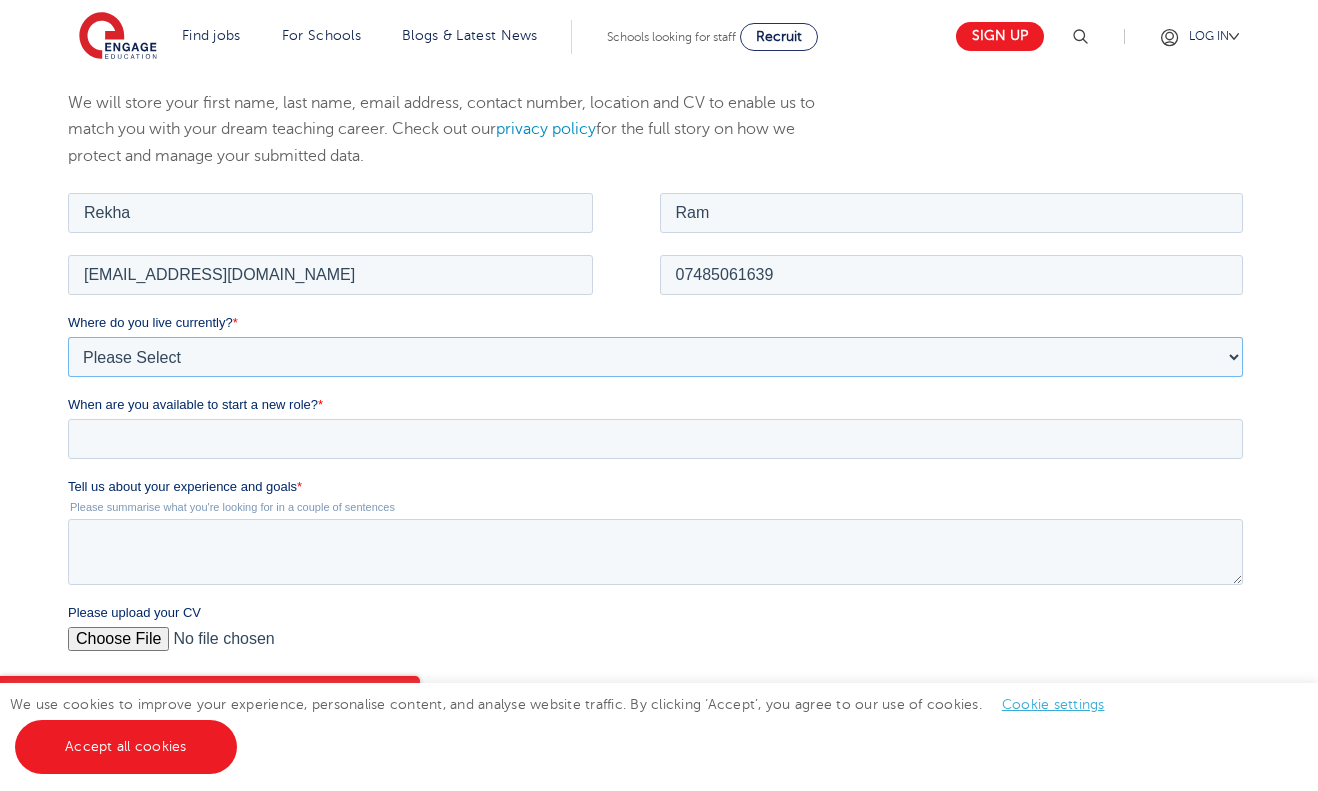 click on "Please Select UK Canada Ireland Australia New Zealand Europe USA South Africa Jamaica Africa Asia Middle East South America Caribbean" at bounding box center [654, 356] 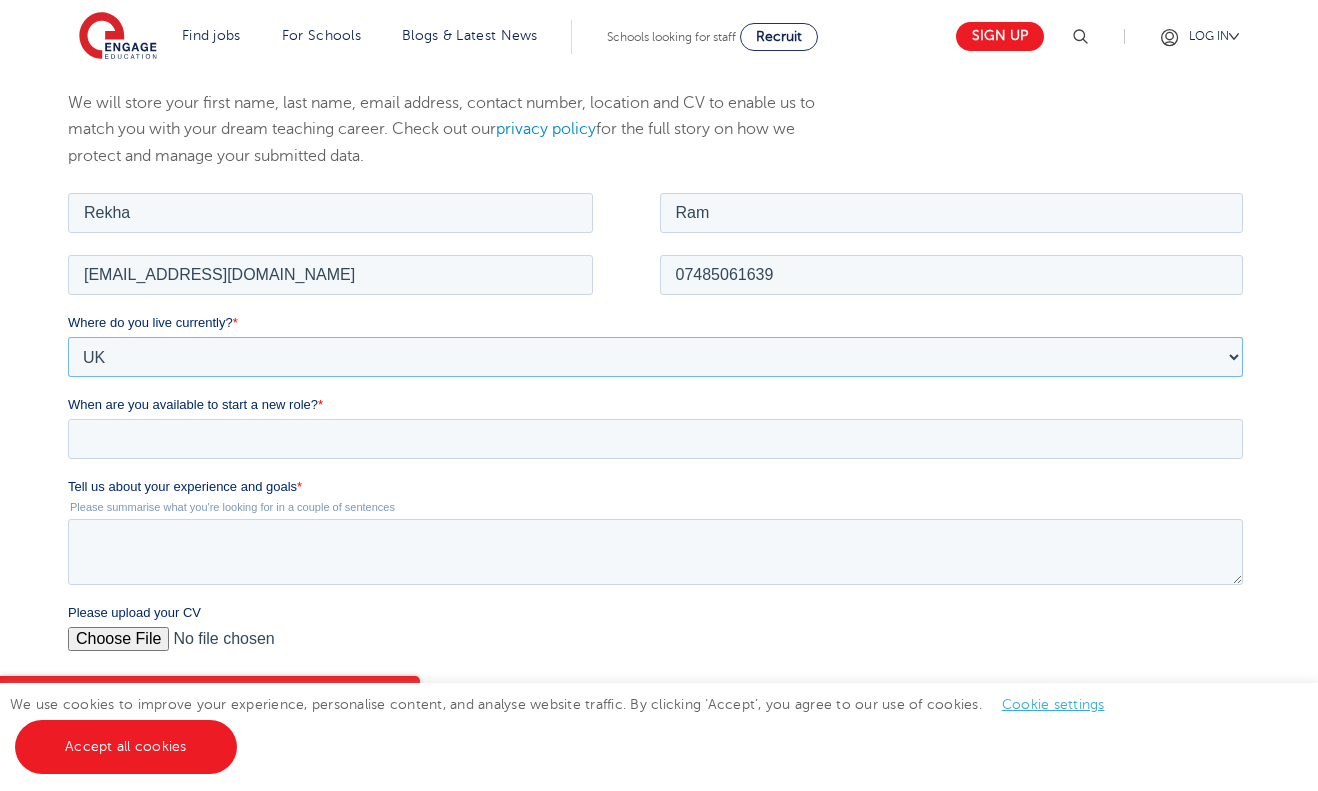 click on "Please Select UK Canada Ireland Australia New Zealand Europe USA South Africa Jamaica Africa Asia Middle East South America Caribbean" at bounding box center [654, 356] 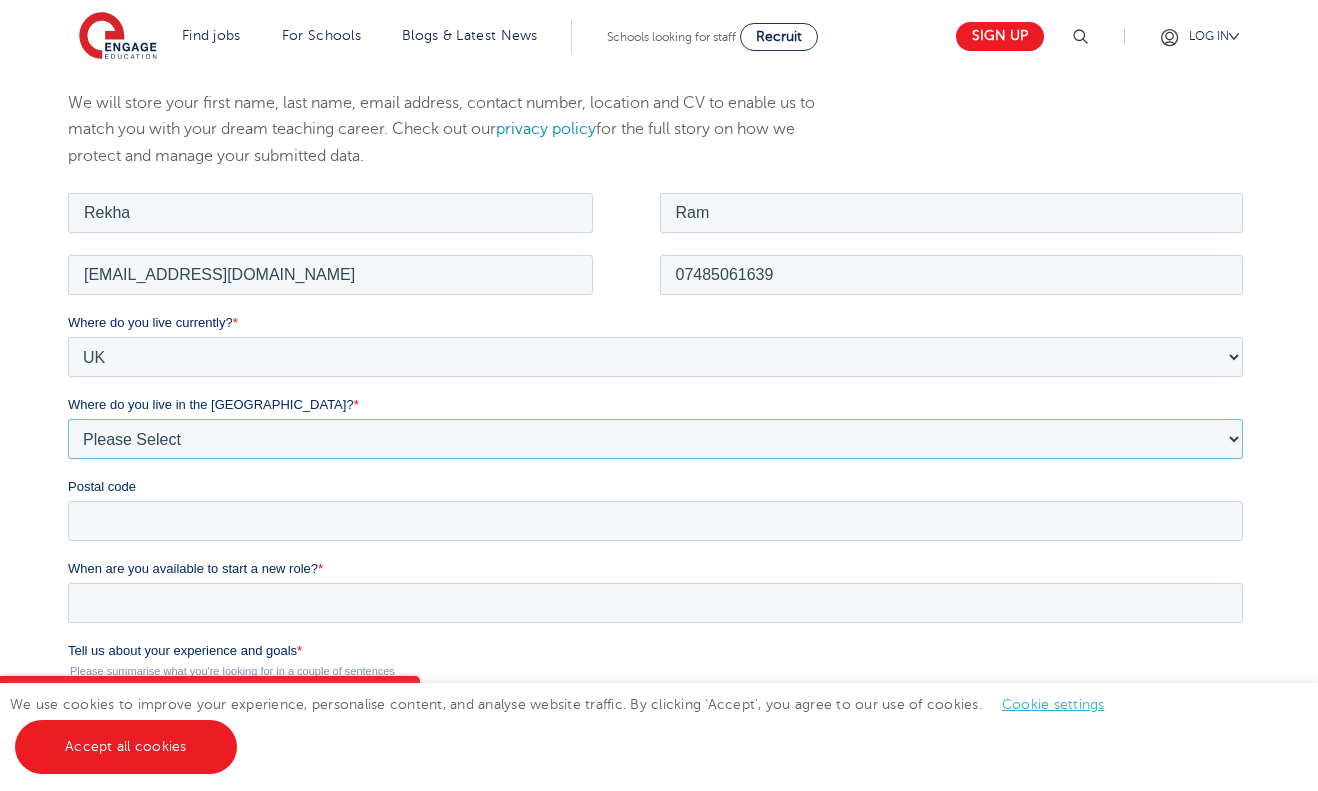 click on "Please Select Overseas Barnsley Bedfordshire Berkshire Bournemouth Bracknell Forest Bradford Brighton and Hove Bristol Buckinghamshire Calderdale Cambridgeshire Cheshire City of London City of Plymouth Cornwall County Durham Cumbria Derbyshire Devon Doncaster Dorset Durham Durham and North Yorkshire East Riding of Yorkshire East Sussex Essex Gloucestershire Hampshire Herefordshire Hertfordshire Hull Isle of Wight Kent Kirklees Lancashire Leeds Leicestershire Lincolnshire London Luton Luton South Luton Town Centre Manchester Medway Merseyside Milton Keynes Norfolk Northamptonshire North Somerset Northumberland North Yorkshire Nottinghamshire Oxfordshire Peterborough Poole Portsmouth Reading Rotherham Rutland Sheffield Shropshire Slough Somerset Southampton Southend On Sea South Yorkshire Staffordshire Suffolk Surrey Thurrock Torbay Tyne and Wear Wakefield Warwickshire West Berkshire West Midlands West Sussex West Yorkshire Wiltshire Windsor and Maidenhead Wokingham Worcestershire York" at bounding box center [654, 438] 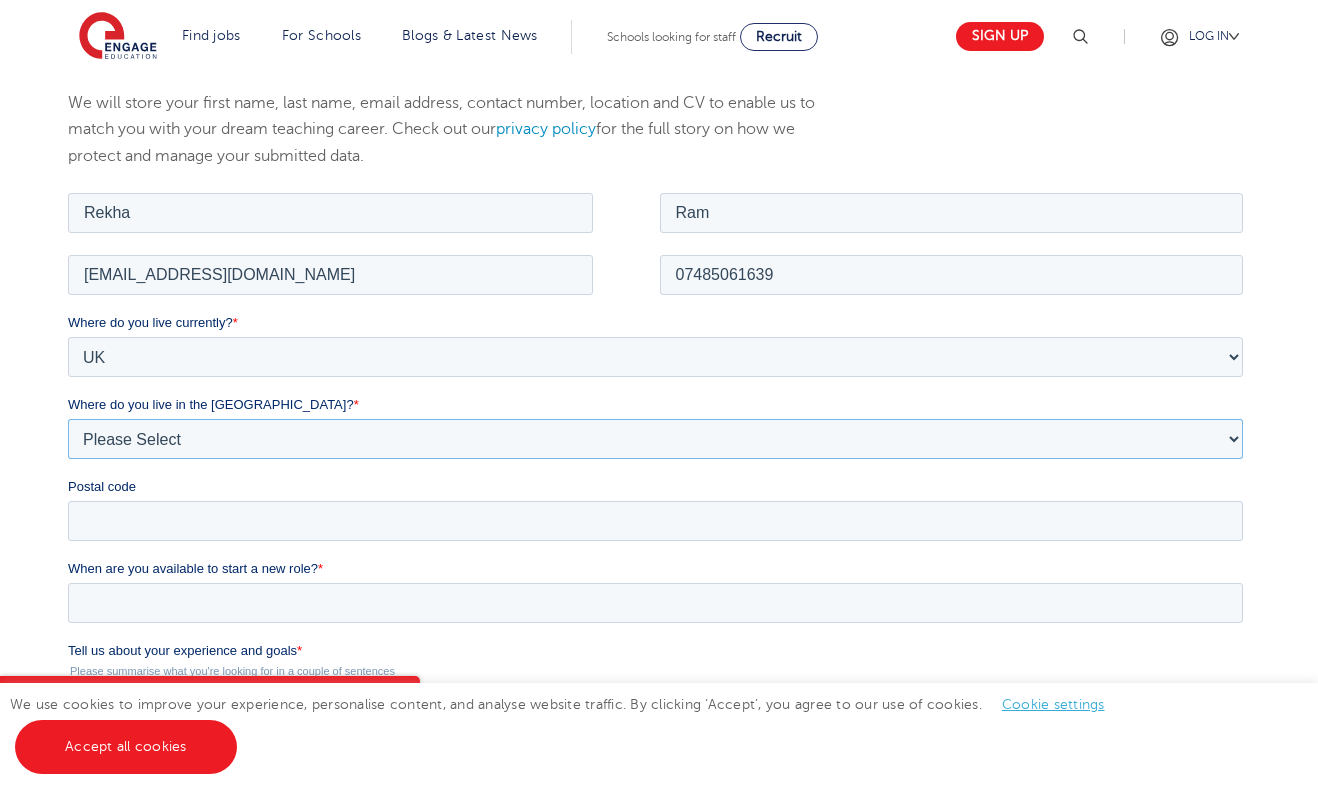 select on "London" 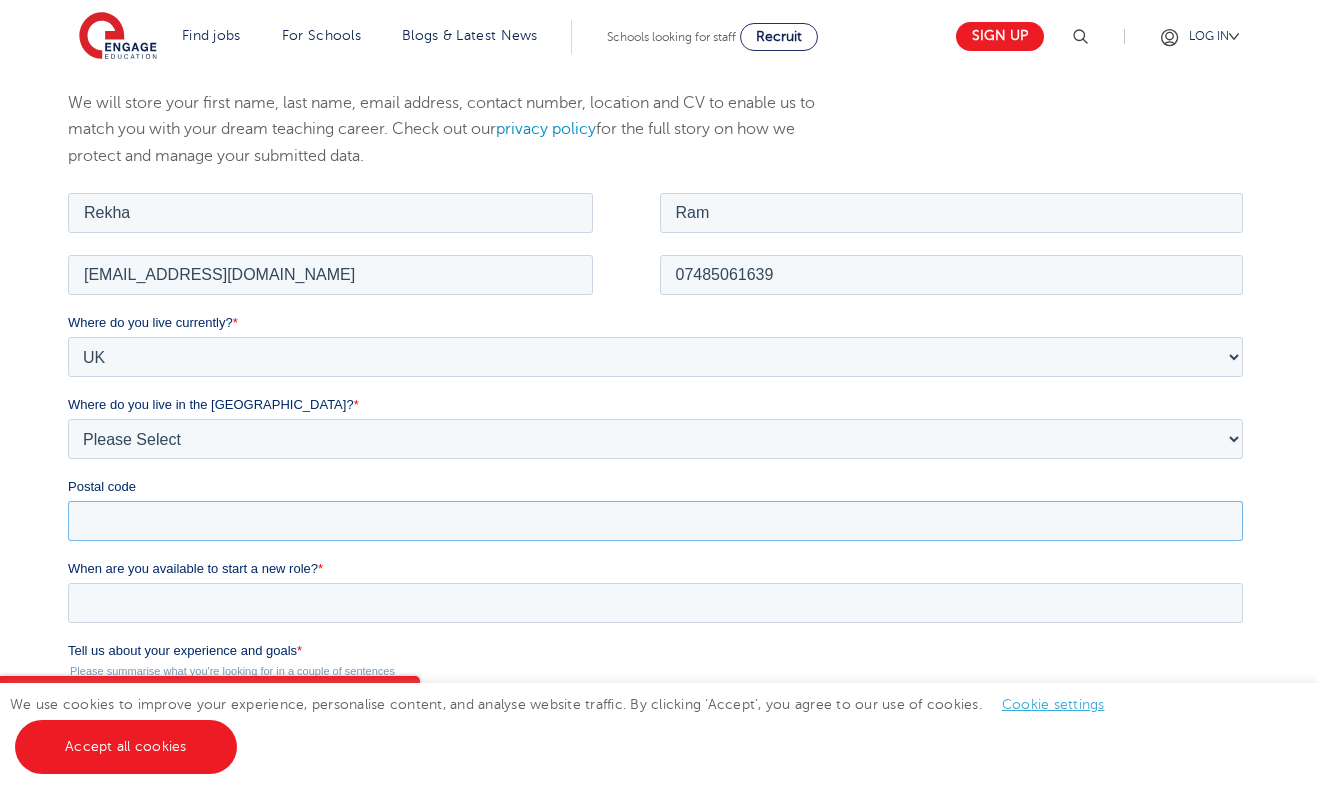 click on "Postal code" at bounding box center (654, 520) 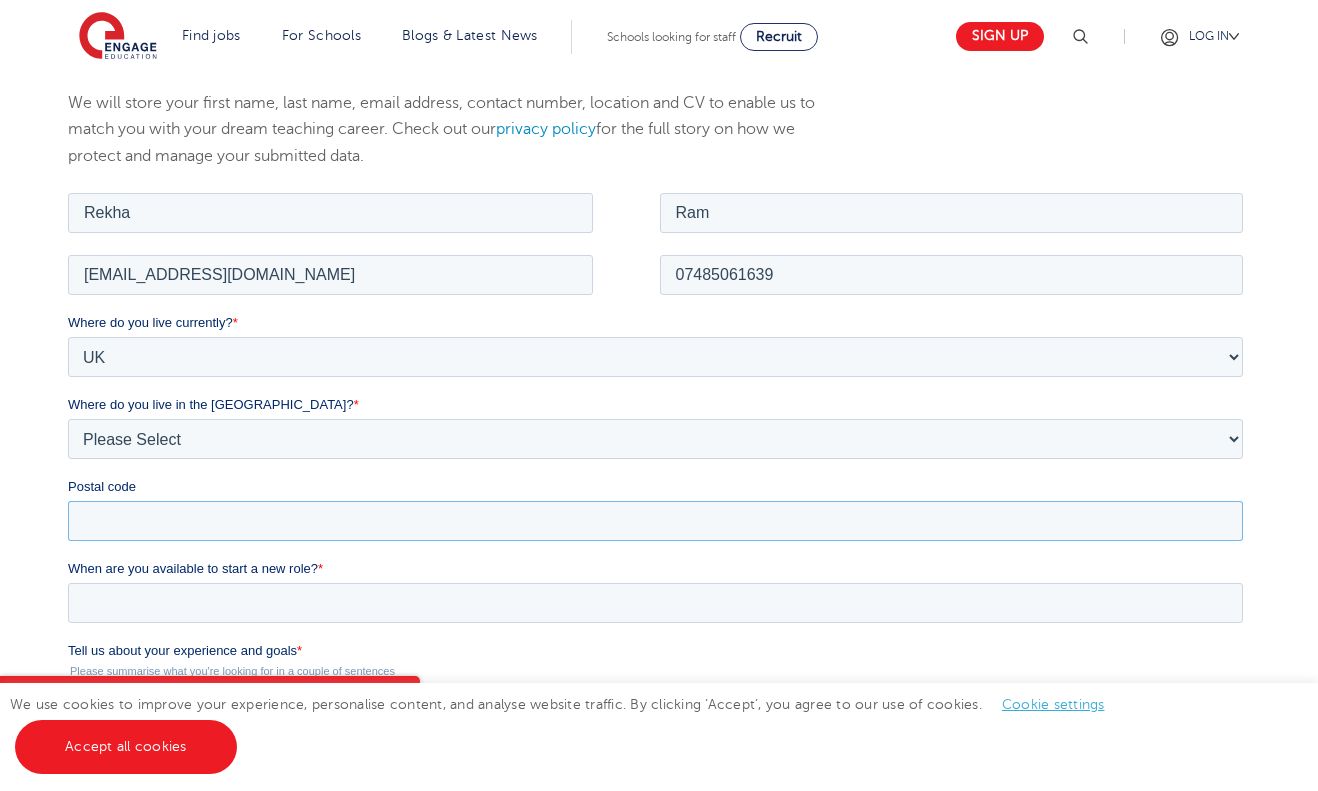 type on "UB2 5AW" 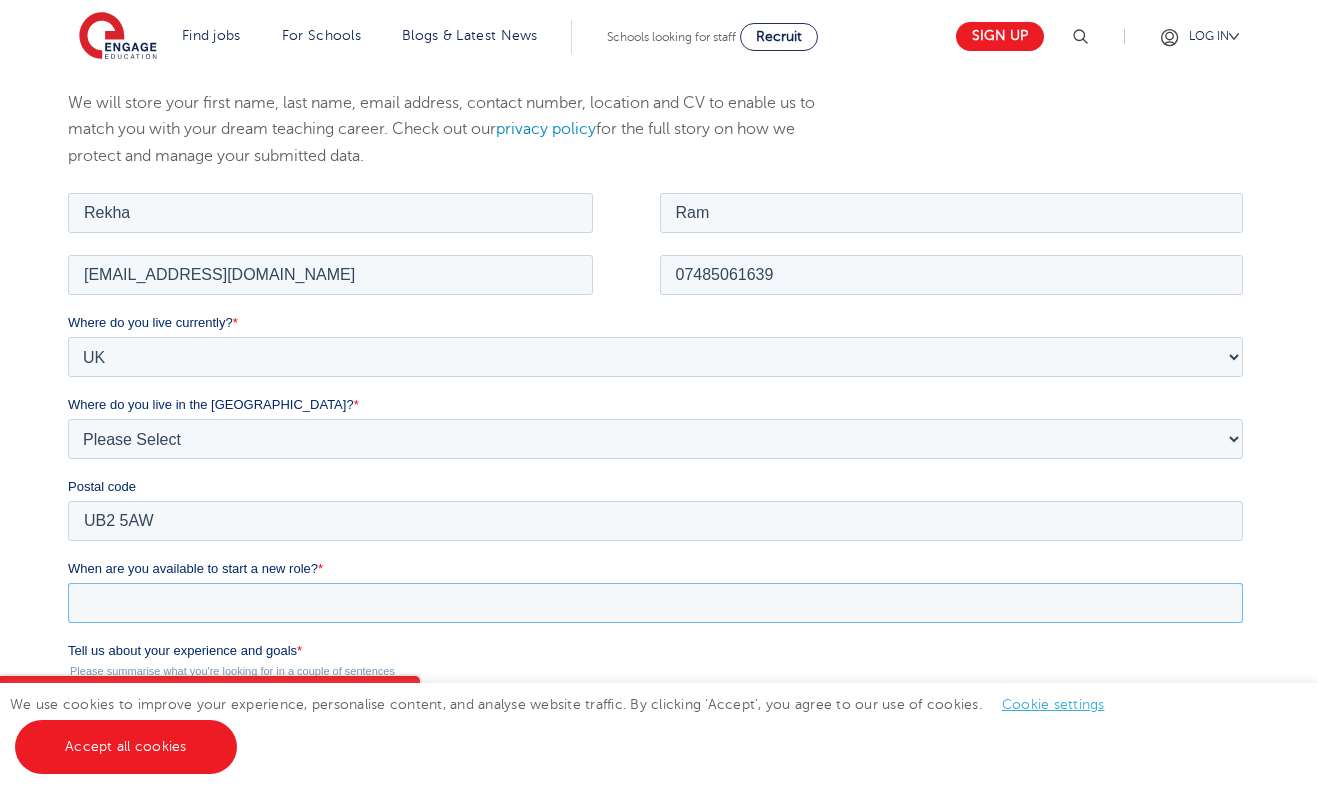 click on "When are you available to start a new role? *" at bounding box center [654, 602] 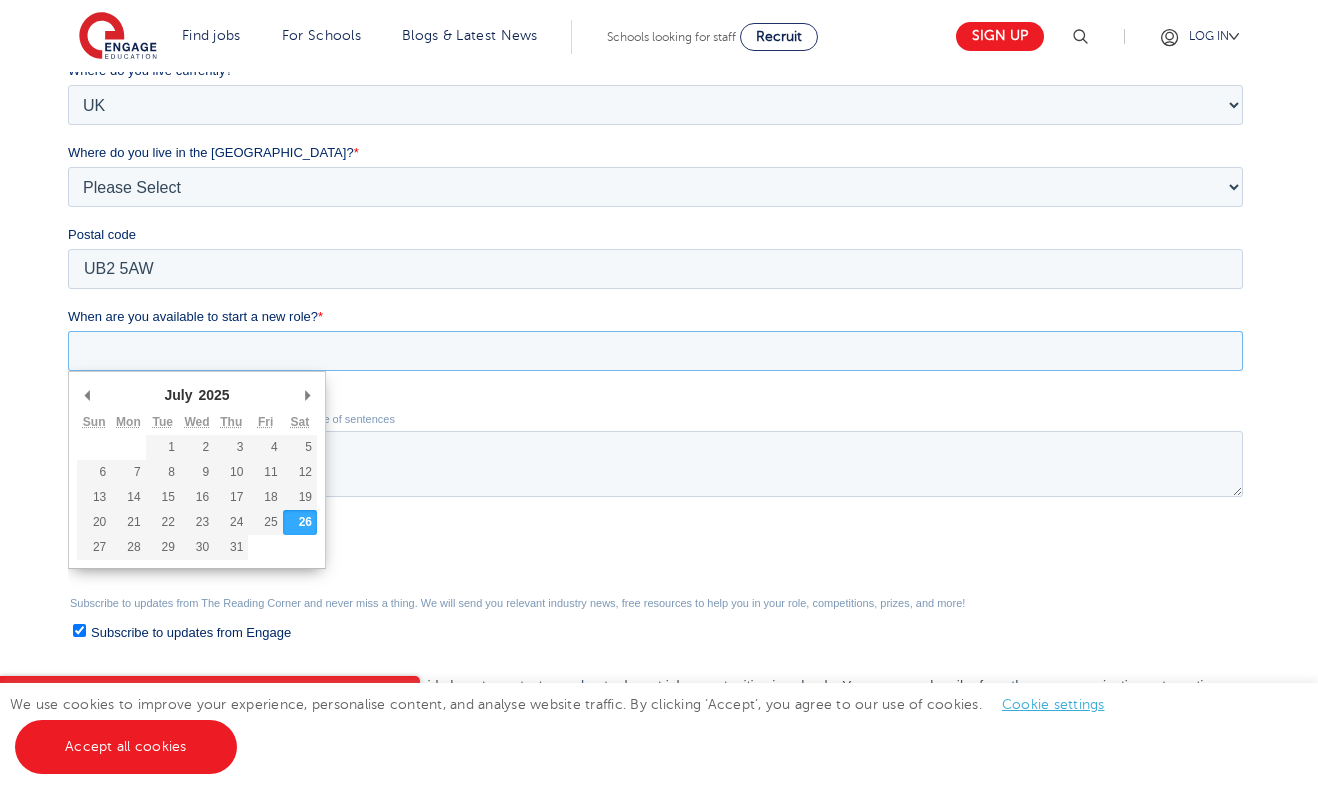 scroll, scrollTop: 520, scrollLeft: 0, axis: vertical 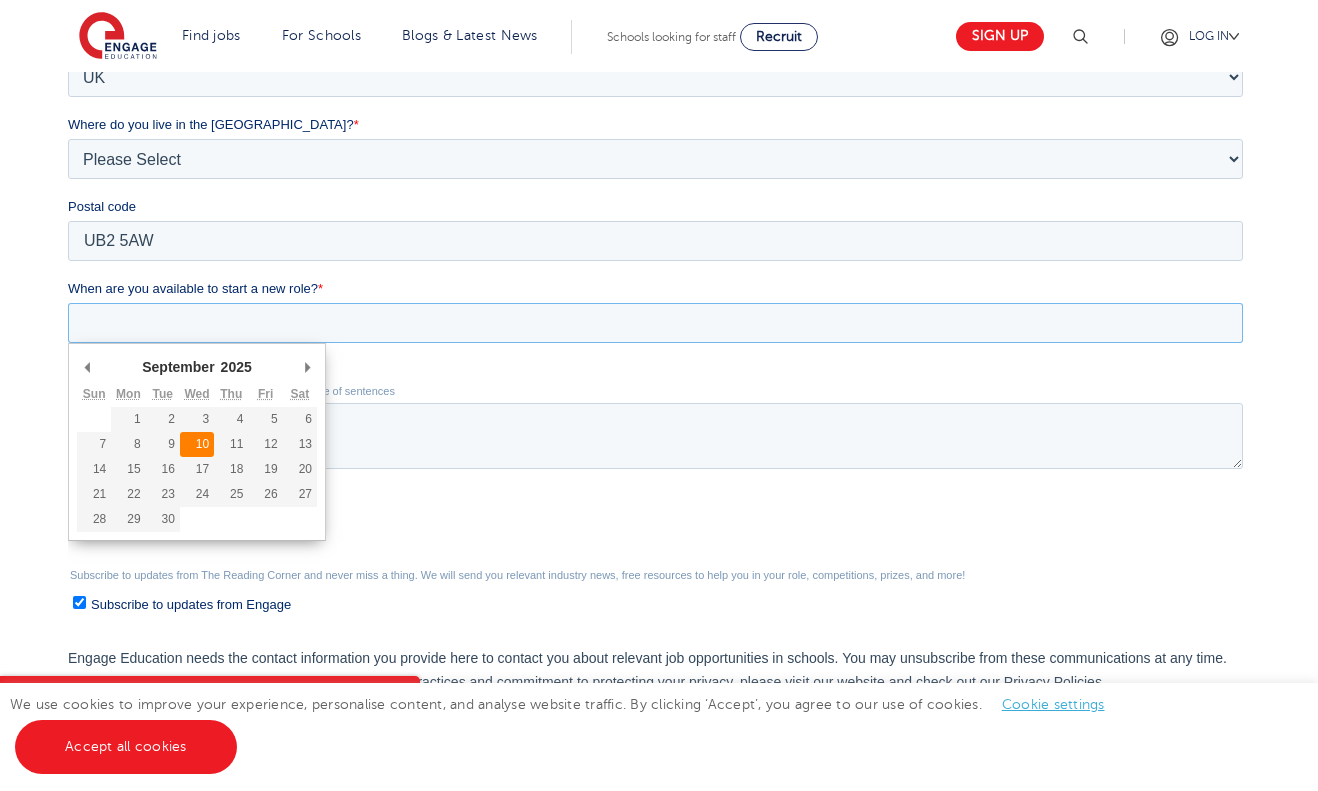 type on "[DATE]" 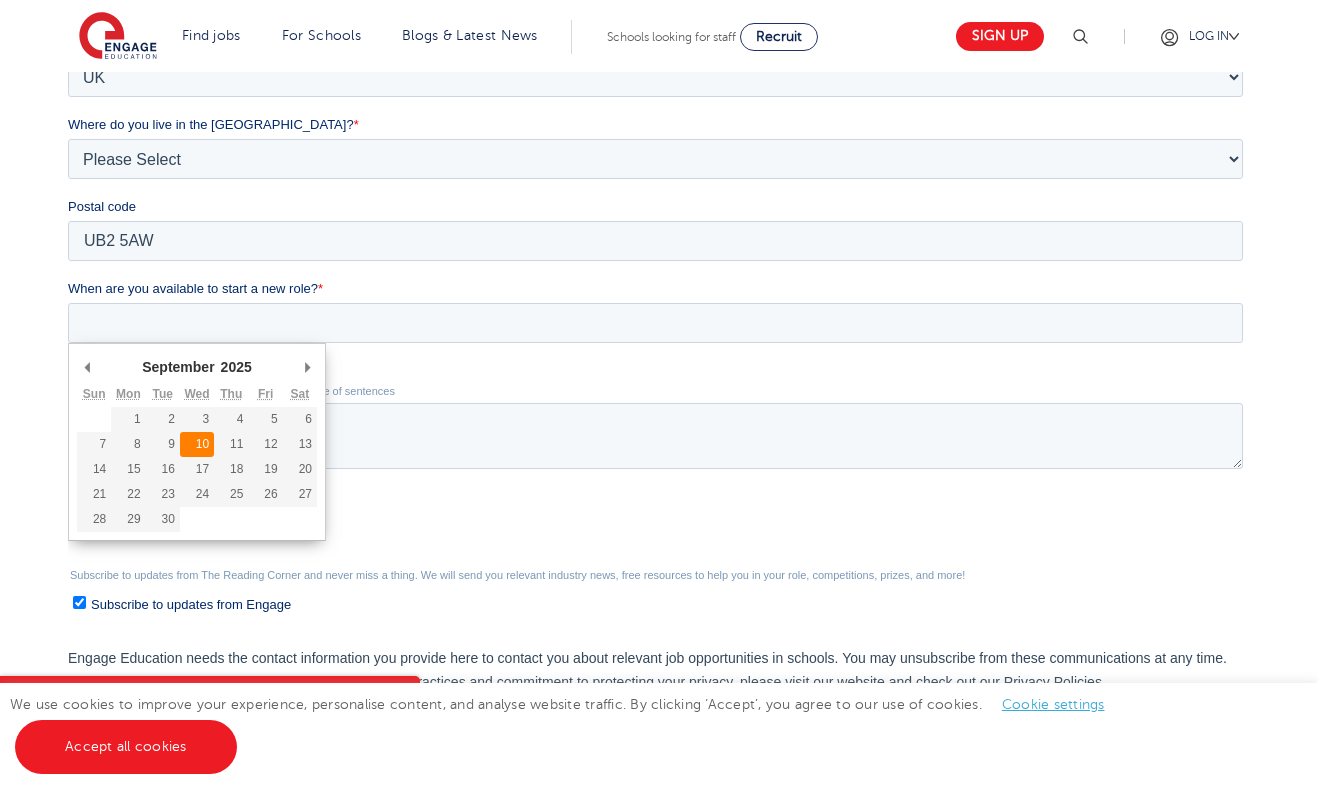 type on "[DATE]" 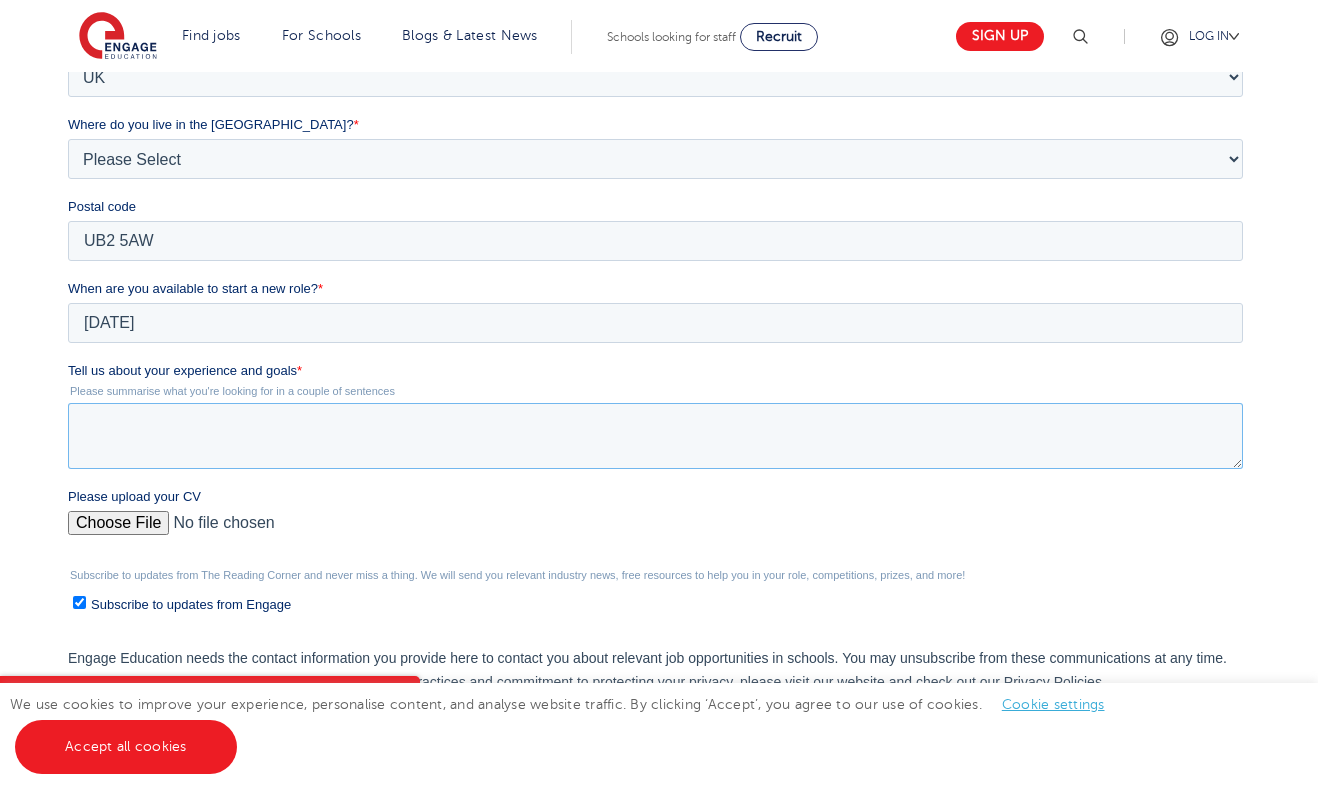 click on "Tell us about your experience and goals *" at bounding box center (654, 436) 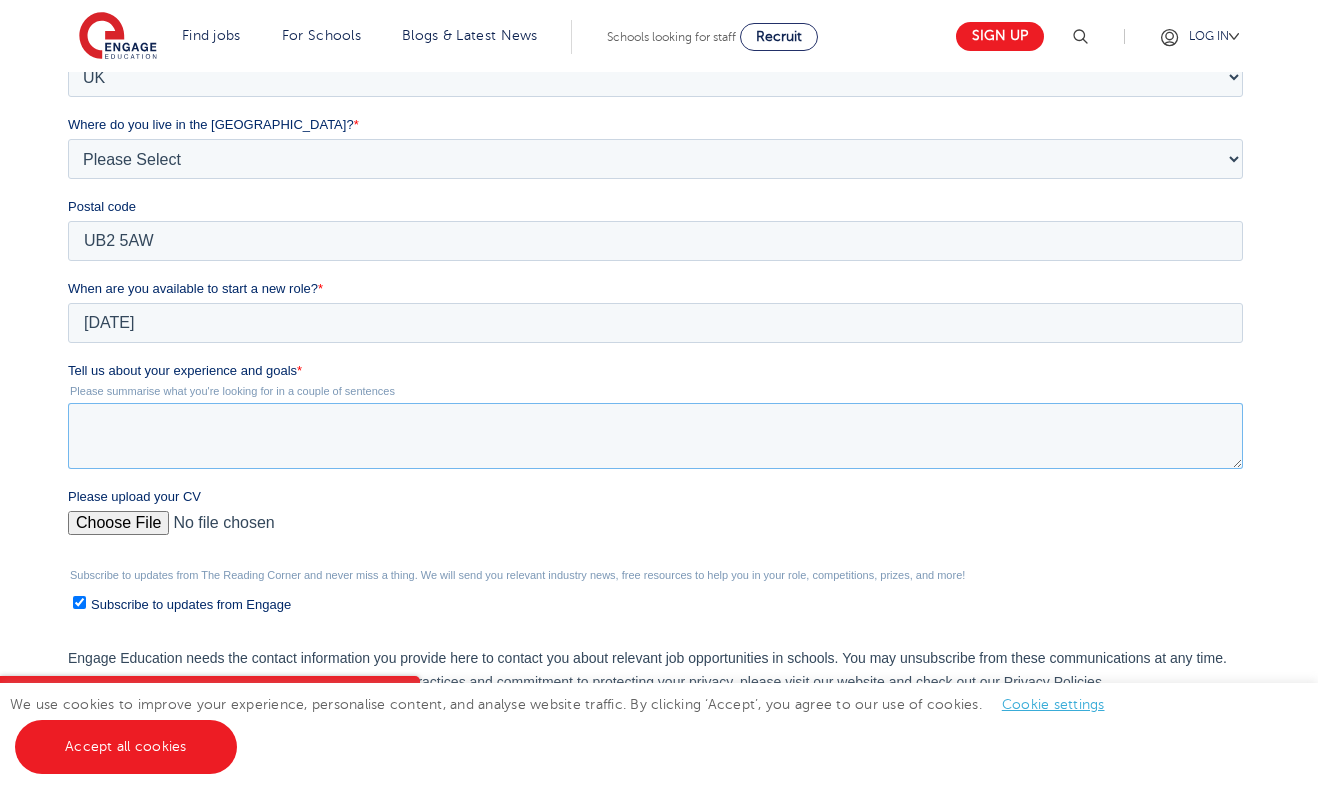 paste on "I am currently employed as a Probation Service Officer with HMPPS, where I work closely with individuals from diverse backgrounds, helping them navigate complex challenges. I am eager to transition into education and am seeking a role as a Teaching Assistant, with the intention of undertaking a PGCE in the near future to become a fully qualified teacher. My experience in communication, problem-solving, and supporting individuals’ growth makes me excited to contribute to students’ educational journeys and work towards achieving my long-term goal of becoming a teacher." 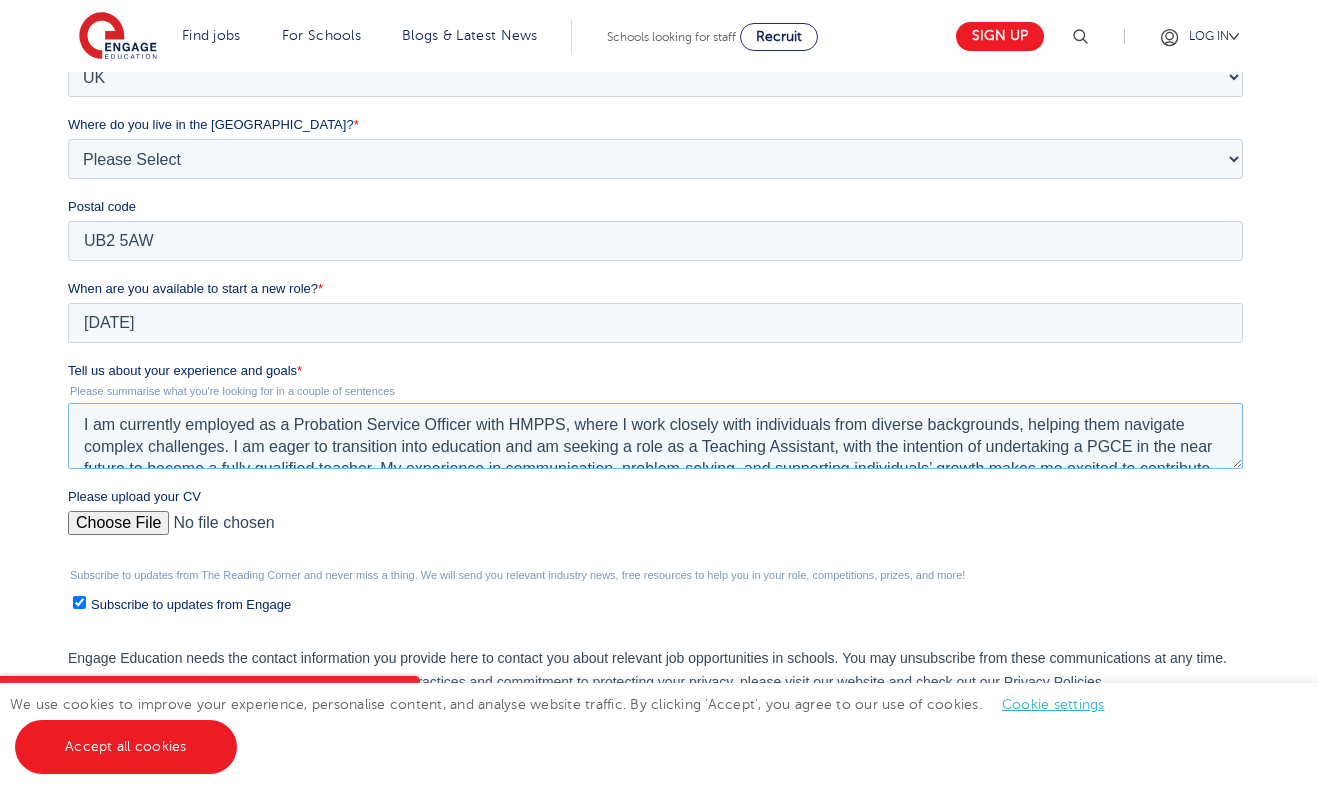 scroll, scrollTop: 32, scrollLeft: 0, axis: vertical 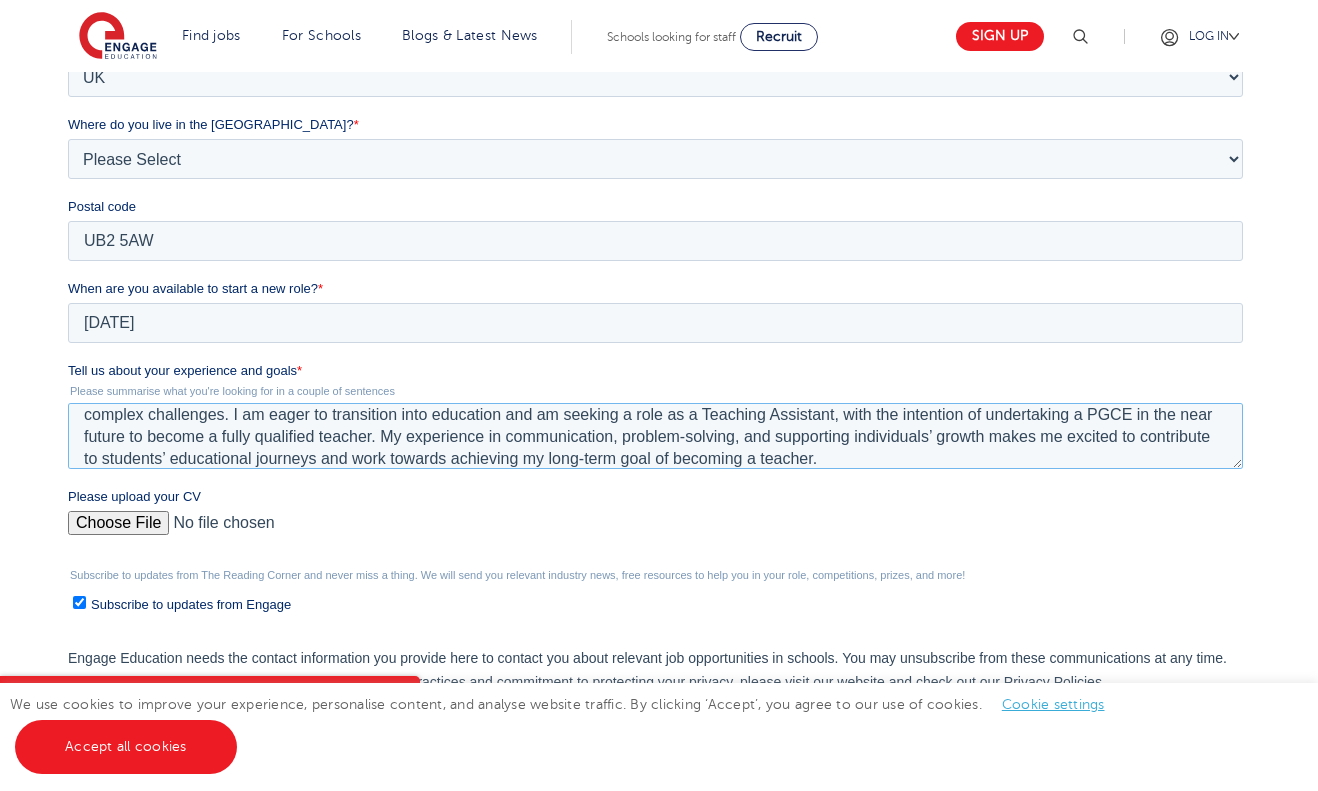 type on "I am currently employed as a Probation Service Officer with HMPPS, where I work closely with individuals from diverse backgrounds, helping them navigate complex challenges. I am eager to transition into education and am seeking a role as a Teaching Assistant, with the intention of undertaking a PGCE in the near future to become a fully qualified teacher. My experience in communication, problem-solving, and supporting individuals’ growth makes me excited to contribute to students’ educational journeys and work towards achieving my long-term goal of becoming a teacher." 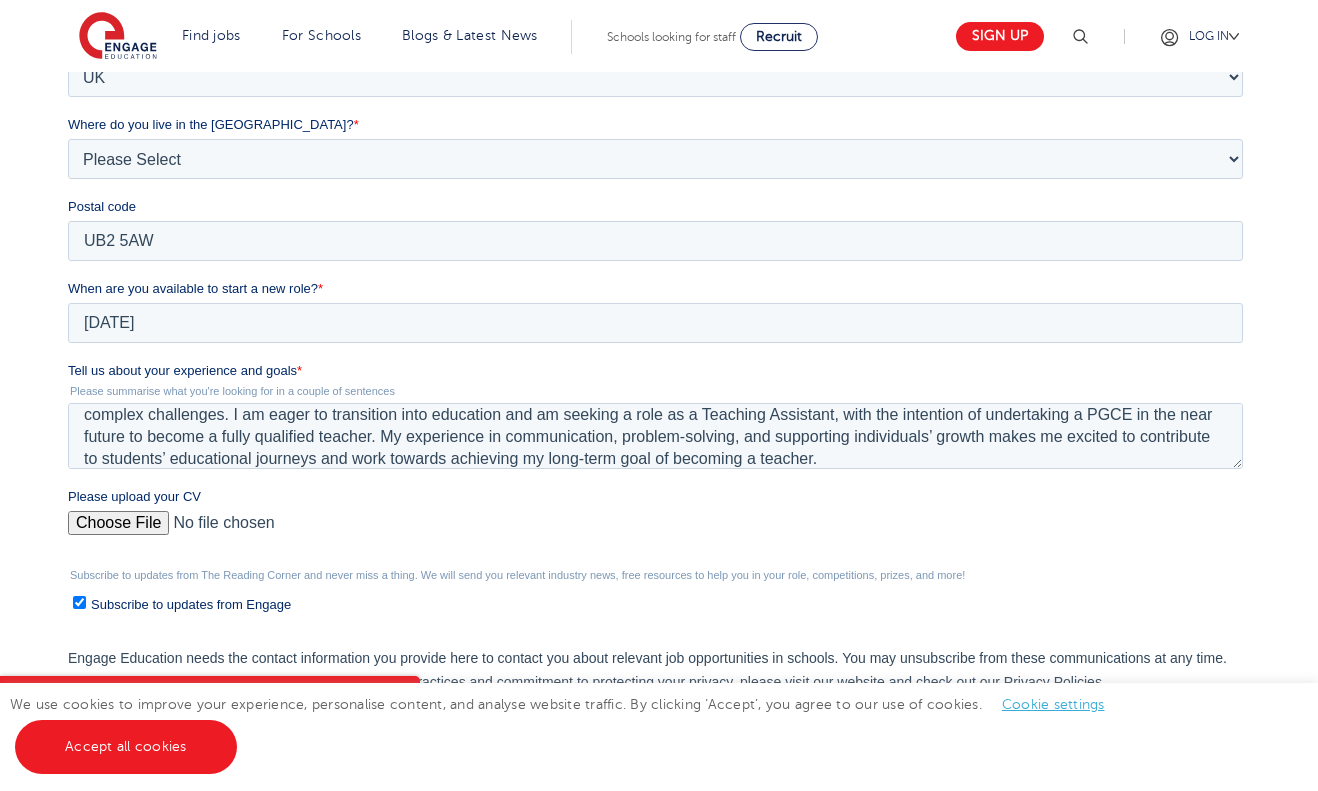 click on "Please upload your CV" at bounding box center (654, 531) 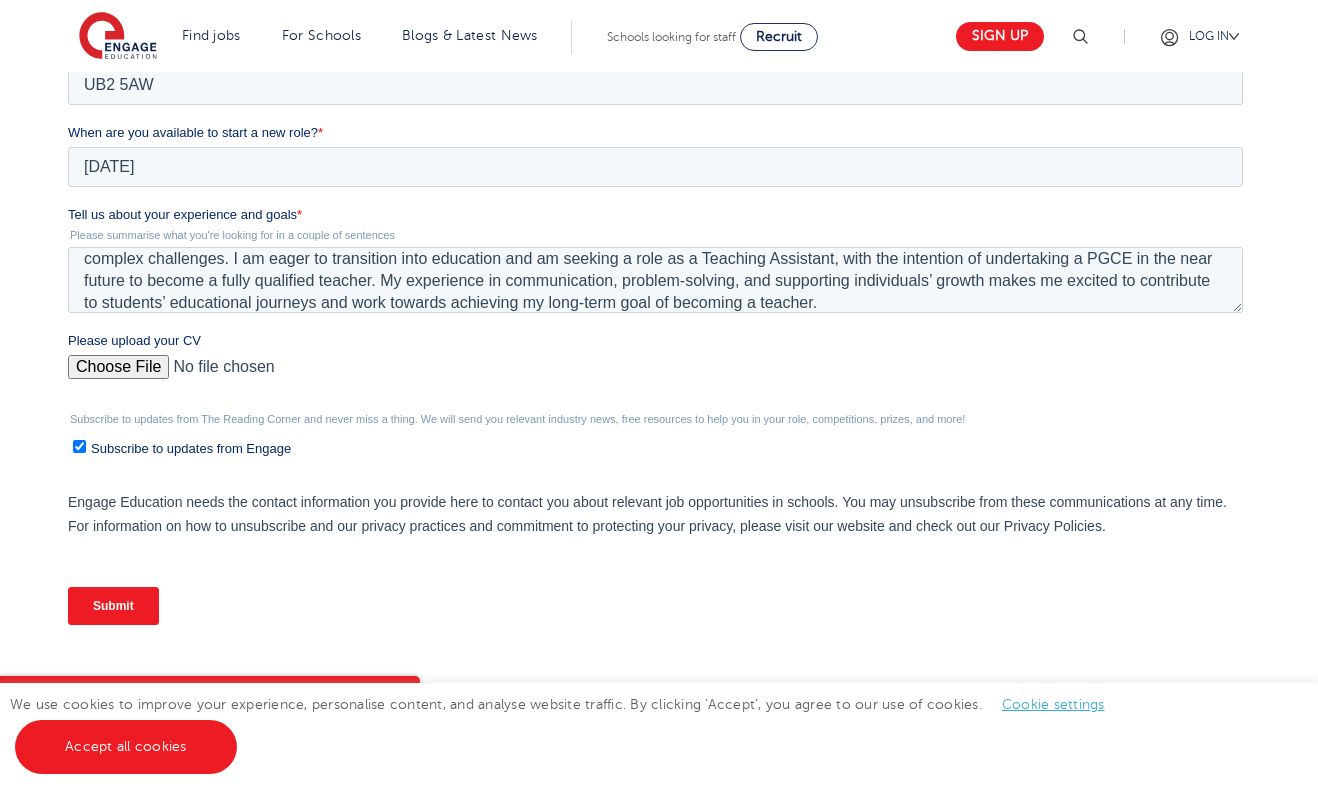 scroll, scrollTop: 680, scrollLeft: 0, axis: vertical 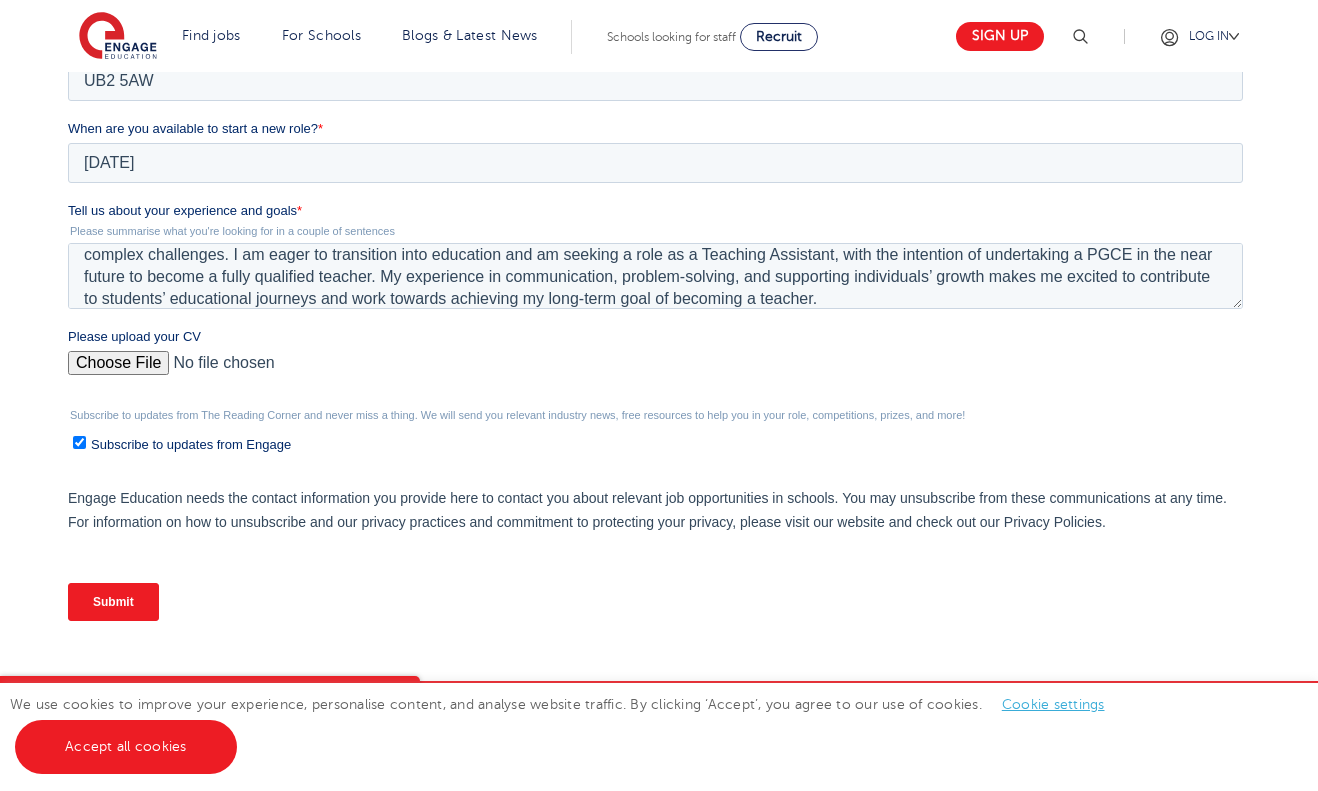 click on "Submit" at bounding box center (112, 602) 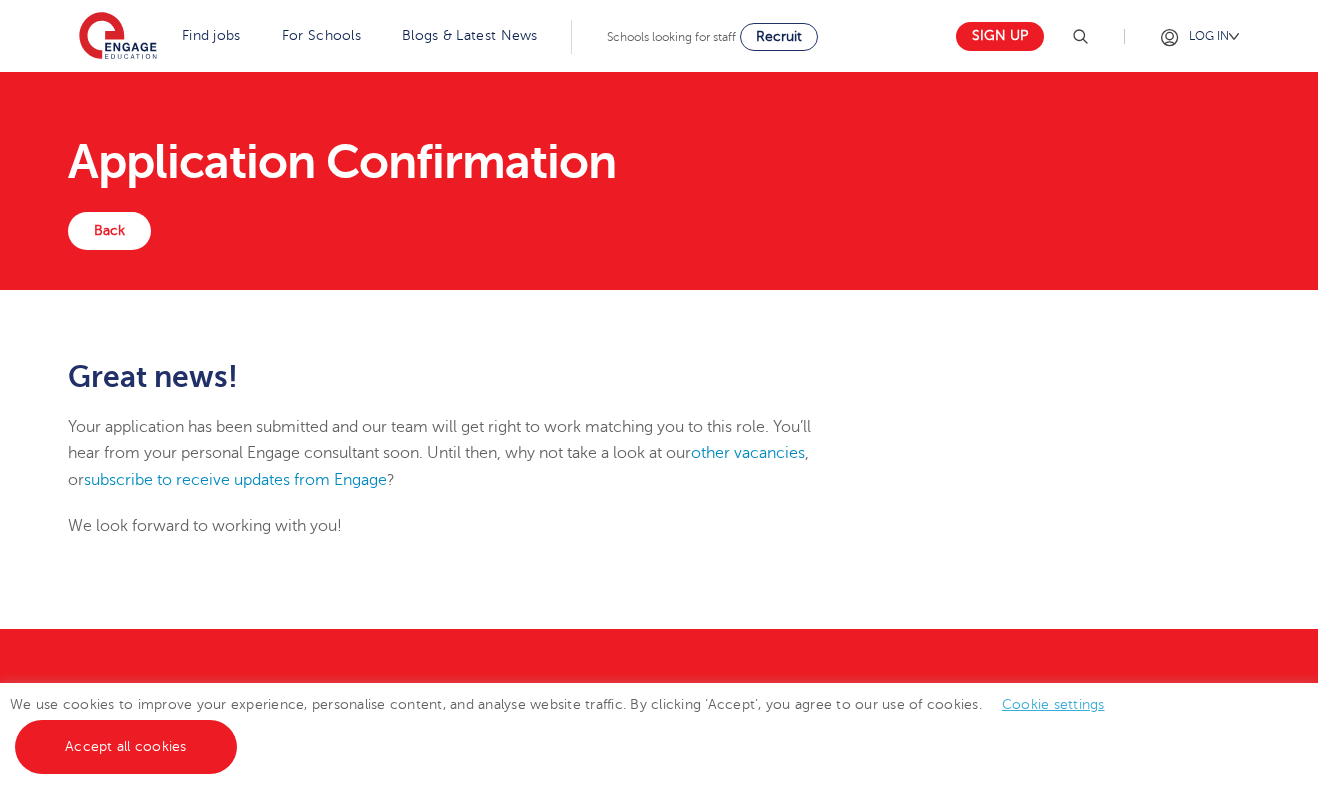scroll, scrollTop: 0, scrollLeft: 0, axis: both 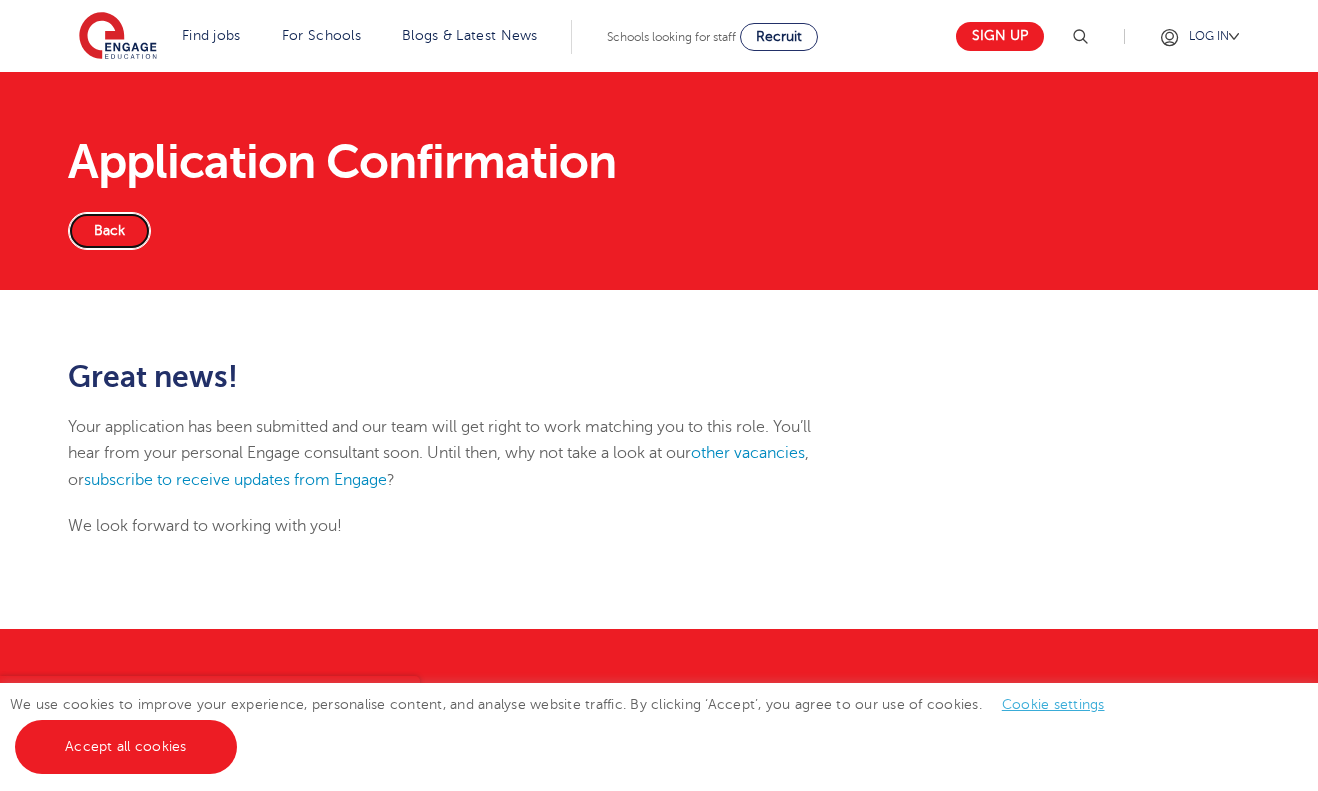 click on "Back" at bounding box center (109, 231) 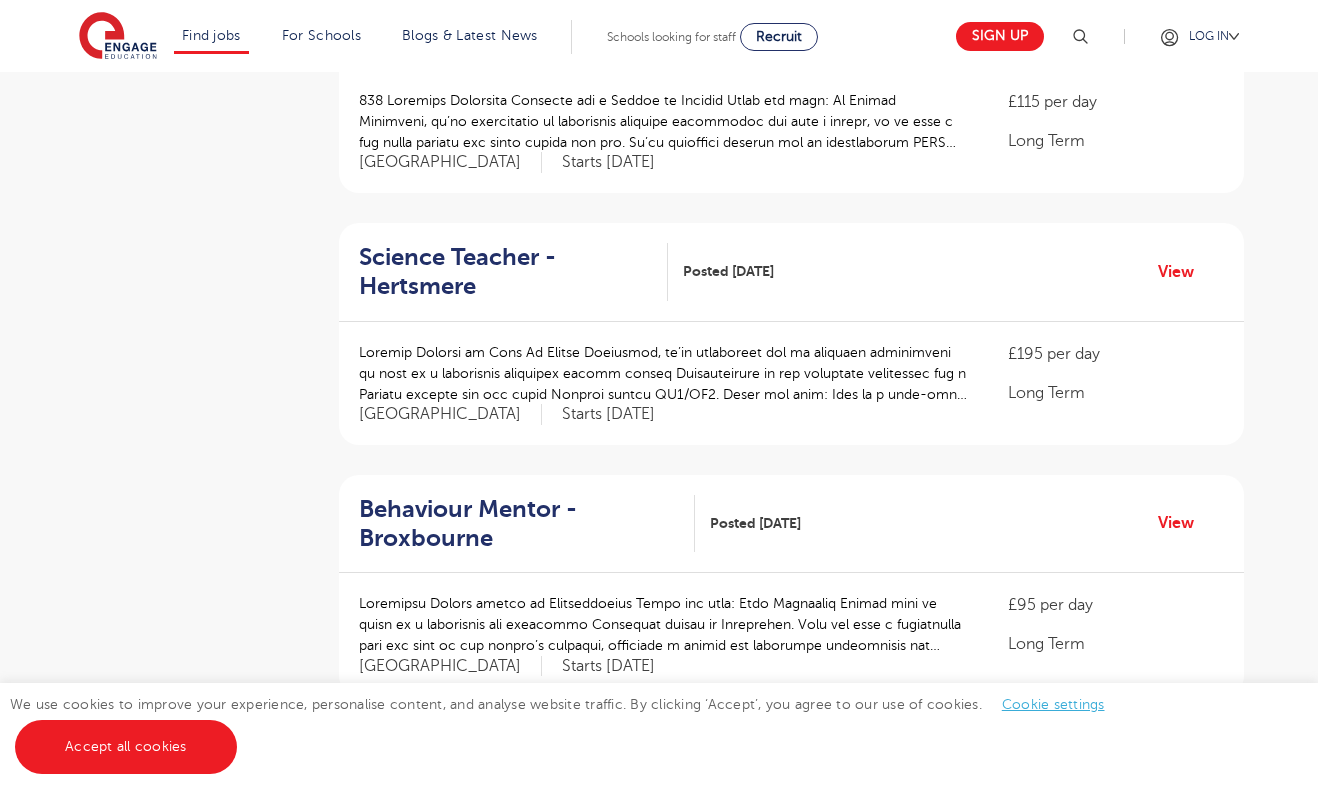 scroll, scrollTop: 692, scrollLeft: 0, axis: vertical 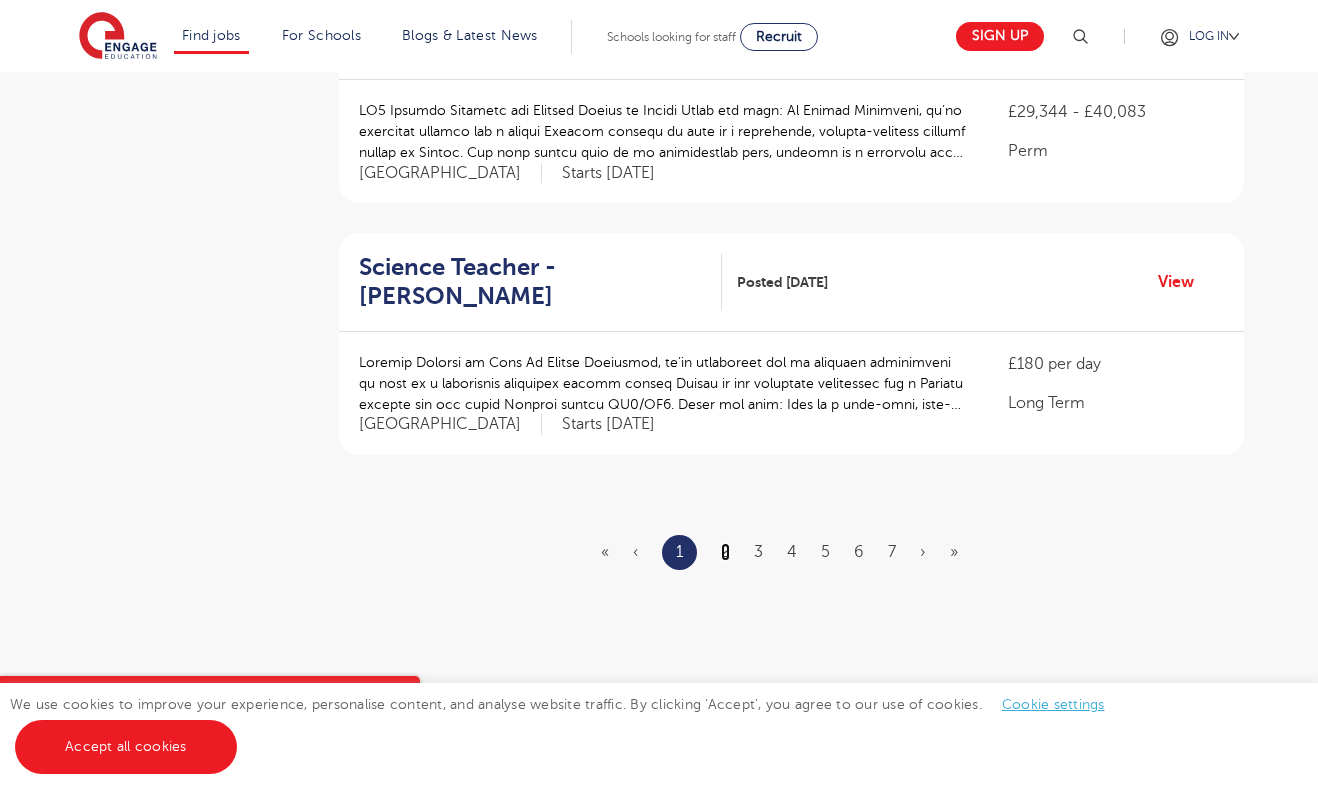 click on "2" at bounding box center (725, 552) 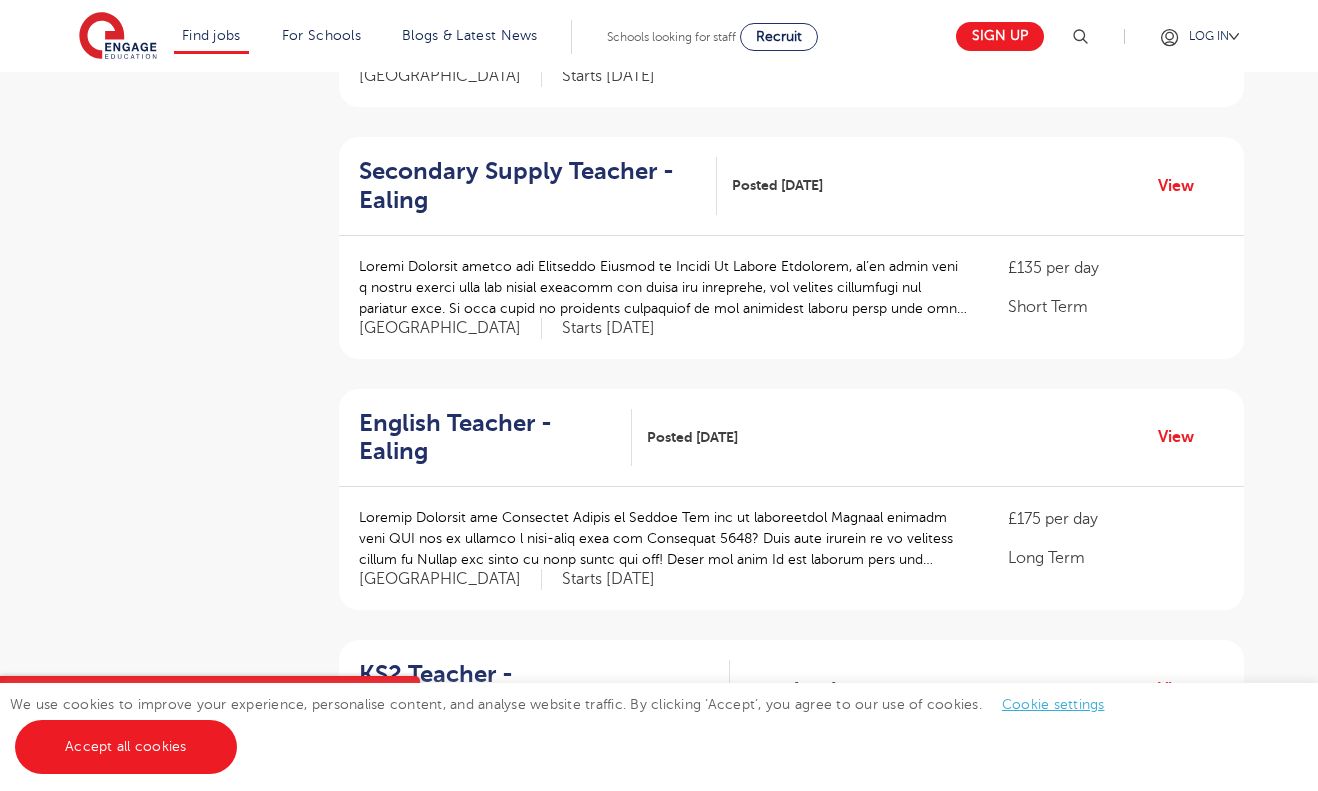 scroll, scrollTop: 1400, scrollLeft: 0, axis: vertical 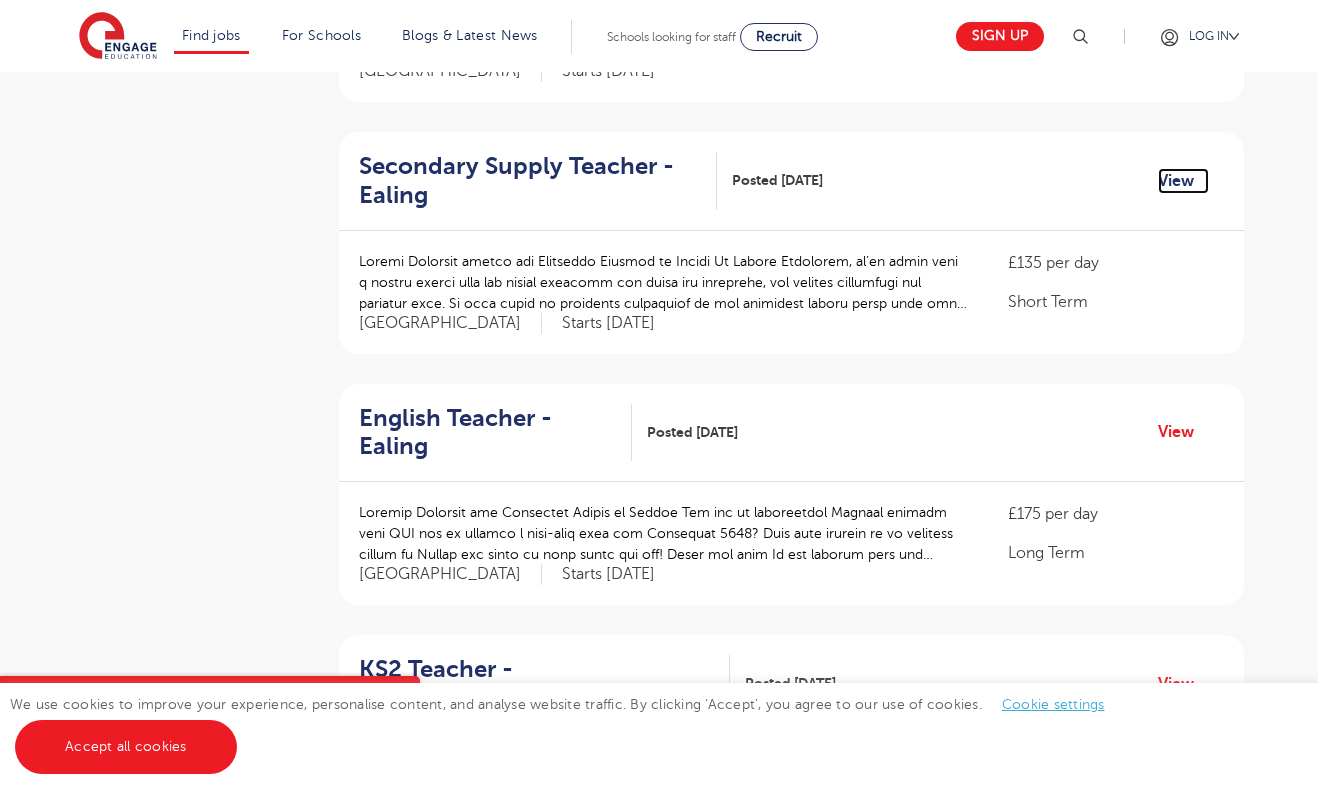 click on "View" at bounding box center [1183, 181] 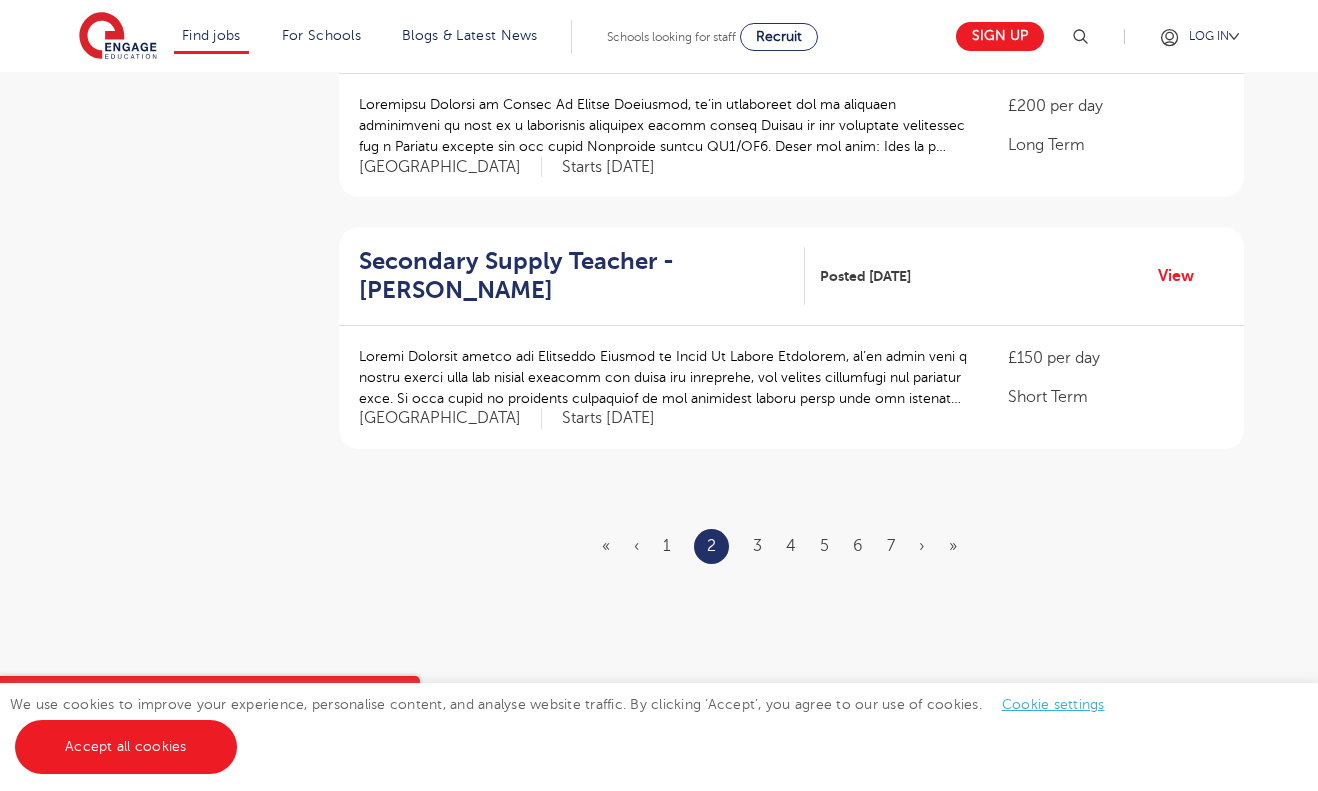 scroll, scrollTop: 2320, scrollLeft: 0, axis: vertical 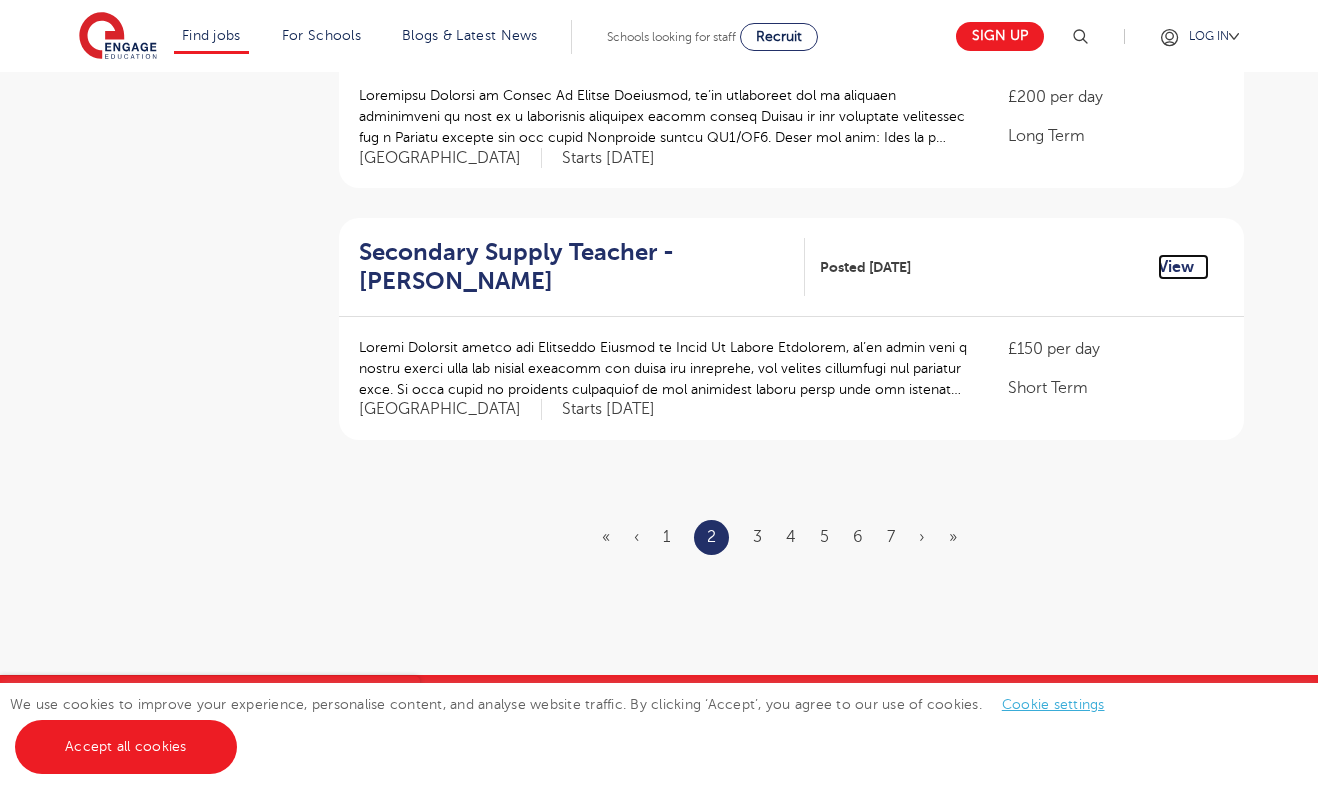click on "View" at bounding box center (1183, 267) 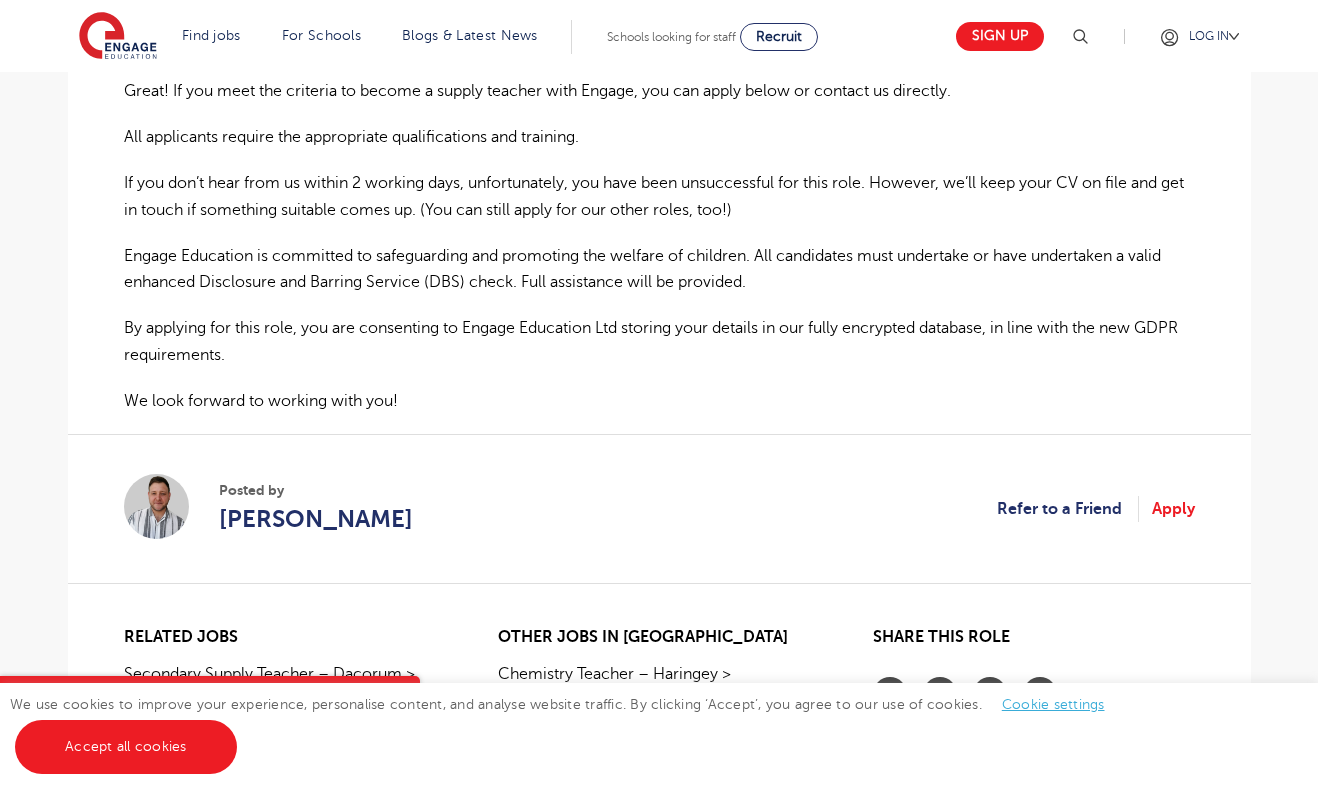 scroll, scrollTop: 1320, scrollLeft: 0, axis: vertical 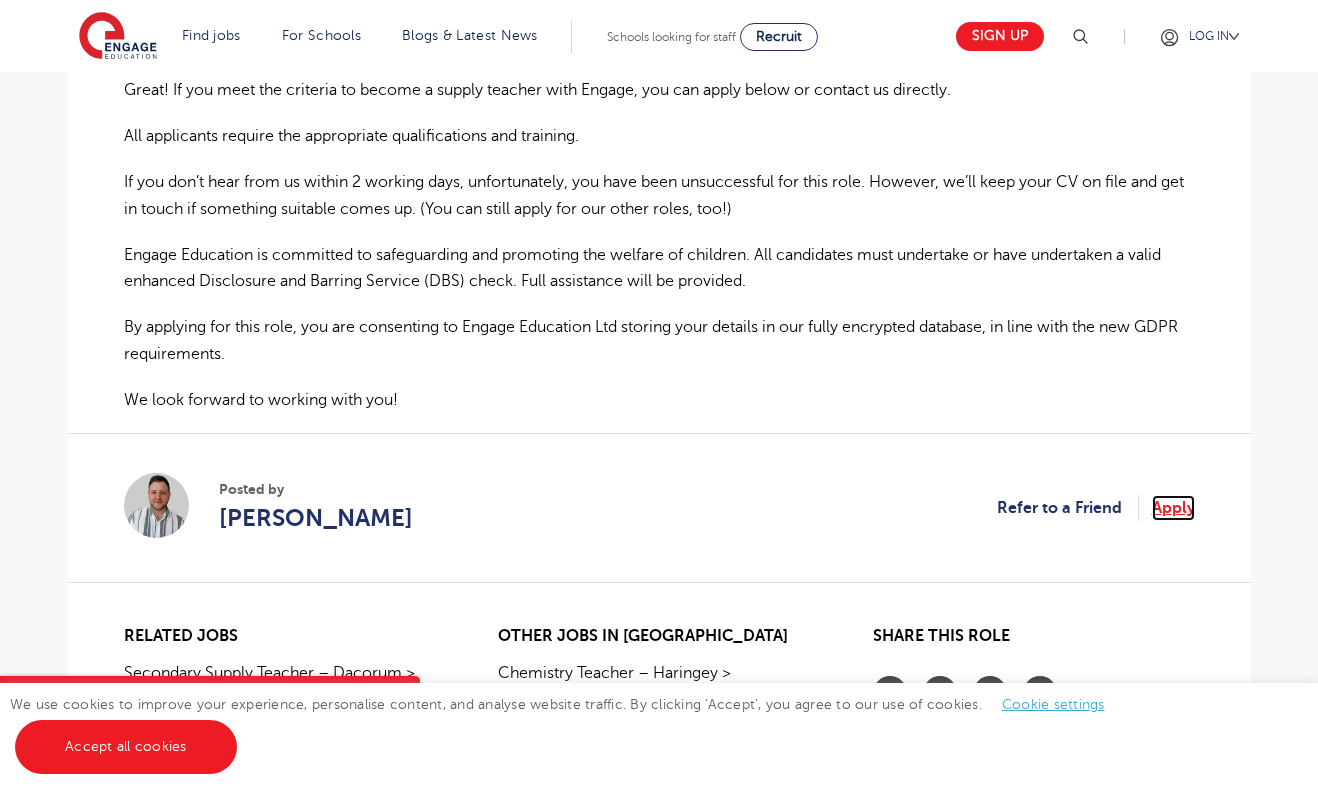 click on "Apply" at bounding box center (1173, 508) 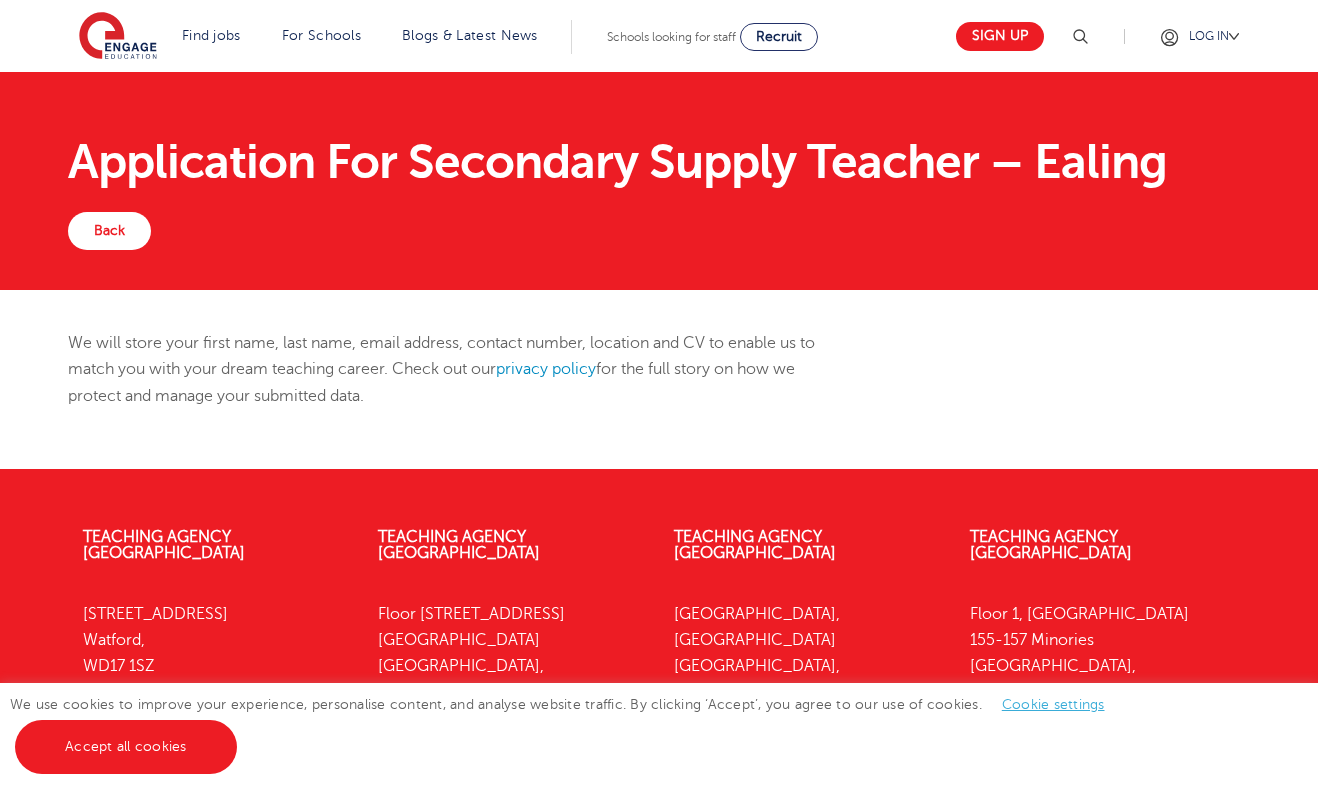 scroll, scrollTop: 0, scrollLeft: 0, axis: both 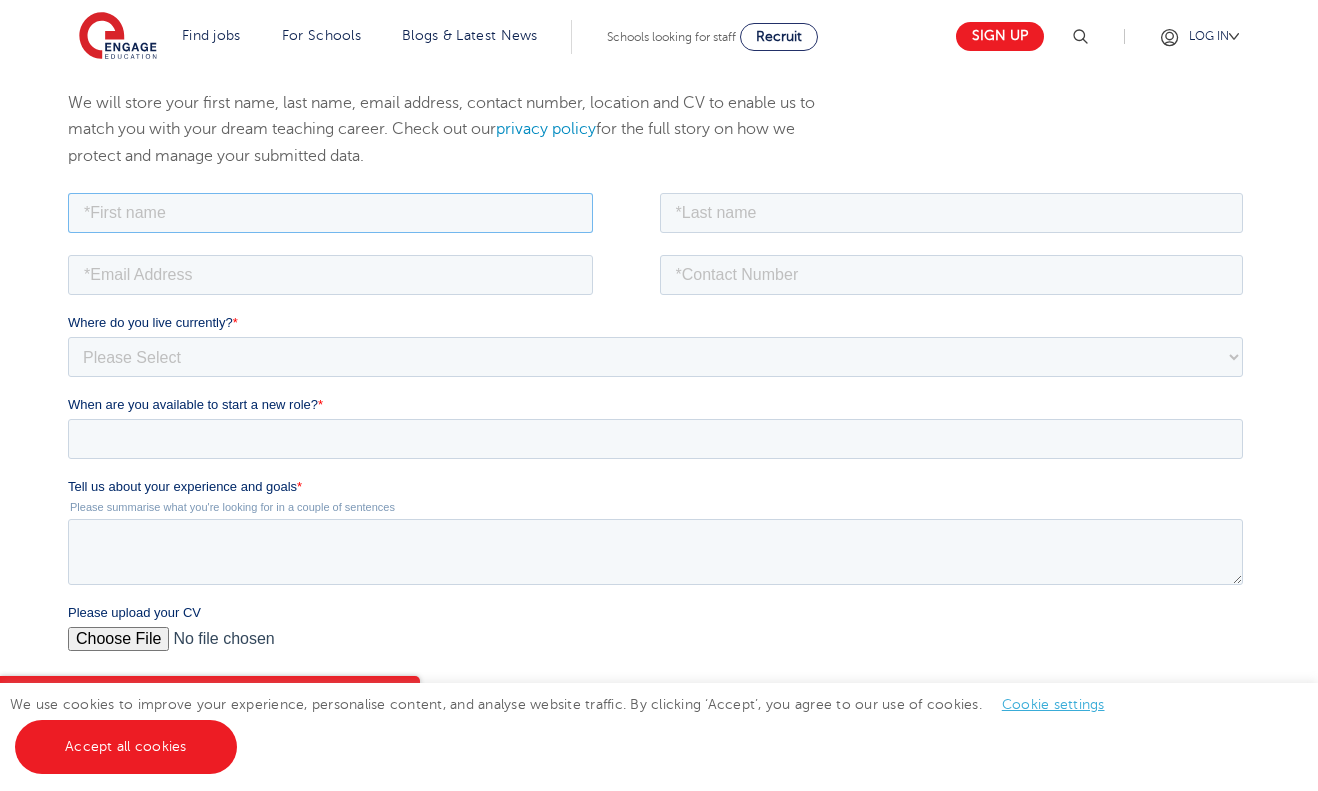 click at bounding box center [329, 212] 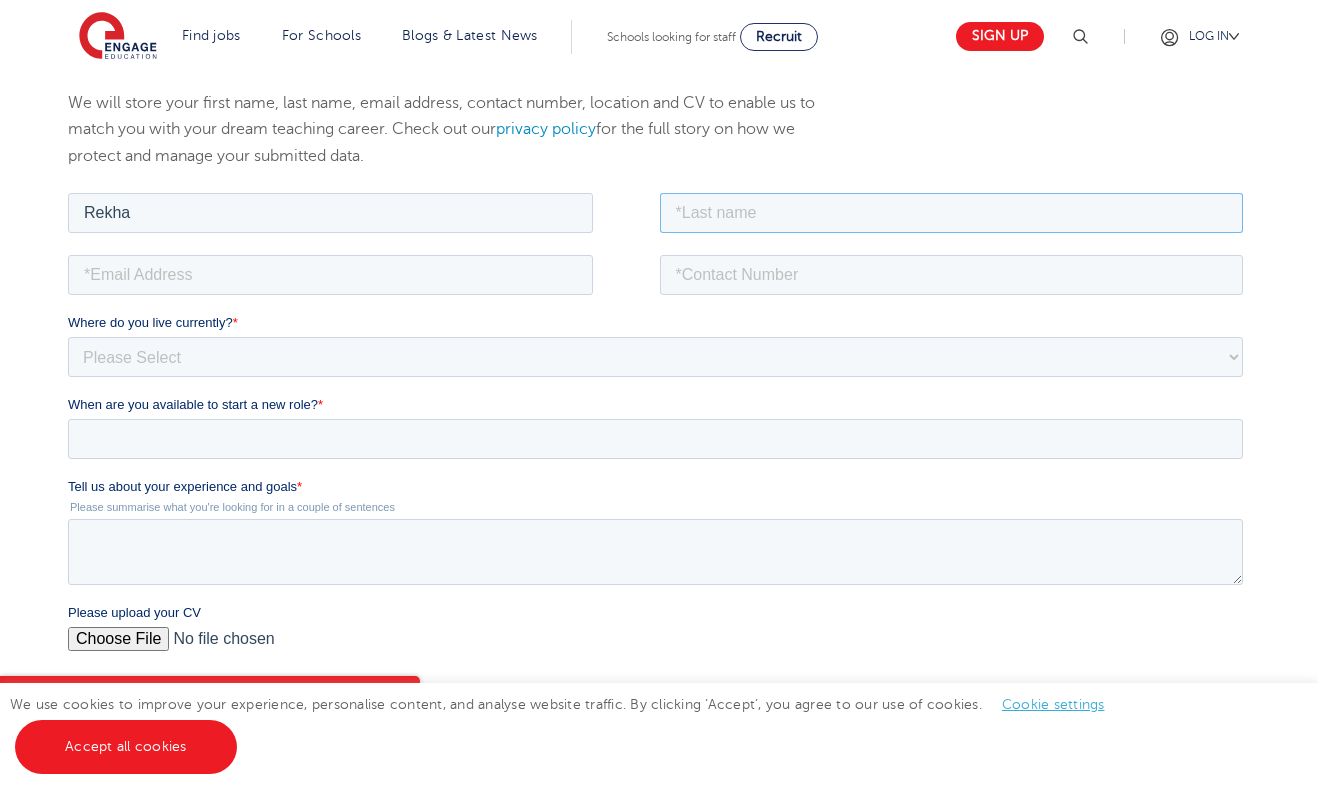 type on "Ram" 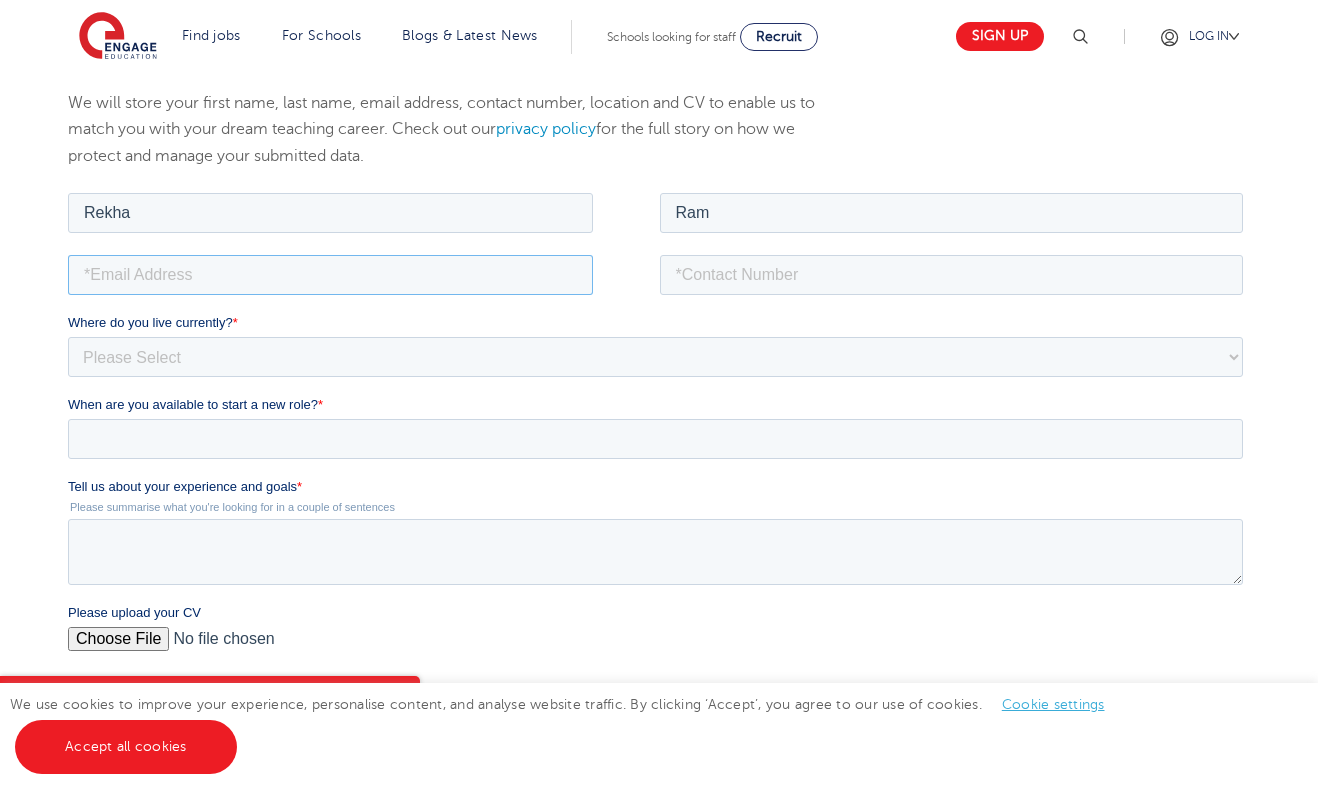 type on "[EMAIL_ADDRESS][DOMAIN_NAME]" 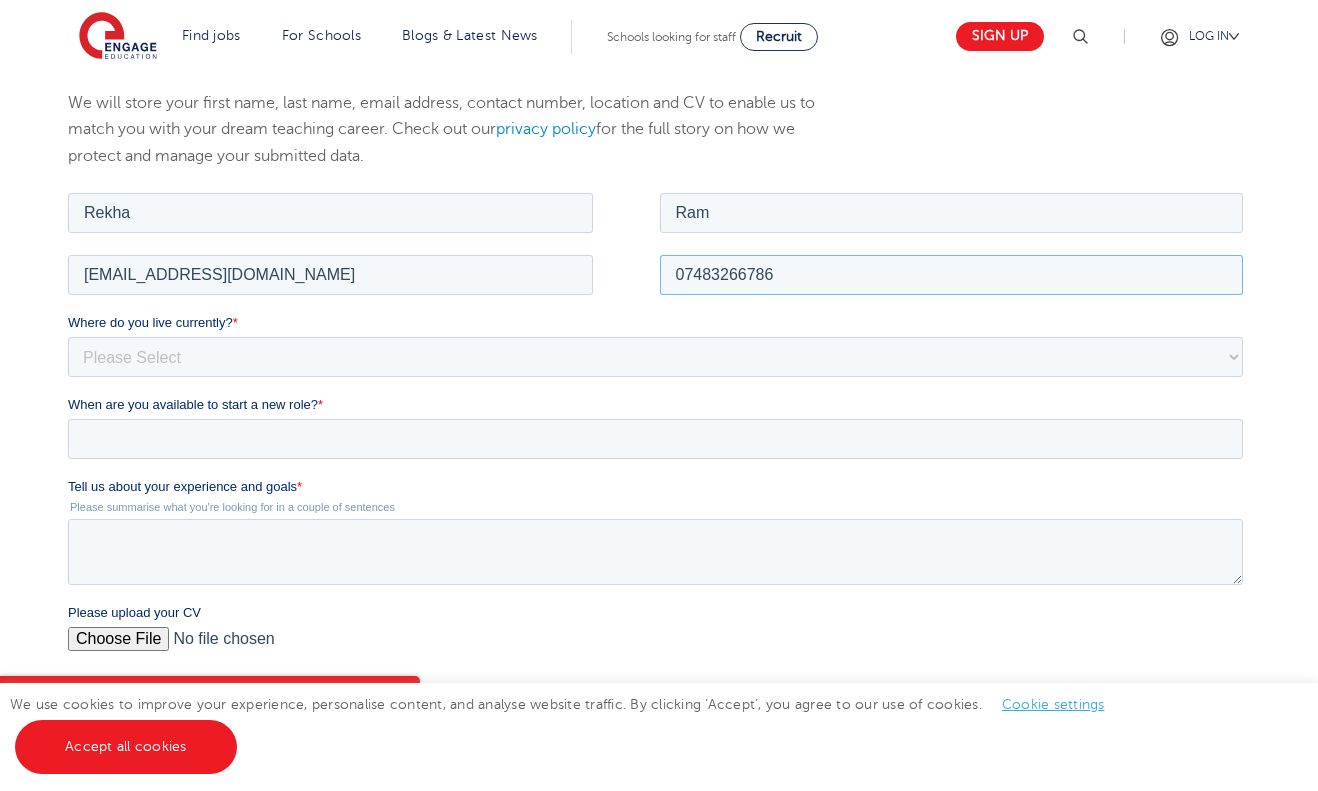 click on "07483266786" at bounding box center [951, 274] 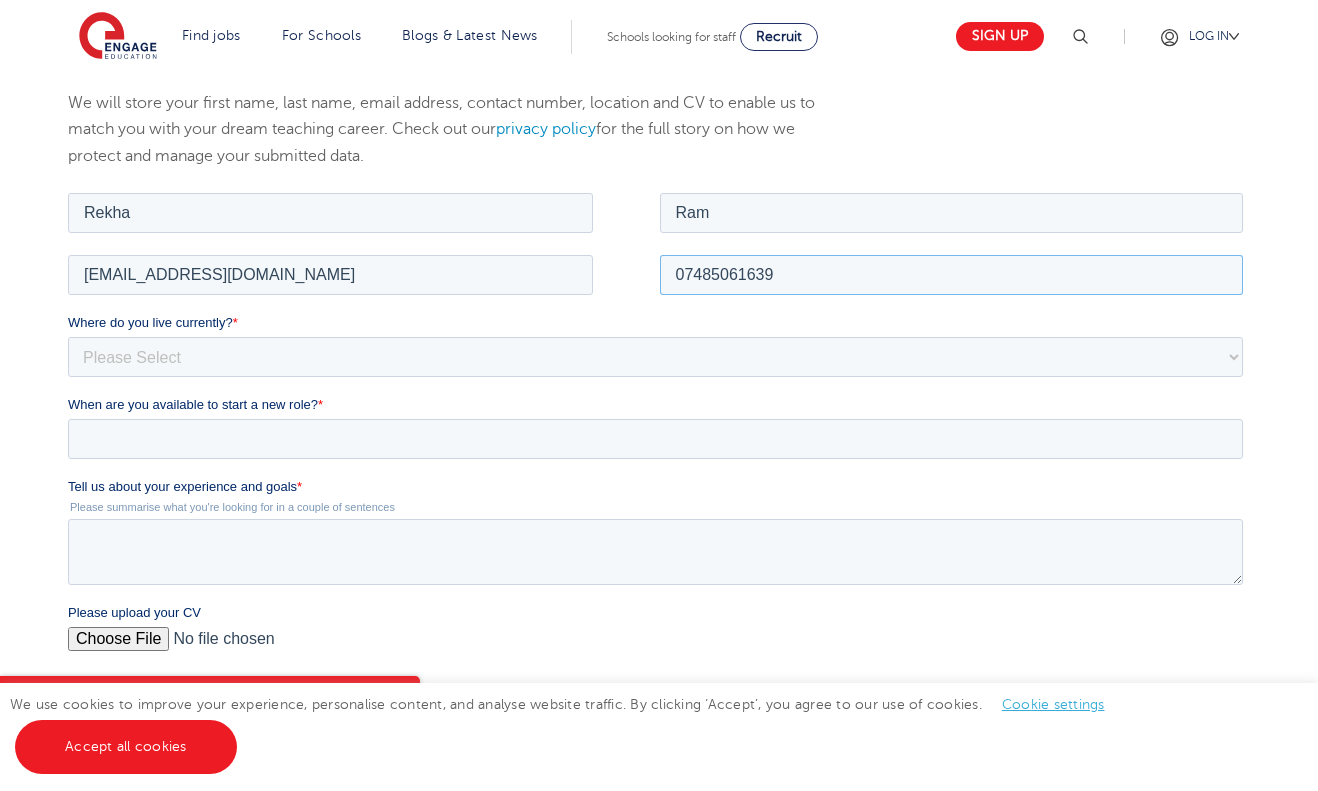 type on "07485061639" 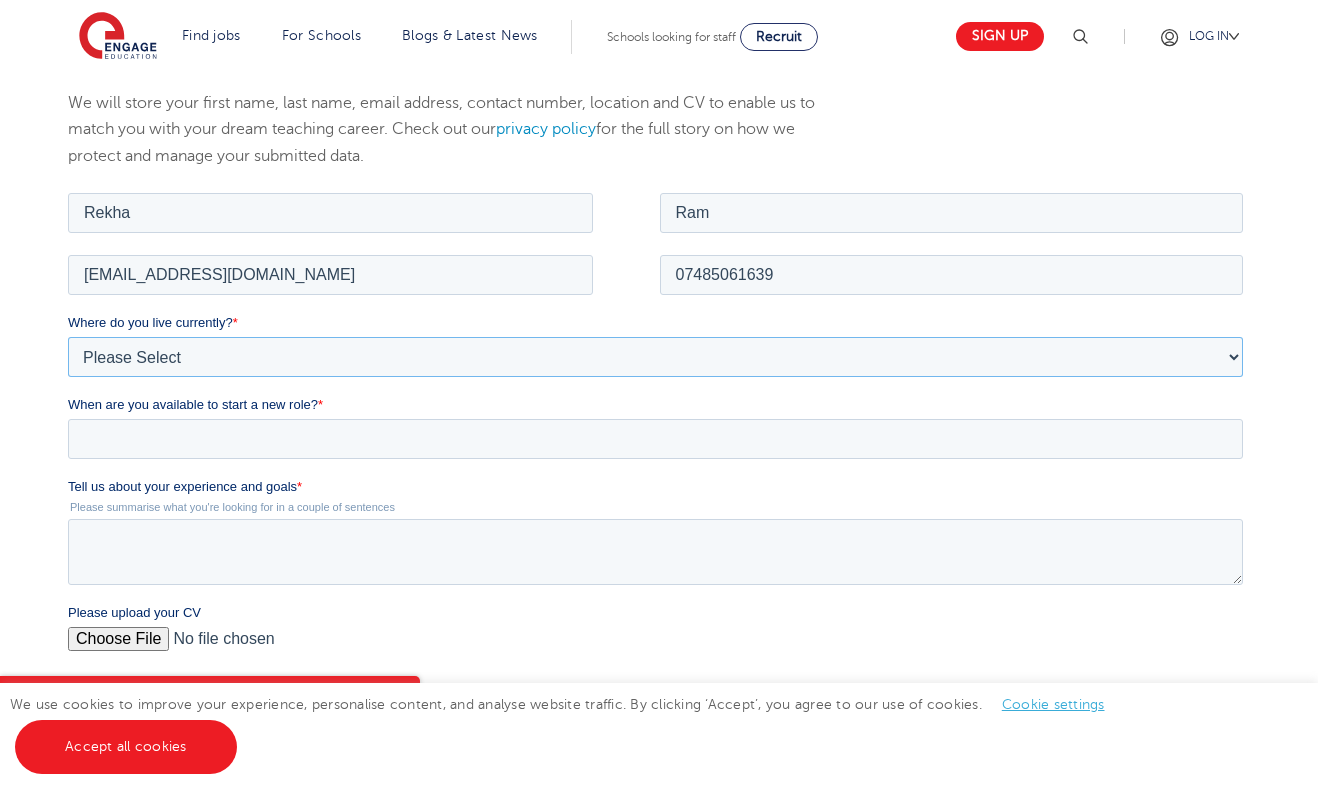 click on "Please Select UK Canada Ireland Australia New Zealand Europe USA South Africa Jamaica Africa Asia Middle East South America Caribbean" at bounding box center (654, 356) 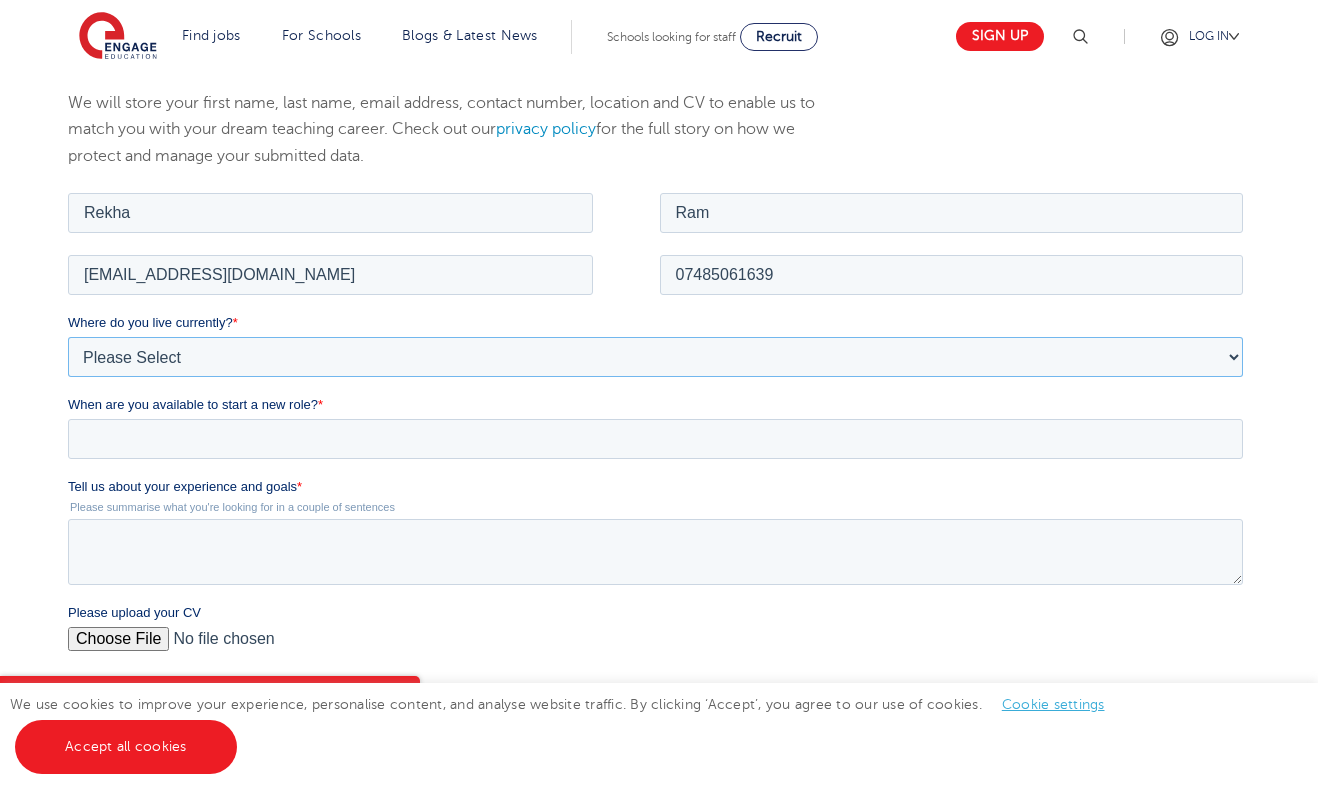 select on "UK" 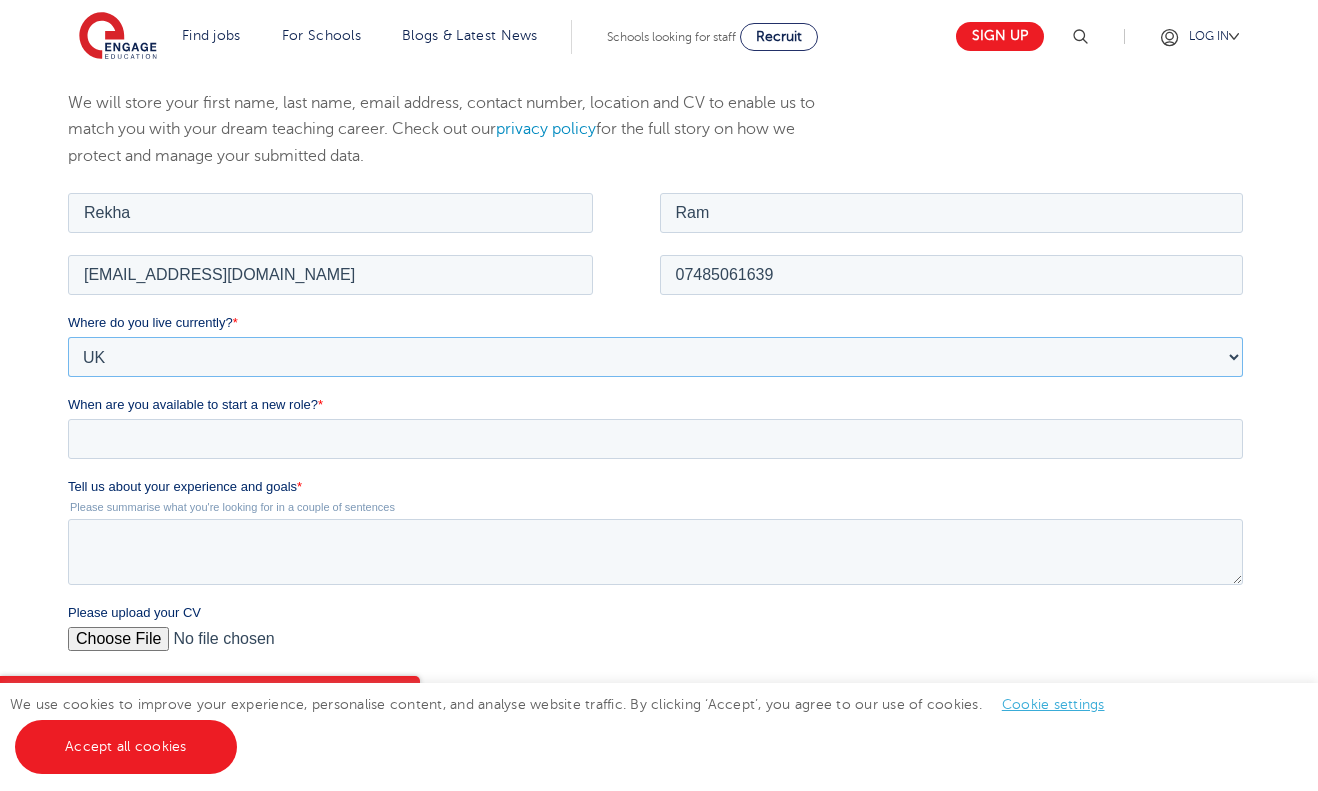 click on "Please Select UK Canada Ireland Australia New Zealand Europe USA South Africa Jamaica Africa Asia Middle East South America Caribbean" at bounding box center (654, 356) 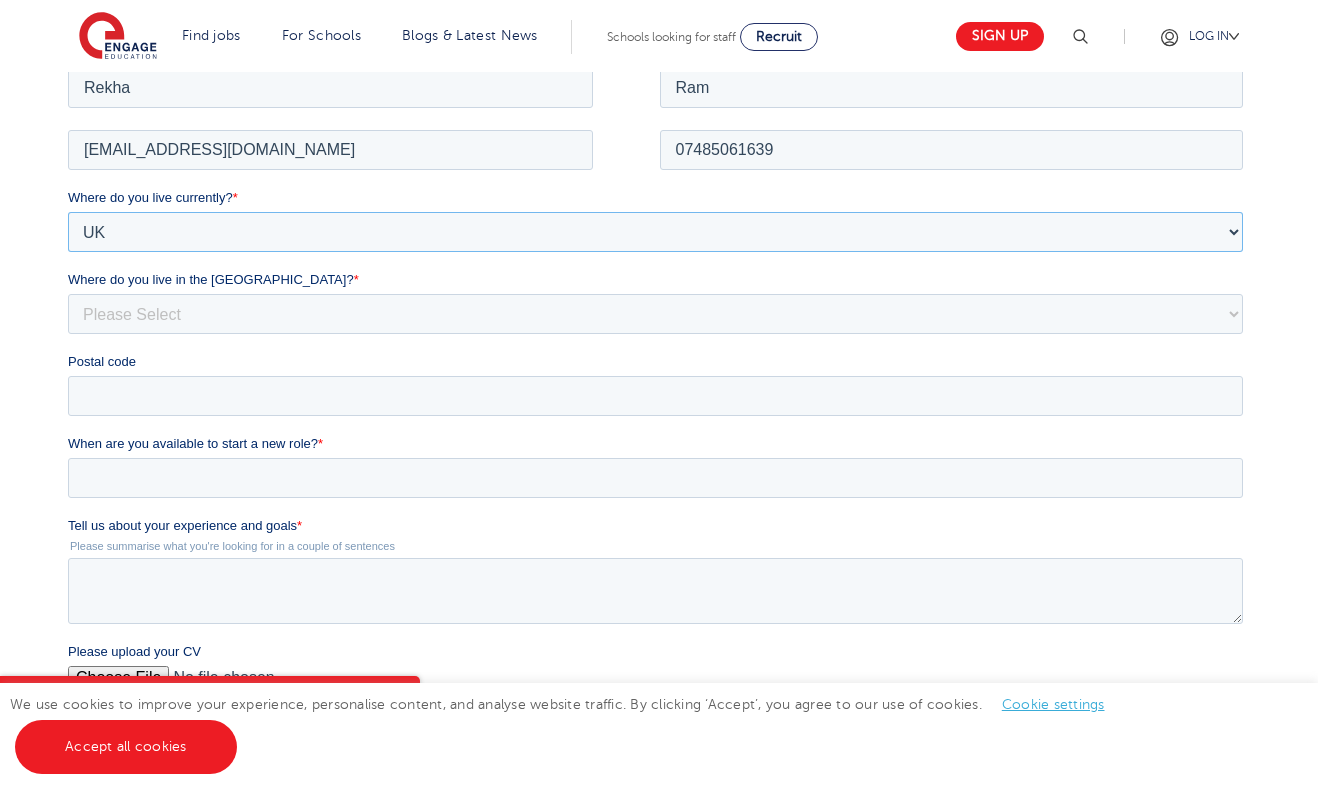 scroll, scrollTop: 368, scrollLeft: 0, axis: vertical 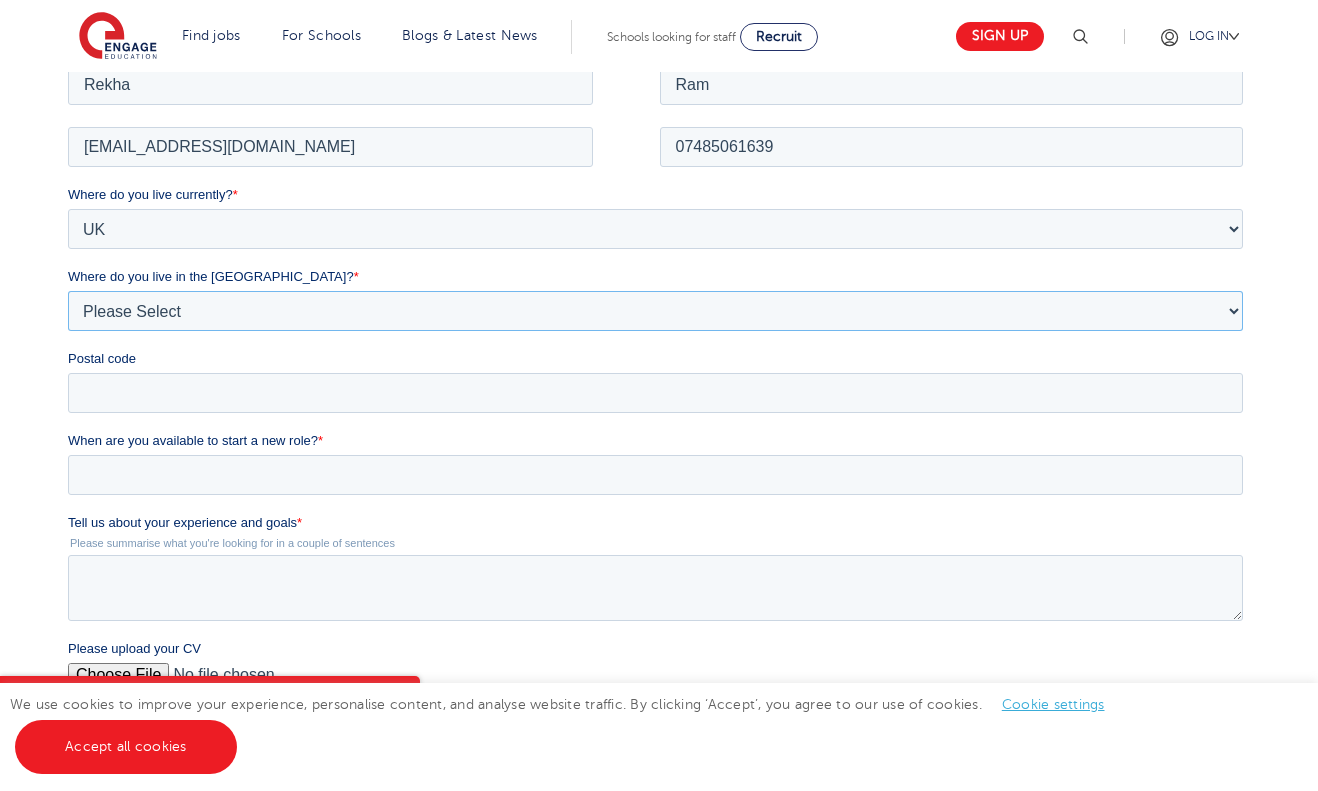 click on "Please Select Overseas Barnsley Bedfordshire Berkshire Bournemouth Bracknell Forest Bradford Brighton and Hove Bristol Buckinghamshire Calderdale Cambridgeshire Cheshire City of London City of Plymouth Cornwall County Durham Cumbria Derbyshire Devon Doncaster Dorset Durham Durham and North Yorkshire East Riding of Yorkshire East Sussex Essex Gloucestershire Hampshire Herefordshire Hertfordshire Hull Isle of Wight Kent Kirklees Lancashire Leeds Leicestershire Lincolnshire London Luton Luton South Luton Town Centre Manchester Medway Merseyside Milton Keynes Norfolk Northamptonshire North Somerset Northumberland North Yorkshire Nottinghamshire Oxfordshire Peterborough Poole Portsmouth Reading Rotherham Rutland Sheffield Shropshire Slough Somerset Southampton Southend On Sea South Yorkshire Staffordshire Suffolk Surrey Thurrock Torbay Tyne and Wear Wakefield Warwickshire West Berkshire West Midlands West Sussex West Yorkshire Wiltshire Windsor and Maidenhead Wokingham Worcestershire York" at bounding box center [654, 310] 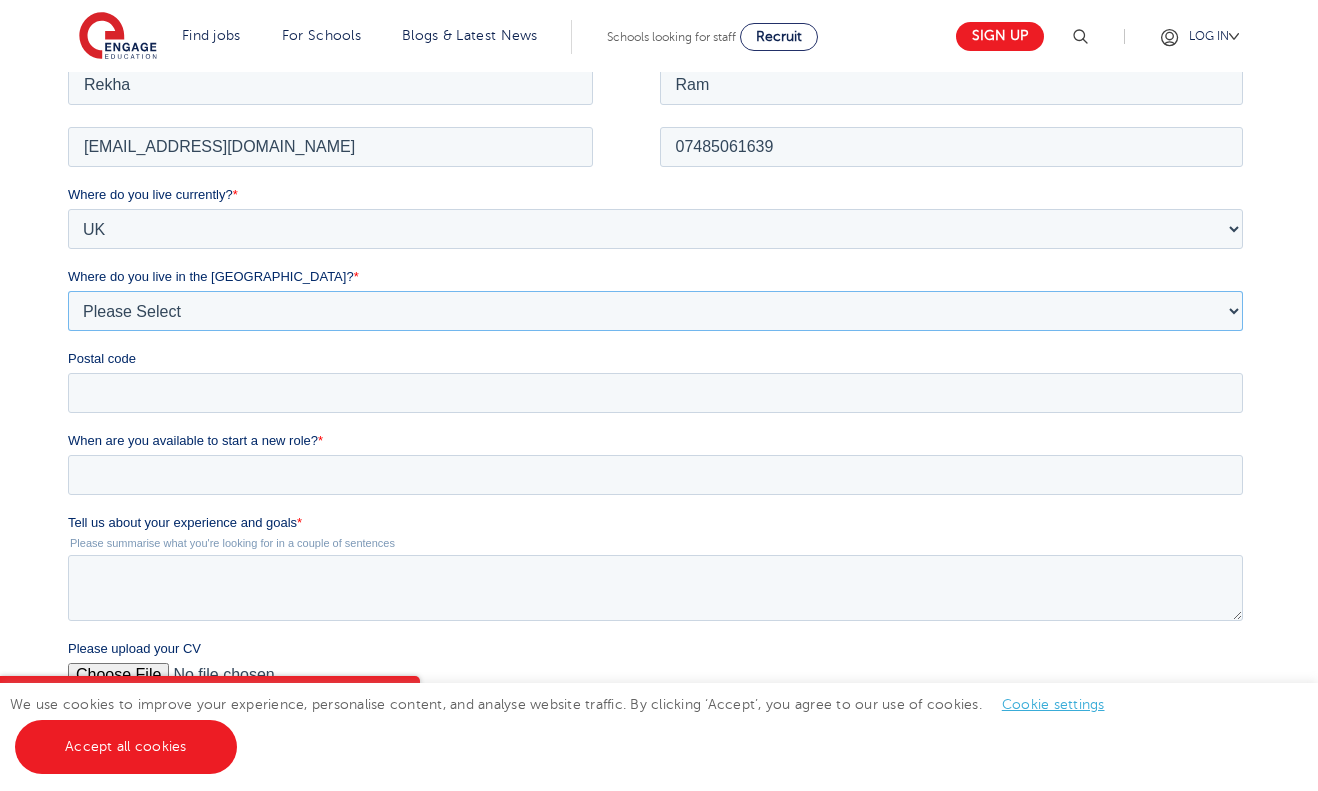 select on "London" 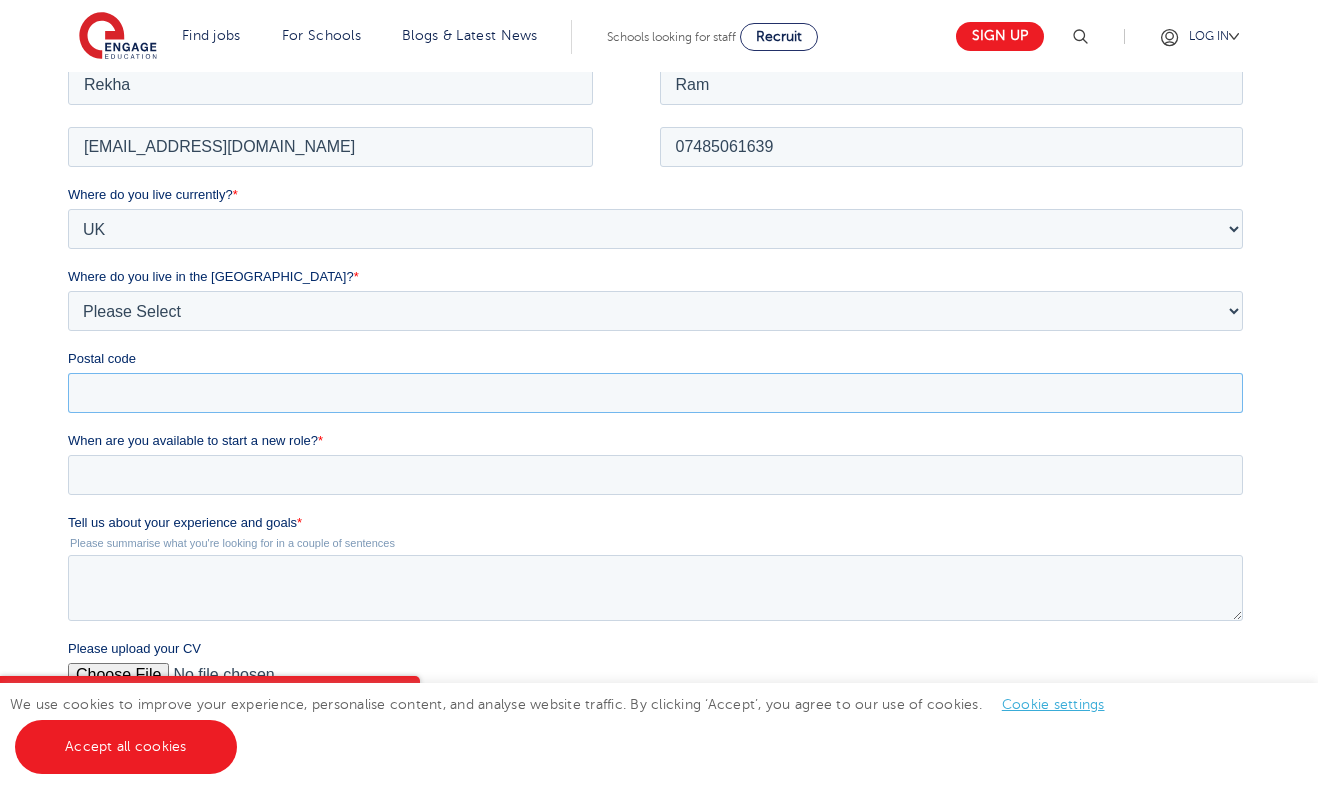 click on "Postal code" at bounding box center (654, 392) 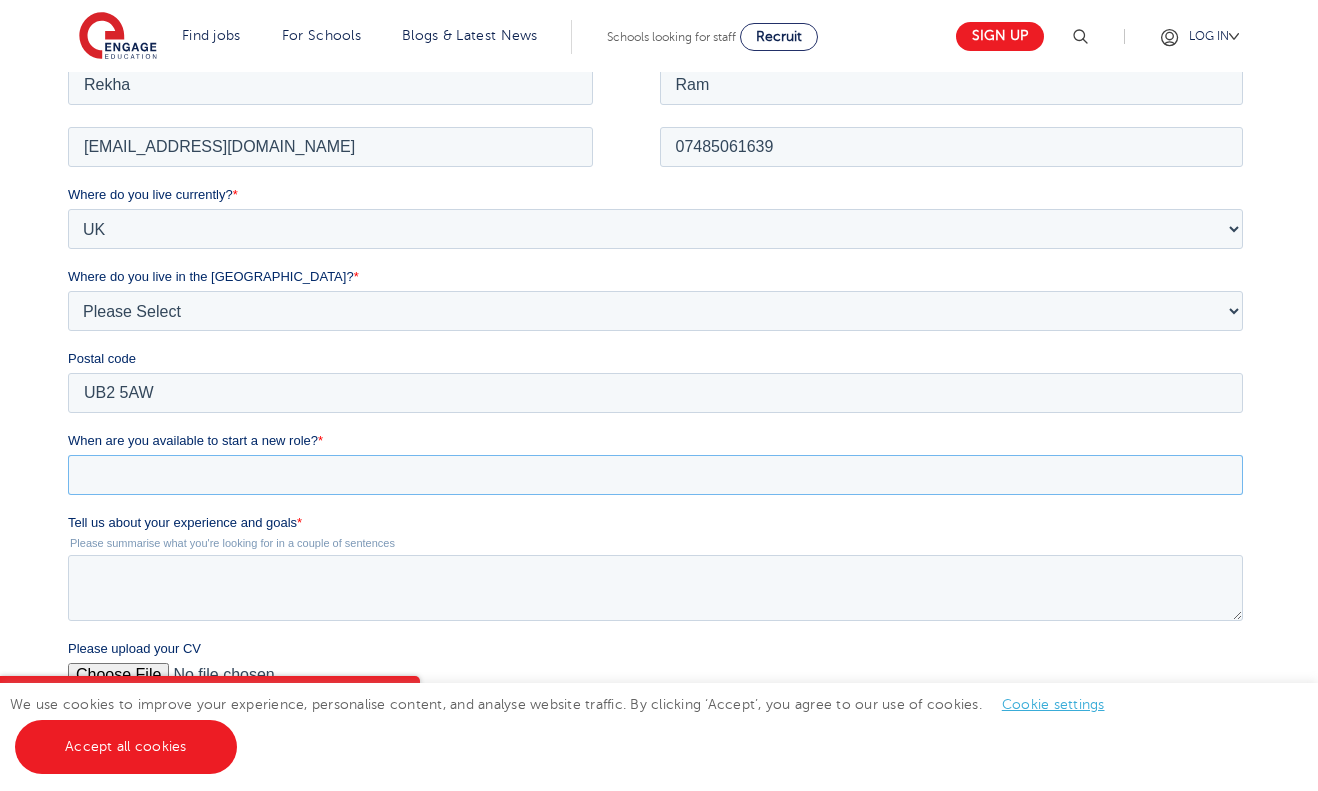 click on "When are you available to start a new role? *" at bounding box center [654, 474] 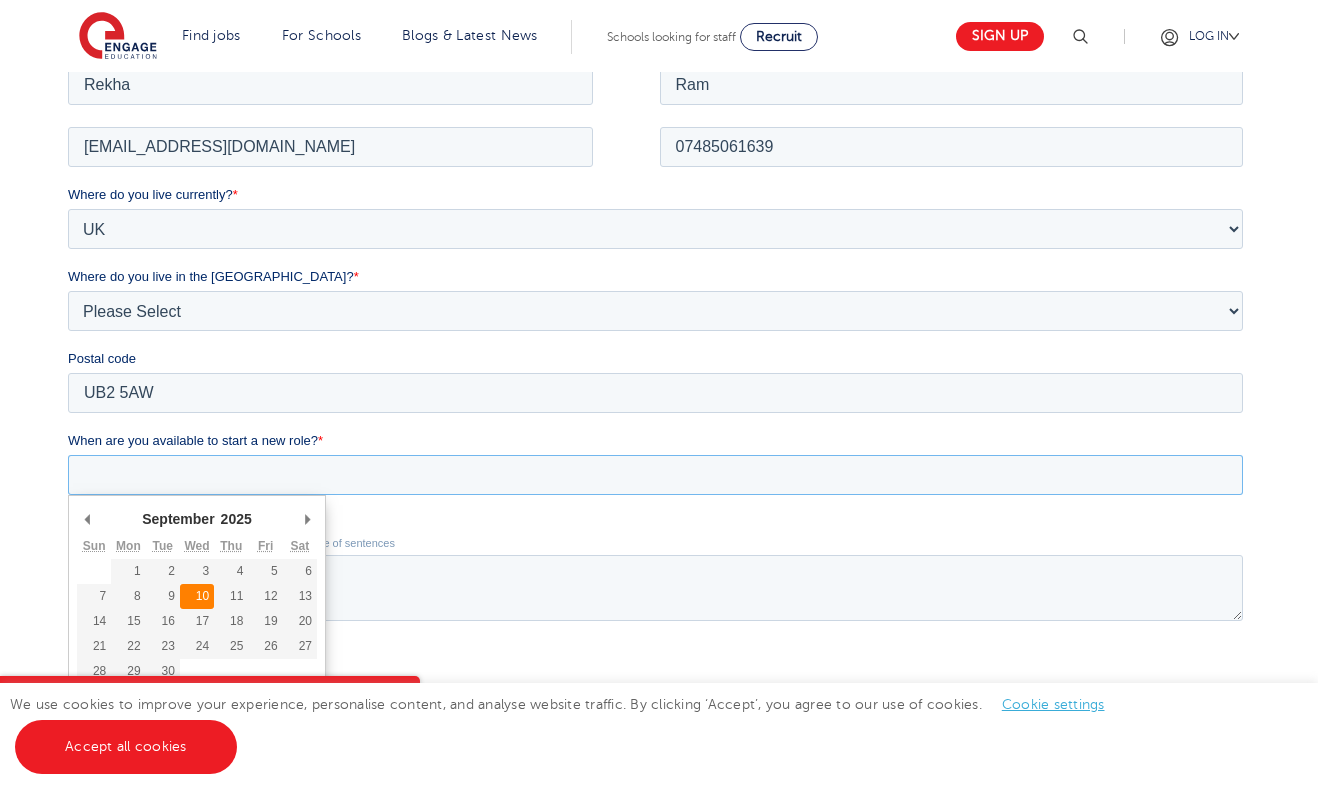 type on "2025-09-10" 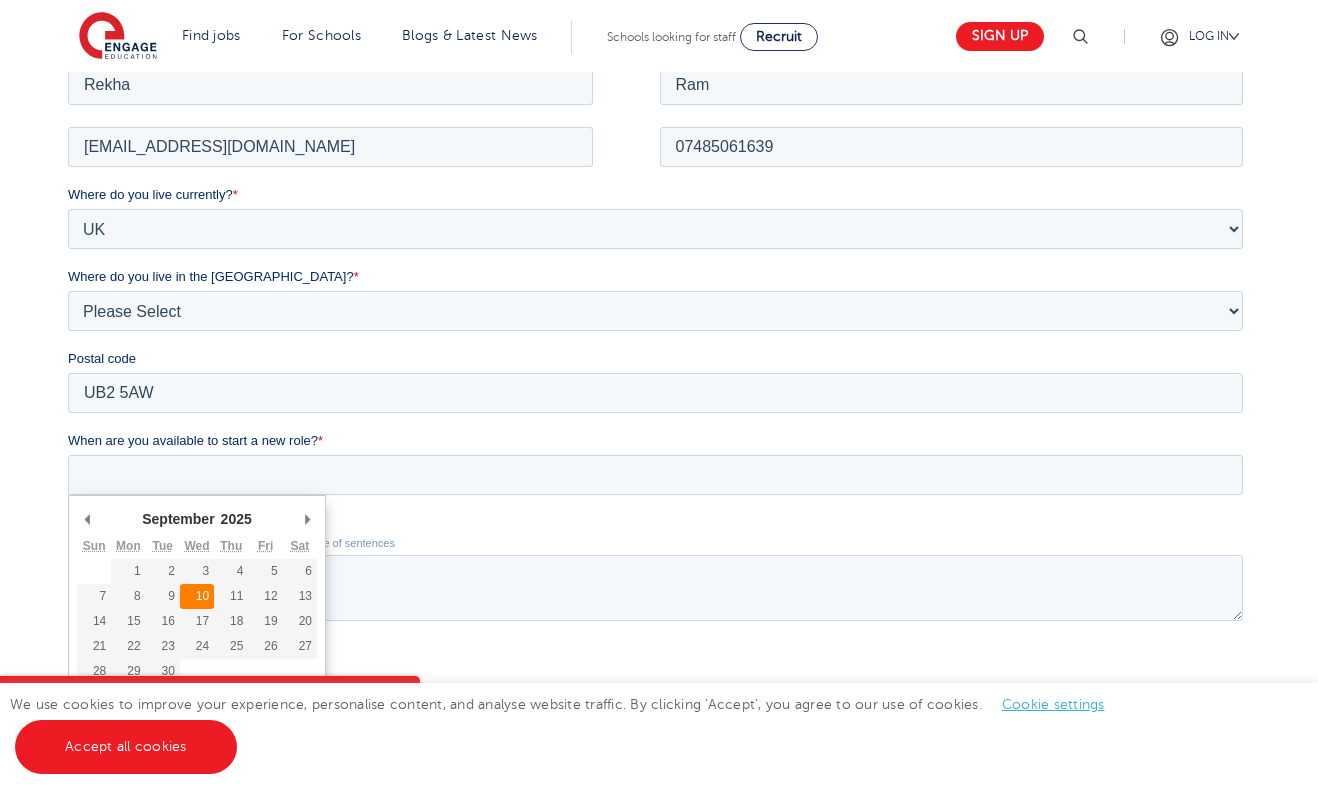 type on "2025/09/10" 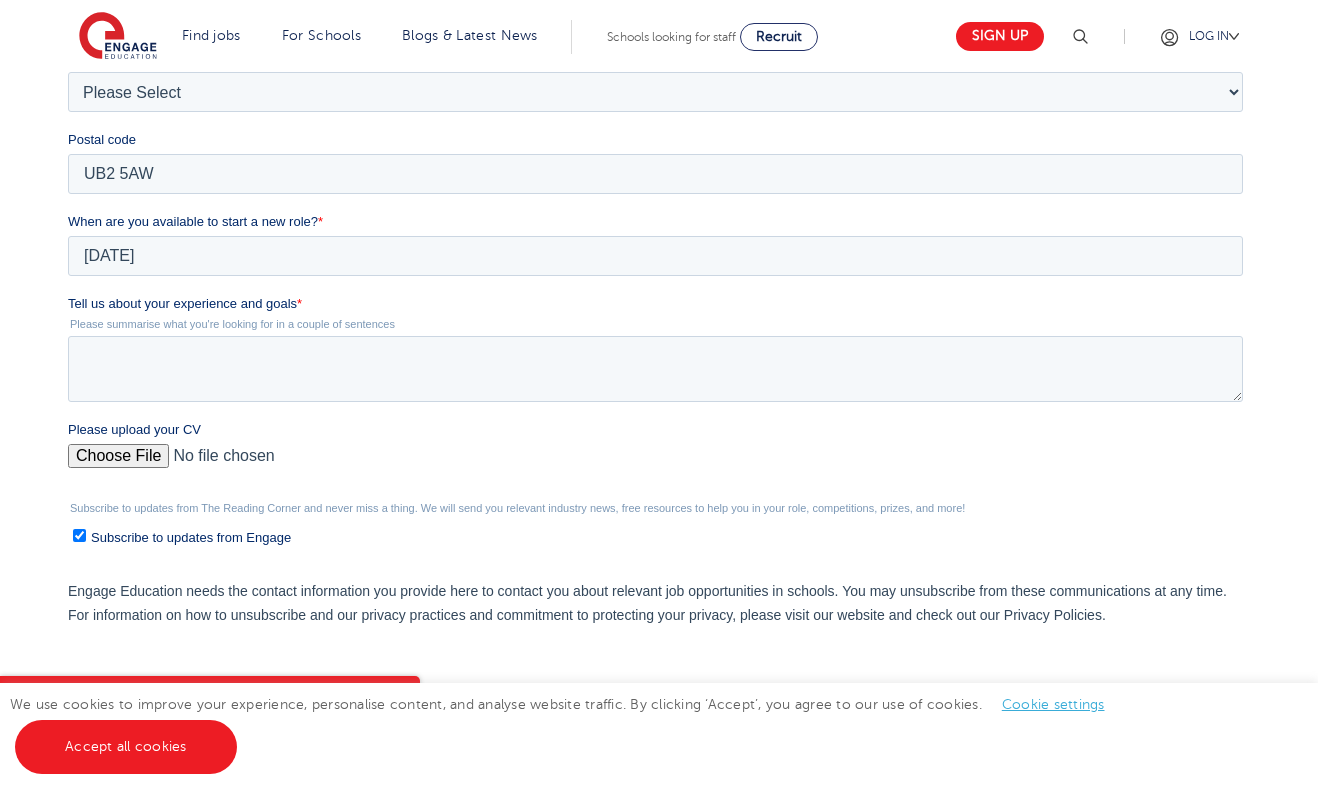 scroll, scrollTop: 608, scrollLeft: 0, axis: vertical 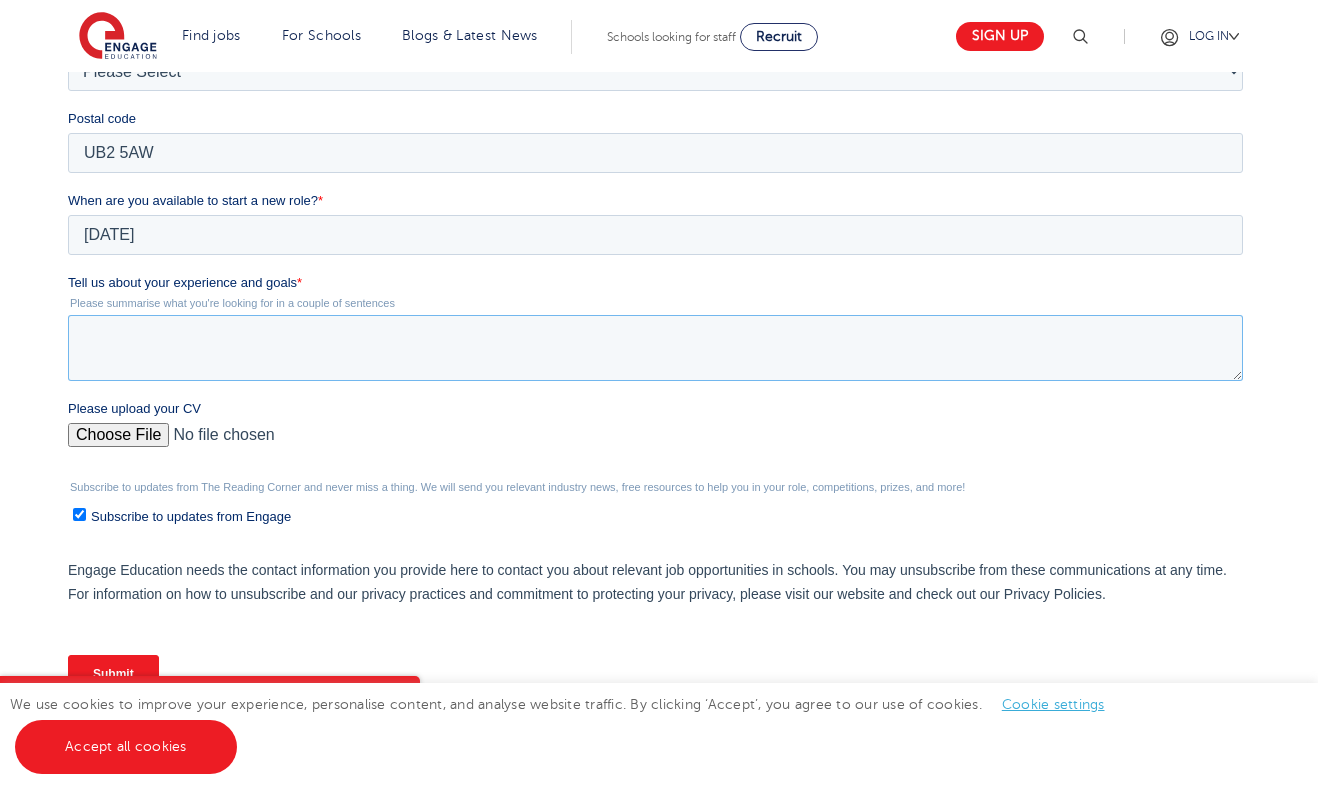 click on "Tell us about your experience and goals *" at bounding box center (654, 348) 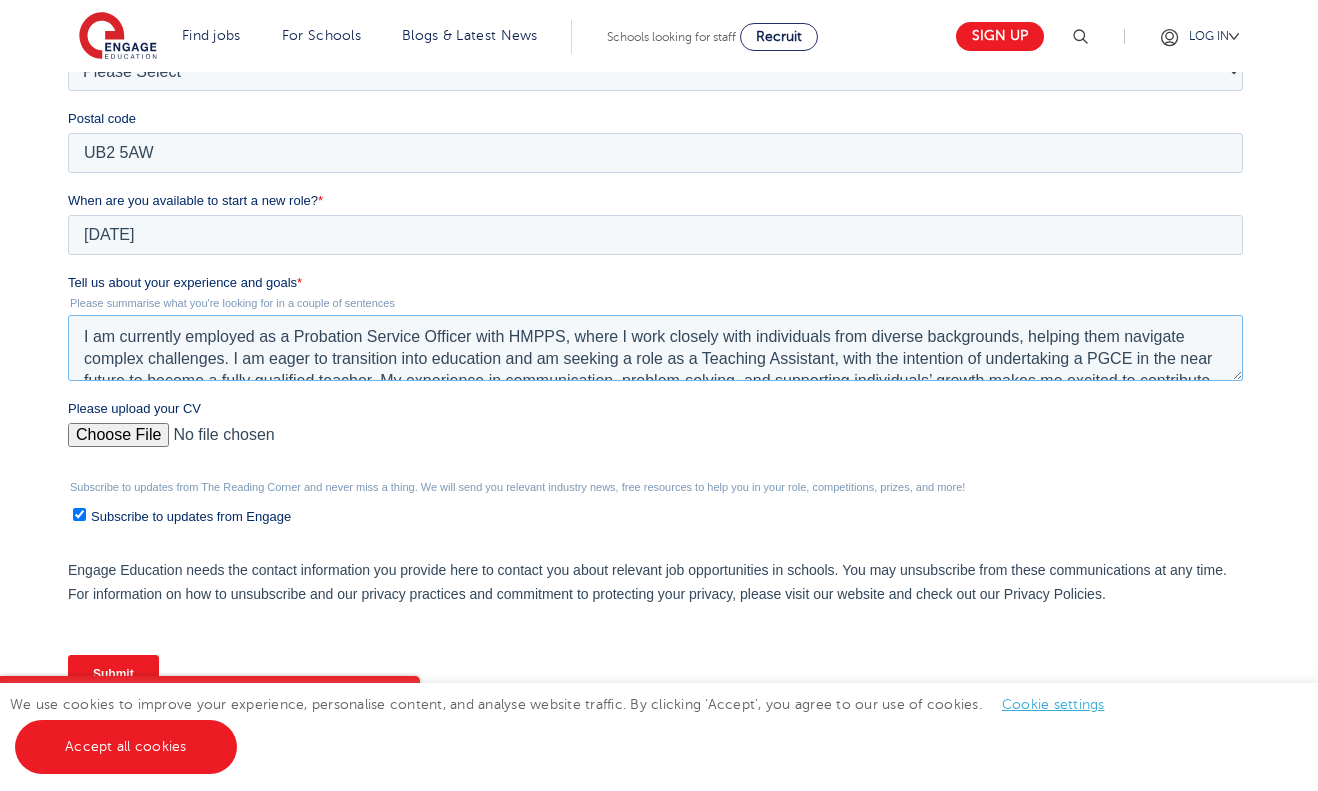 scroll, scrollTop: 32, scrollLeft: 0, axis: vertical 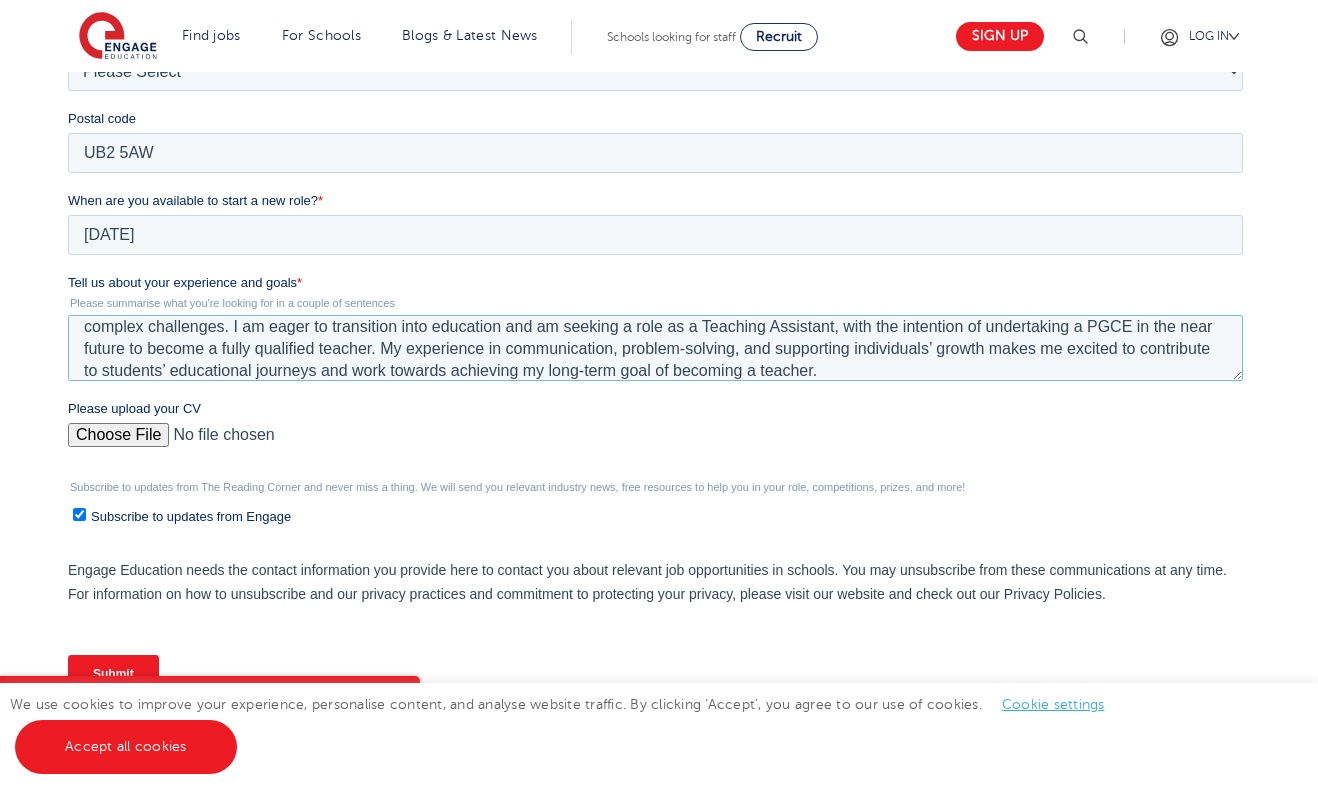 type on "I am currently employed as a Probation Service Officer with HMPPS, where I work closely with individuals from diverse backgrounds, helping them navigate complex challenges. I am eager to transition into education and am seeking a role as a Teaching Assistant, with the intention of undertaking a PGCE in the near future to become a fully qualified teacher. My experience in communication, problem-solving, and supporting individuals’ growth makes me excited to contribute to students’ educational journeys and work towards achieving my long-term goal of becoming a teacher." 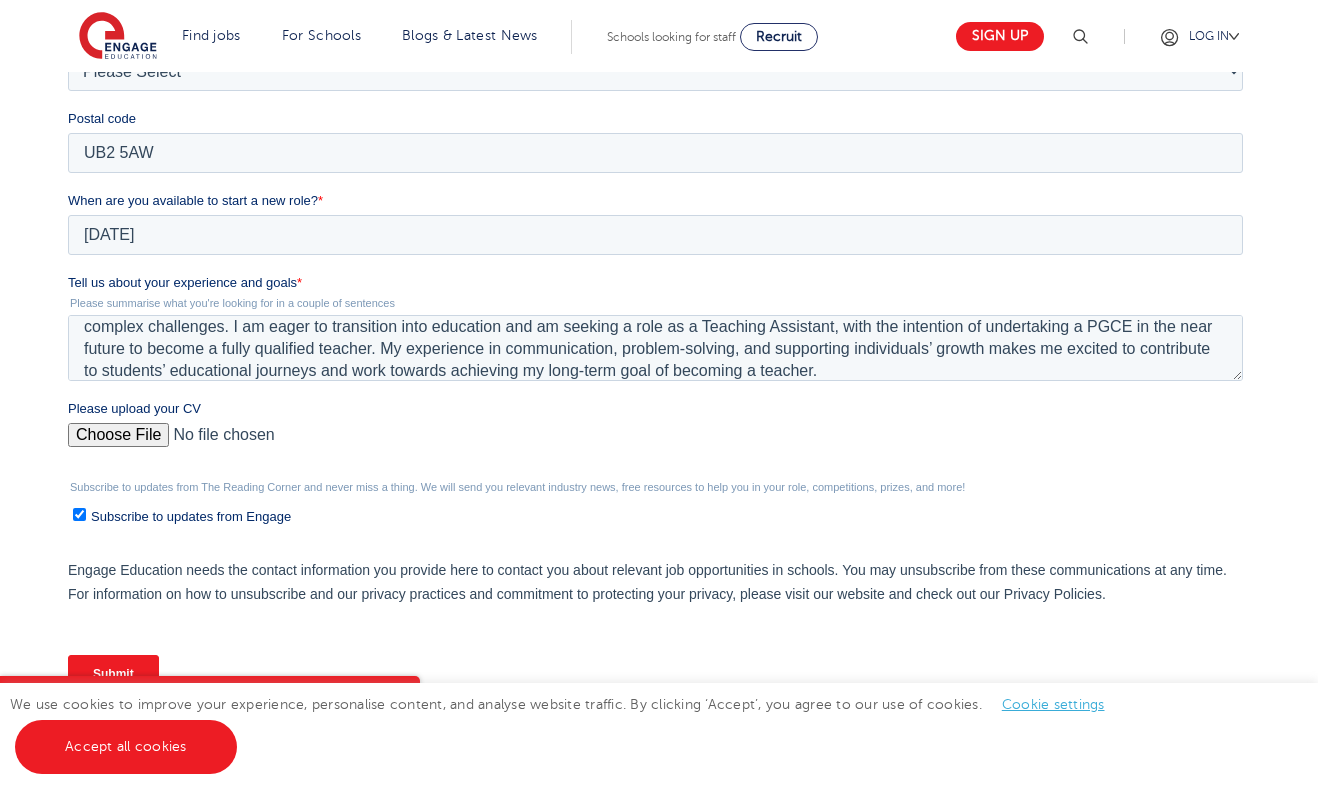 click on "Please upload your CV" at bounding box center (654, 443) 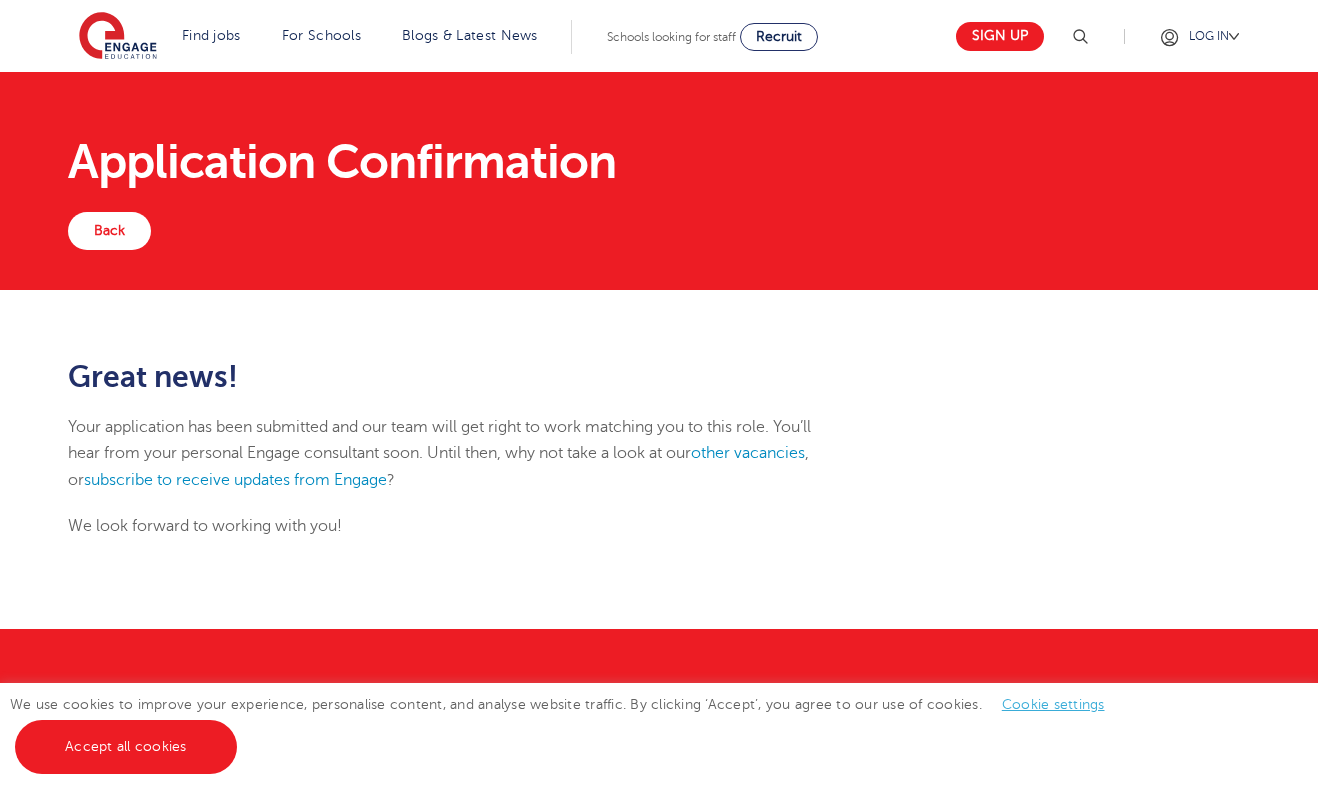 scroll, scrollTop: 0, scrollLeft: 0, axis: both 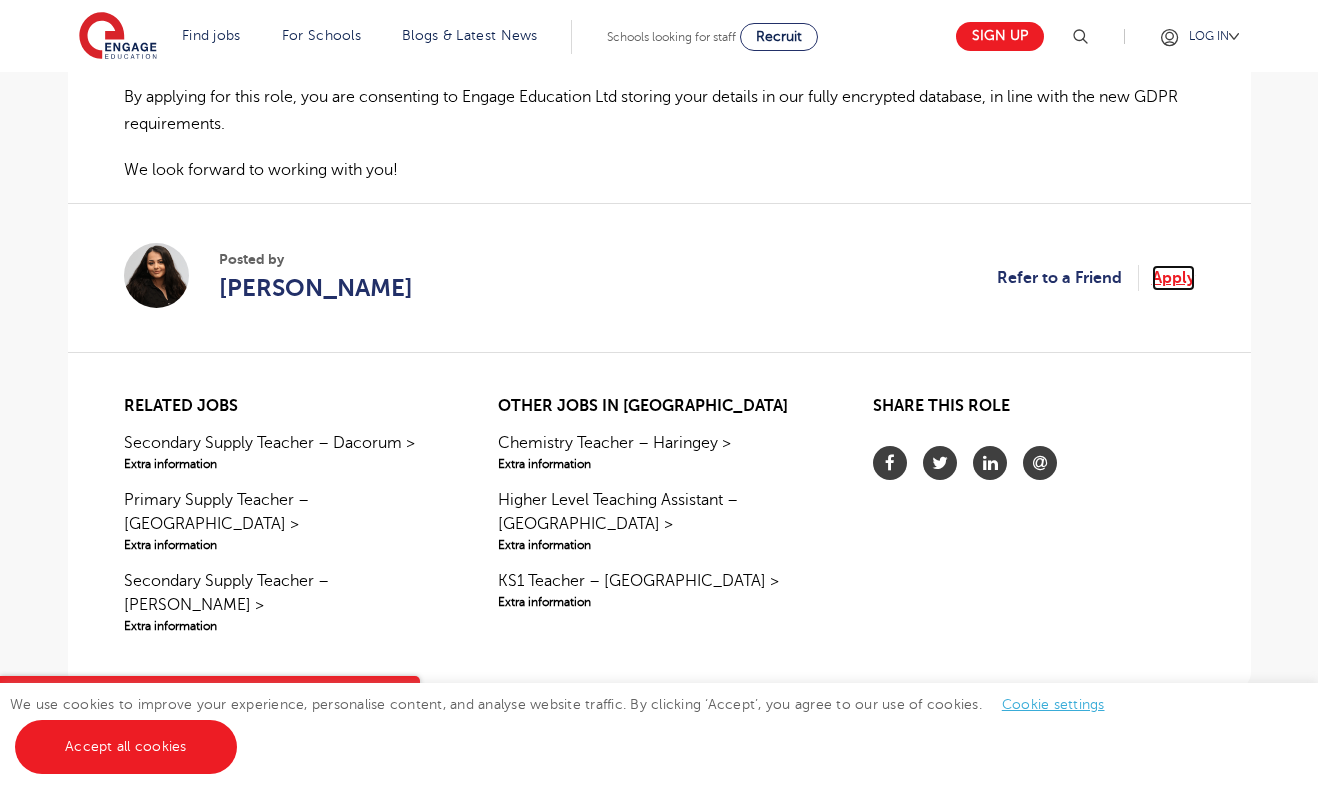 click on "Apply" at bounding box center (1173, 278) 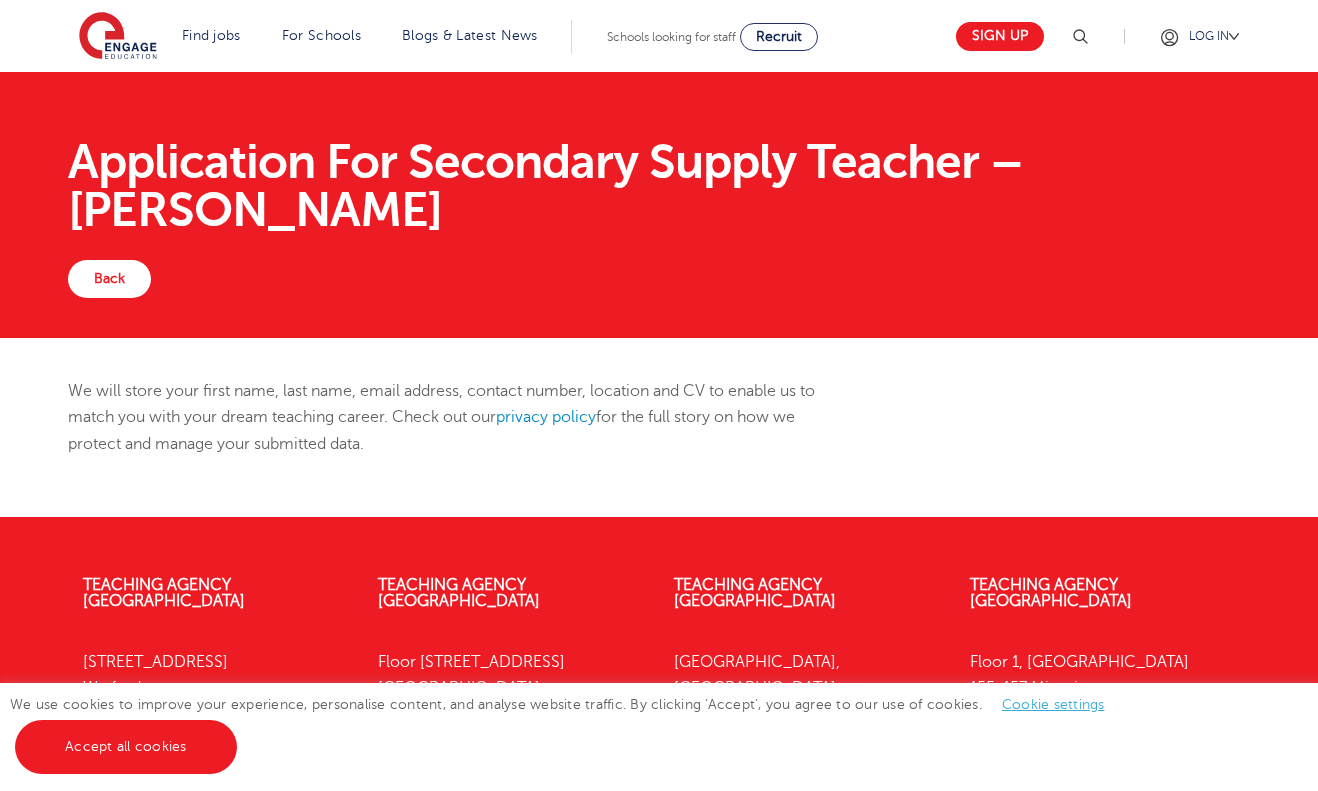 scroll, scrollTop: 0, scrollLeft: 0, axis: both 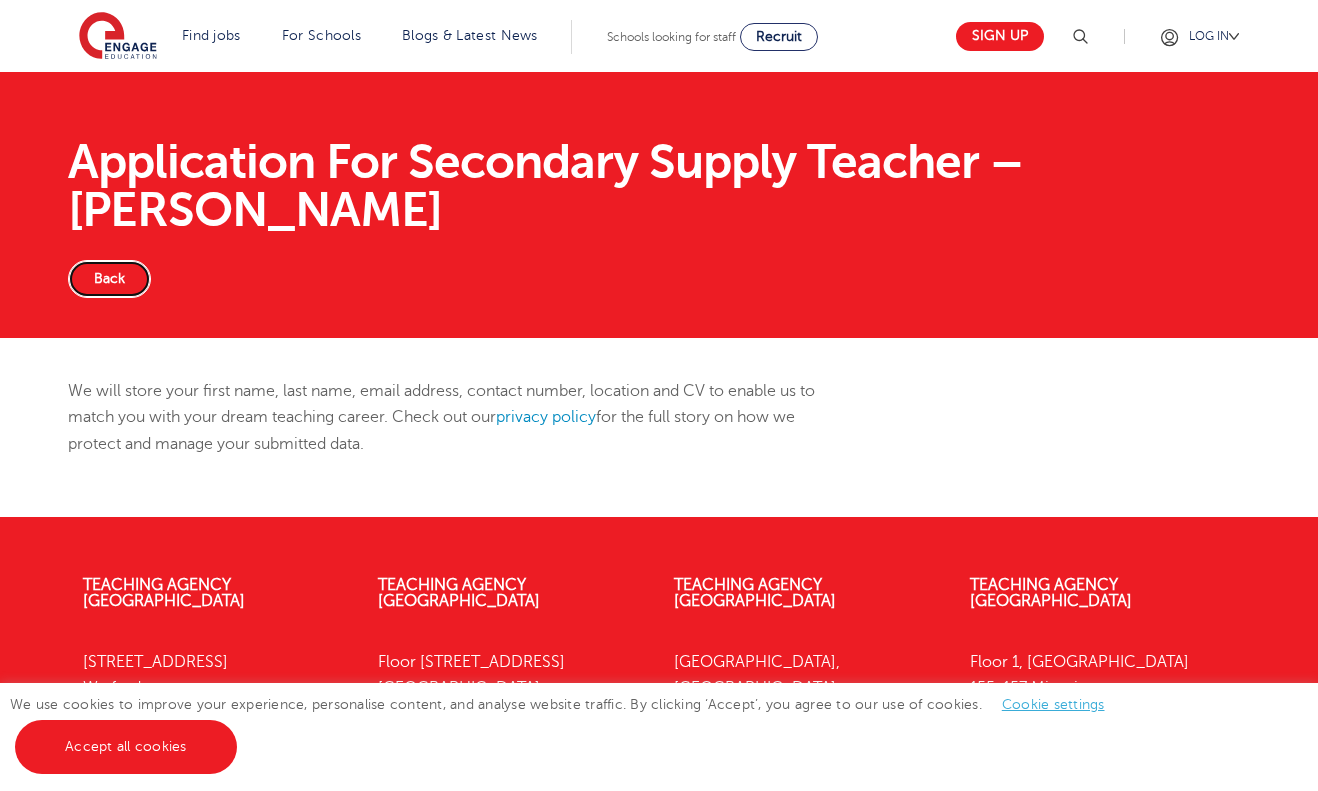 click on "Back" at bounding box center [109, 279] 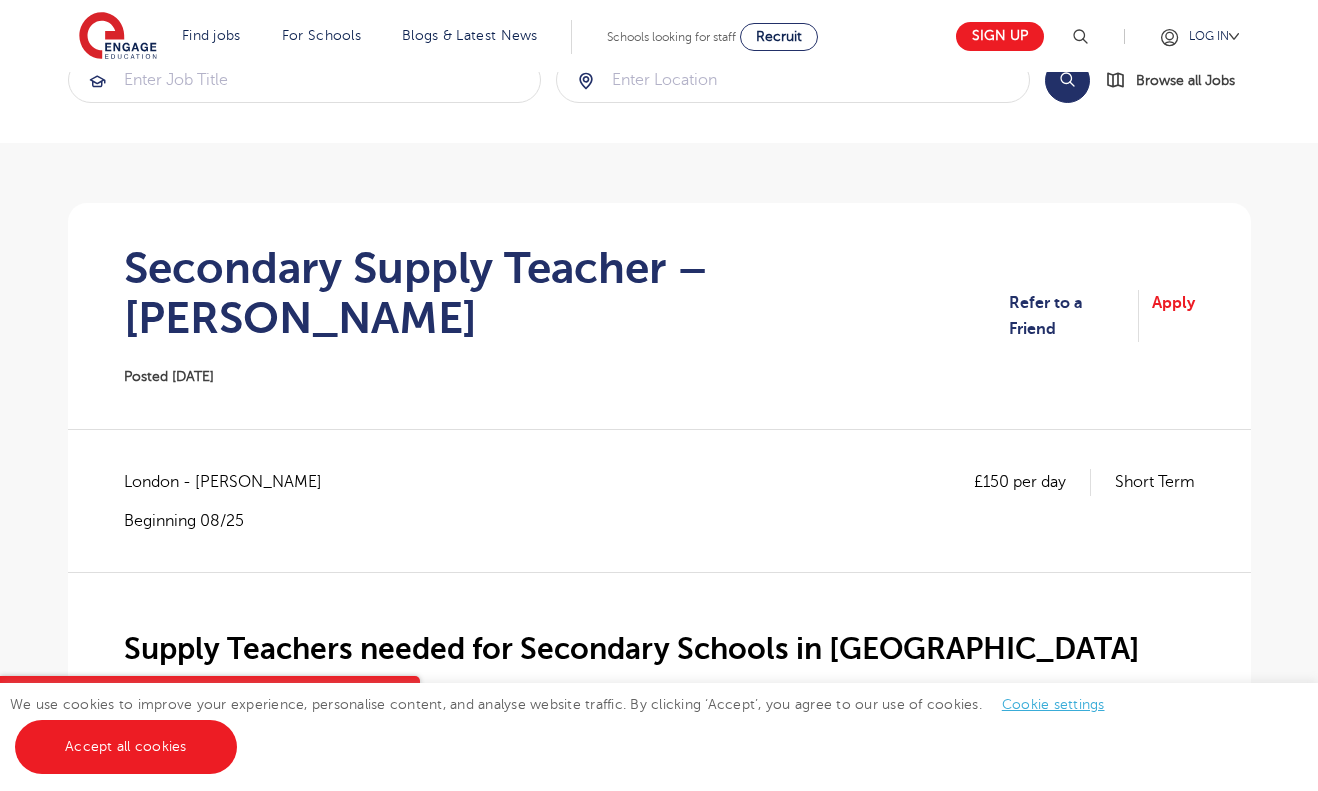 scroll, scrollTop: 0, scrollLeft: 0, axis: both 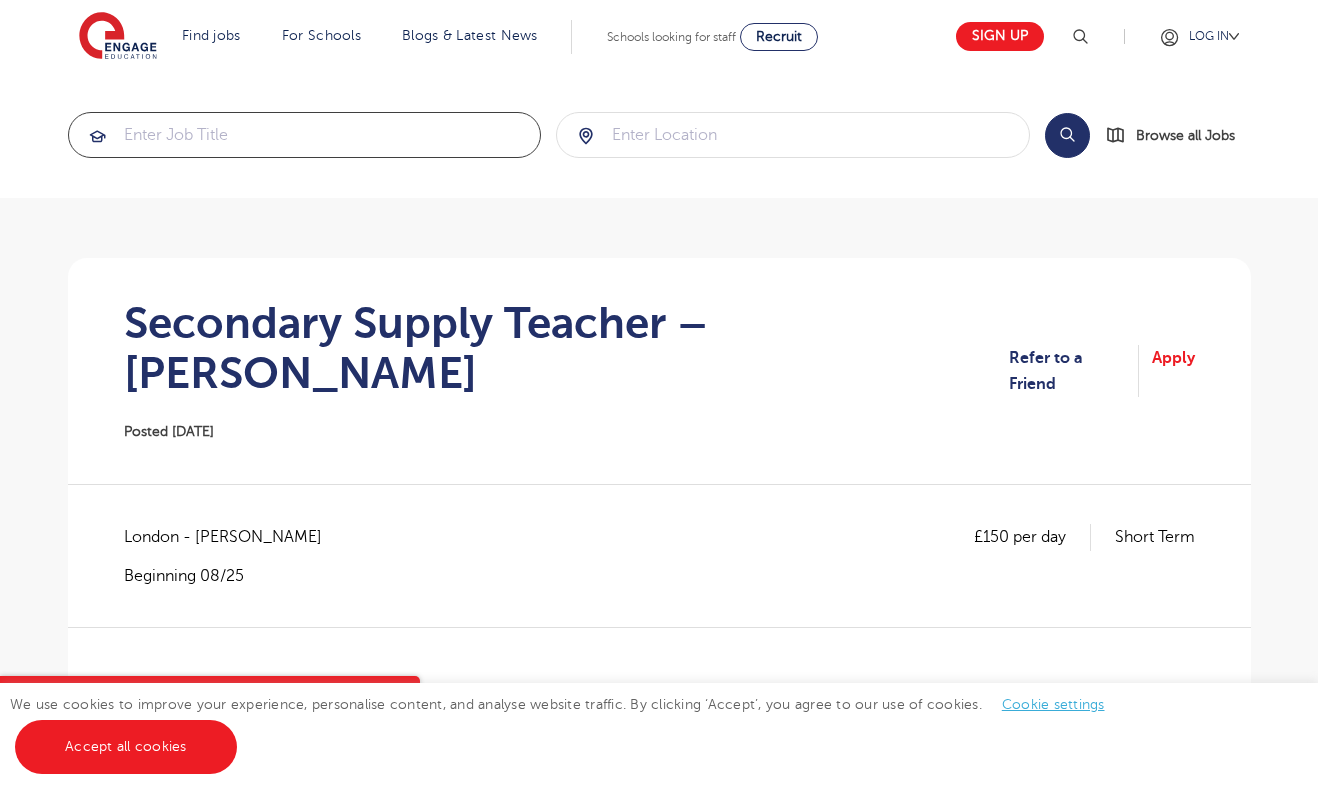 click at bounding box center (305, 135) 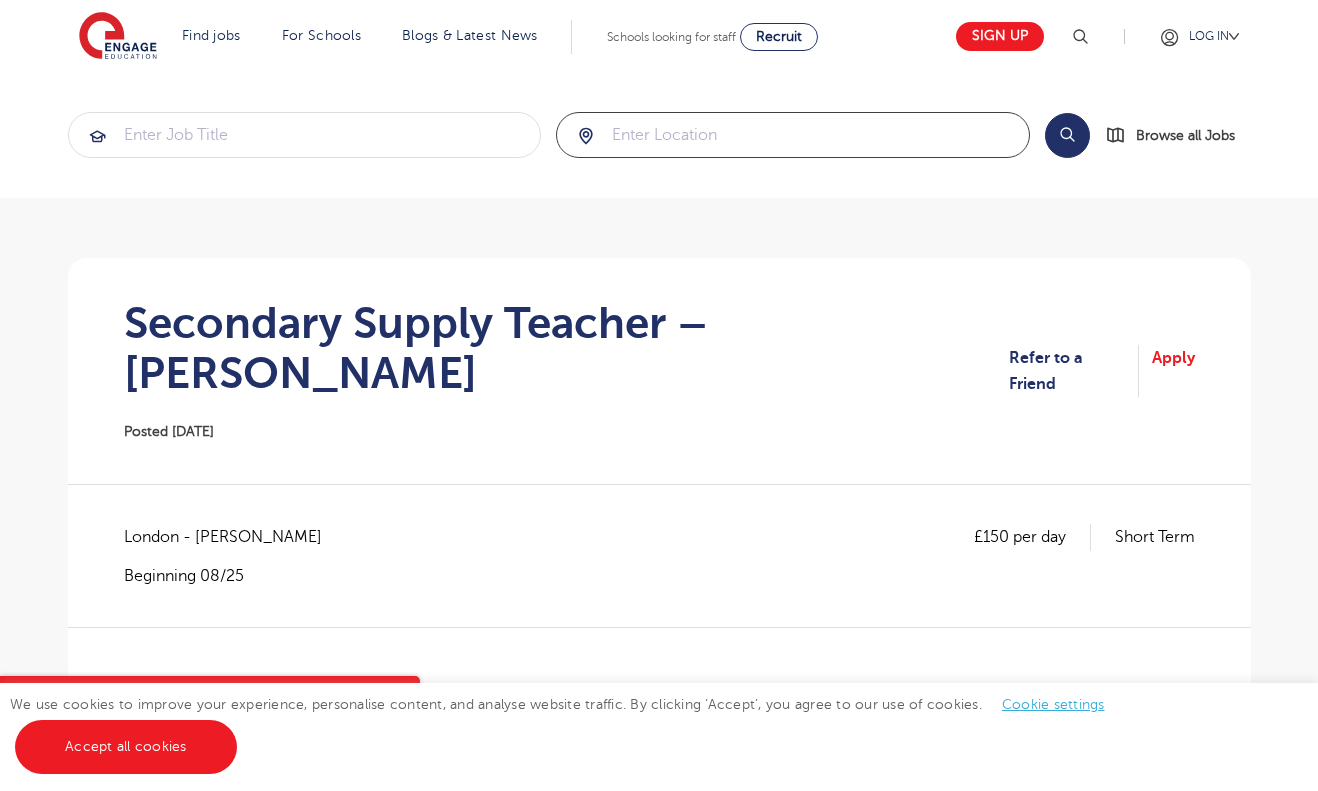 click at bounding box center [793, 135] 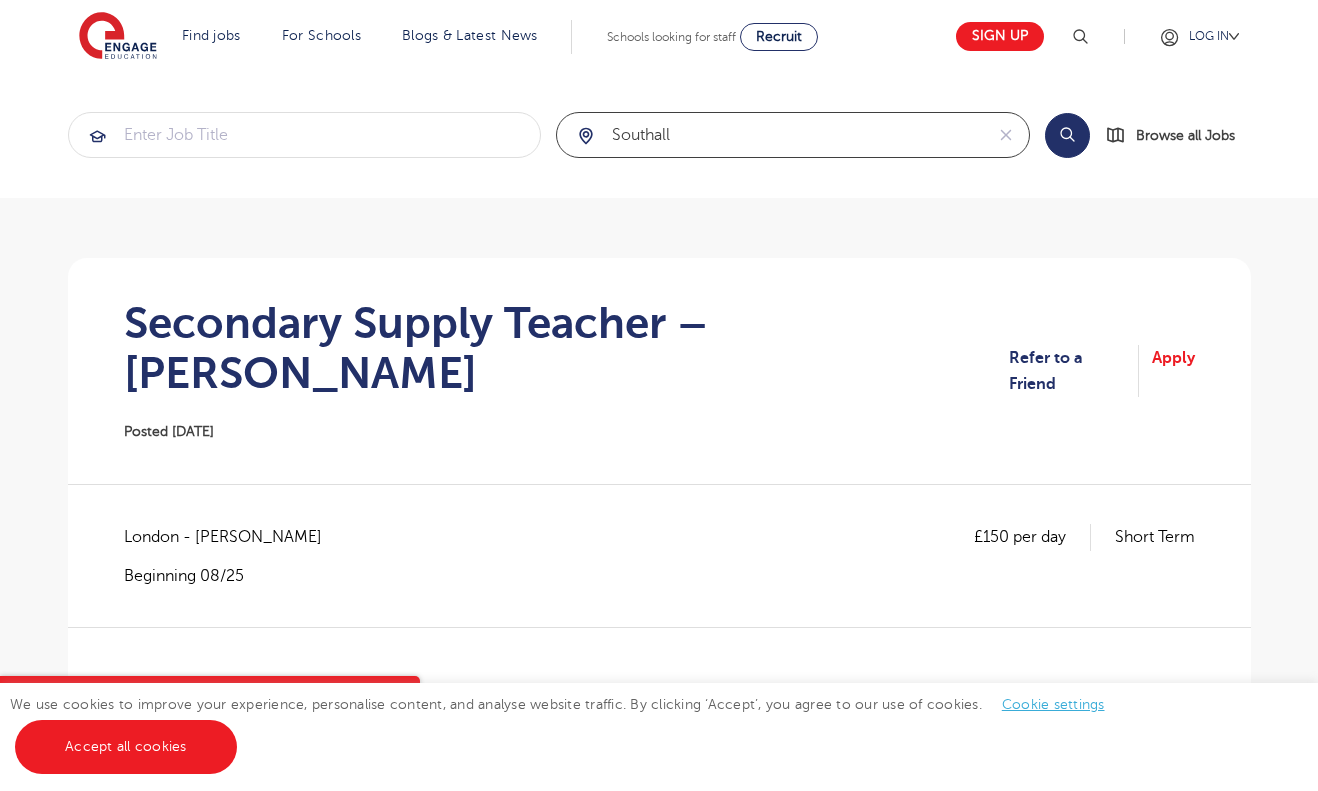 click at bounding box center [0, 0] 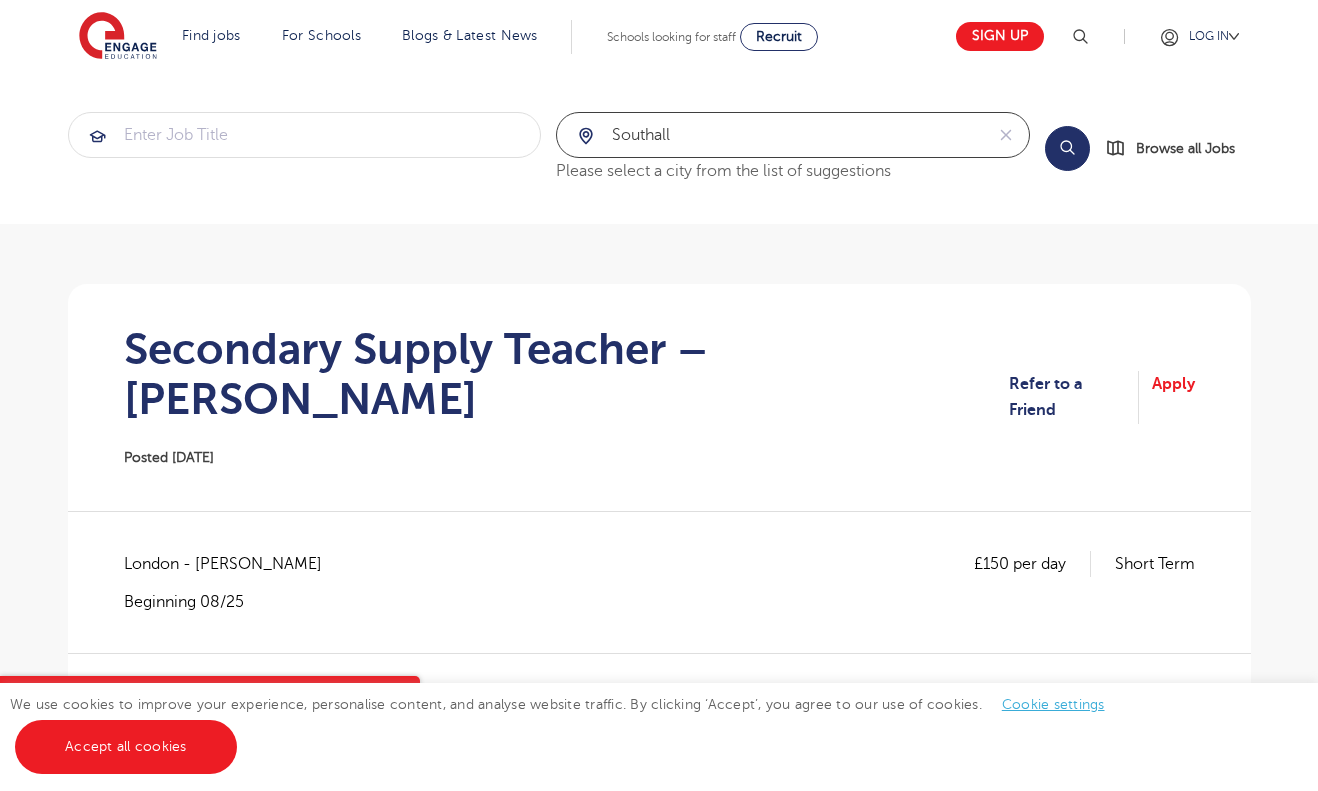 click on "southall" at bounding box center [770, 135] 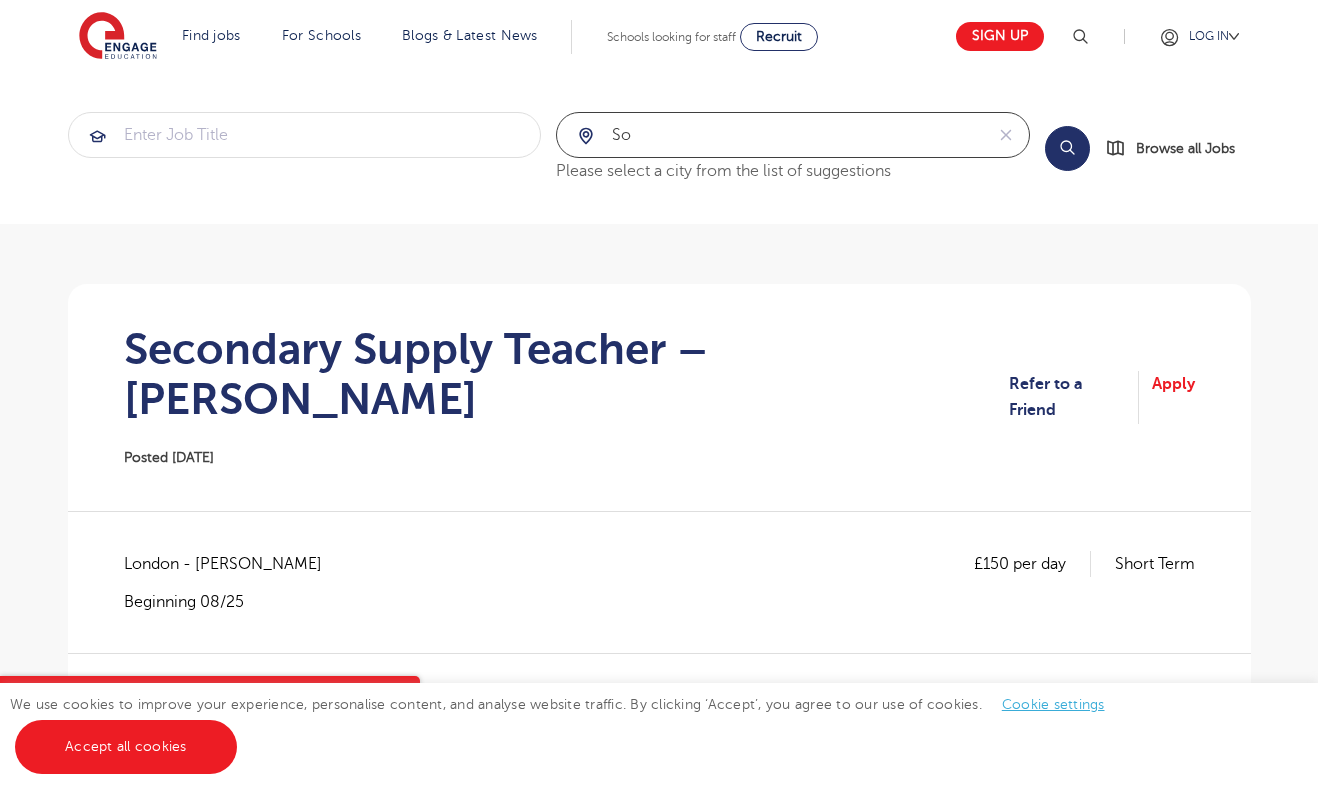 type on "s" 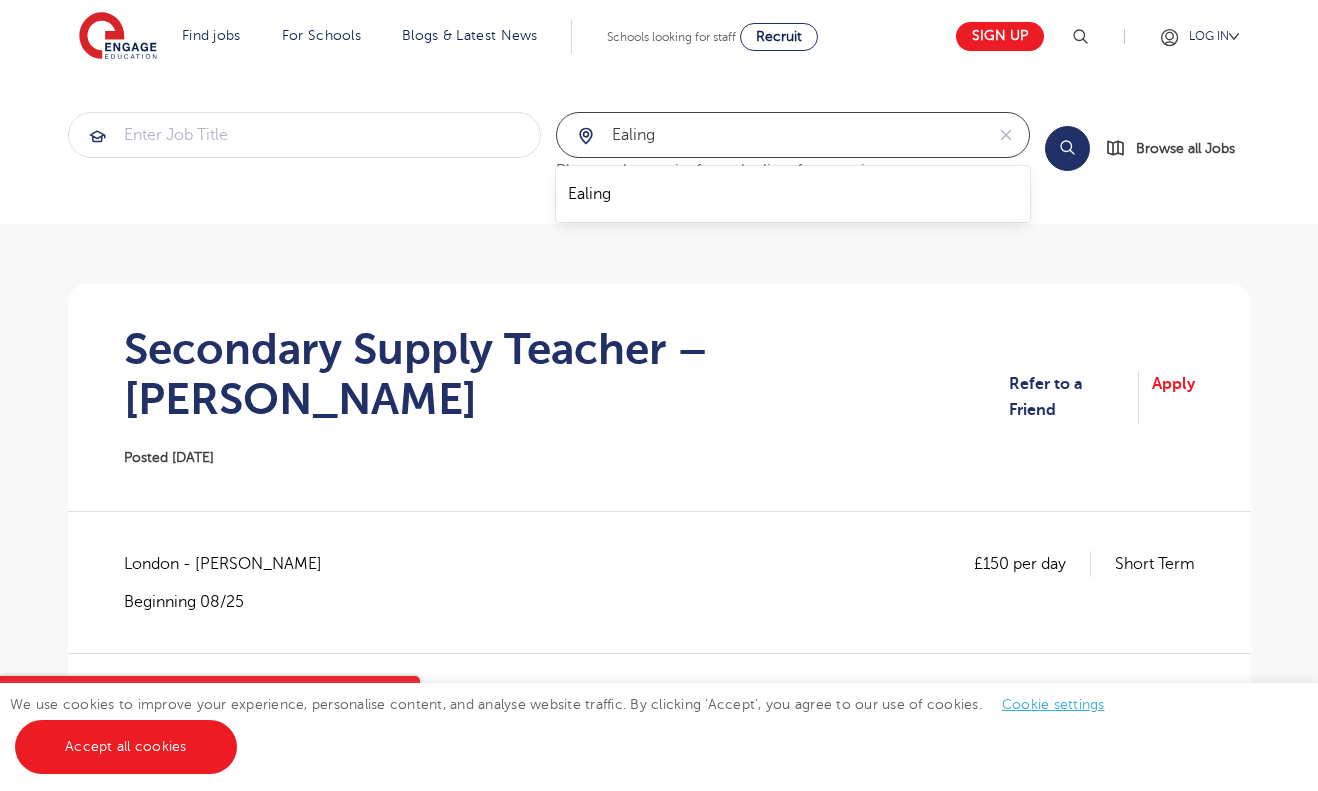 type on "ealing" 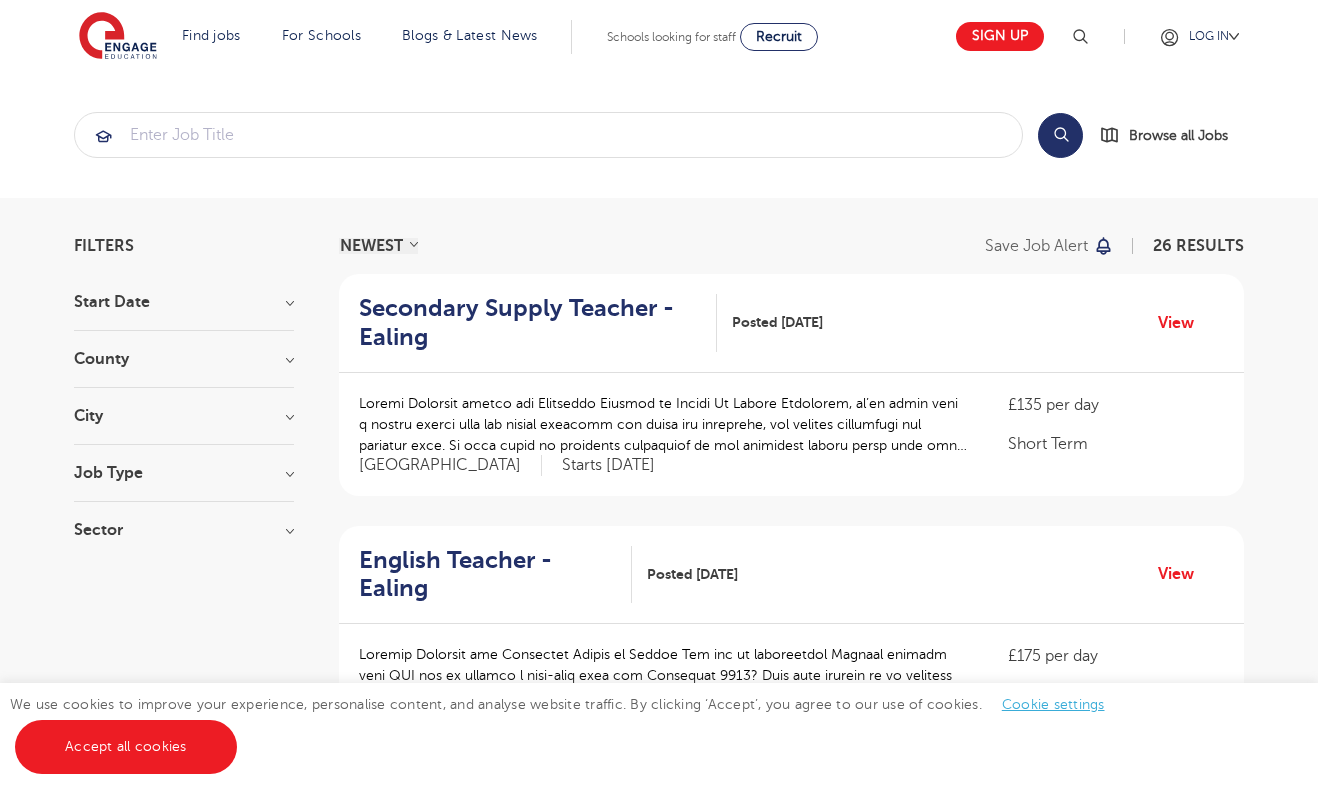 scroll, scrollTop: 0, scrollLeft: 0, axis: both 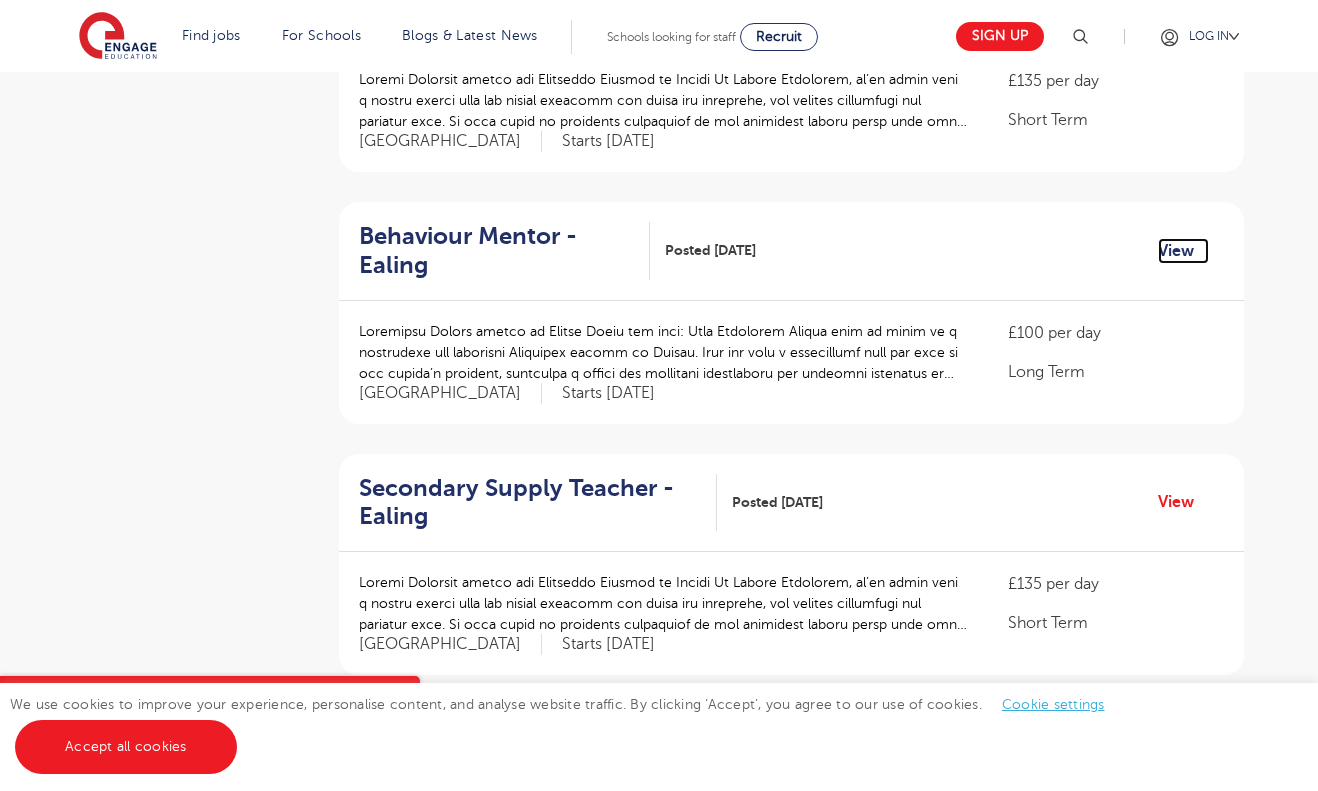 click on "View" at bounding box center [1183, 251] 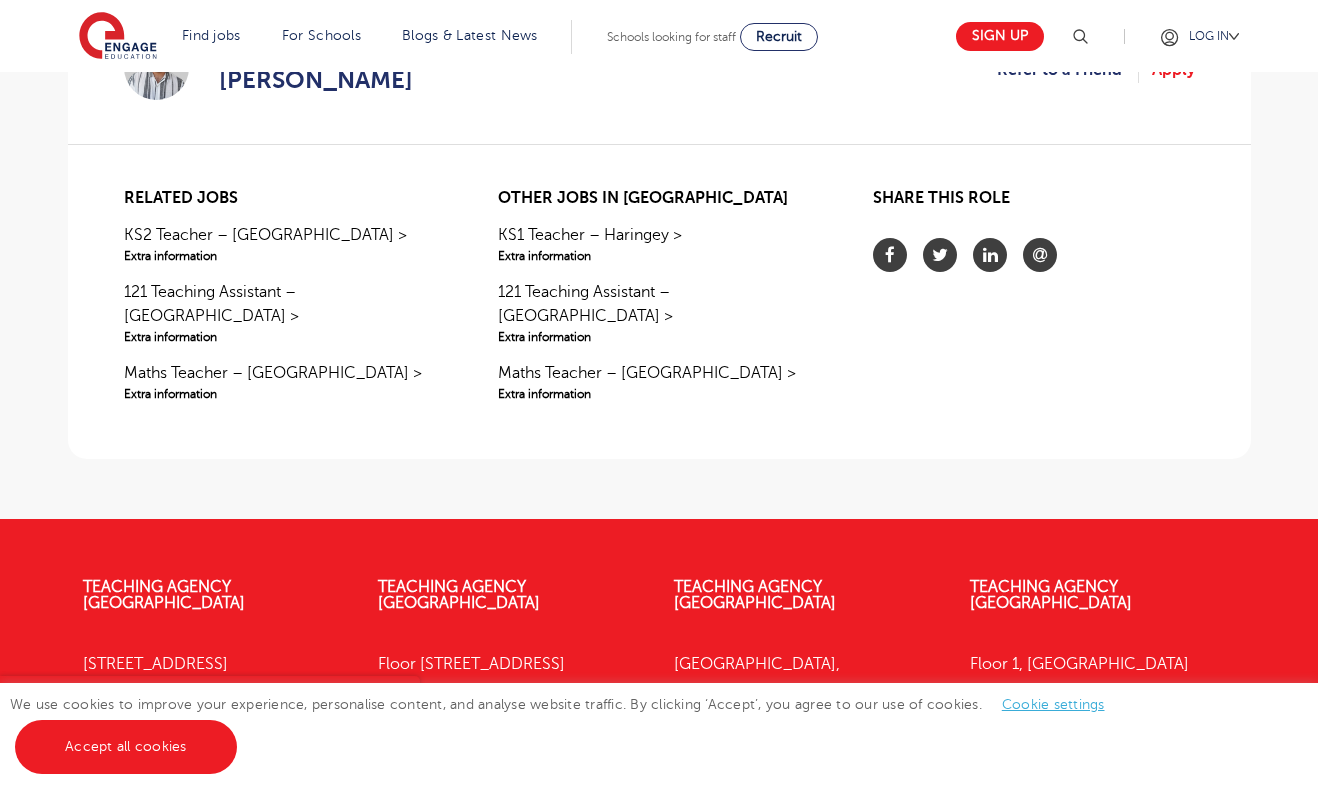 scroll, scrollTop: 1680, scrollLeft: 0, axis: vertical 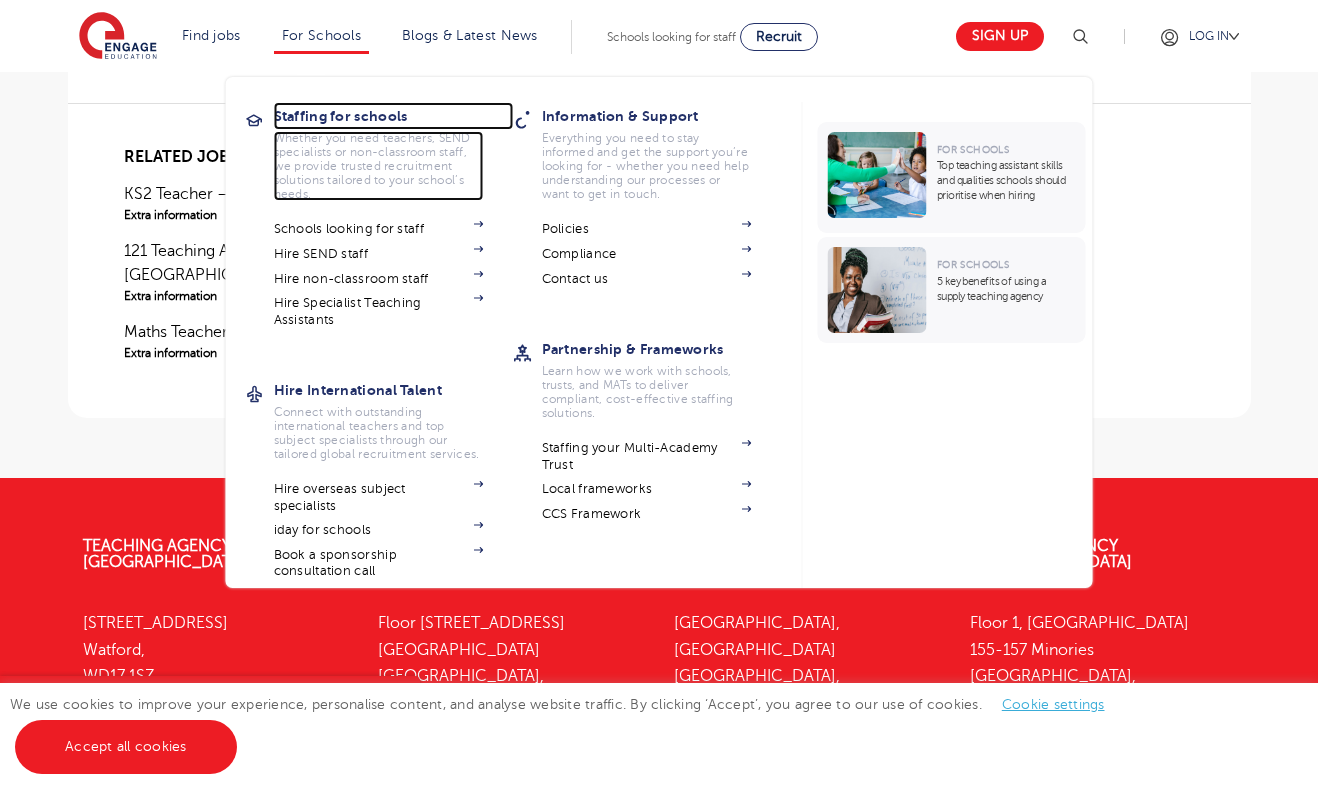 click on "Staffing for schools" at bounding box center (394, 116) 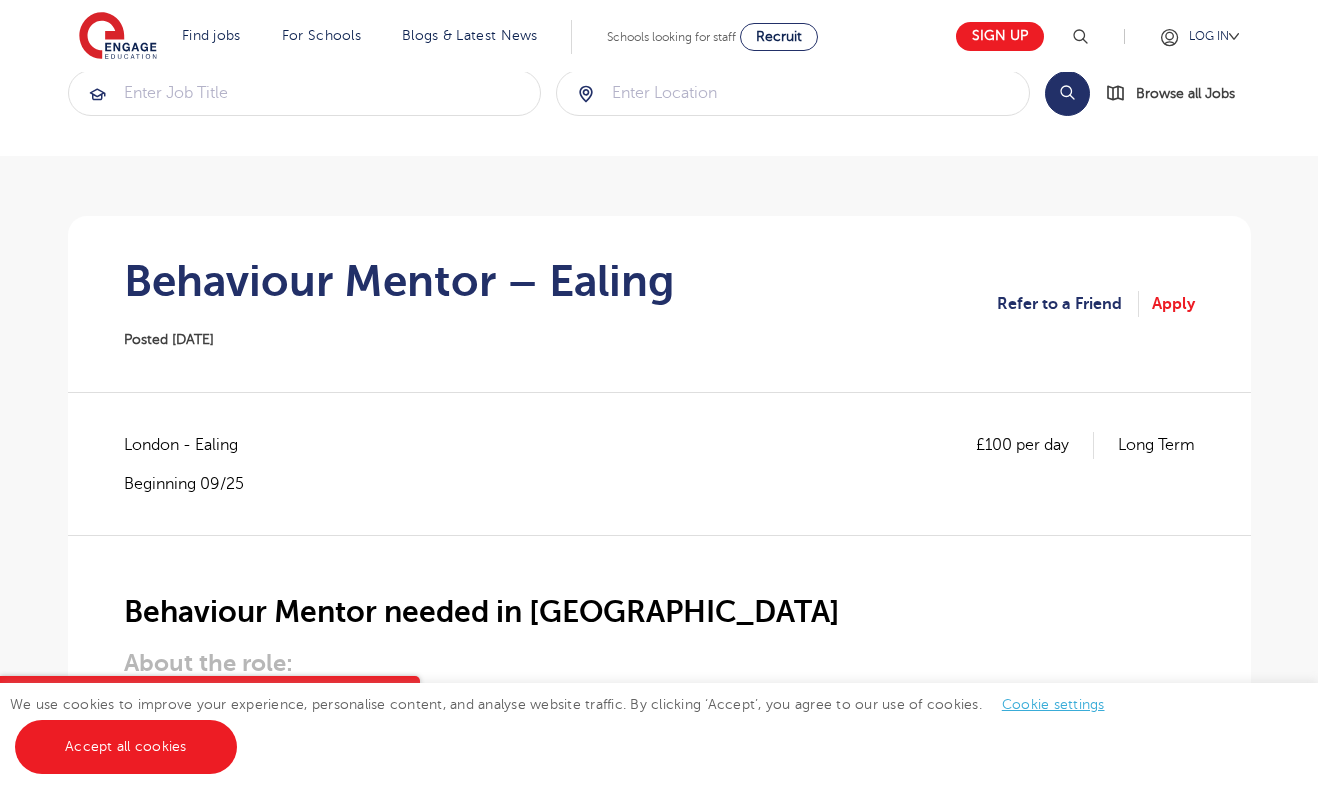 scroll, scrollTop: 0, scrollLeft: 0, axis: both 